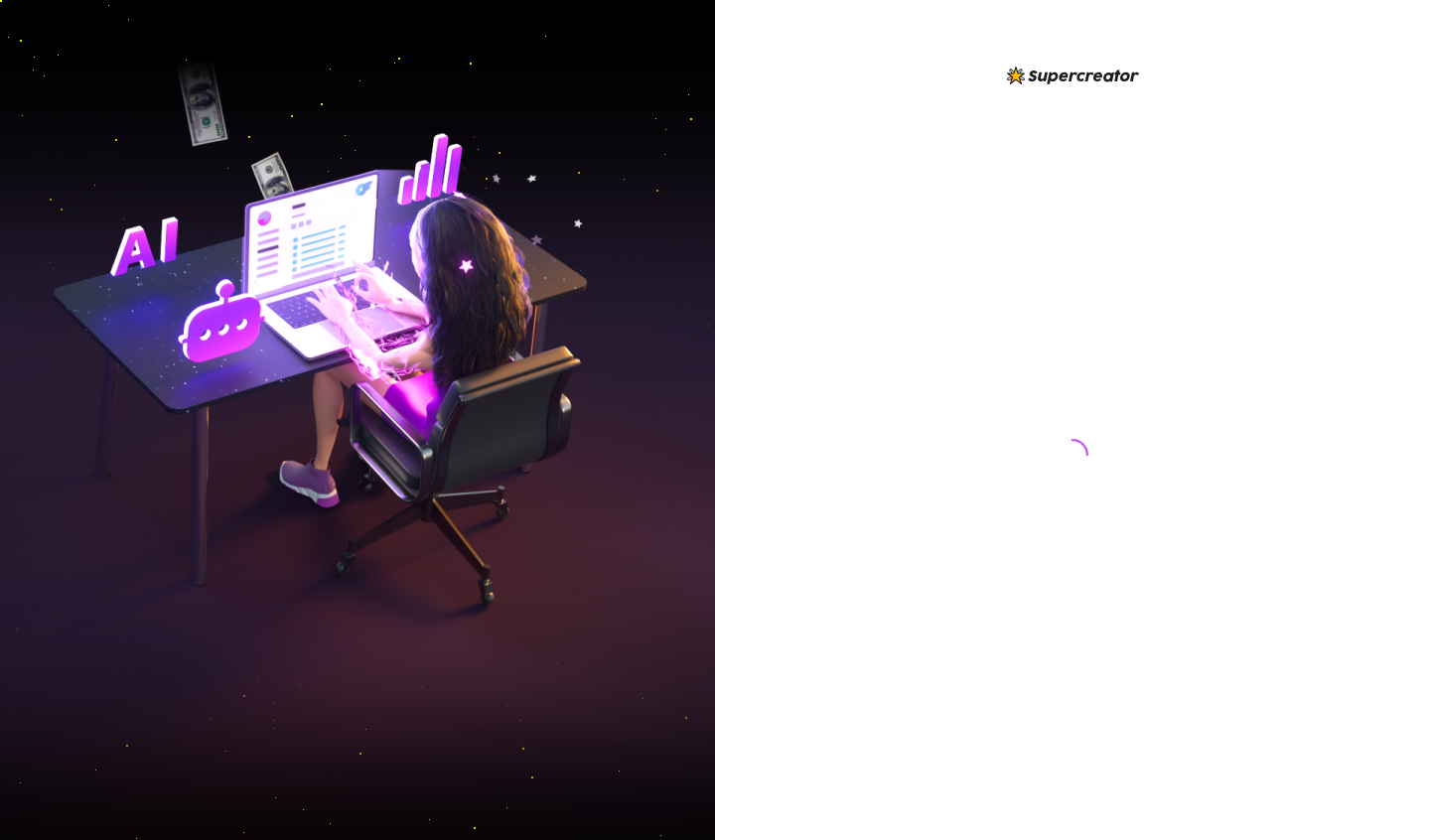 scroll, scrollTop: 0, scrollLeft: 0, axis: both 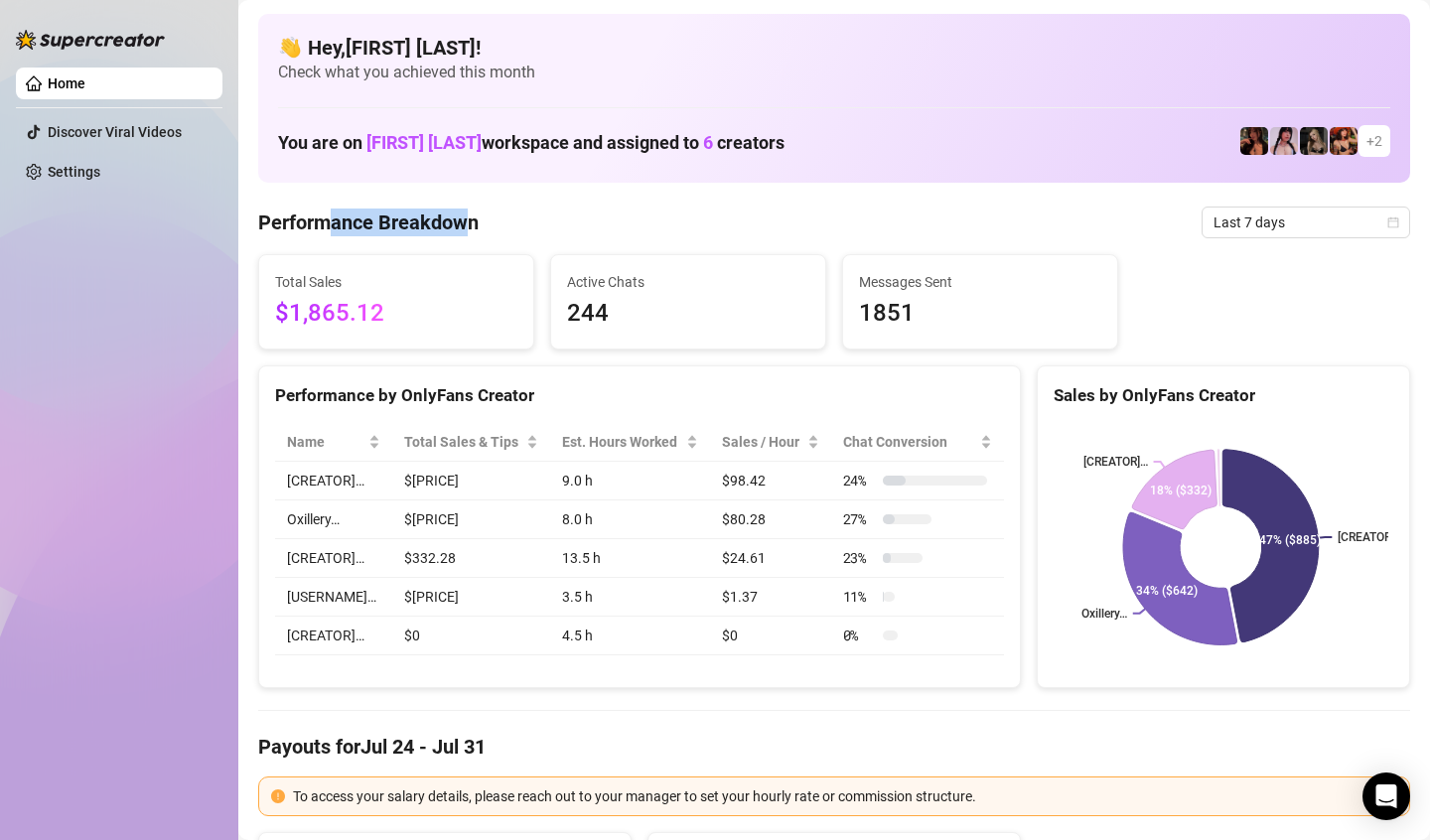 drag, startPoint x: 472, startPoint y: 203, endPoint x: 313, endPoint y: 226, distance: 160.65 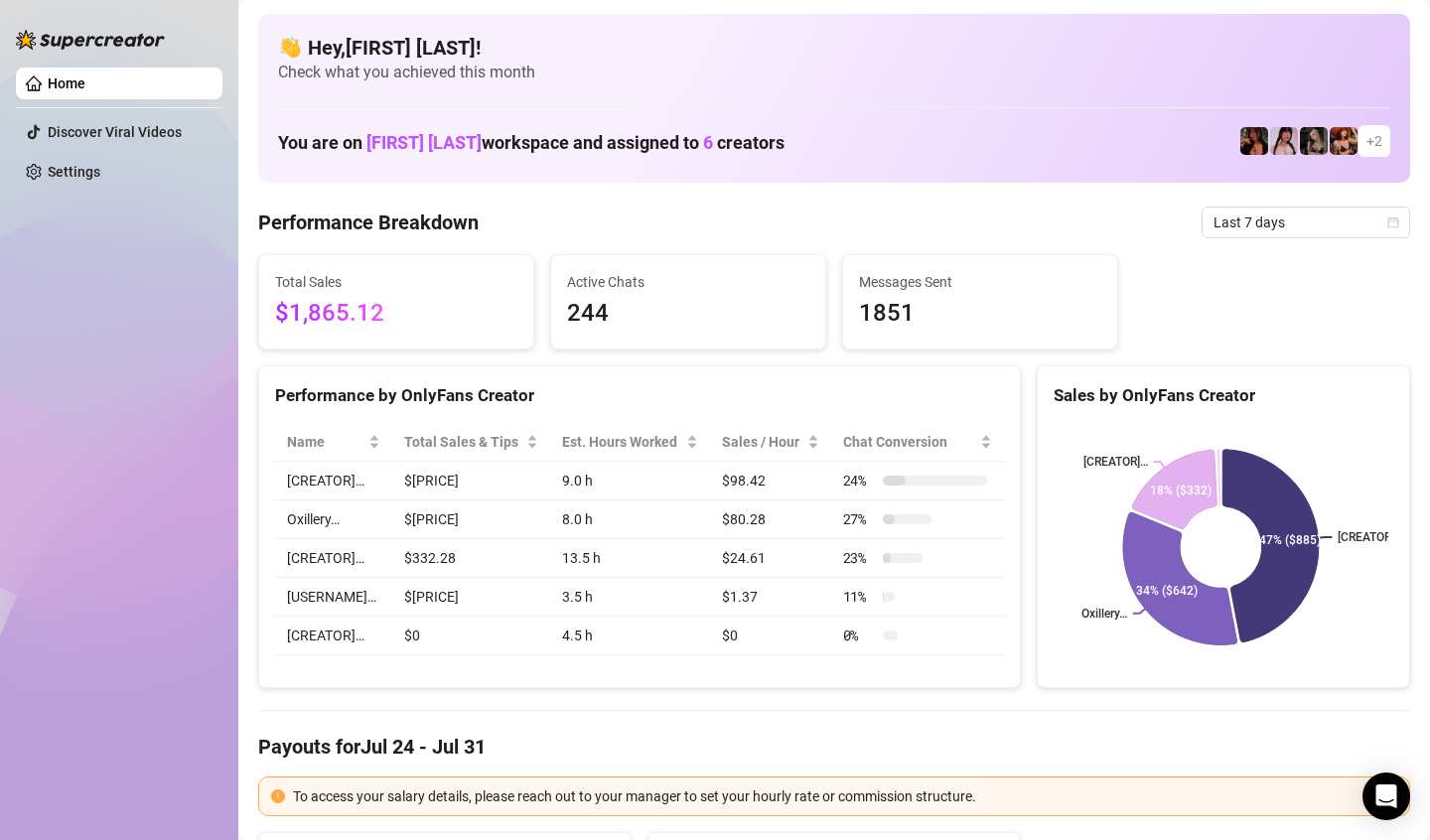 click on "Performance Breakdown" at bounding box center (368, 222) 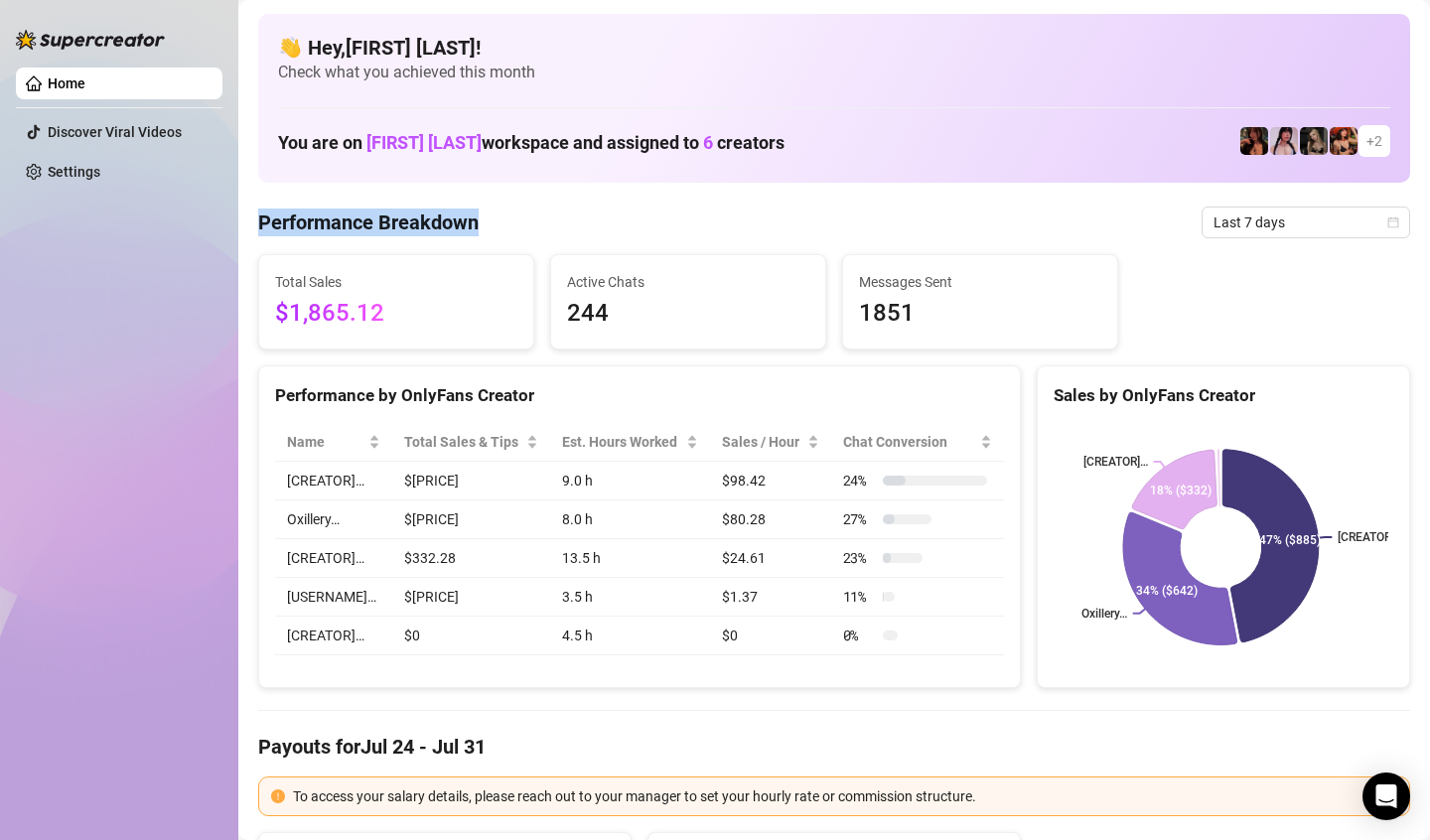 drag, startPoint x: 313, startPoint y: 224, endPoint x: 412, endPoint y: 230, distance: 99.18165 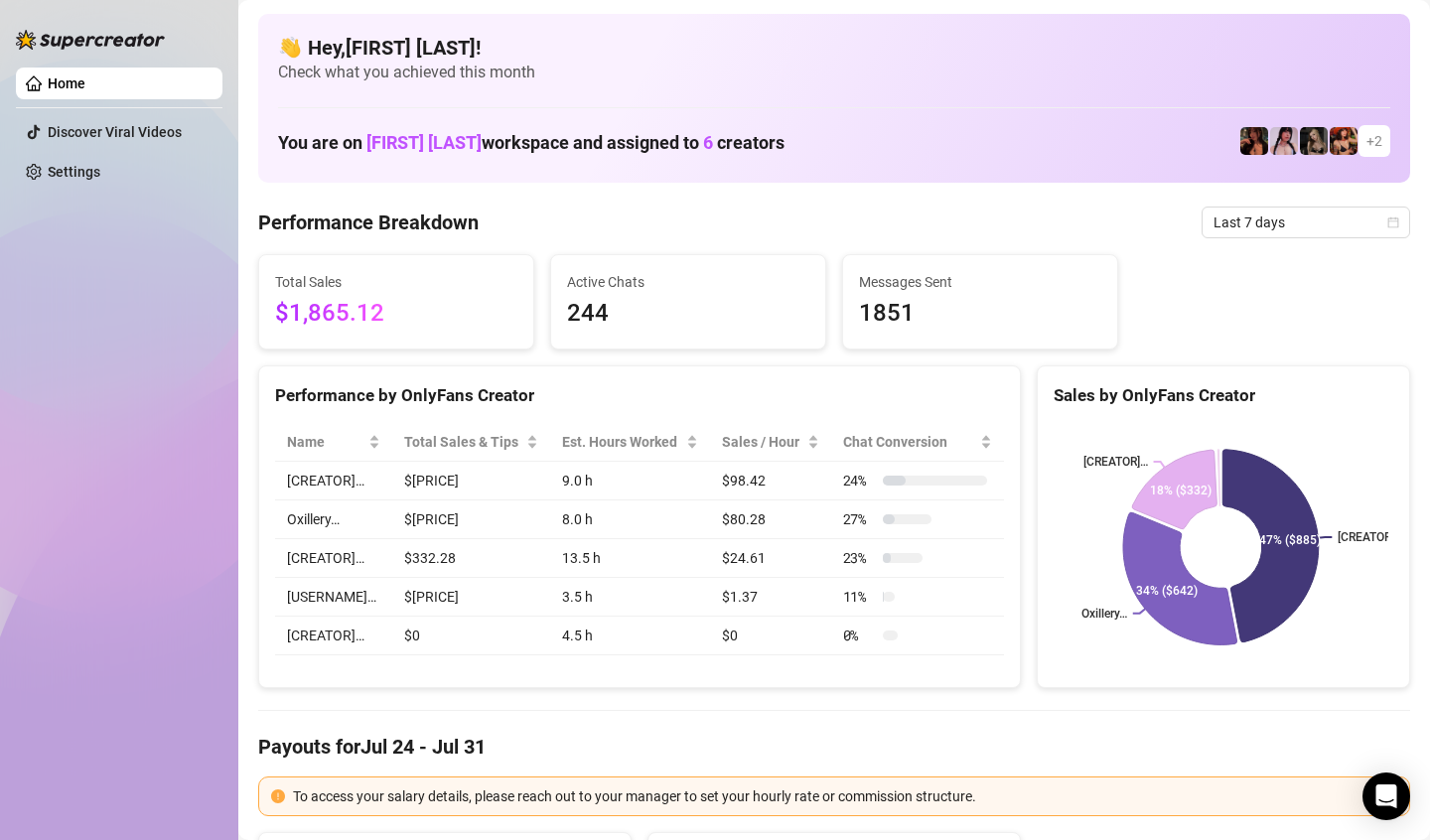click on "$1,865.12" at bounding box center [396, 314] 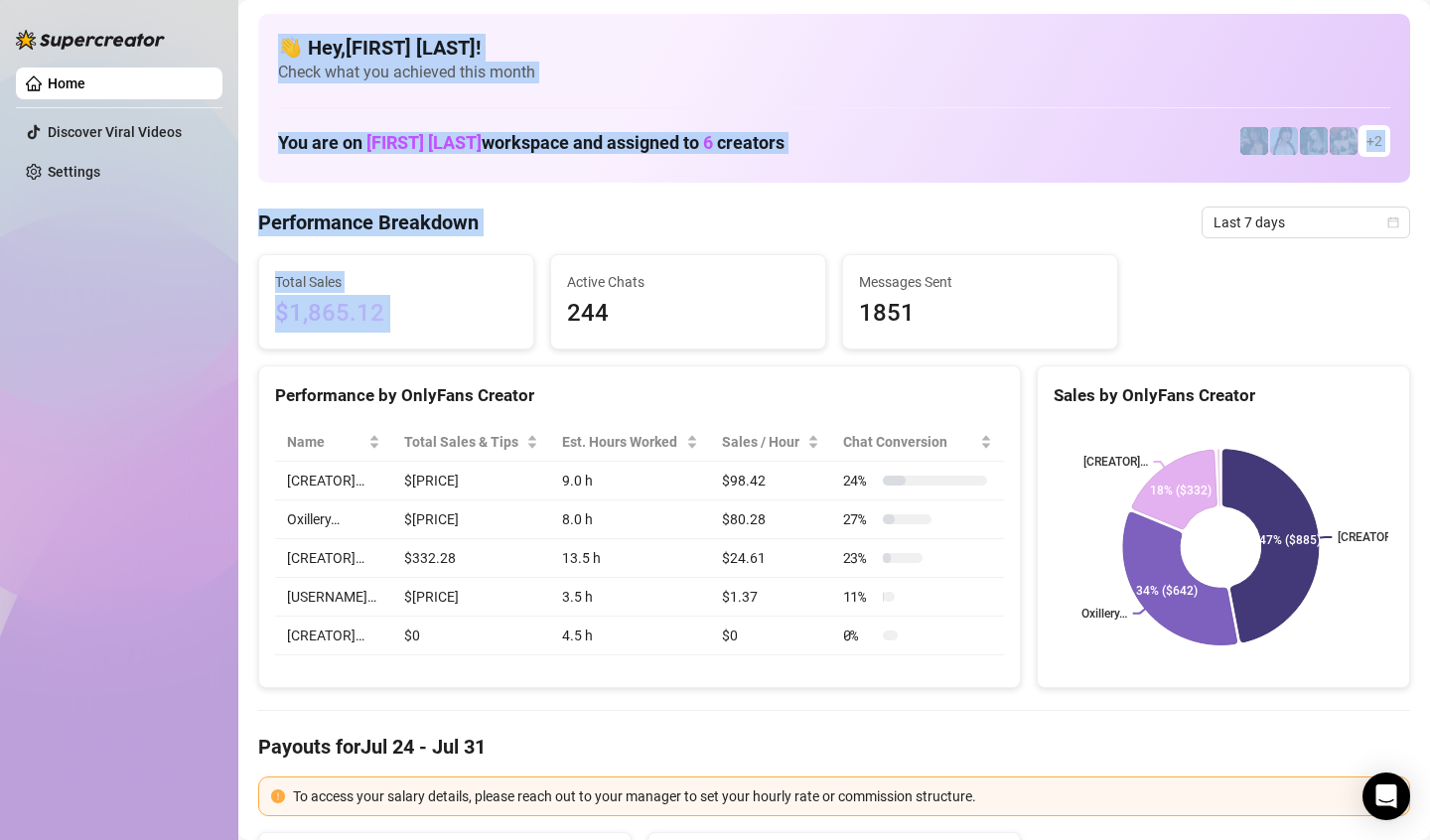 drag, startPoint x: 428, startPoint y: 304, endPoint x: 224, endPoint y: 309, distance: 204.06127 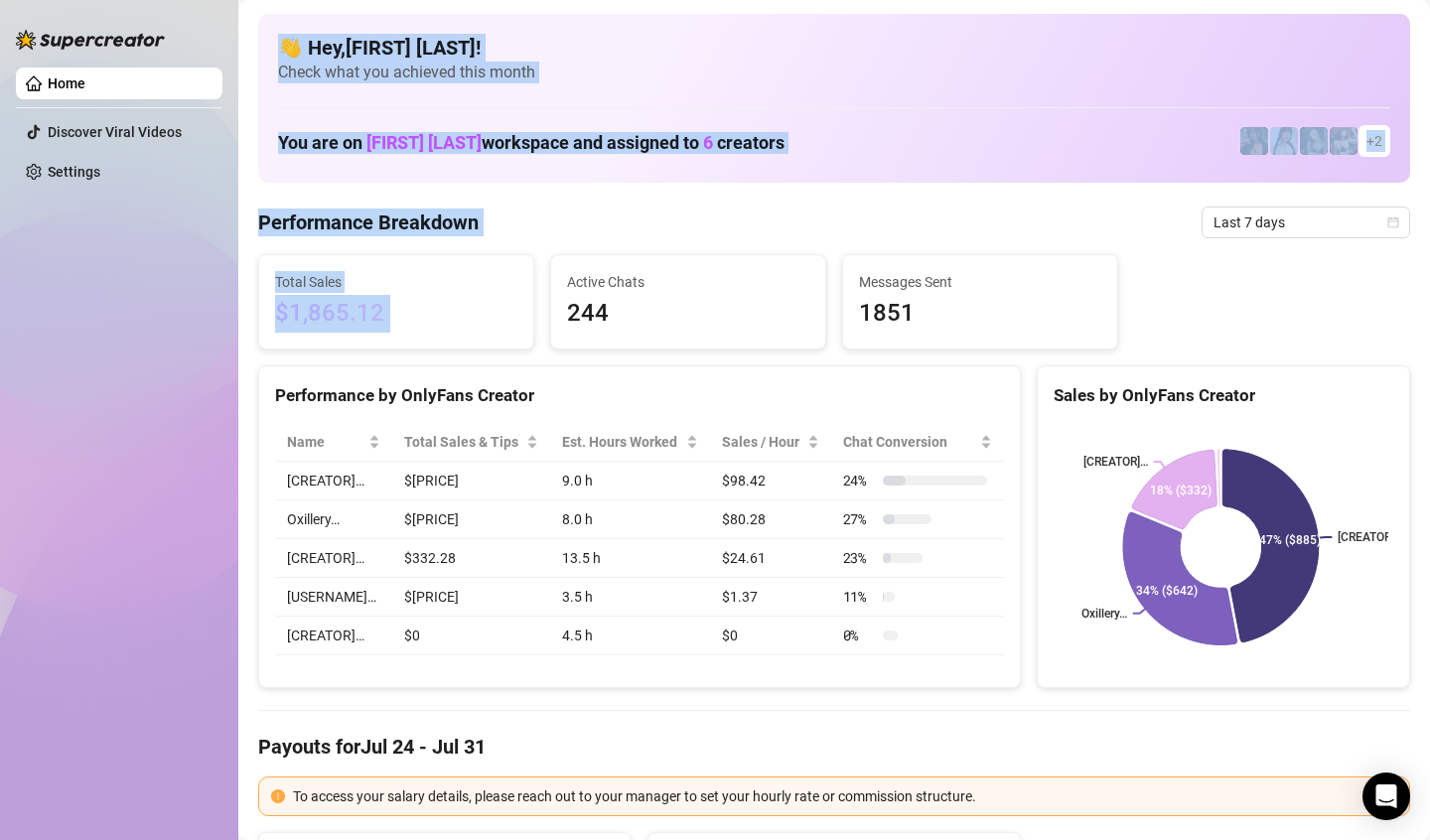 click on "Total Sales $1,865.12" at bounding box center (396, 302) 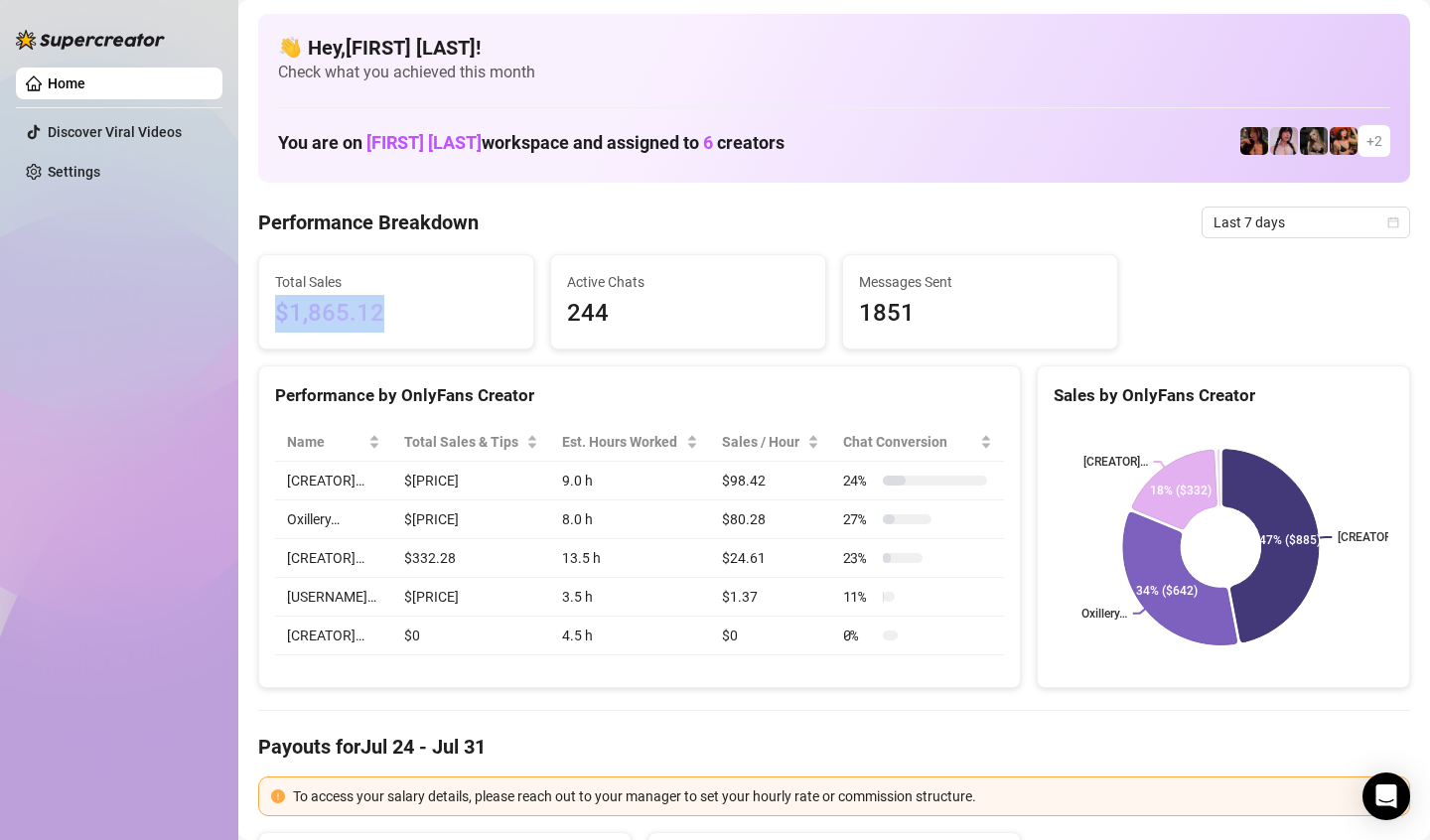 drag, startPoint x: 271, startPoint y: 304, endPoint x: 364, endPoint y: 304, distance: 93 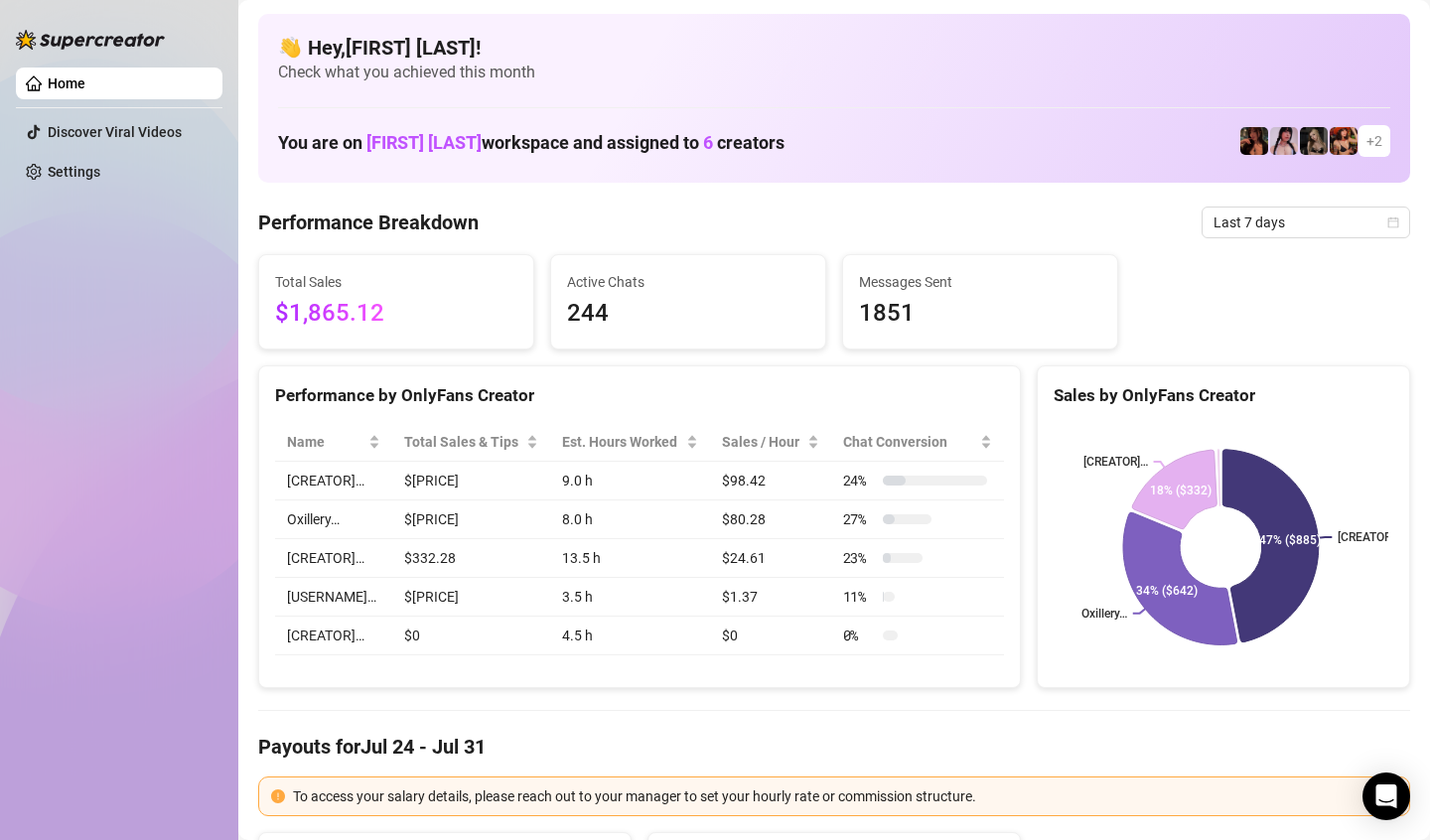 click on "Total Sales" at bounding box center [396, 282] 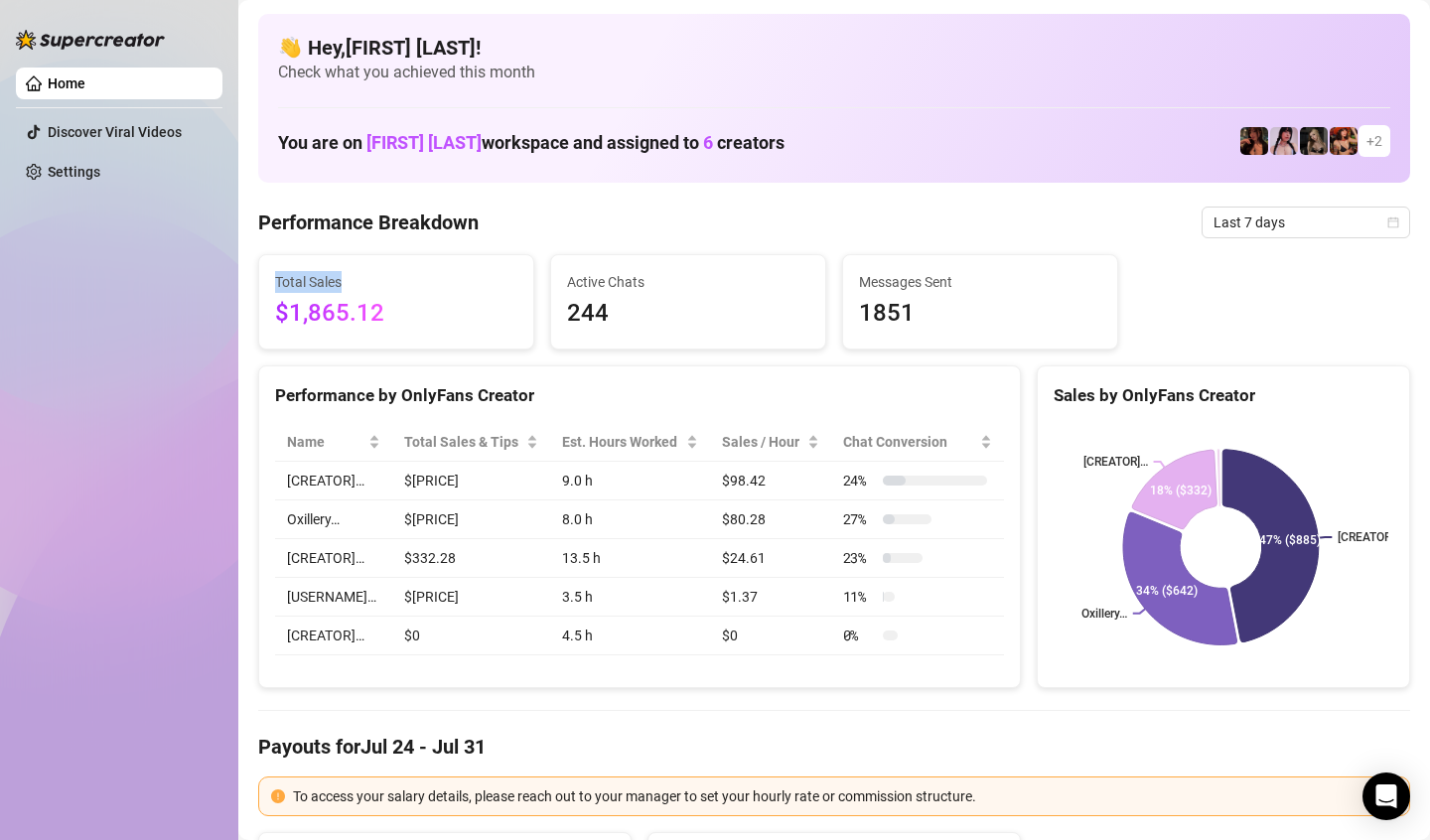 drag, startPoint x: 321, startPoint y: 287, endPoint x: 376, endPoint y: 315, distance: 61.717096 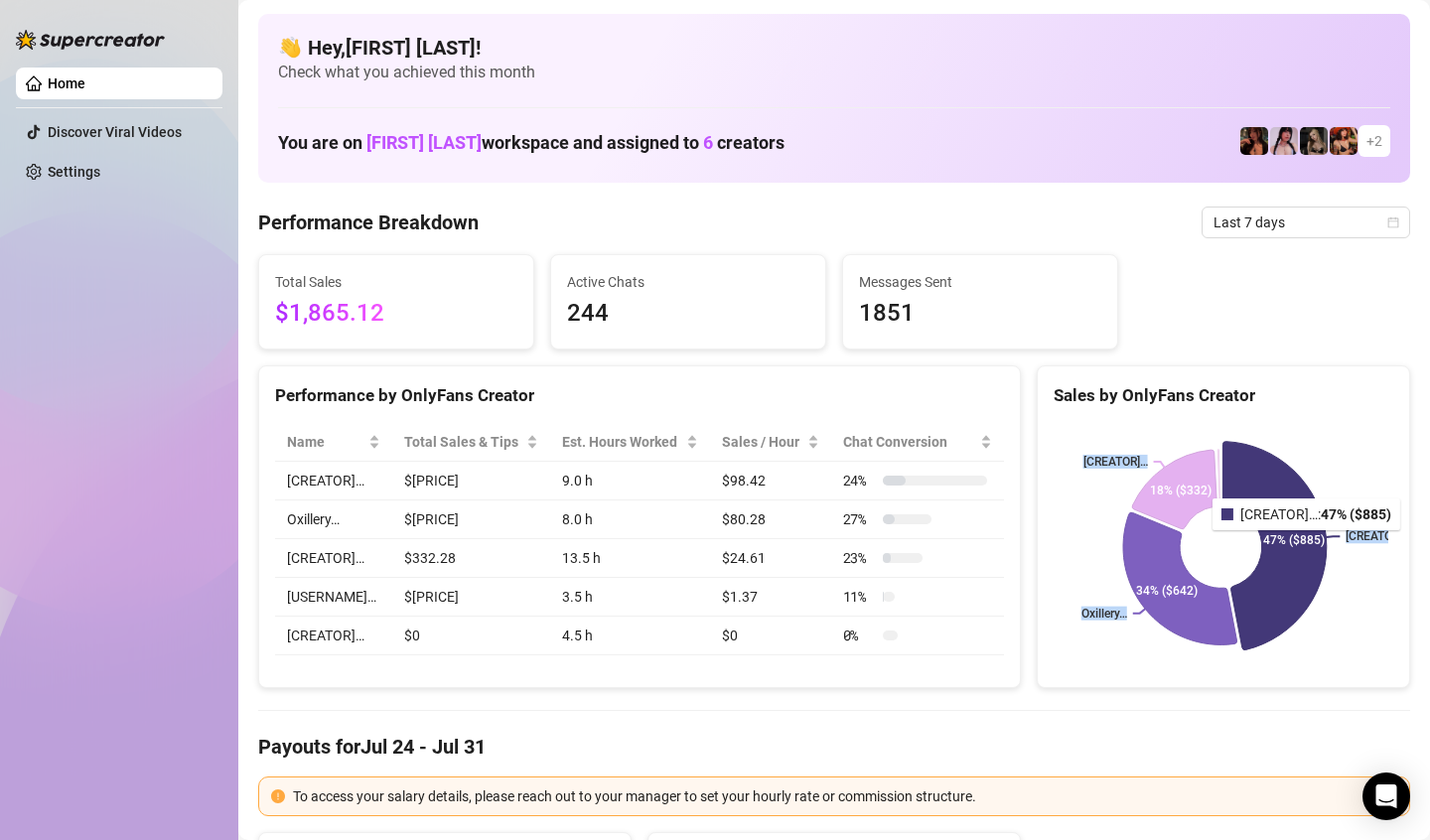 drag, startPoint x: 1294, startPoint y: 539, endPoint x: 1246, endPoint y: 539, distance: 48 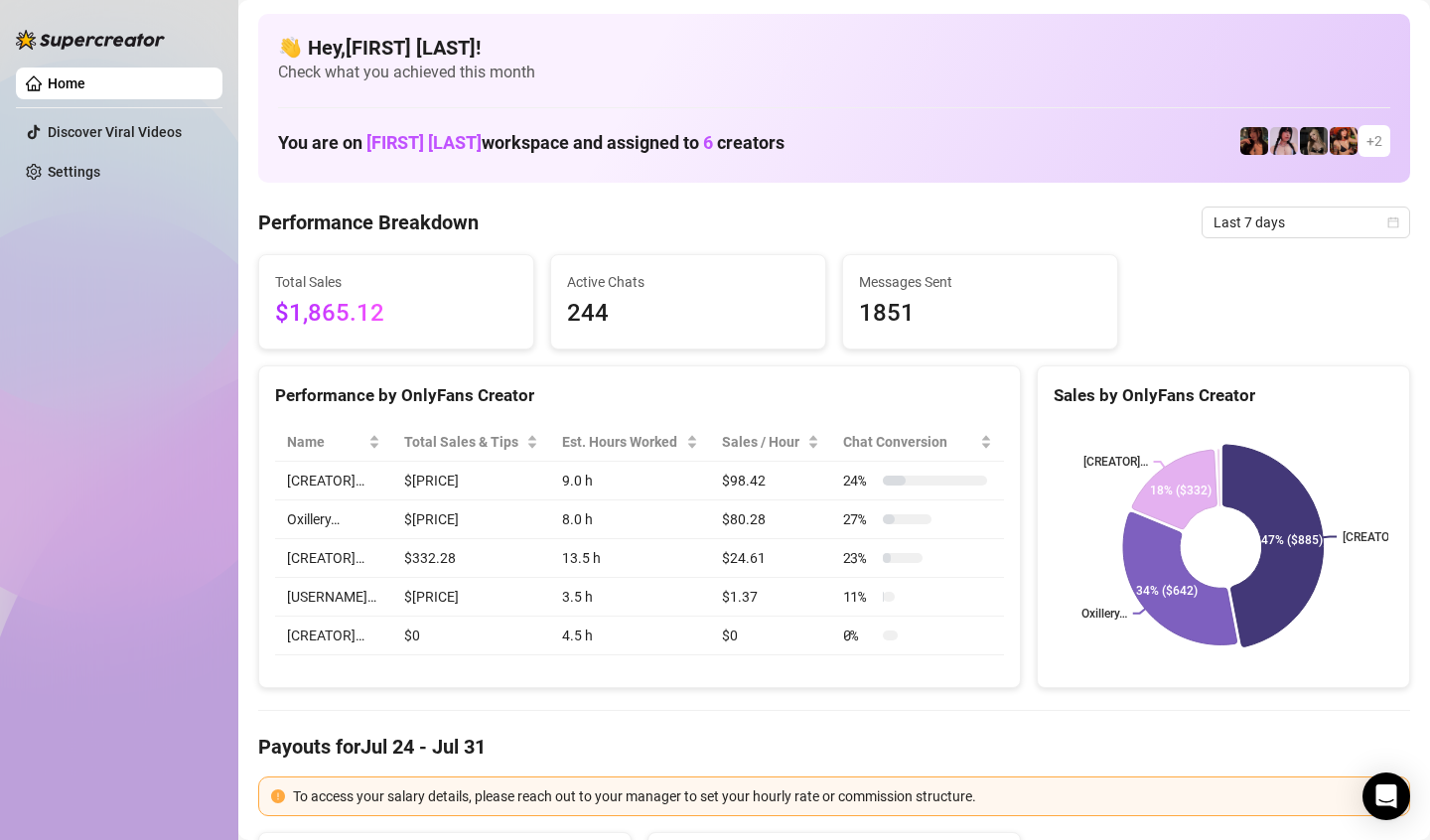 click on "mads… Oxillery… steph… 47% ($885) 34% ($642) 18% ($332)" at bounding box center (1223, 547) 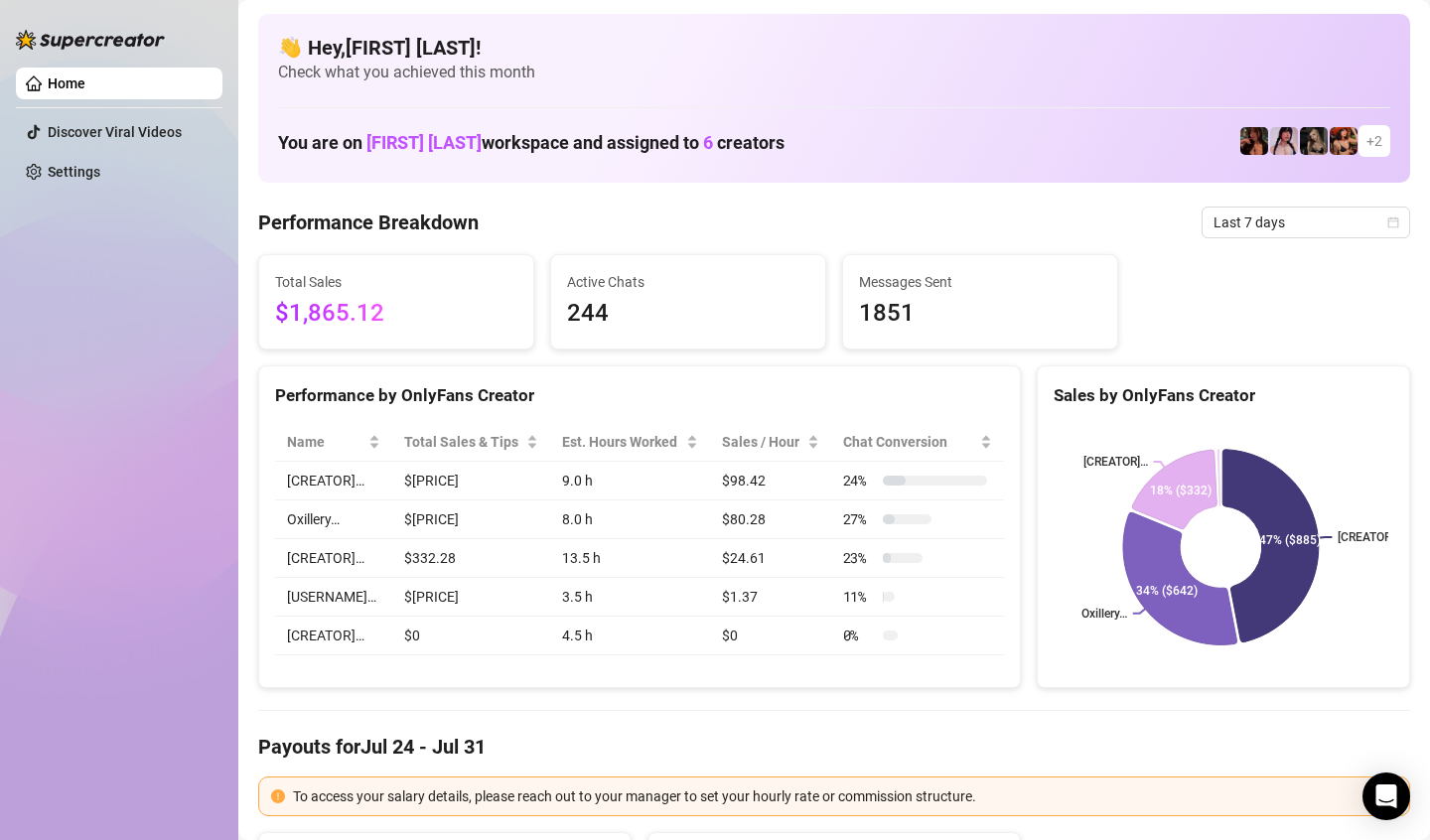 click on "244" at bounding box center [688, 314] 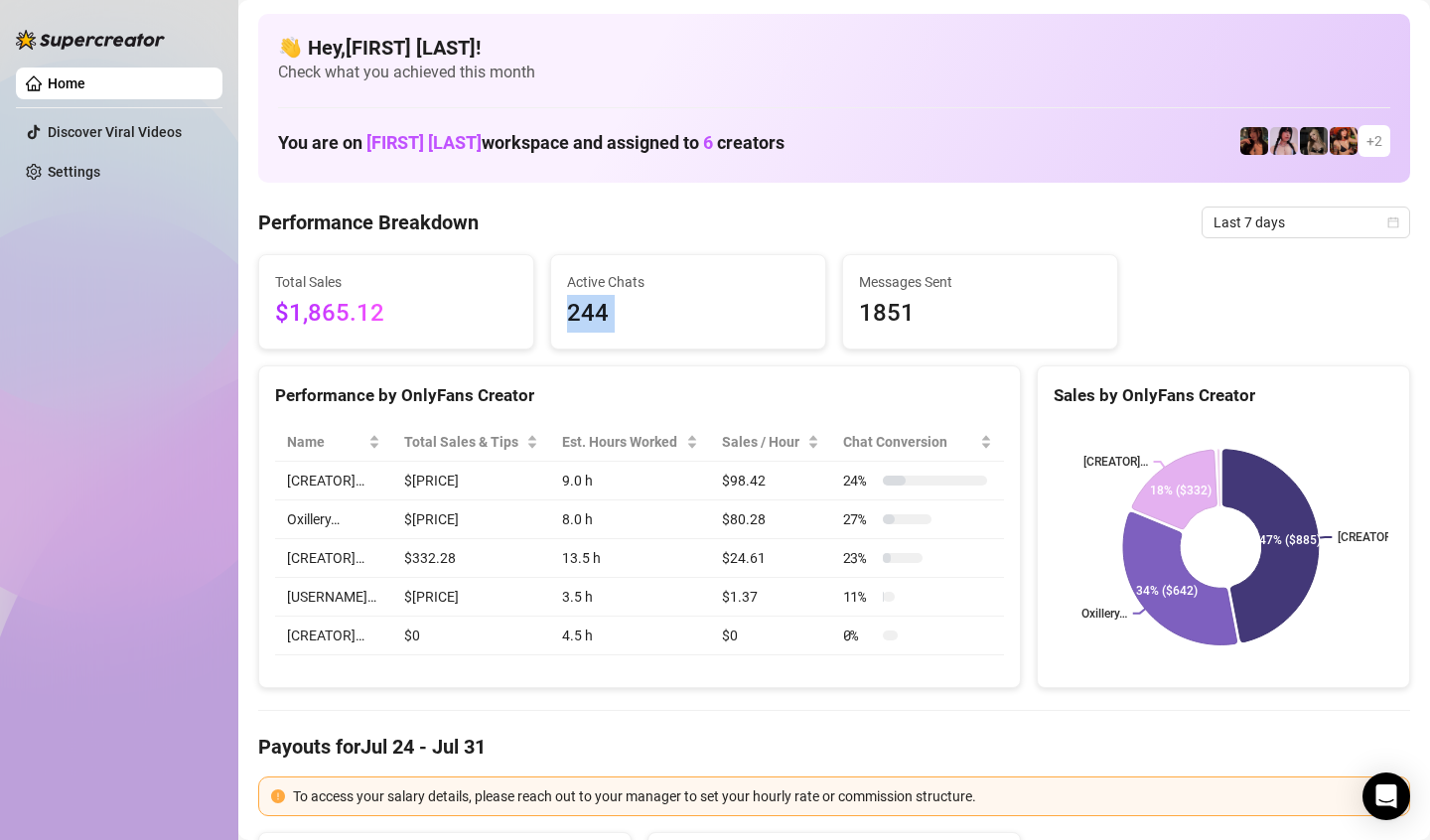 drag, startPoint x: 684, startPoint y: 314, endPoint x: 565, endPoint y: 285, distance: 122.482652 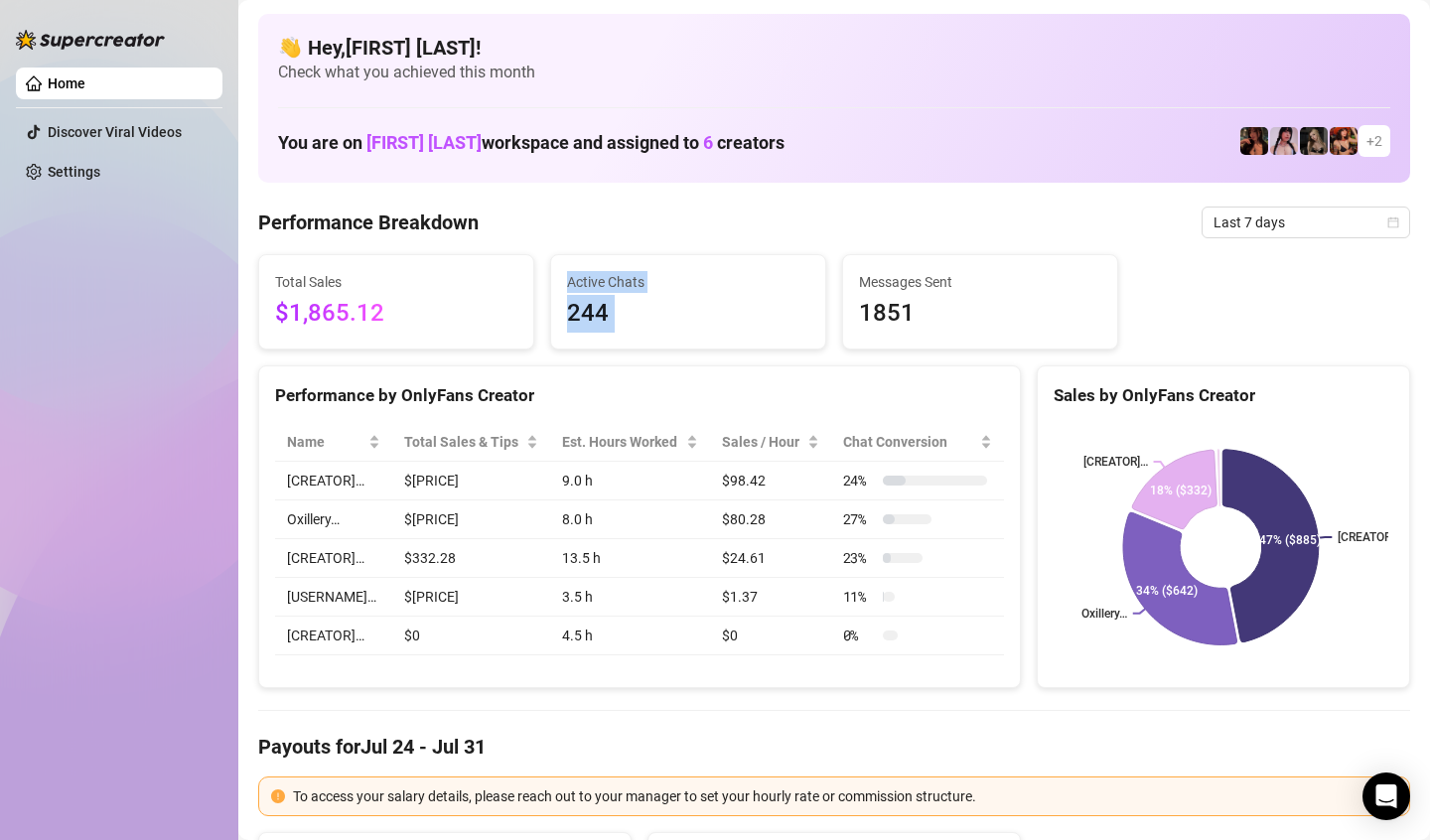click on "Active Chats" at bounding box center (688, 282) 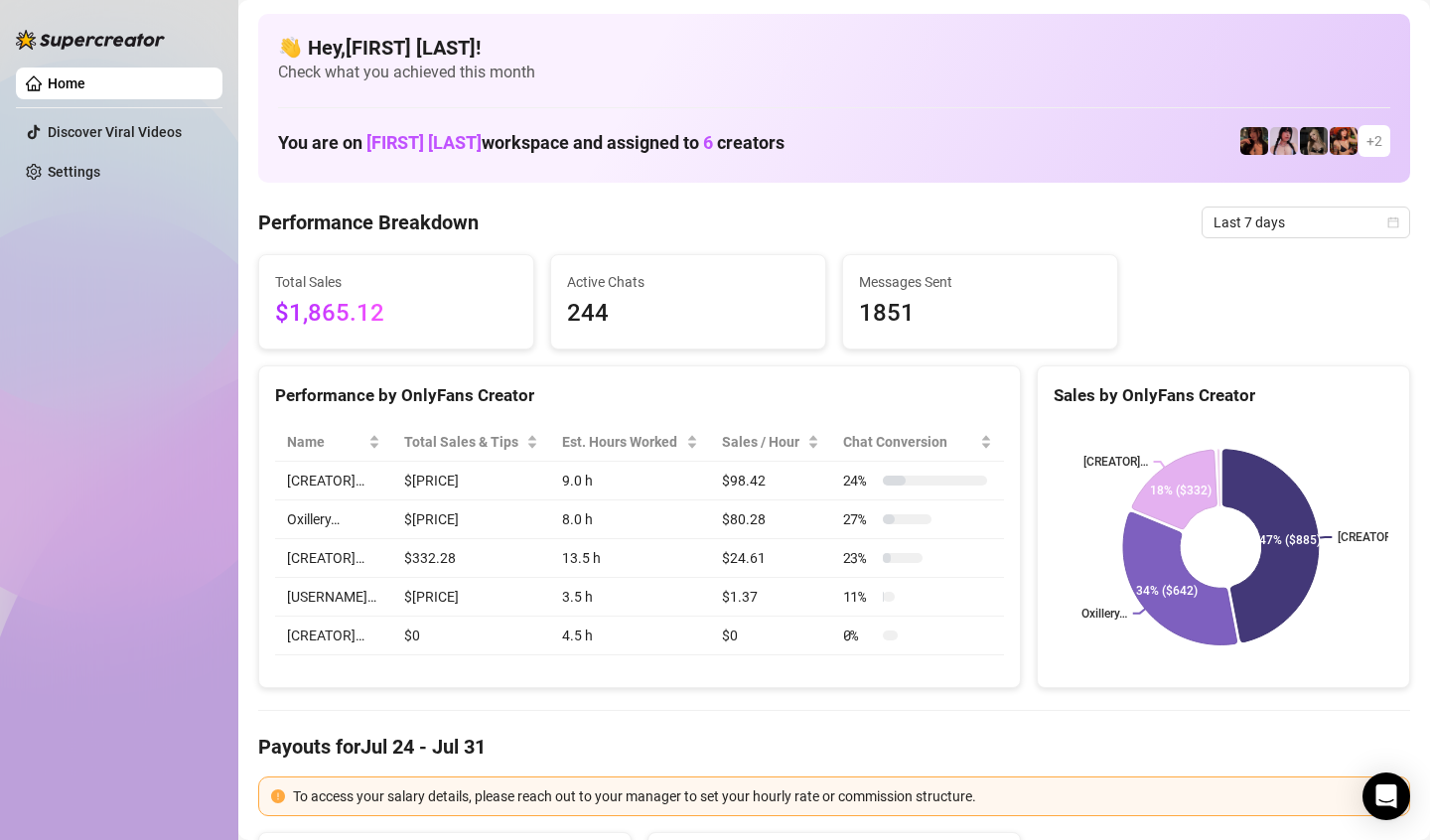 click on "Performance Breakdown" at bounding box center [368, 222] 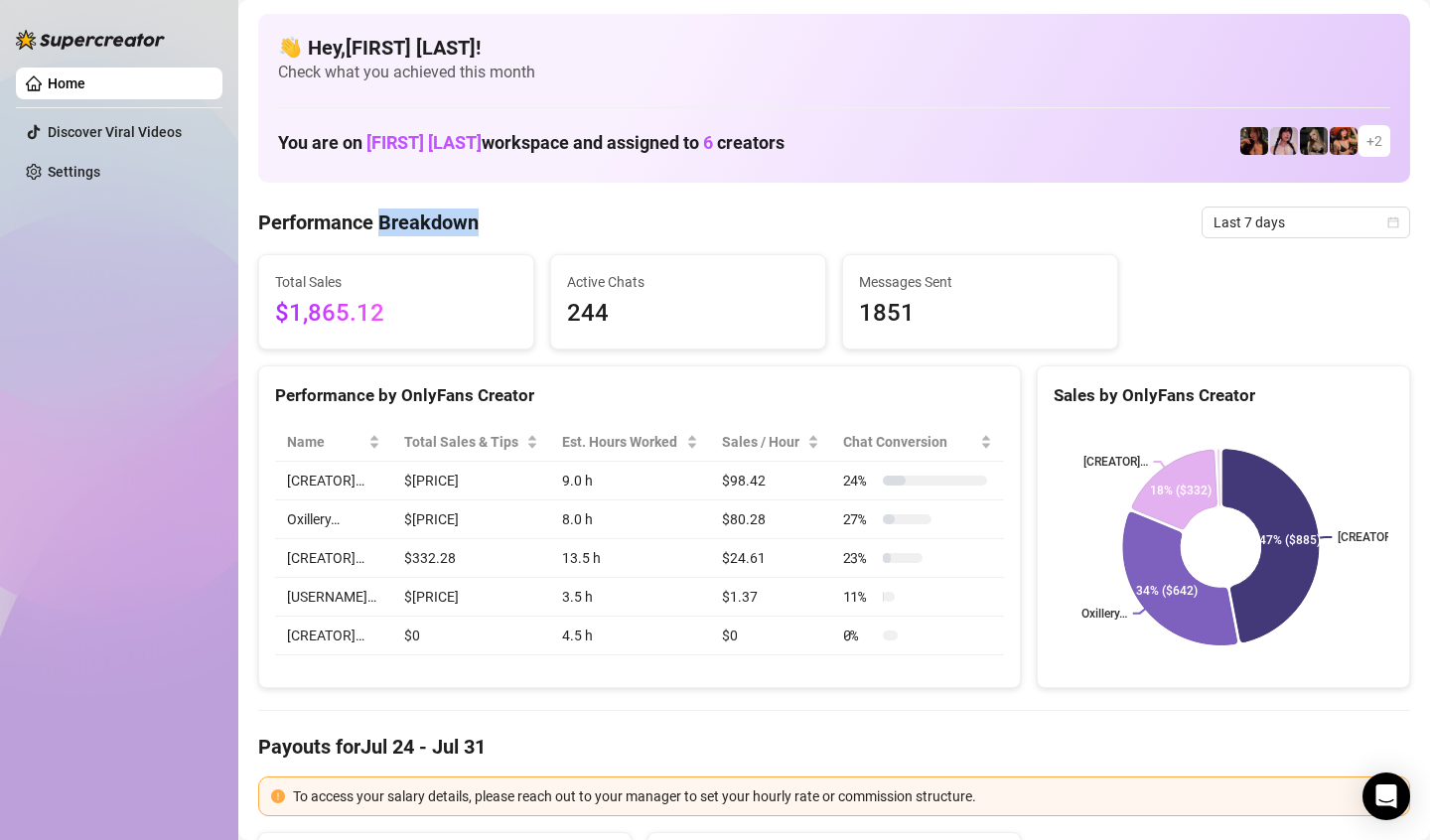 drag, startPoint x: 381, startPoint y: 227, endPoint x: 406, endPoint y: 234, distance: 25.96151 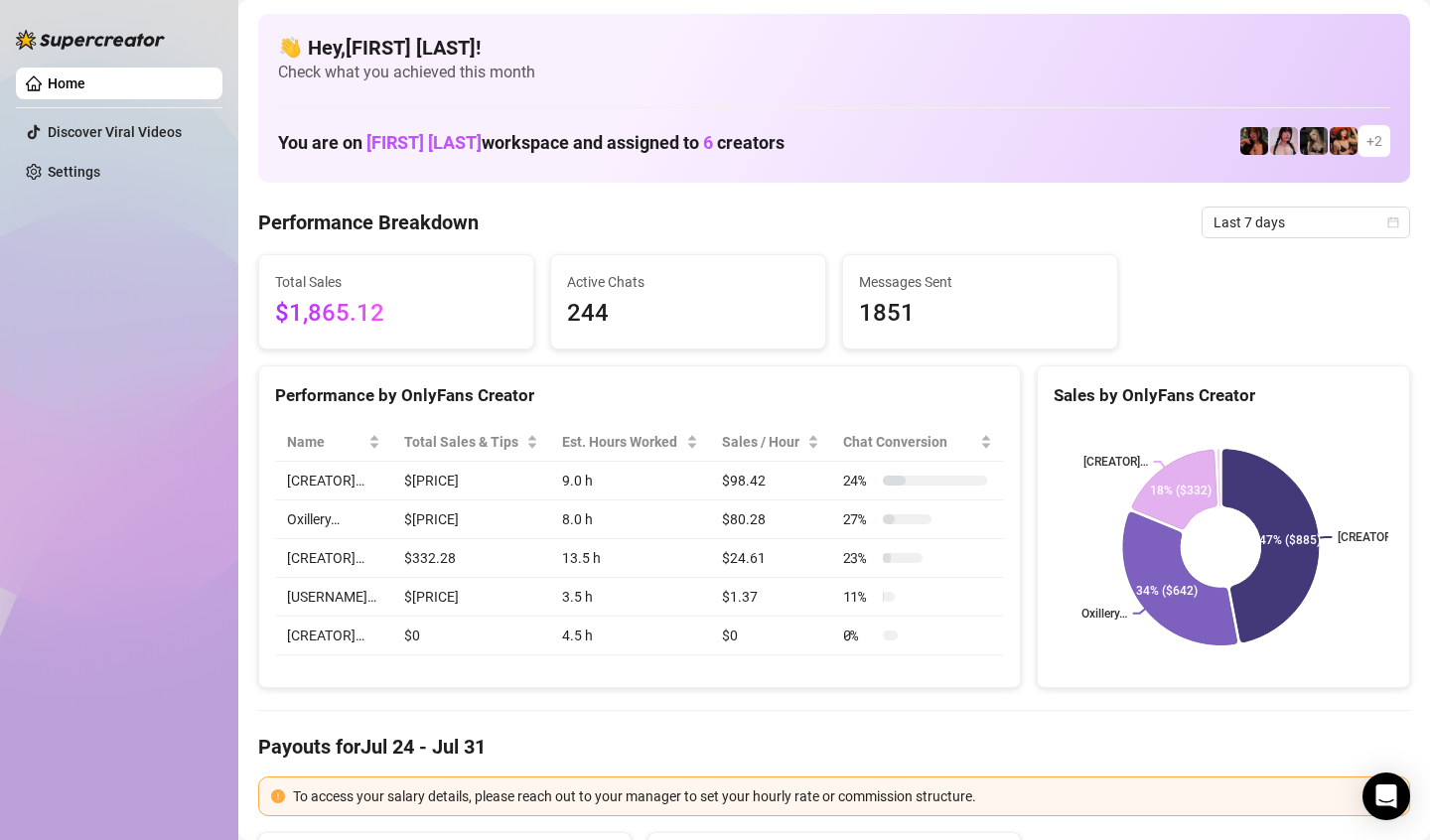 click on "Performance Breakdown Last 7 days Total Sales $1,865.12 Active Chats 244 Messages Sent 1851 Performance by OnlyFans Creator Name Total Sales & Tips Est. Hours Worked Sales / Hour Chat Conversion mads… $885.76 9.0 h $98.42 24 % Oxillery… $642.27 8.0 h $80.28 27 % steph… $332.28 13.5 h $24.61 23 % Rolyat… $4.79 3.5 h $1.37 11 % cyber… $0 4.5 h $0 0 % Sales by OnlyFans Creator mads… Oxillery… steph… 47% ($885) 34% ($642) 18% ($332) Payouts for  Jul 24 - Jul 31 To access your salary details, please reach out to your manager to set your hourly rate or commission structure. Total Payouts — Hours Worked 22.5 Breakdown Hours Worked 22.5 X Hourly Rate — + Sales $1,865.12 X Commissions — = Payouts — Activity Sales by Jul 24 - Jul 31 PPV Sales ( $1,829 ) Tips ( $36 ) Engagement by Jul 24 - Jul 31 Messages Sent Fans Engaged With Est. Hours Worked Messages Breakdown Last 24 hours Messages PPVs Account Message Media Price When Sent When Purchased mads I missed you too Neil :) Free Aug 1, 08:46 PM 12" at bounding box center [834, 2220] 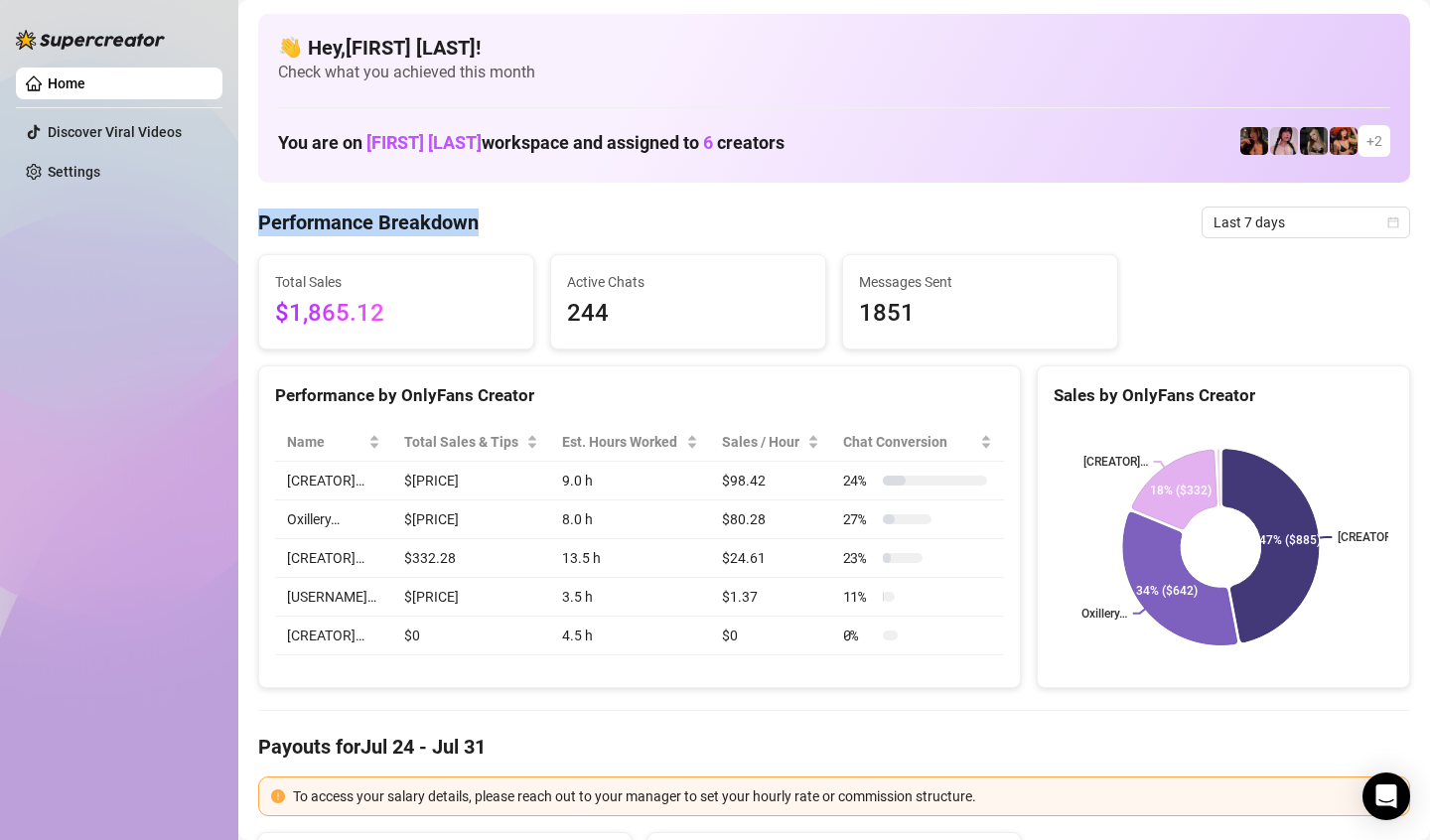 click on "Performance Breakdown Last 7 days" at bounding box center (834, 222) 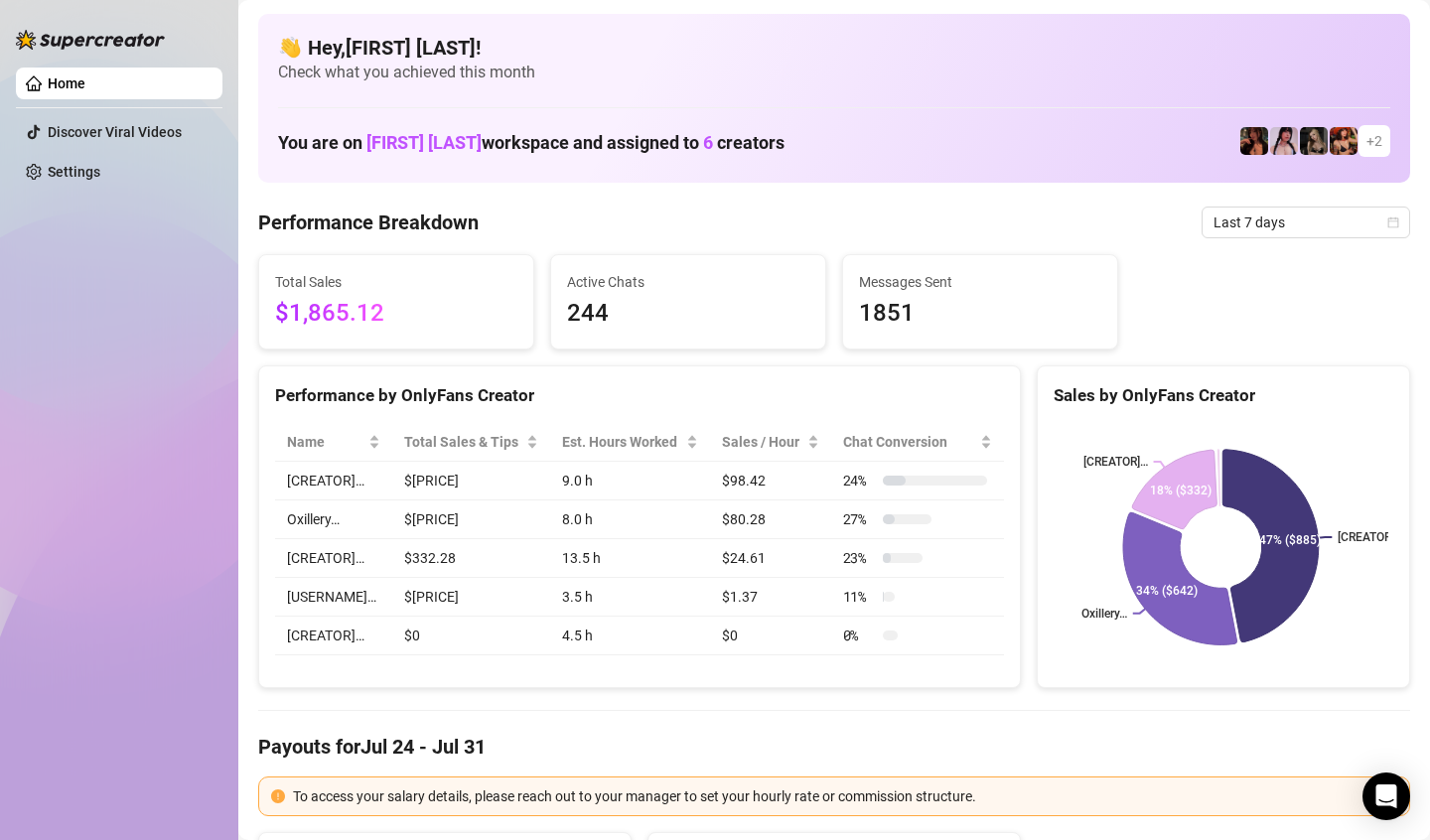 click on "Performance by OnlyFans Creator" at bounding box center (640, 395) 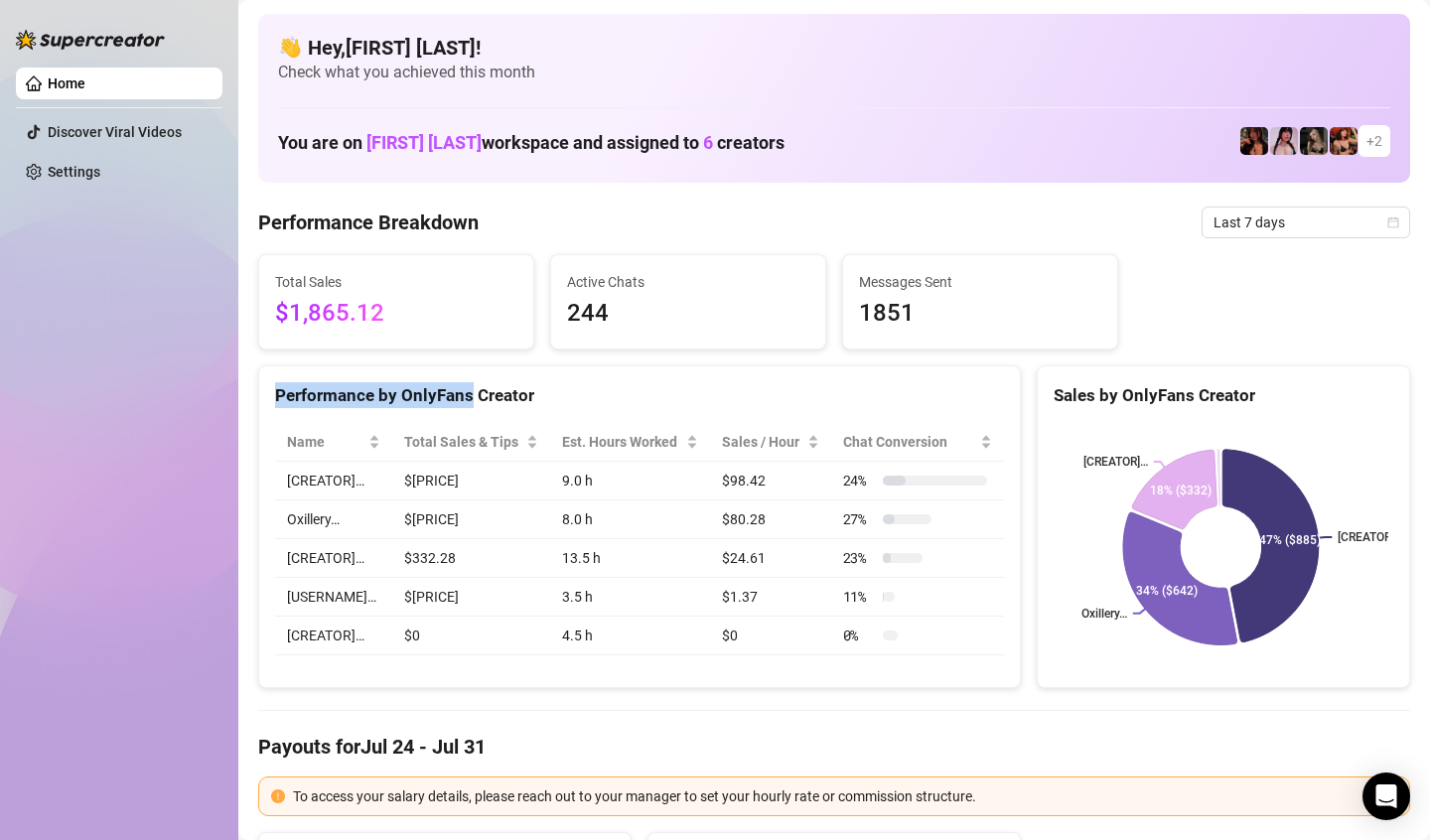 drag, startPoint x: 268, startPoint y: 397, endPoint x: 419, endPoint y: 397, distance: 151 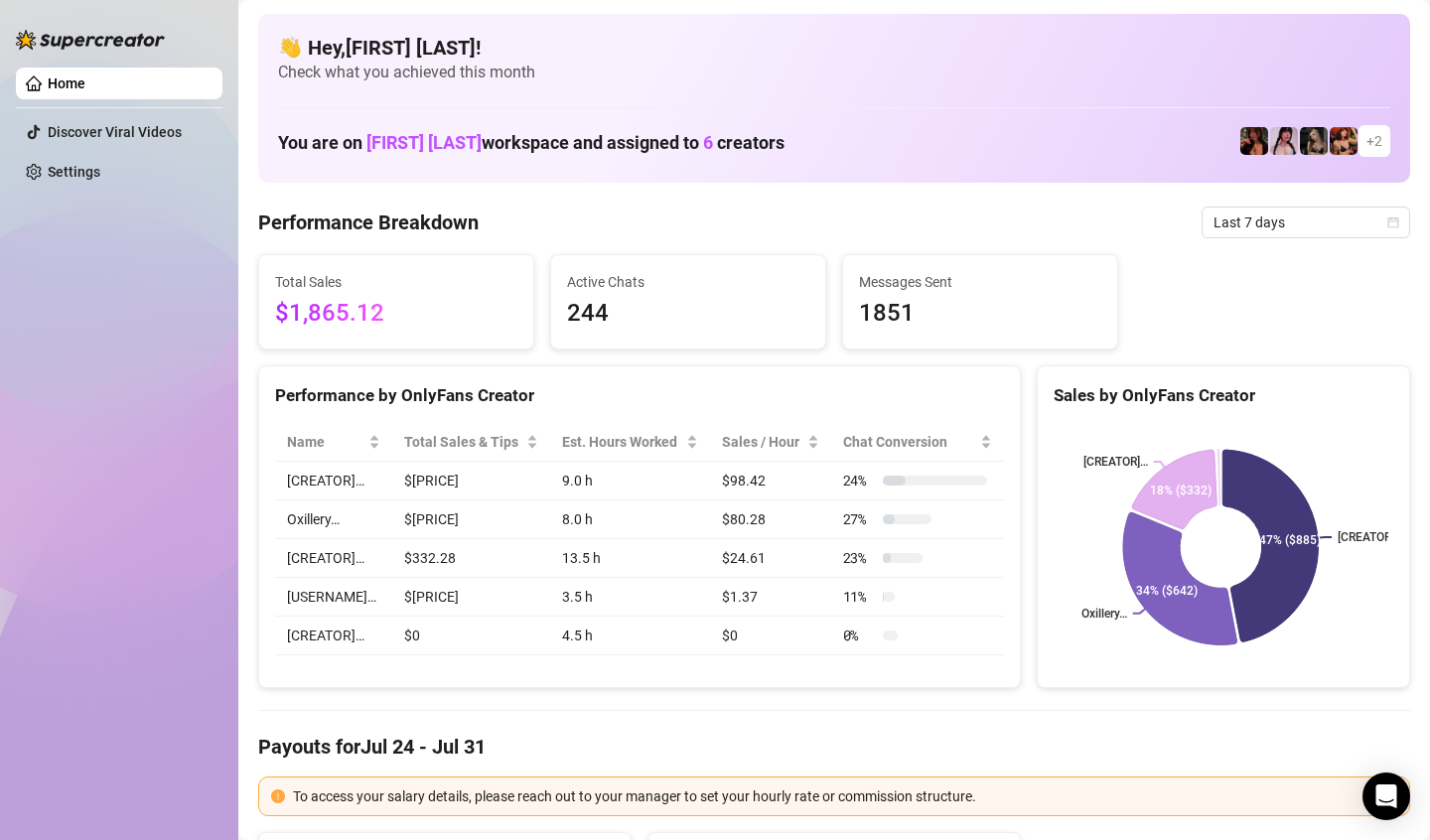 click on "Total Sales $1,865.12 Active Chats 244 Messages Sent 1851 Performance by OnlyFans Creator Name Total Sales & Tips Est. Hours Worked Sales / Hour Chat Conversion mads… $885.76 9.0 h $98.42 24 % Oxillery… $642.27 8.0 h $80.28 27 % steph… $332.28 13.5 h $24.61 23 % Rolyat… $4.79 3.5 h $1.37 11 % cyber… $0 4.5 h $0 0 % Sales by OnlyFans Creator mads… Oxillery… steph… 47% ($885) 34% ($642) 18% ($332) Payouts for  Jul 24 - Jul 31 To access your salary details, please reach out to your manager to set your hourly rate or commission structure. Total Payouts — Hours Worked 22.5 Breakdown Hours Worked 22.5 X Hourly Rate — + Sales $1,865.12 X Commissions — = Payouts — Activity Sales by Jul 24 - Jul 31 PPV Sales ( $1,829 ) Tips ( $36 ) Engagement by Jul 24 - Jul 31 Messages Sent Fans Engaged With Est. Hours Worked Messages Breakdown Last 24 hours Messages PPVs Account Message Media Price When Sent When Purchased mads I missed you too Neil :) Free Aug 1, 08:46 PM — View Chat mads Free — mads —" at bounding box center [834, 2244] 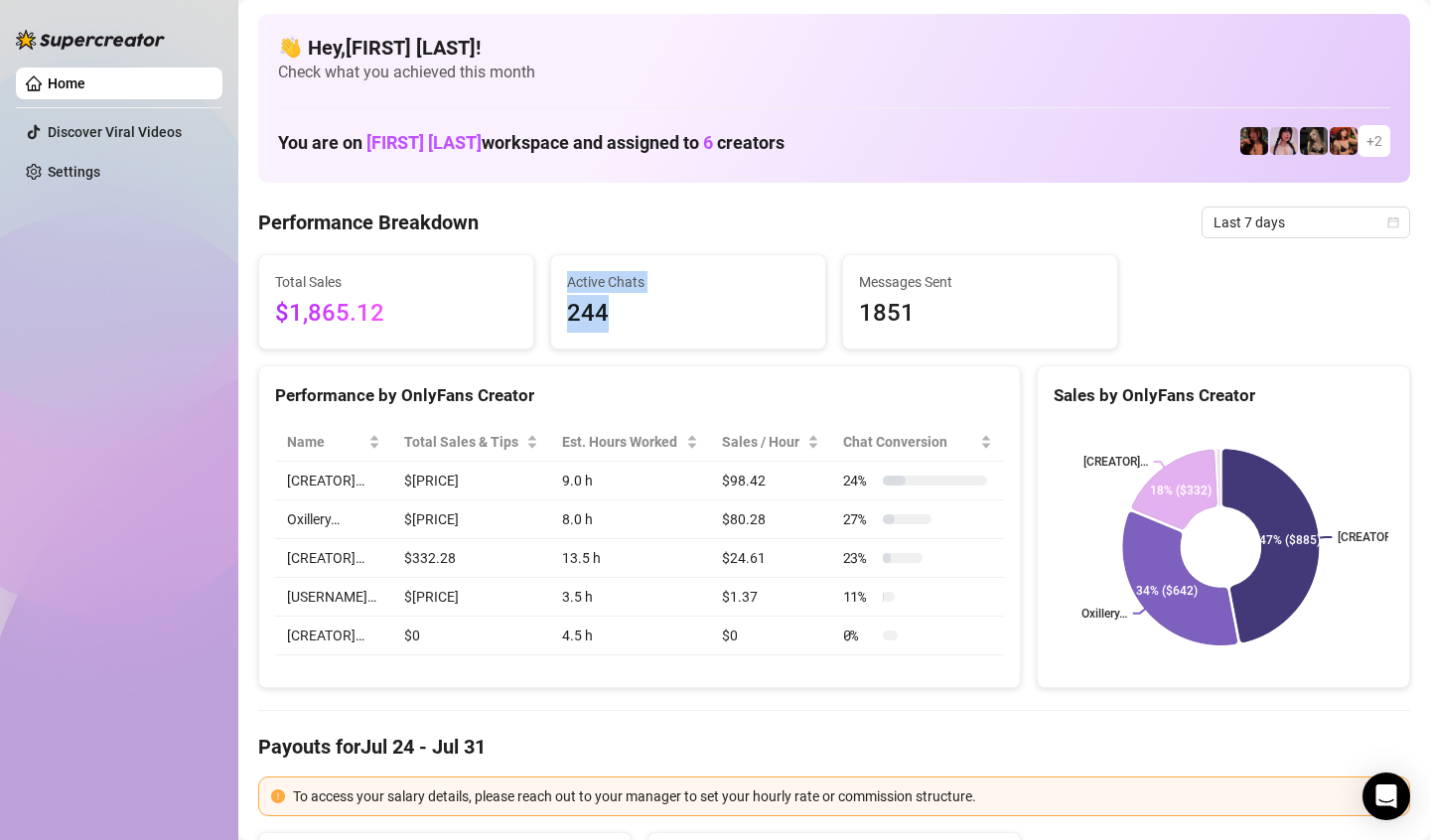 drag, startPoint x: 543, startPoint y: 353, endPoint x: 559, endPoint y: 285, distance: 69.857 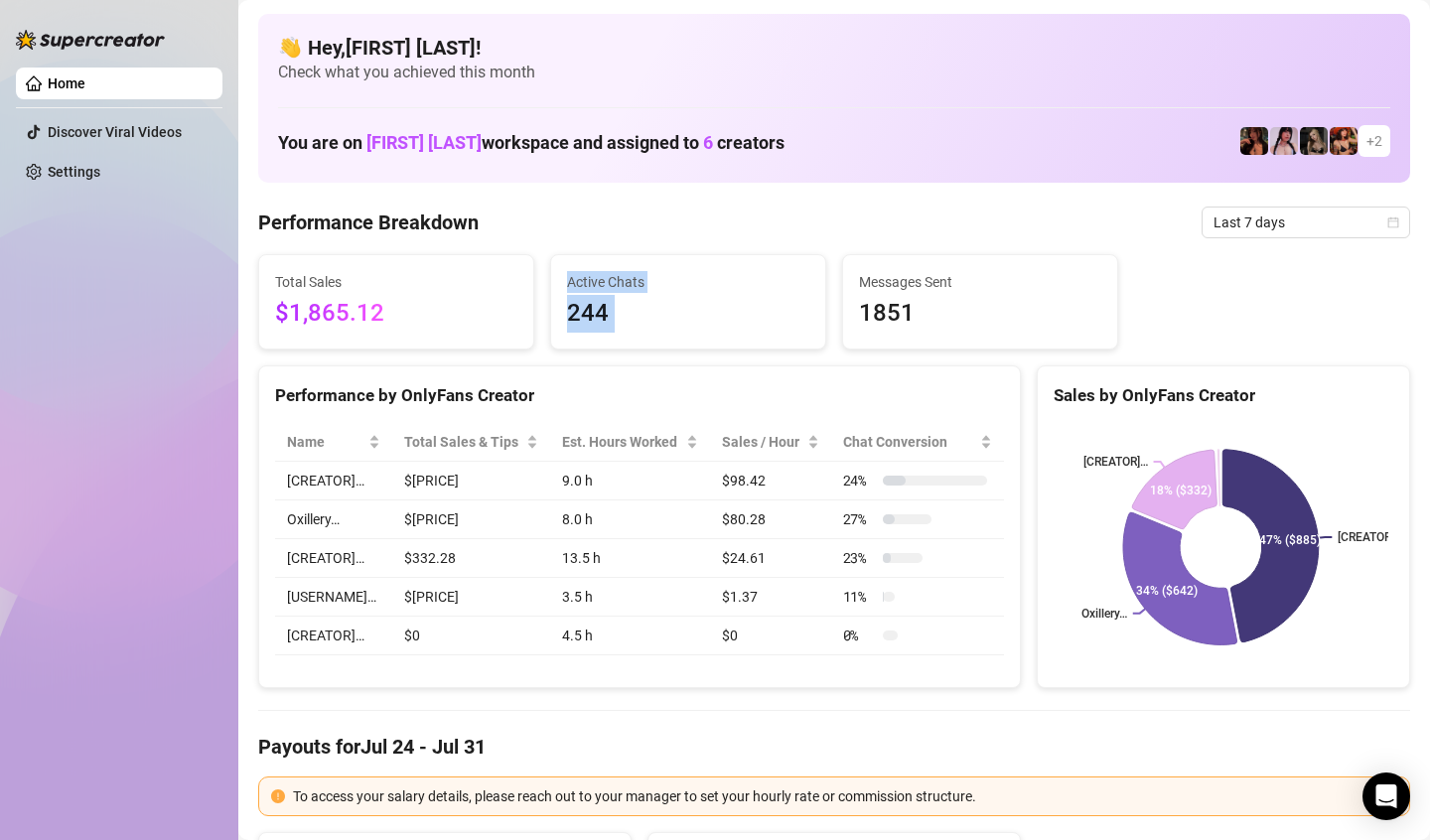 drag, startPoint x: 559, startPoint y: 285, endPoint x: 651, endPoint y: 313, distance: 96.166522 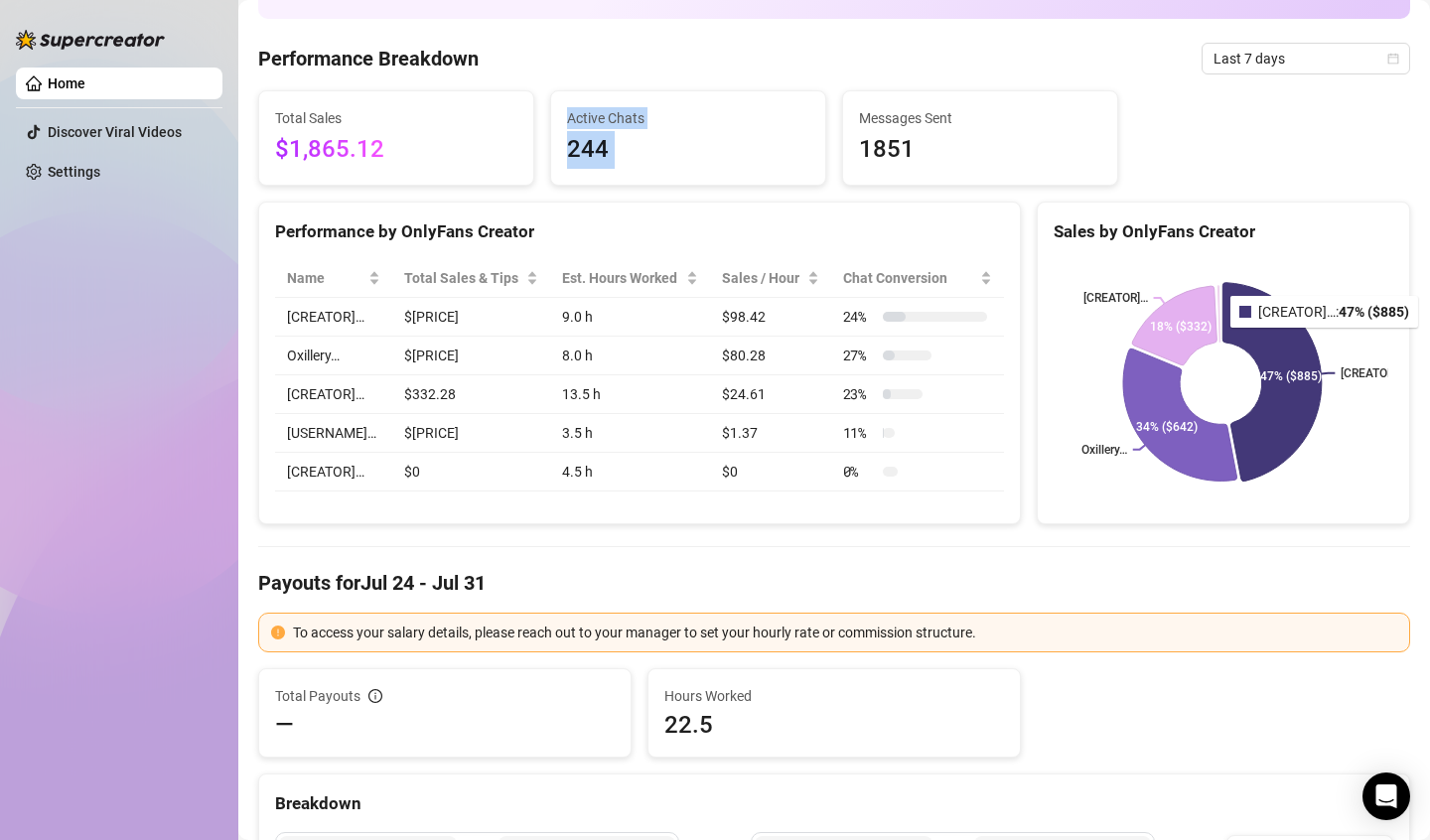 scroll, scrollTop: 199, scrollLeft: 0, axis: vertical 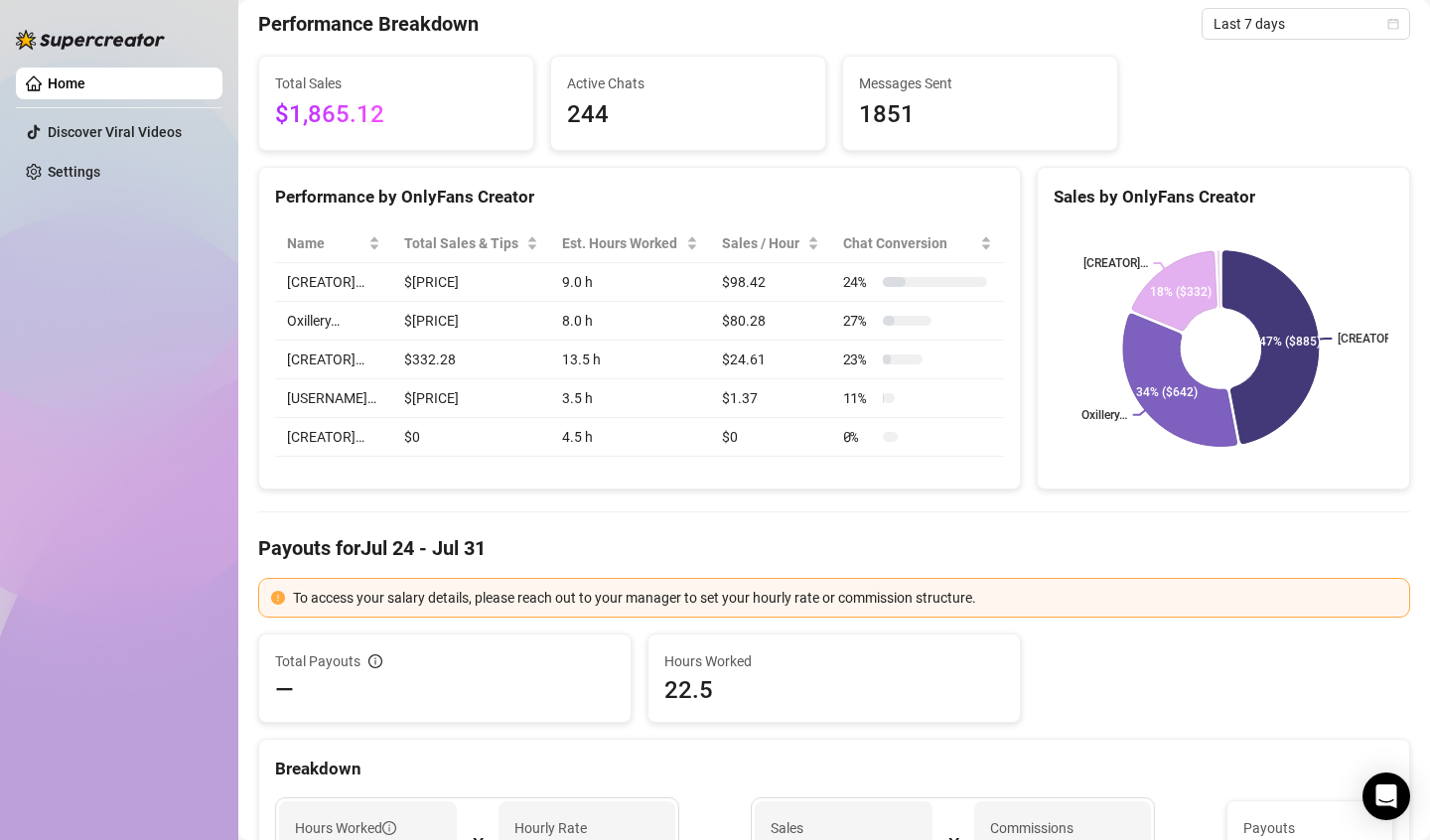 click on "$[PRICE]" at bounding box center (472, 282) 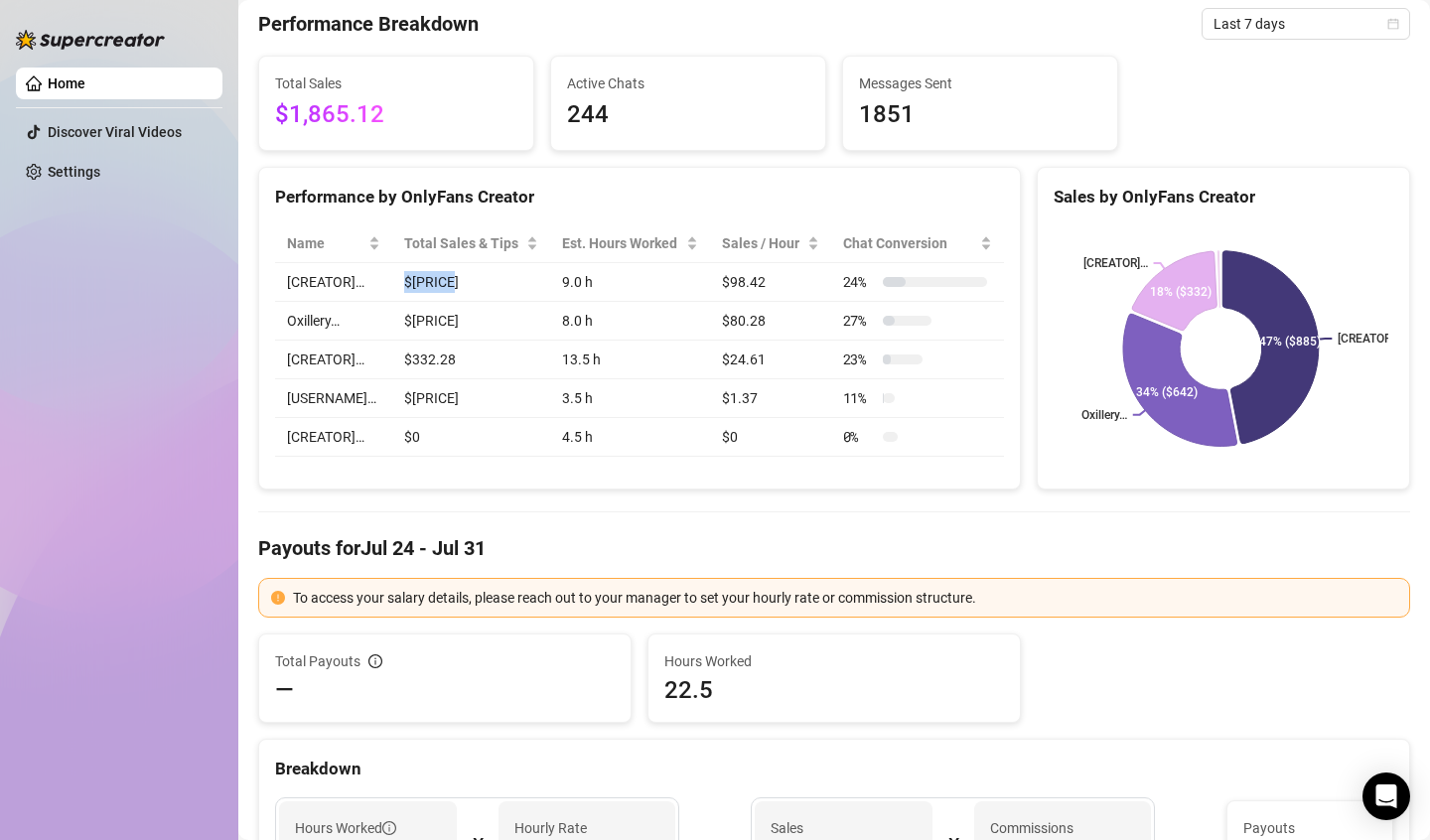 drag, startPoint x: 401, startPoint y: 275, endPoint x: 360, endPoint y: 290, distance: 43.65776 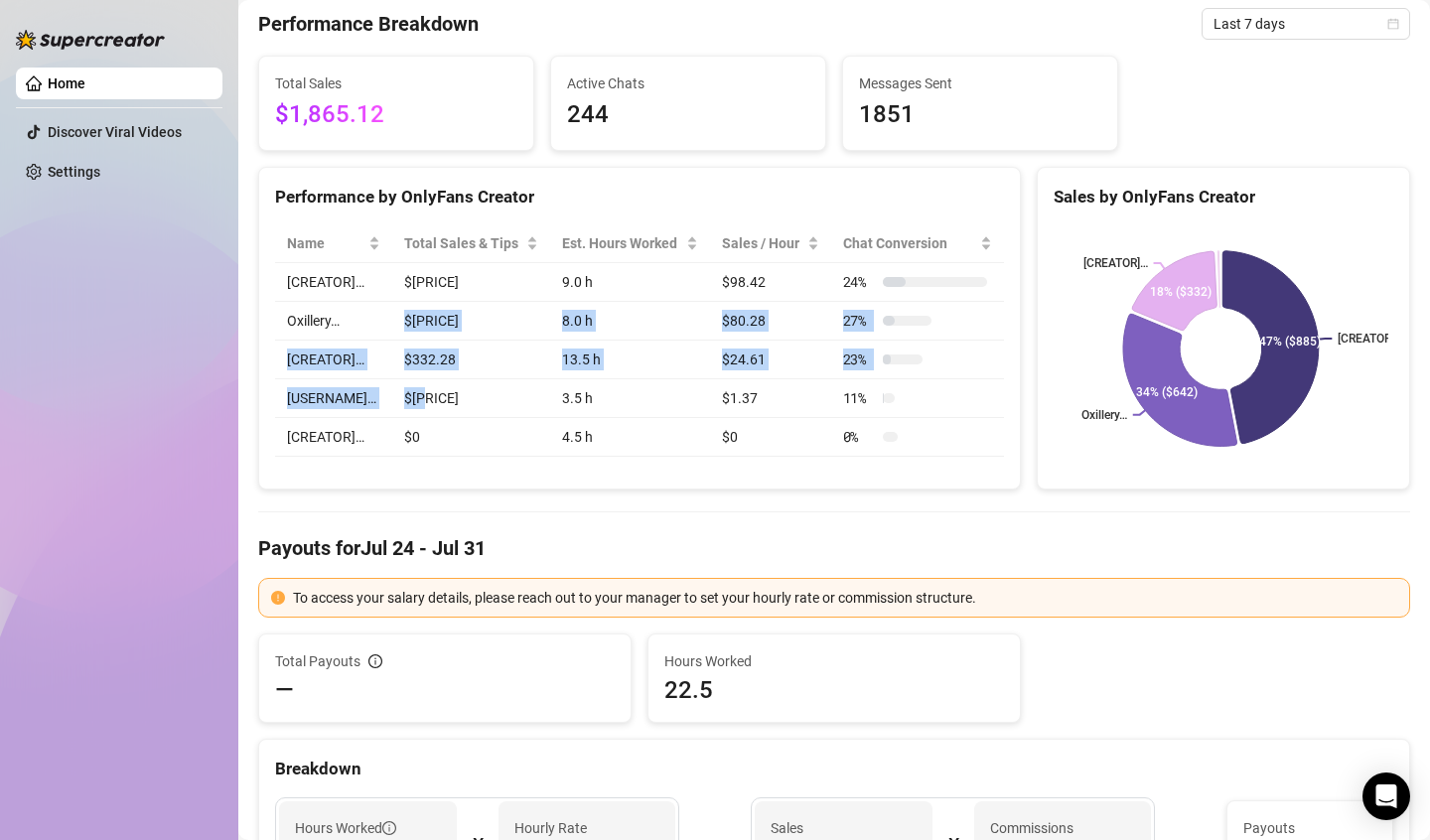 drag, startPoint x: 372, startPoint y: 318, endPoint x: 392, endPoint y: 385, distance: 69.92138 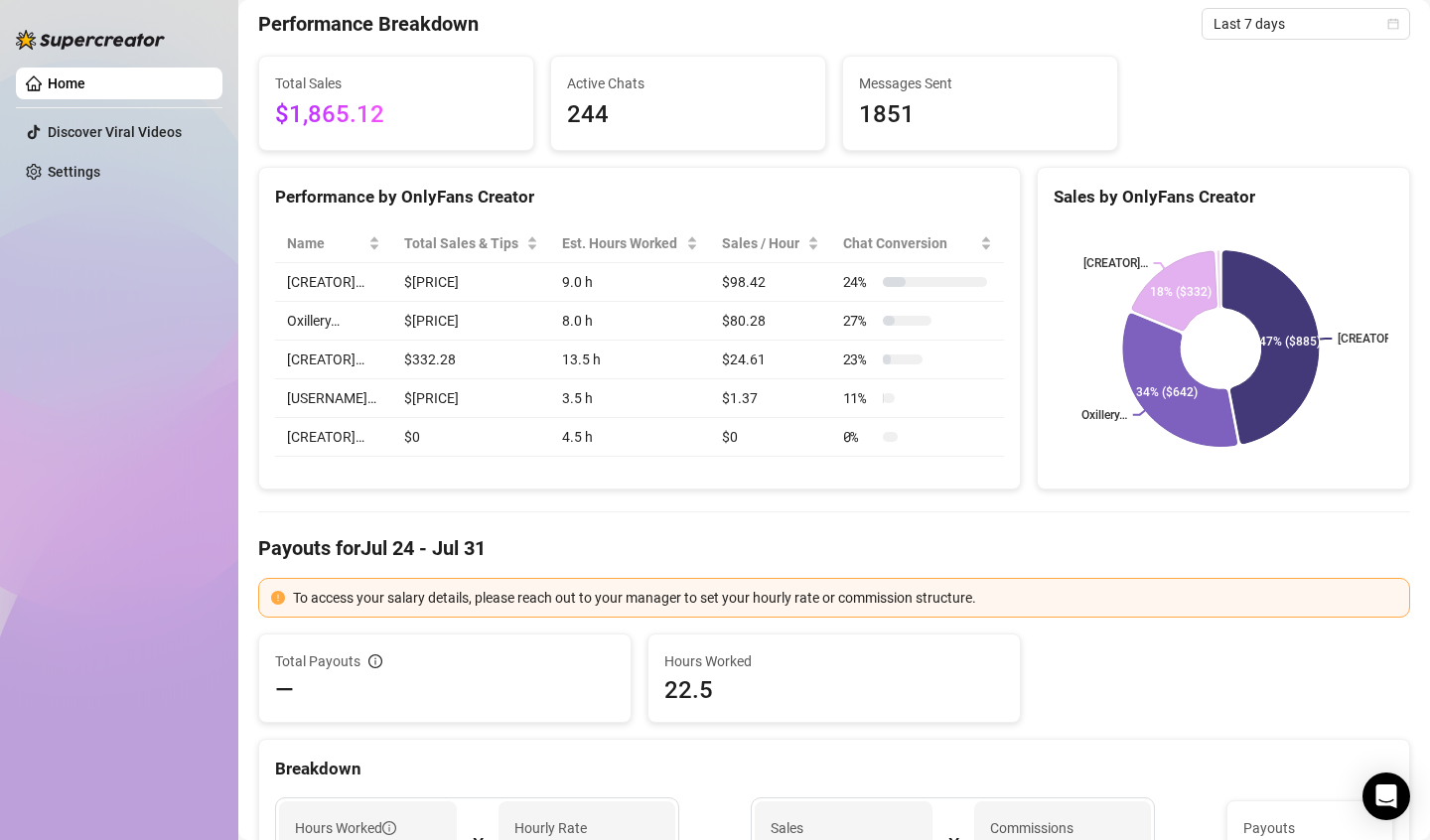 click on "$[PRICE]" at bounding box center [472, 282] 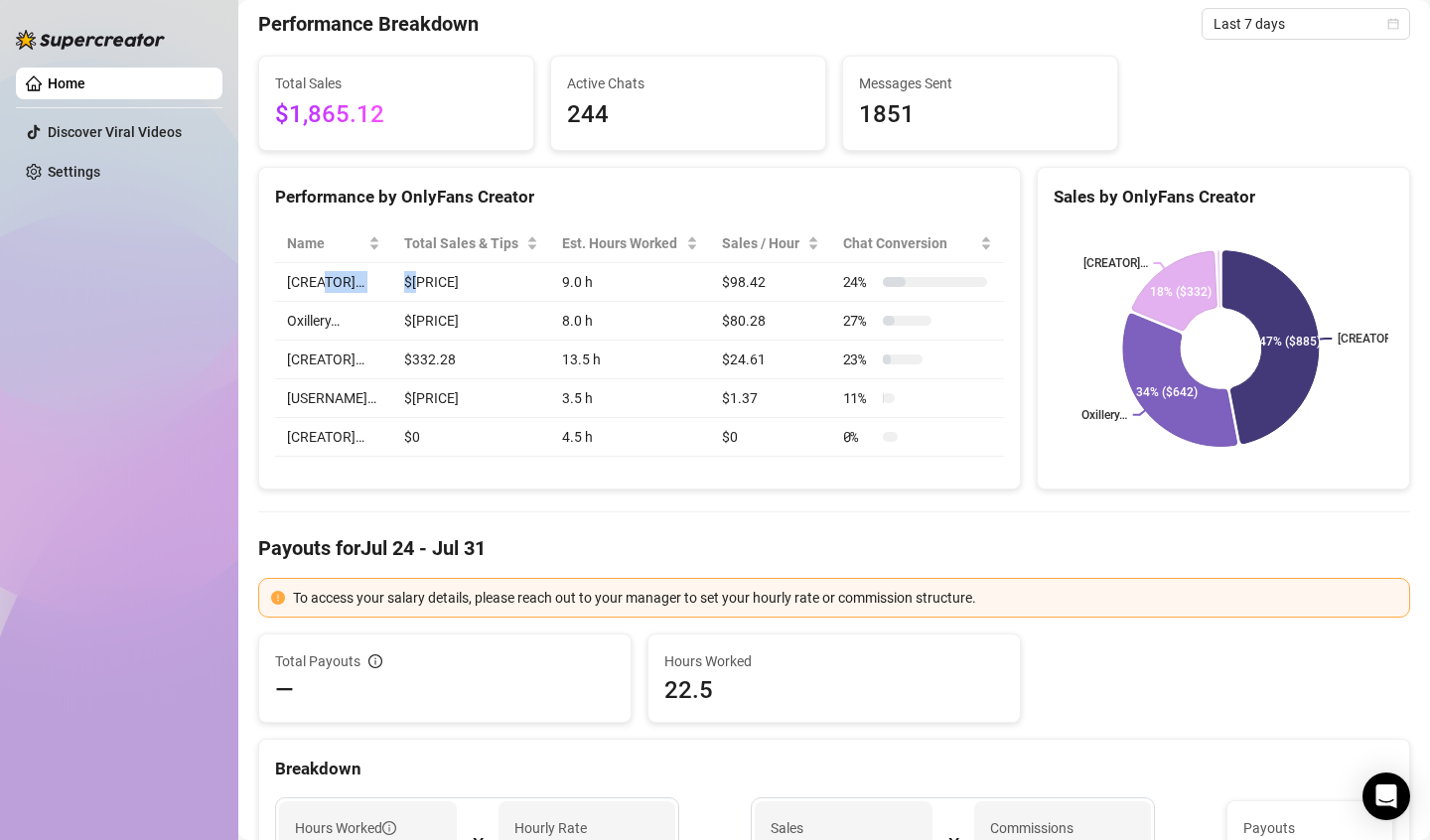 click on "mads… $[PRICE] [PERCENTAGE] h $[PRICE] [PERCENTAGE]" at bounding box center [640, 282] 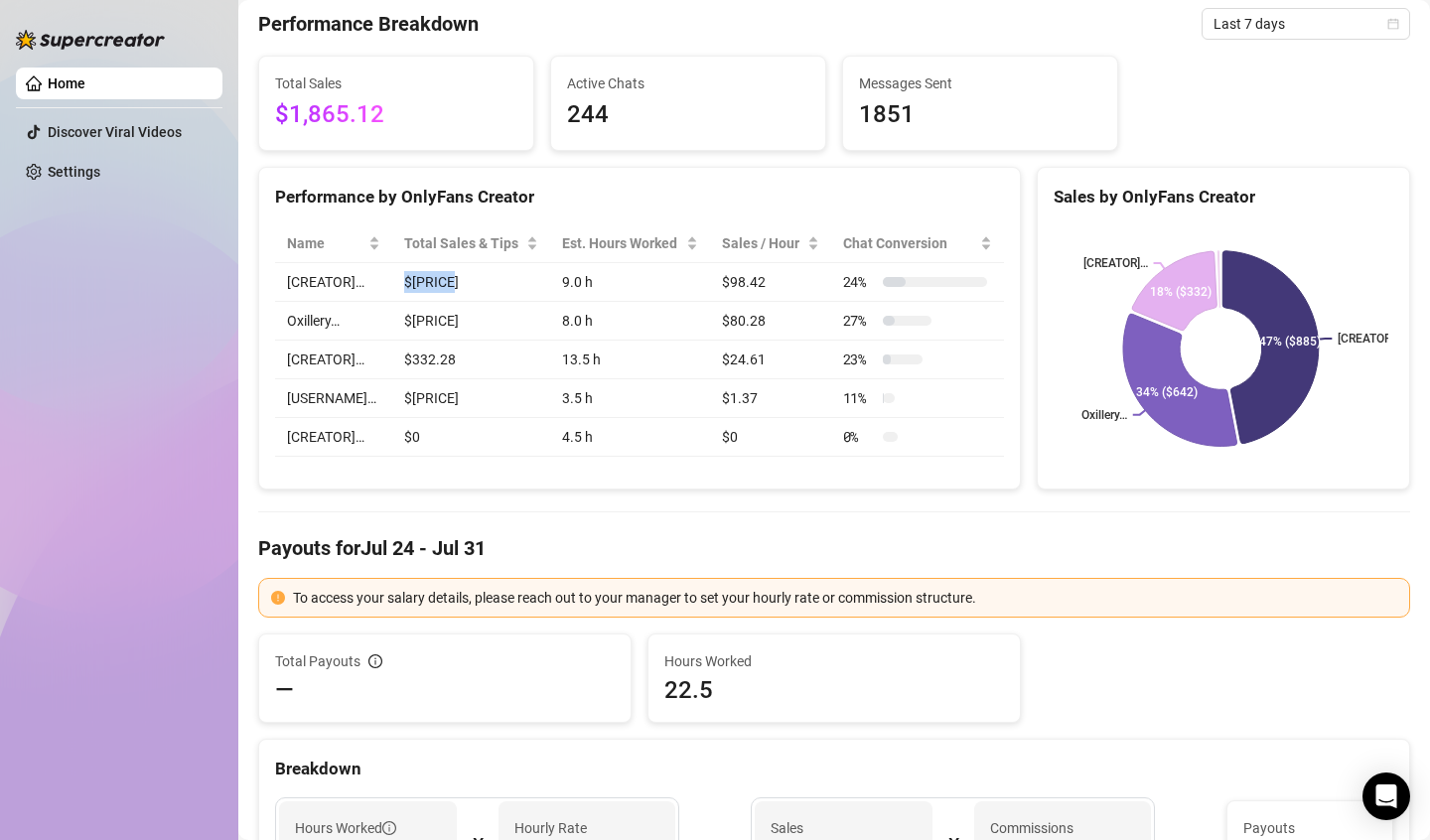 drag, startPoint x: 382, startPoint y: 272, endPoint x: 364, endPoint y: 282, distance: 20.59126 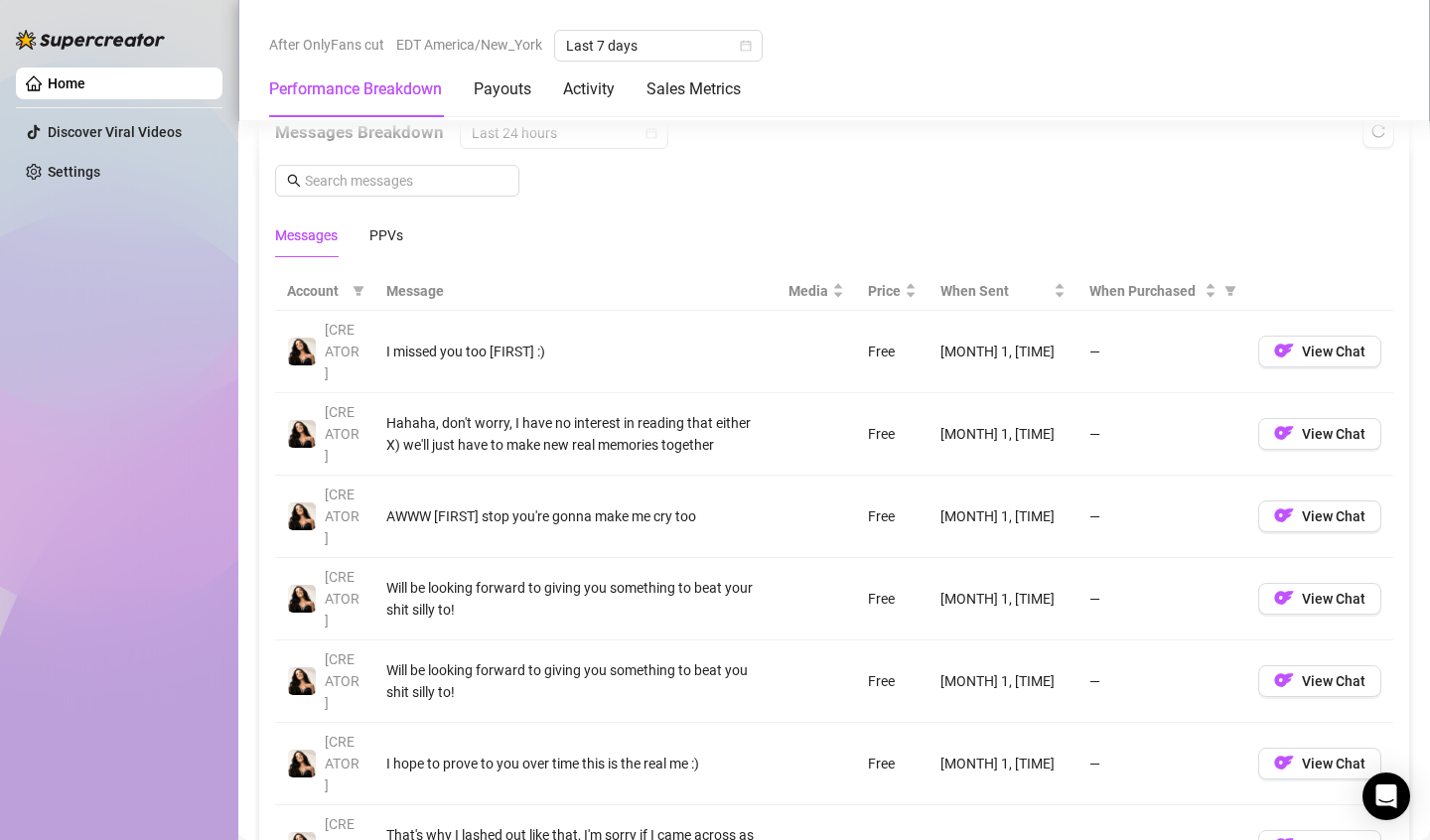 scroll, scrollTop: 1887, scrollLeft: 0, axis: vertical 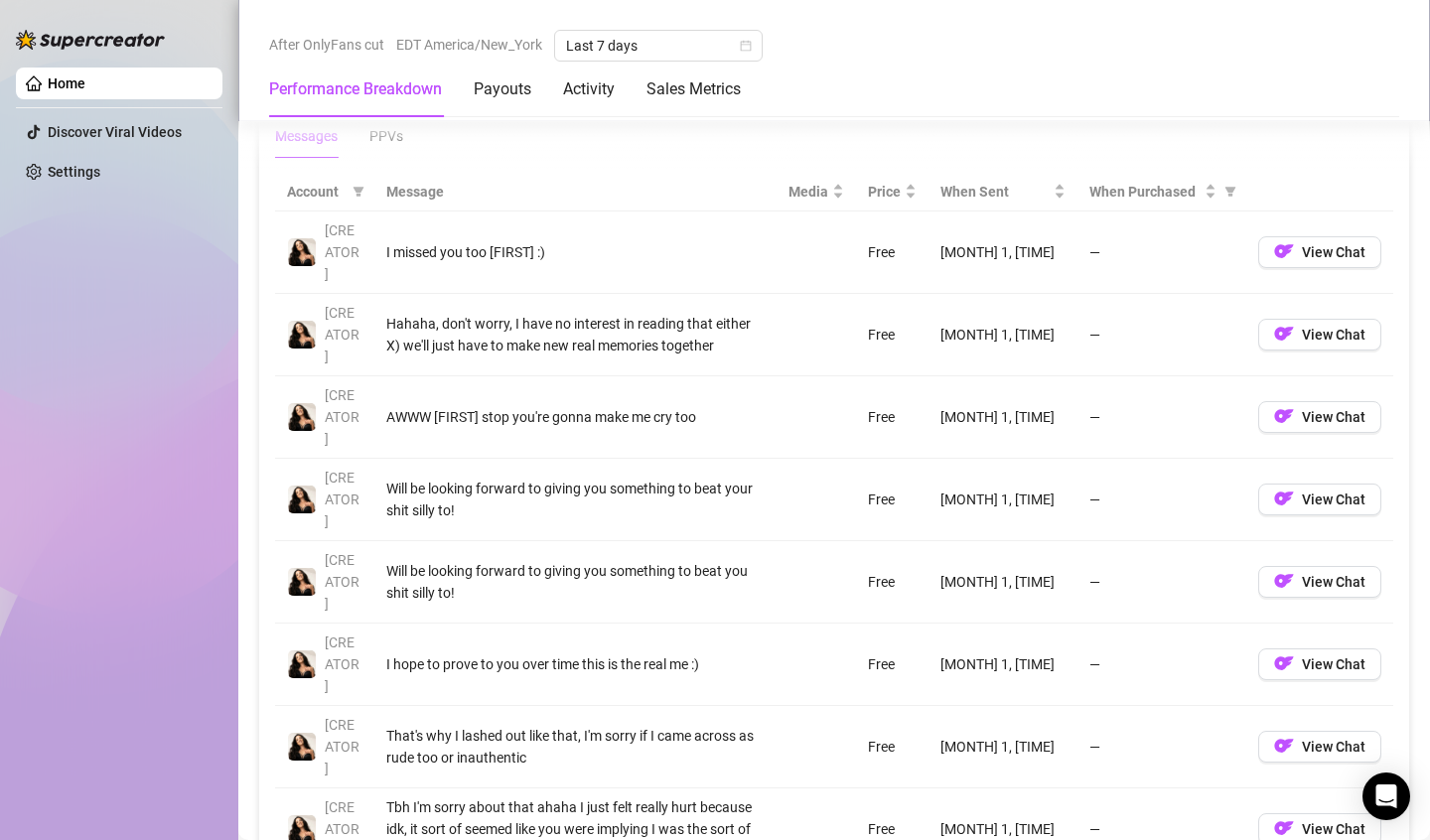 click on "Messages PPVs" at bounding box center [834, 136] 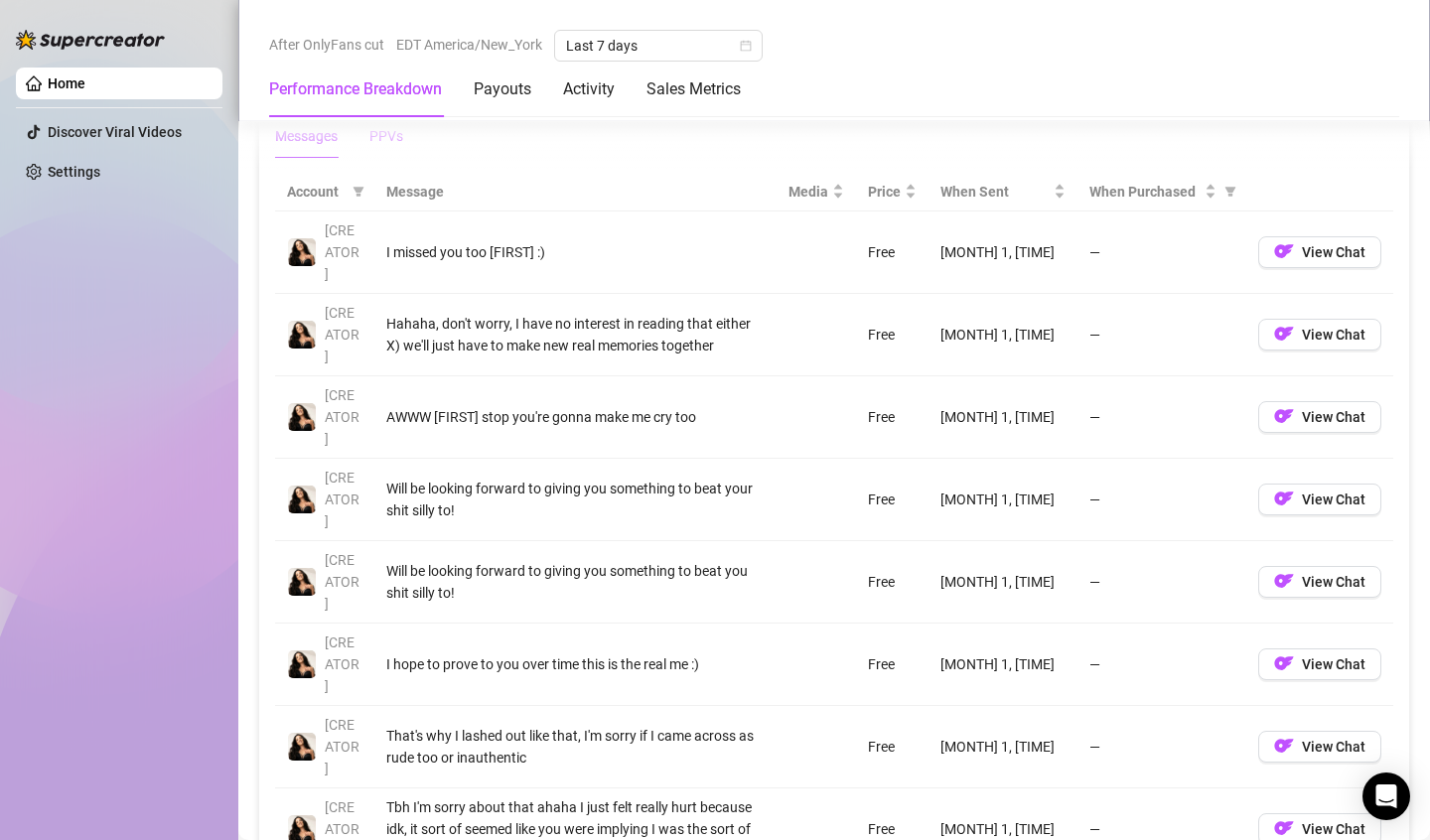 click on "PPVs" at bounding box center [386, 136] 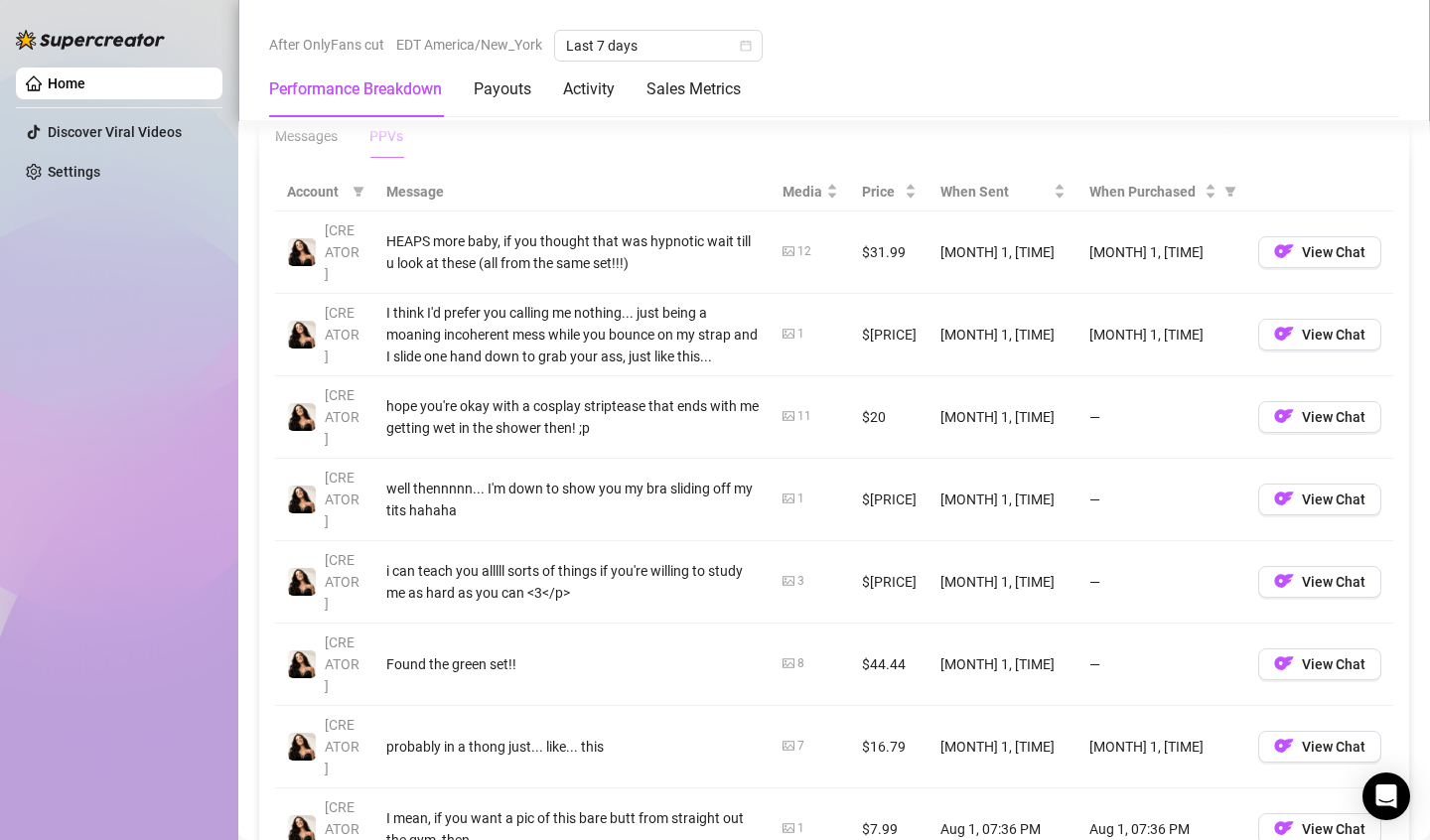 click on "HEAPS more baby, if you thought that was hypnotic wait till u look at these (all from the same set!!!)" at bounding box center [572, 252] 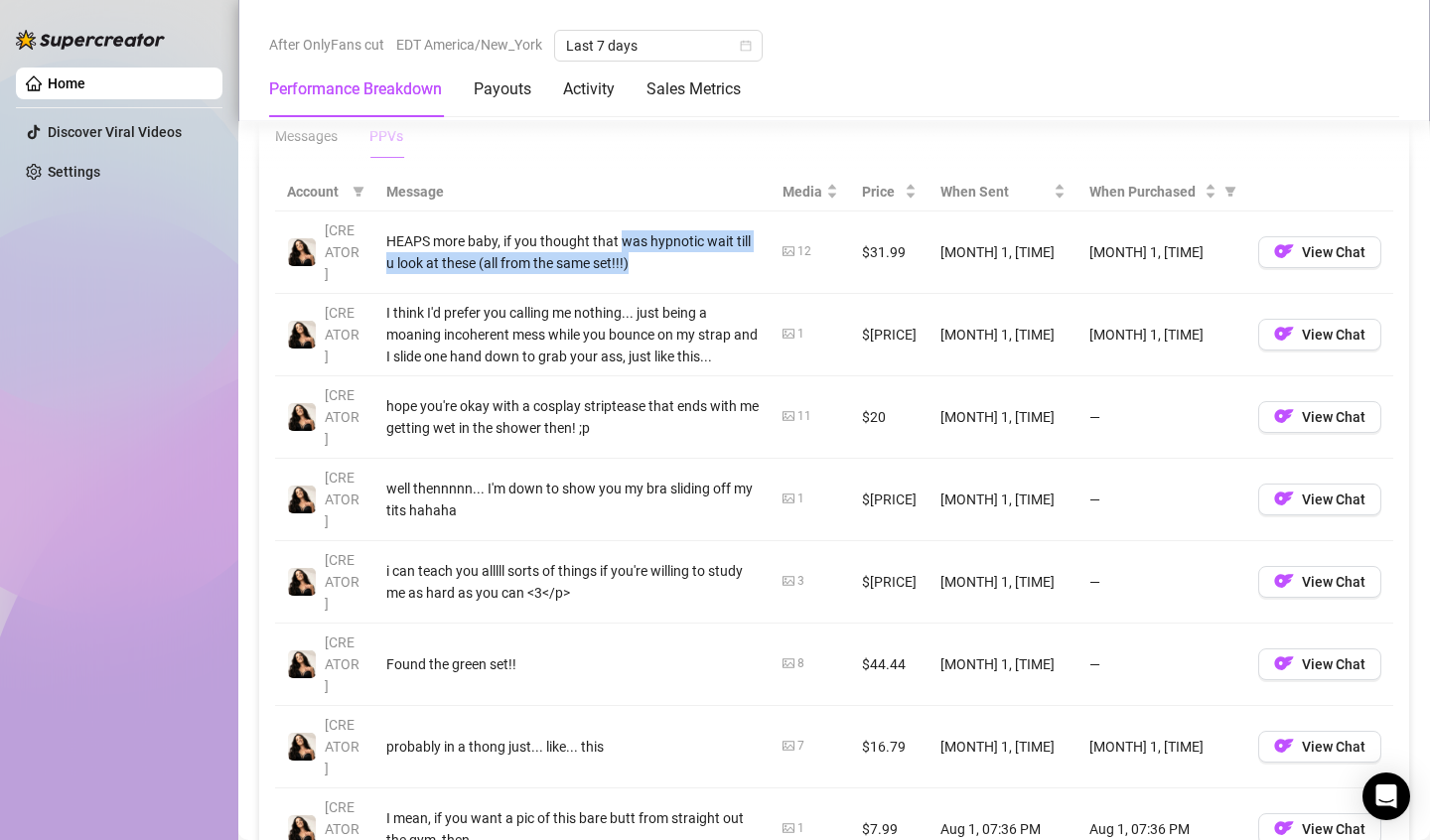 drag, startPoint x: 642, startPoint y: 227, endPoint x: 668, endPoint y: 250, distance: 34.71311 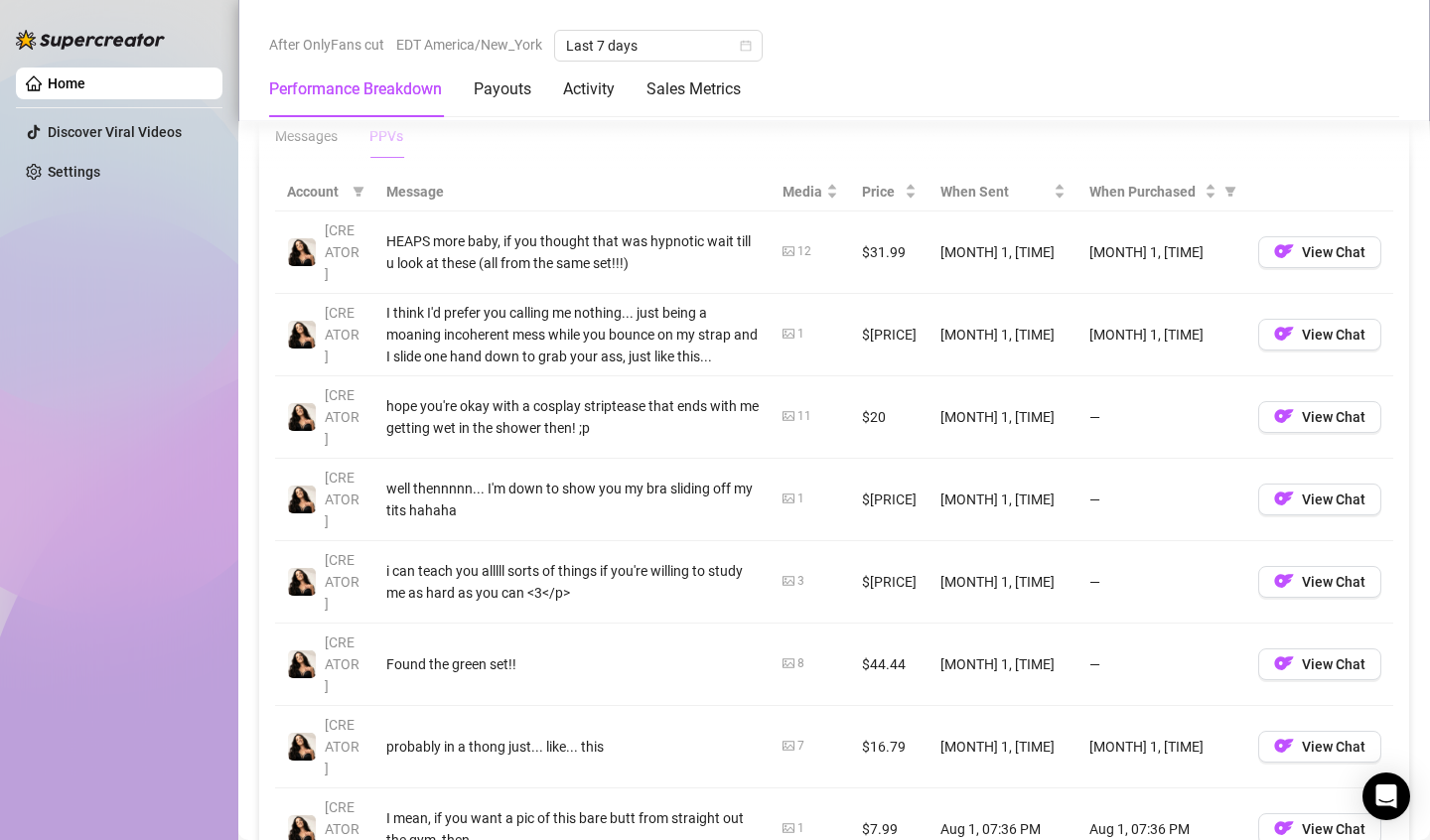 click on "$31.99" at bounding box center (889, 252) 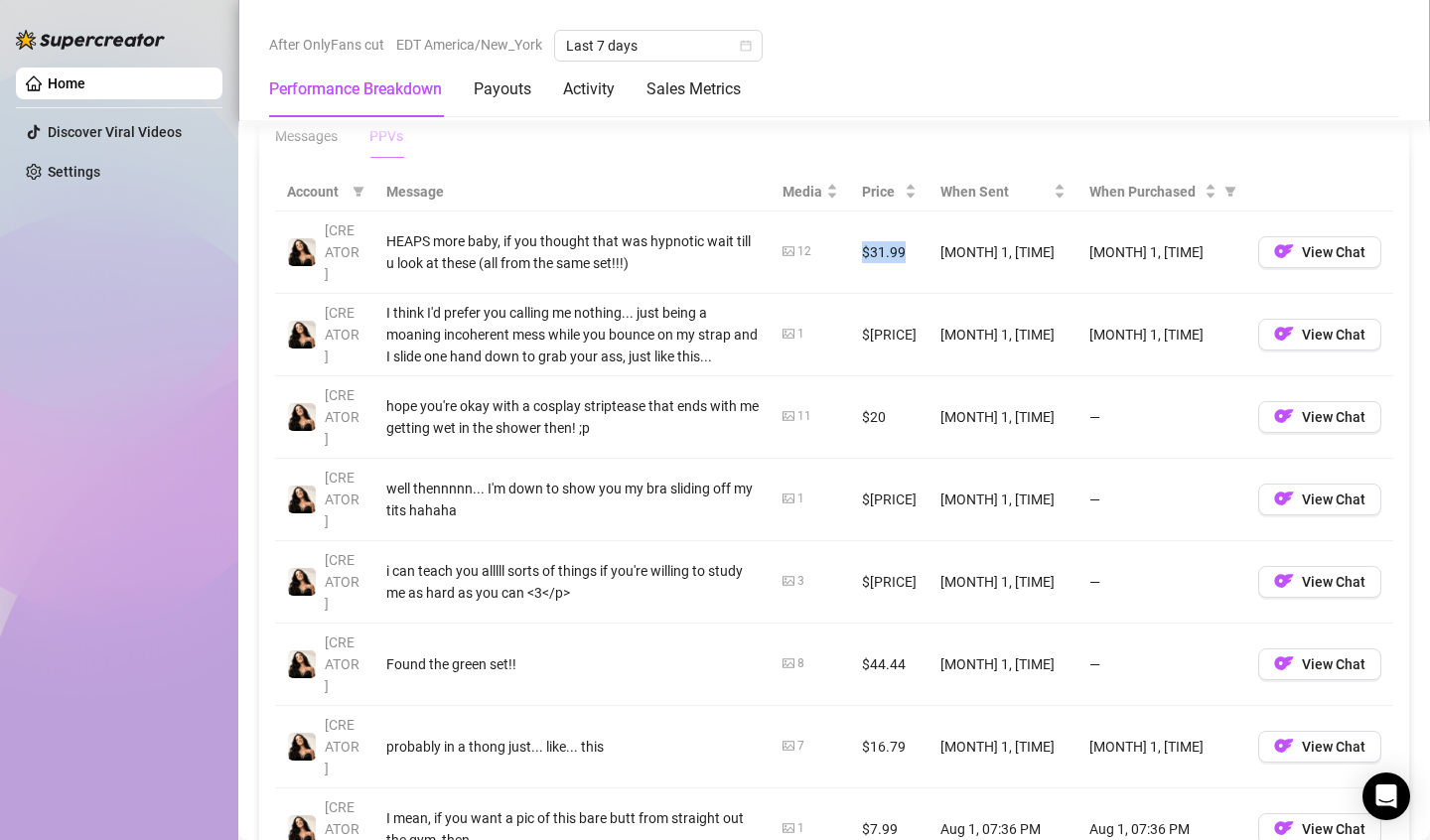 drag, startPoint x: 841, startPoint y: 243, endPoint x: 902, endPoint y: 246, distance: 61.073726 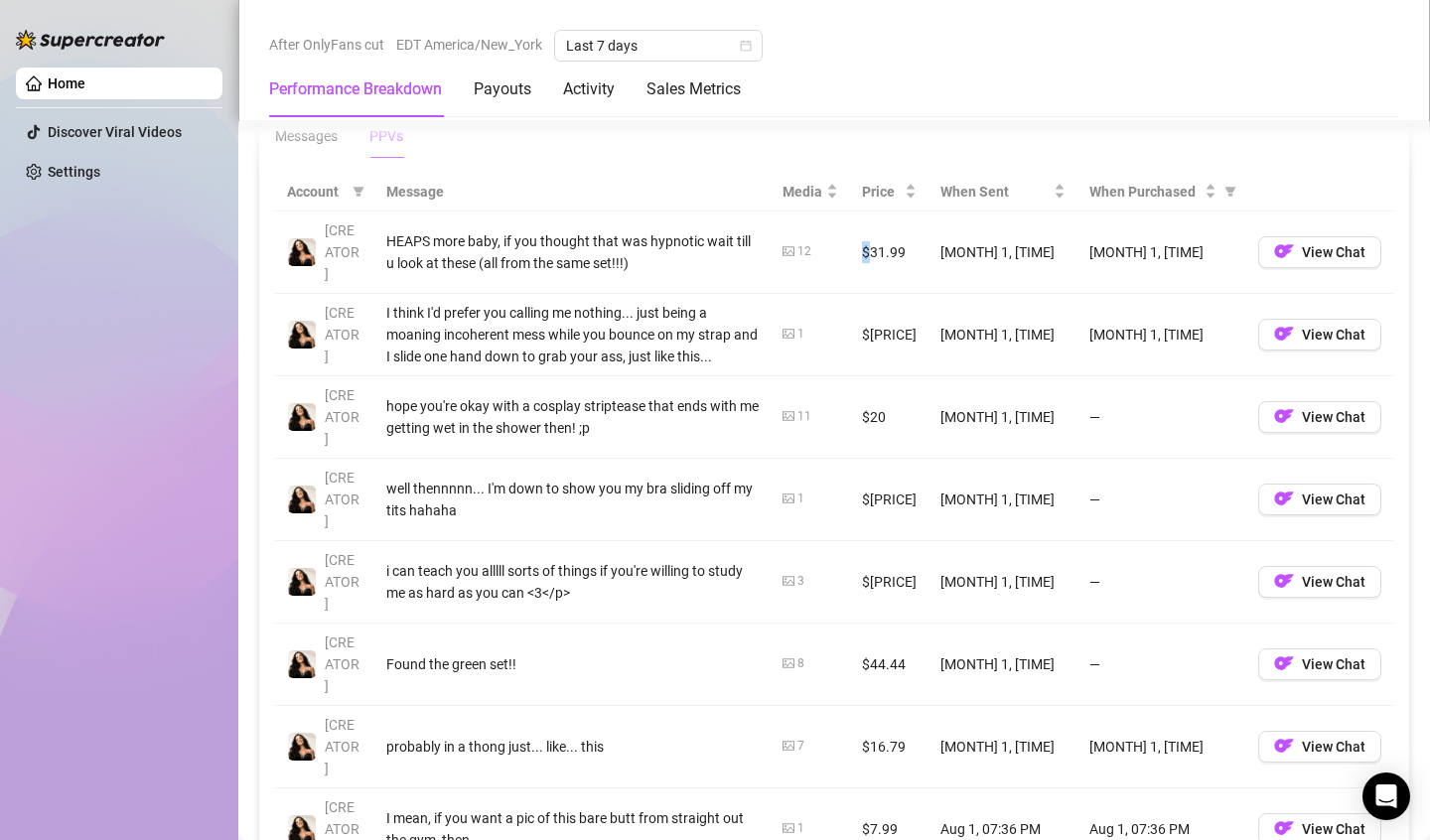 drag, startPoint x: 890, startPoint y: 249, endPoint x: 841, endPoint y: 266, distance: 51.86521 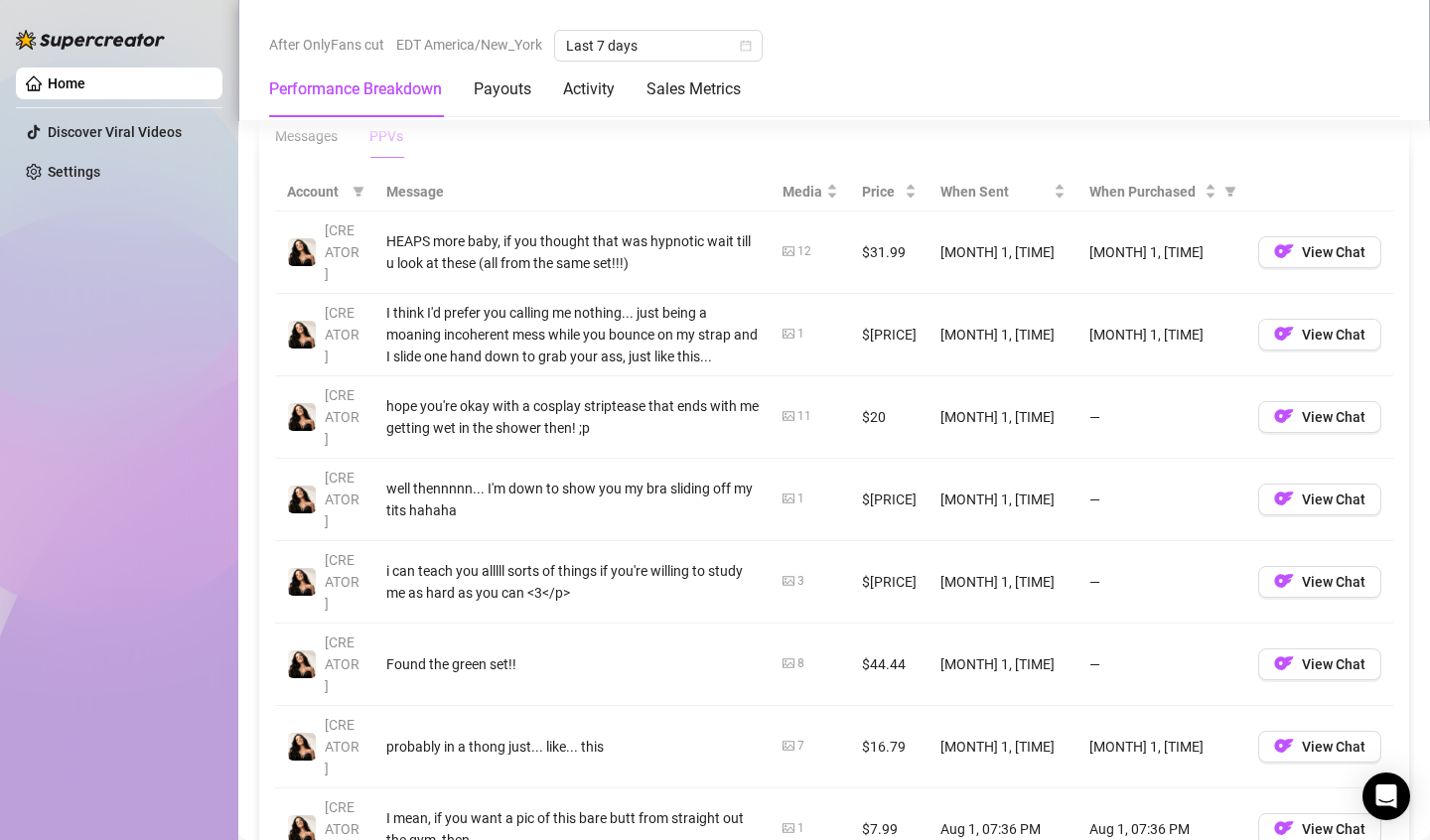 click on "[CURRENCY][AMOUNT]" at bounding box center (889, 335) 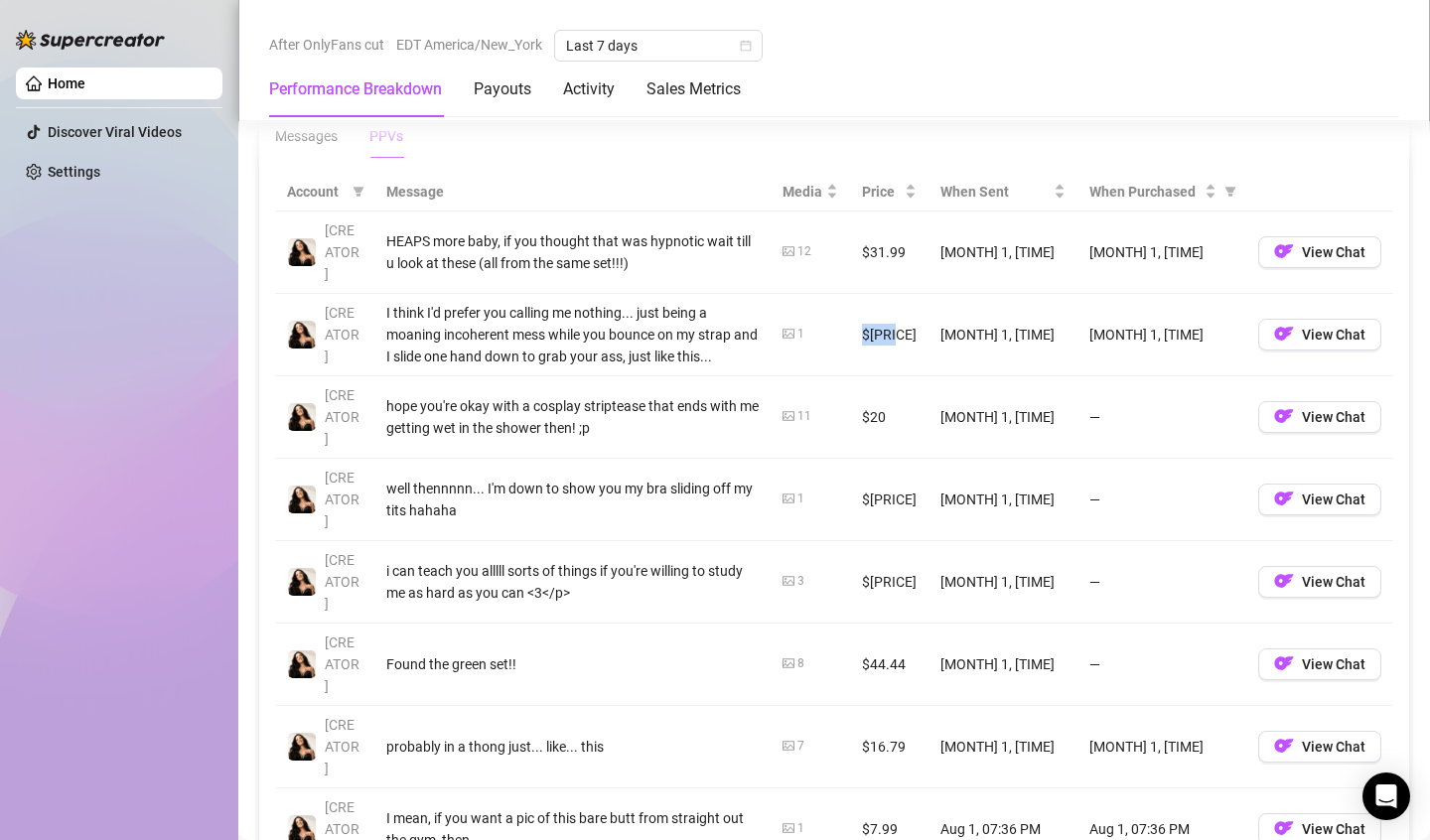 drag, startPoint x: 837, startPoint y: 290, endPoint x: 905, endPoint y: 294, distance: 68.117545 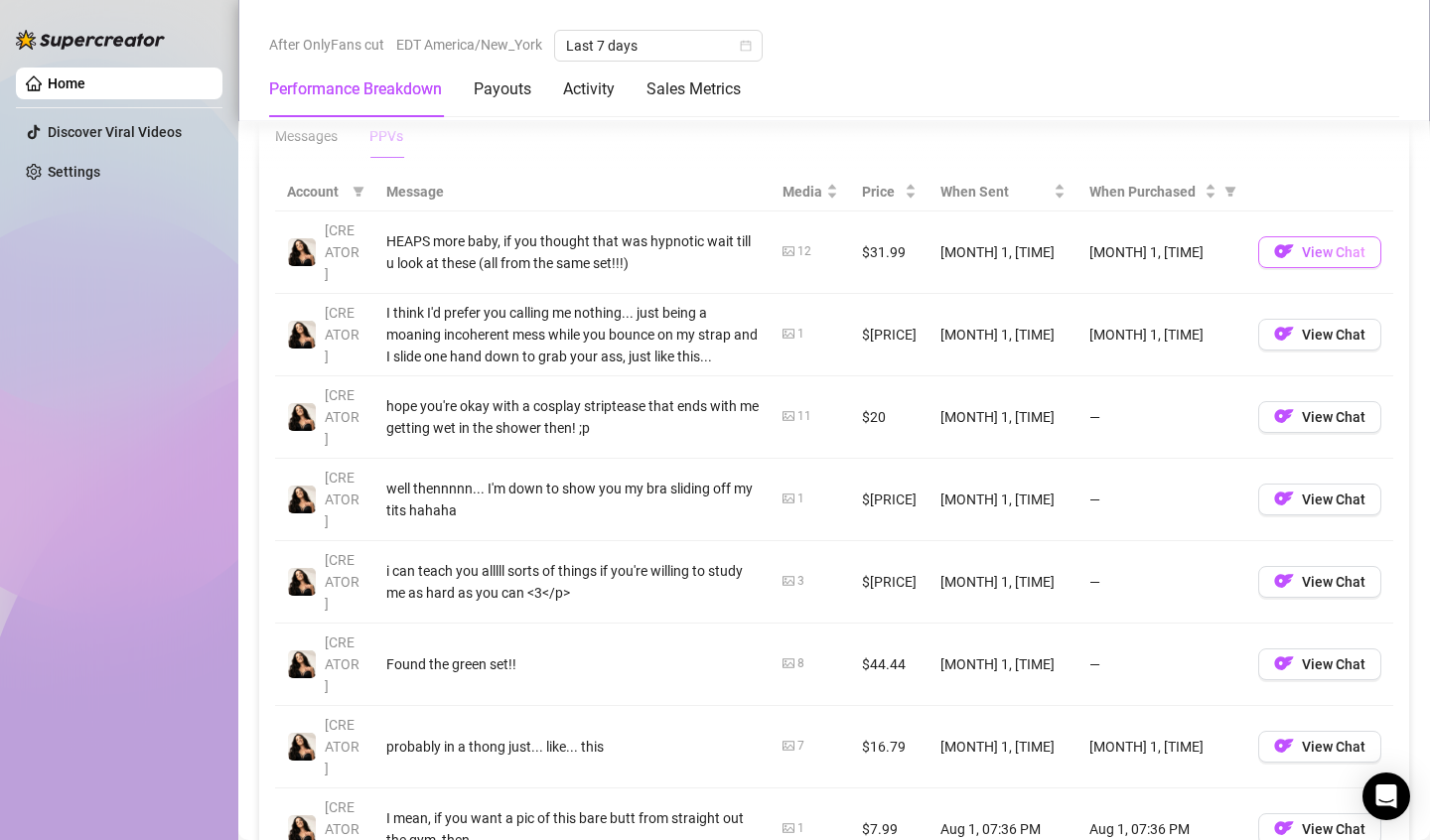 click on "View Chat" at bounding box center [1320, 252] 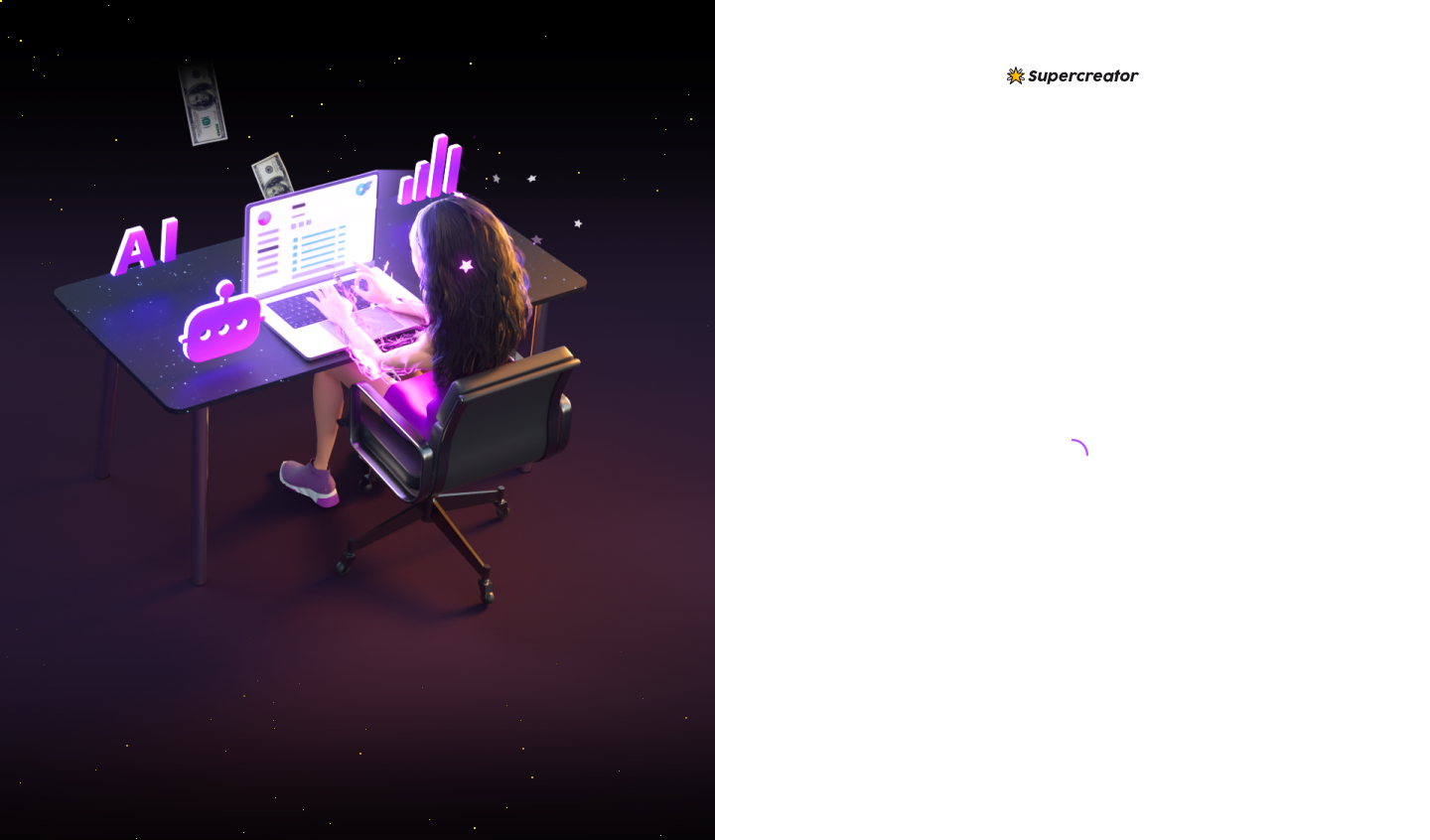scroll, scrollTop: 0, scrollLeft: 0, axis: both 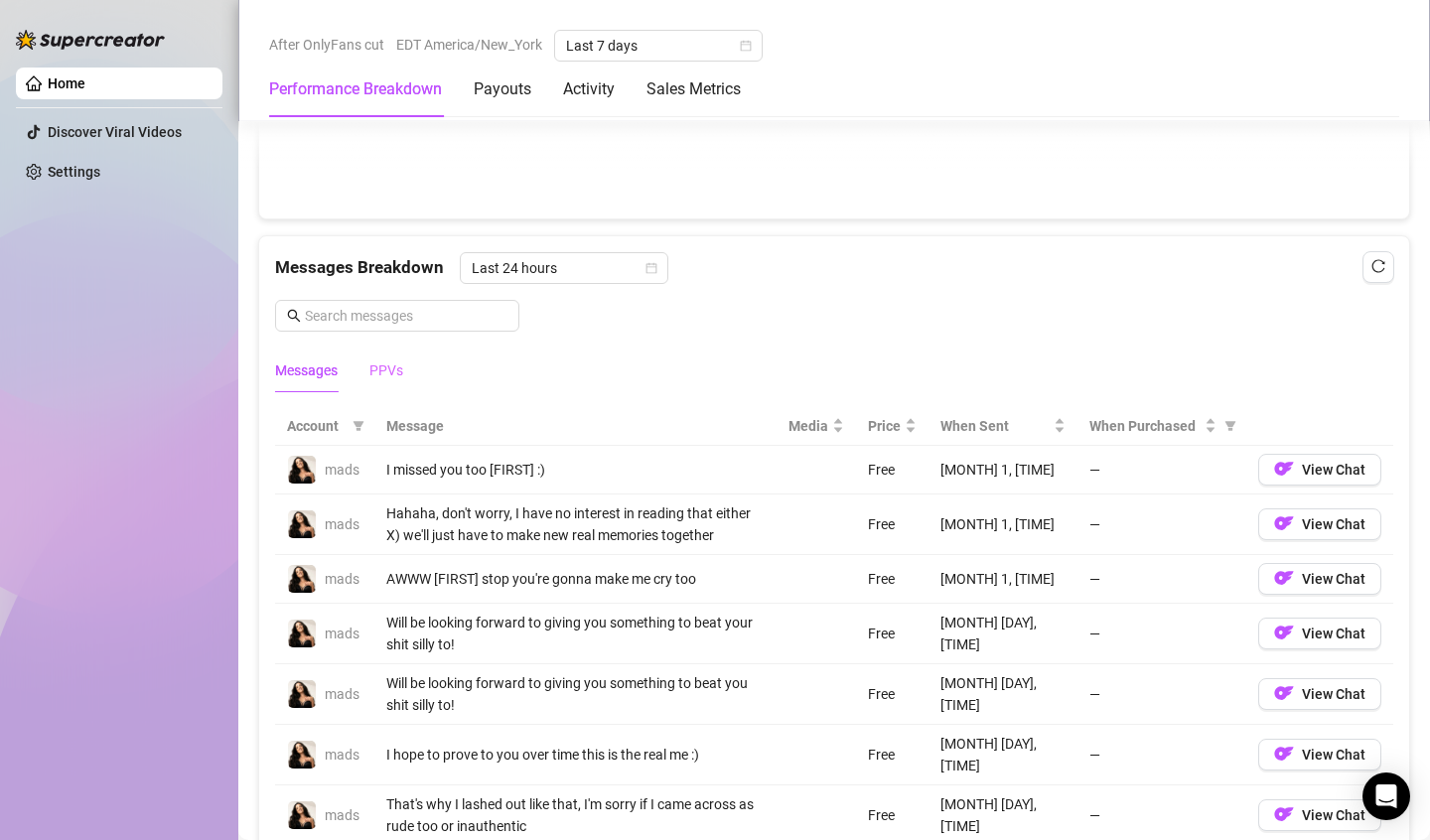 click on "PPVs" at bounding box center [386, 370] 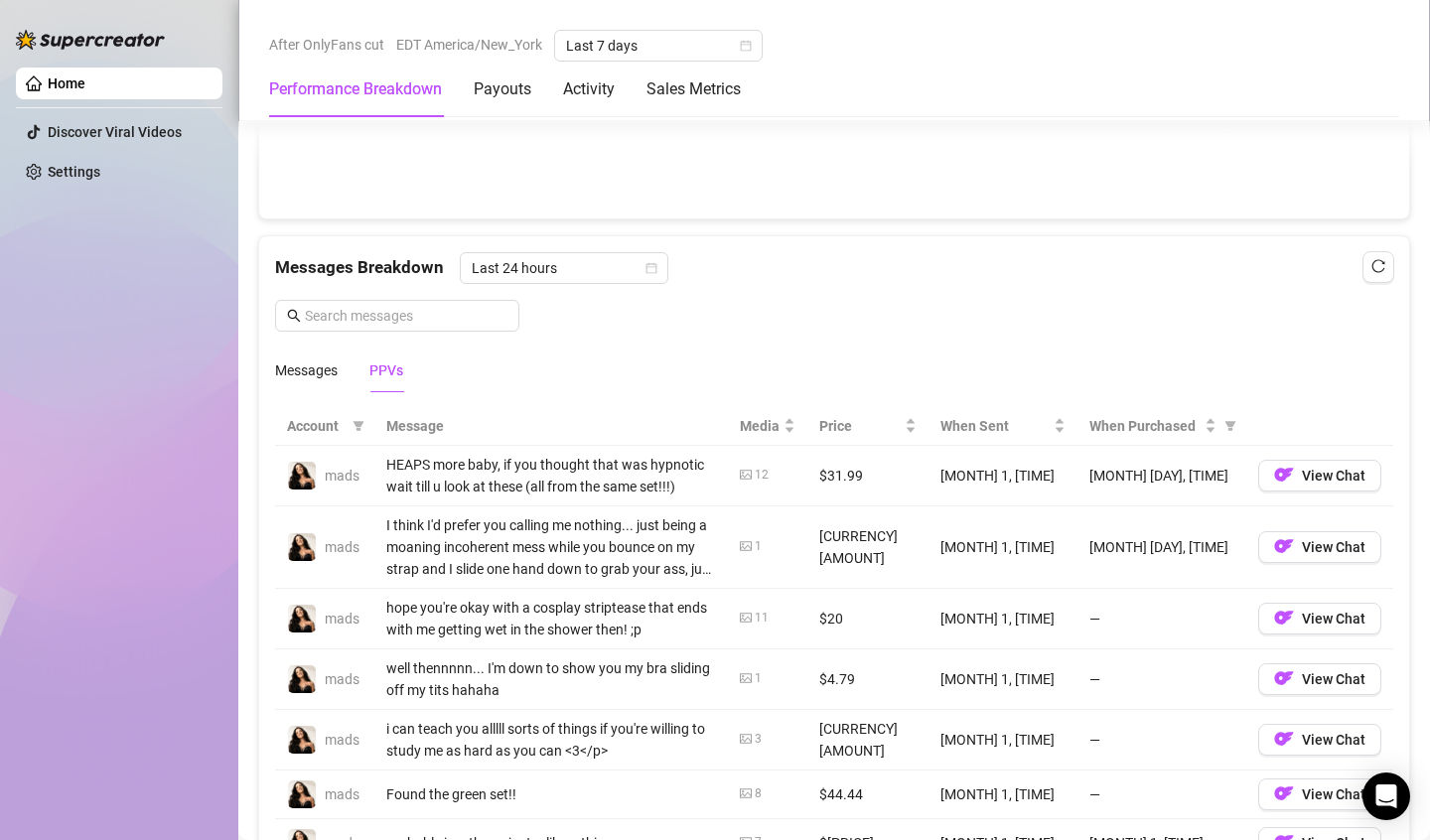 click on "HEAPS more baby, if you thought that was hypnotic wait till u look at these (all from the same set!!!)" at bounding box center (551, 476) 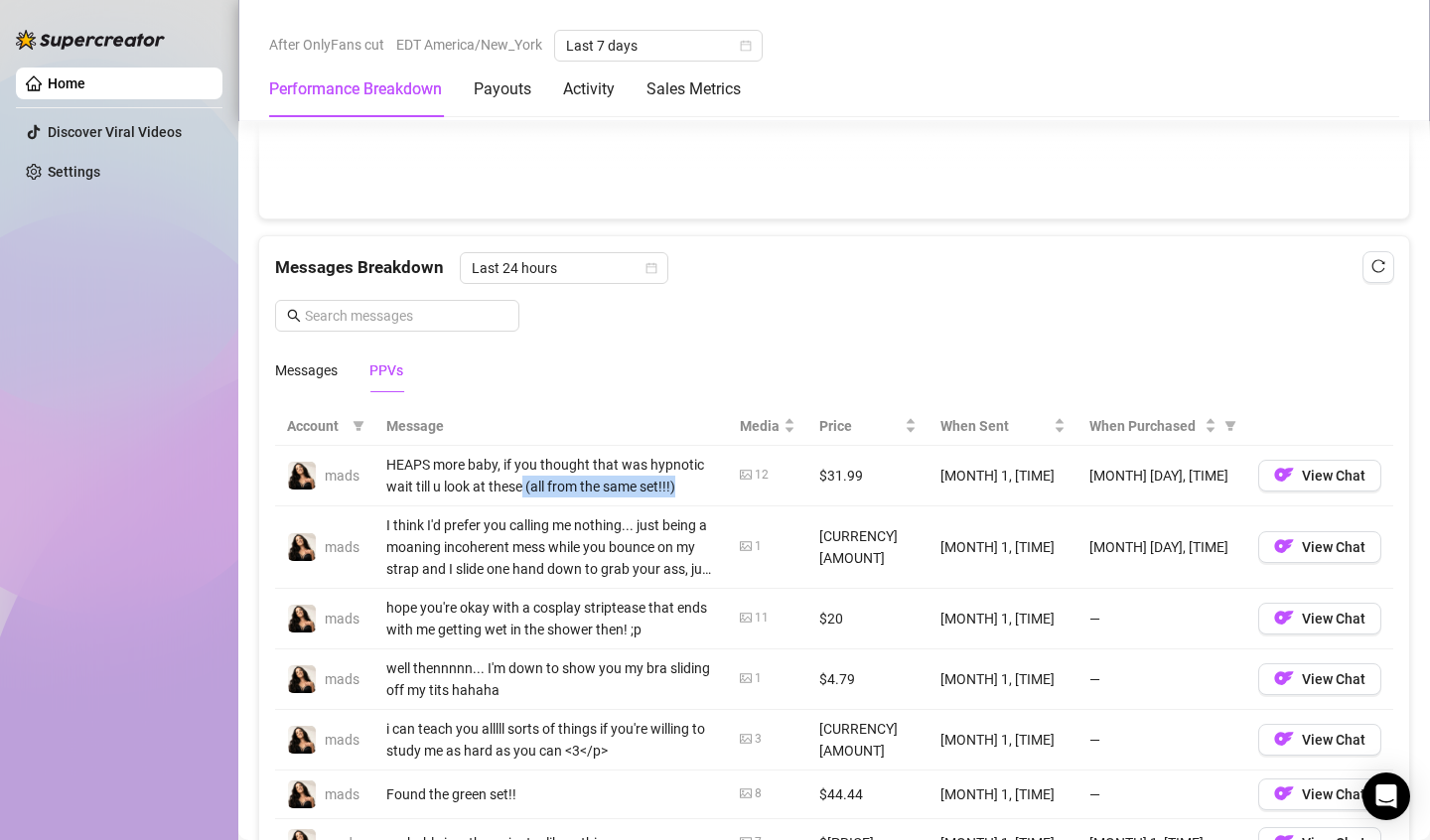 drag, startPoint x: 476, startPoint y: 479, endPoint x: 694, endPoint y: 480, distance: 218.00229 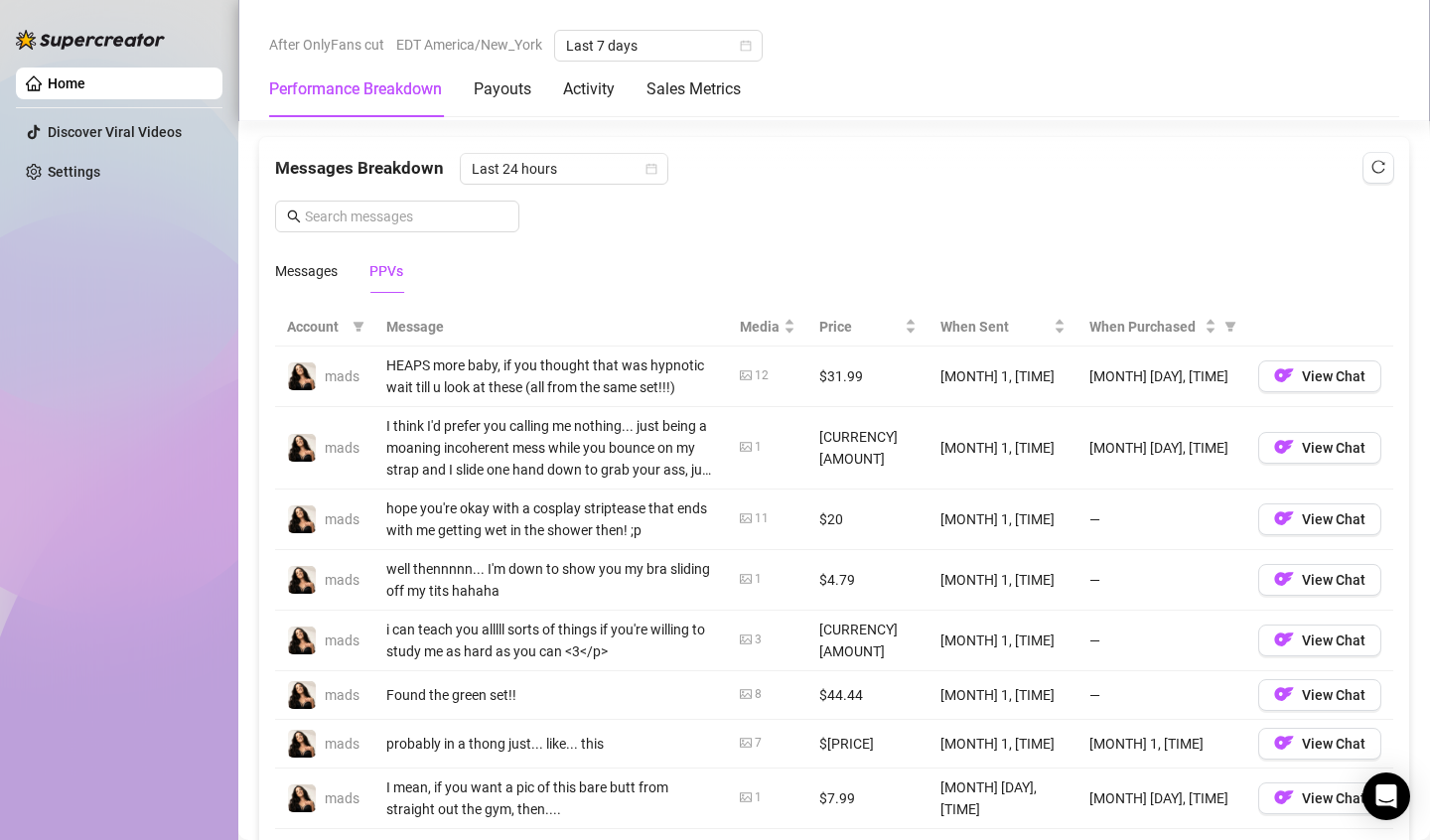 click on "well thennnnn... I'm down to show you my bra sliding off my tits hahaha" at bounding box center (551, 580) 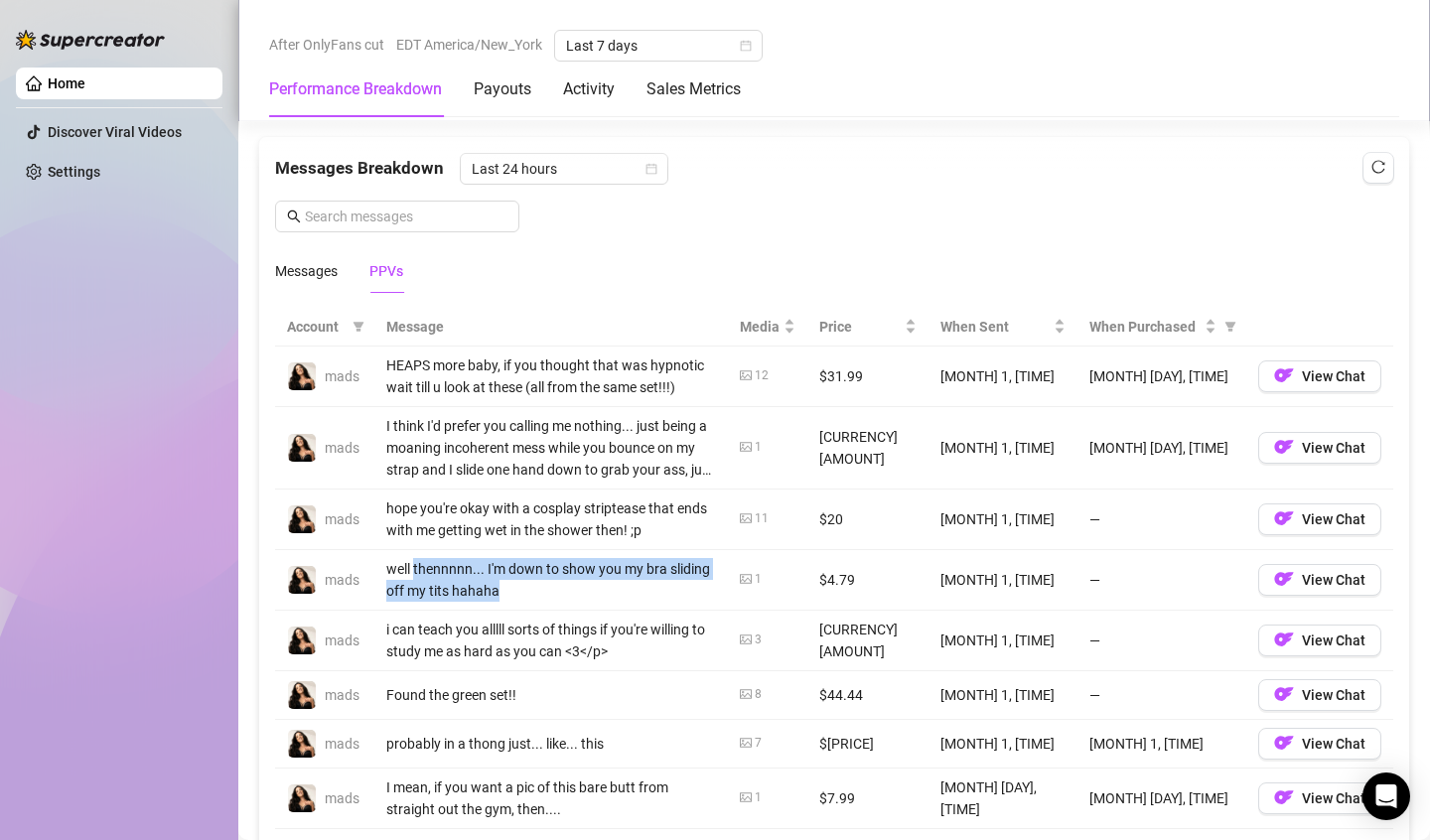 drag, startPoint x: 449, startPoint y: 564, endPoint x: 485, endPoint y: 583, distance: 40.706265 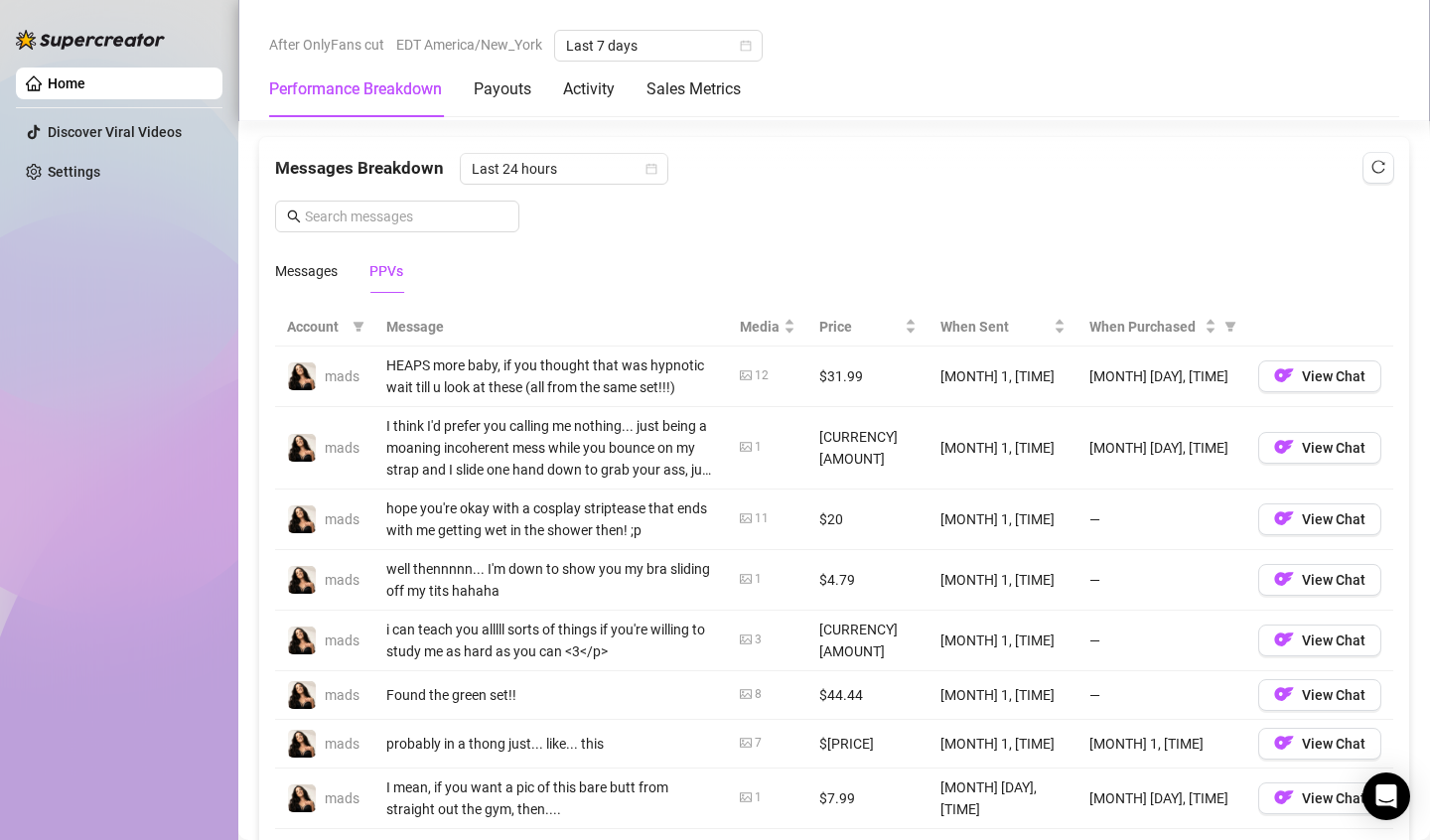 click on "i can teach you alllll sorts of things if you're willing to study me as hard as you can <3</p>" at bounding box center (551, 640) 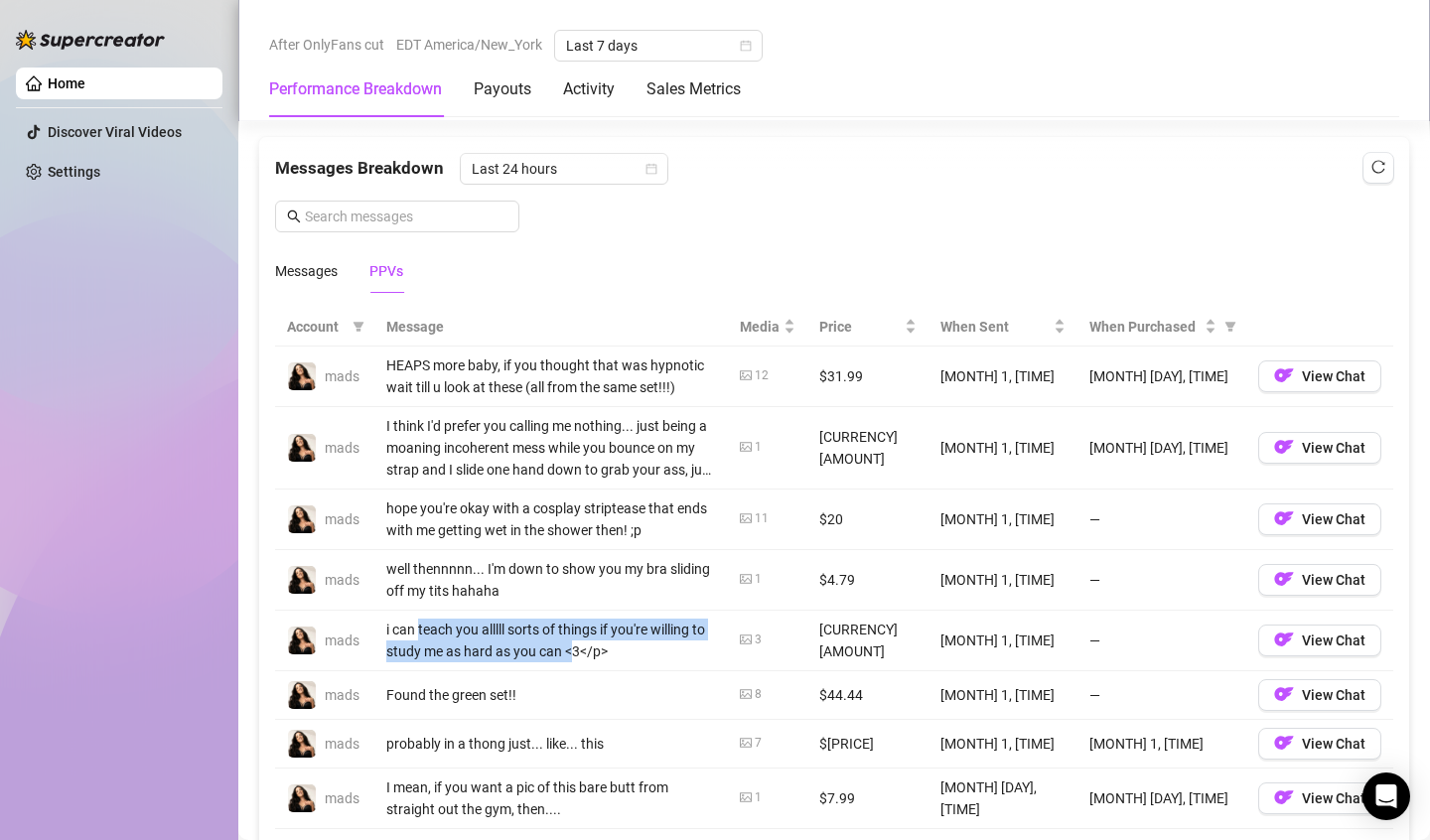 drag, startPoint x: 443, startPoint y: 623, endPoint x: 528, endPoint y: 635, distance: 85.84288 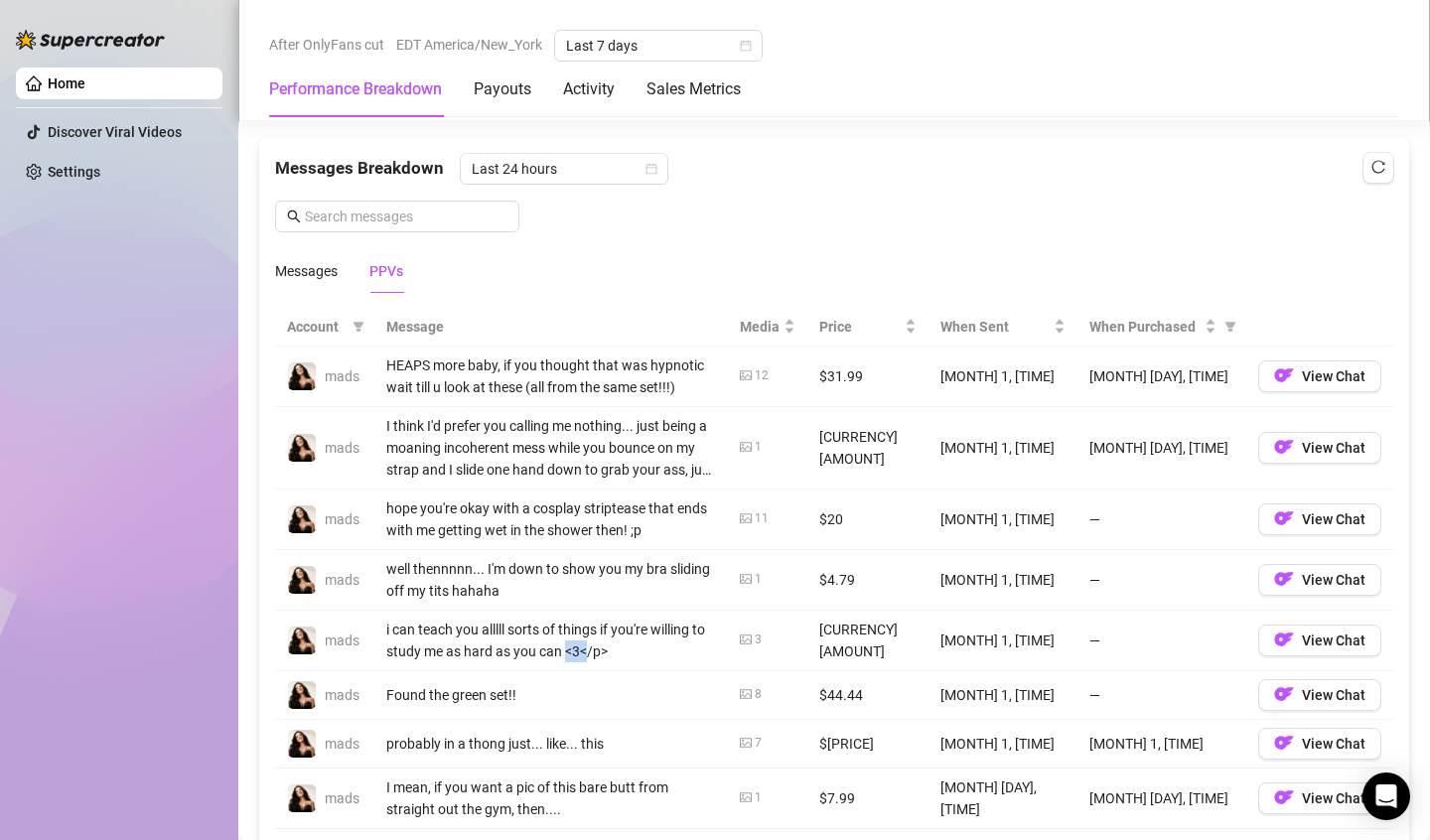 click on "i can teach you alllll sorts of things if you're willing to study me as hard as you can <3</p>" at bounding box center [551, 640] 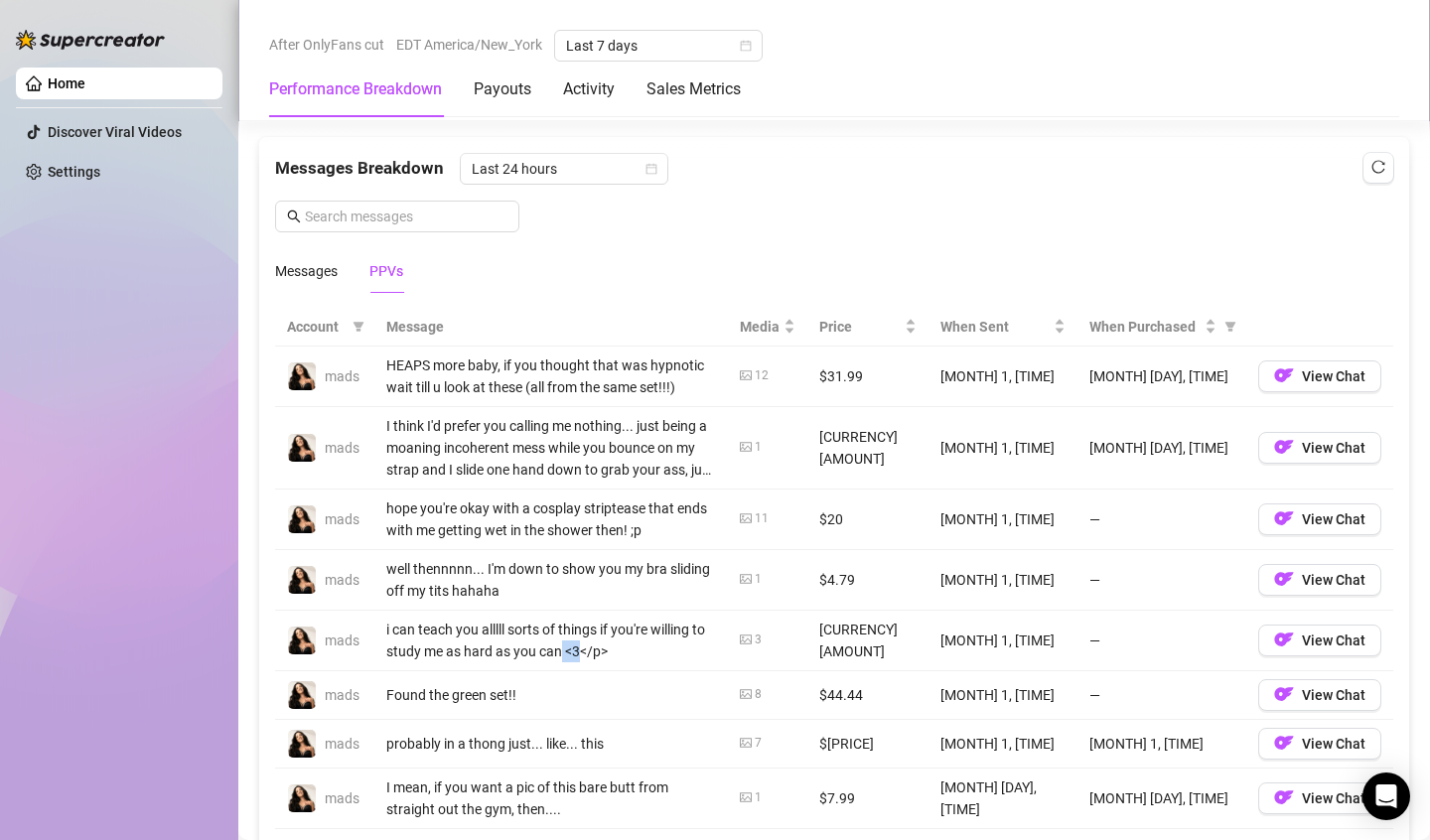 drag, startPoint x: 534, startPoint y: 645, endPoint x: 524, endPoint y: 646, distance: 10.049876 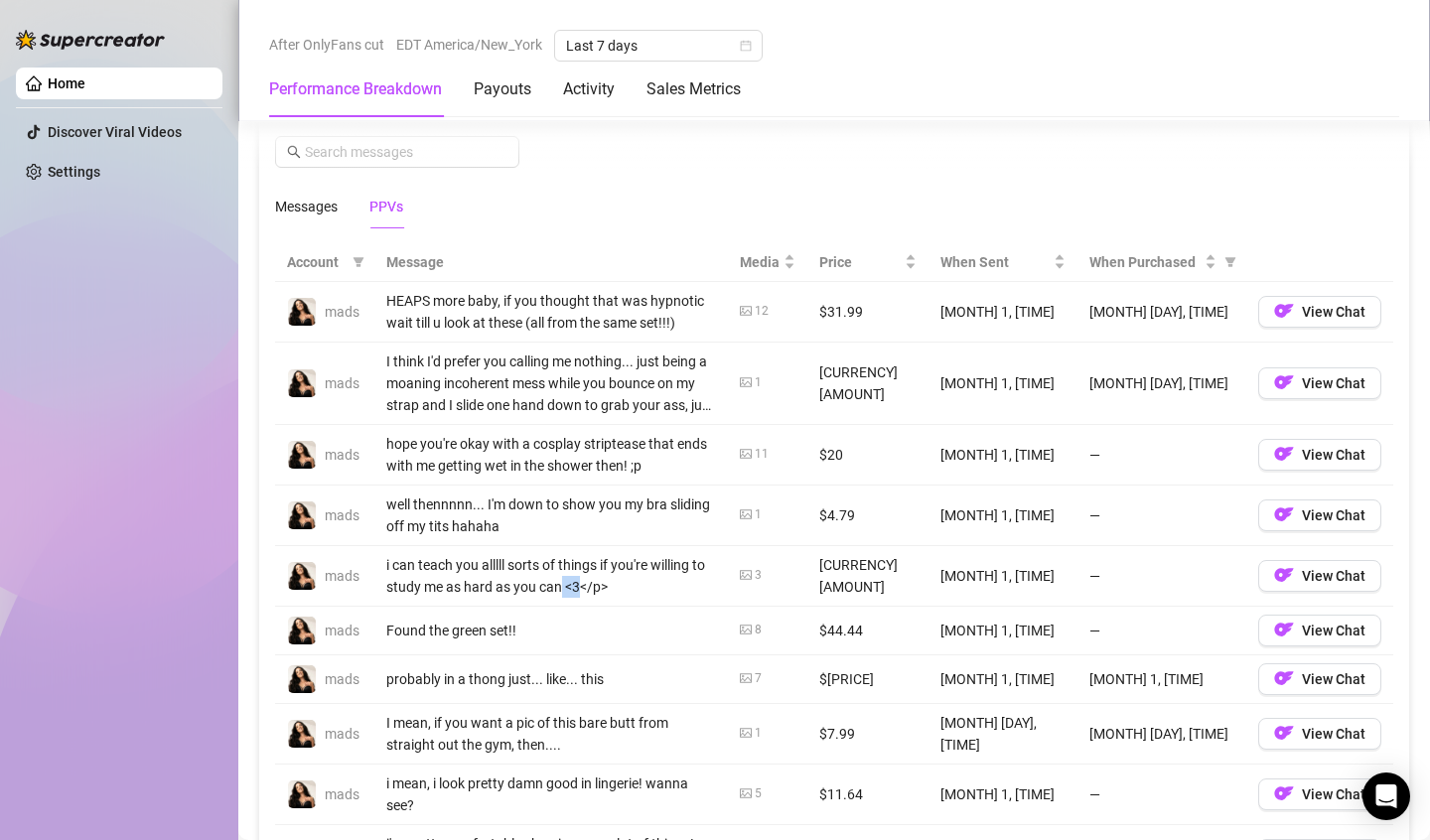 scroll, scrollTop: 1851, scrollLeft: 0, axis: vertical 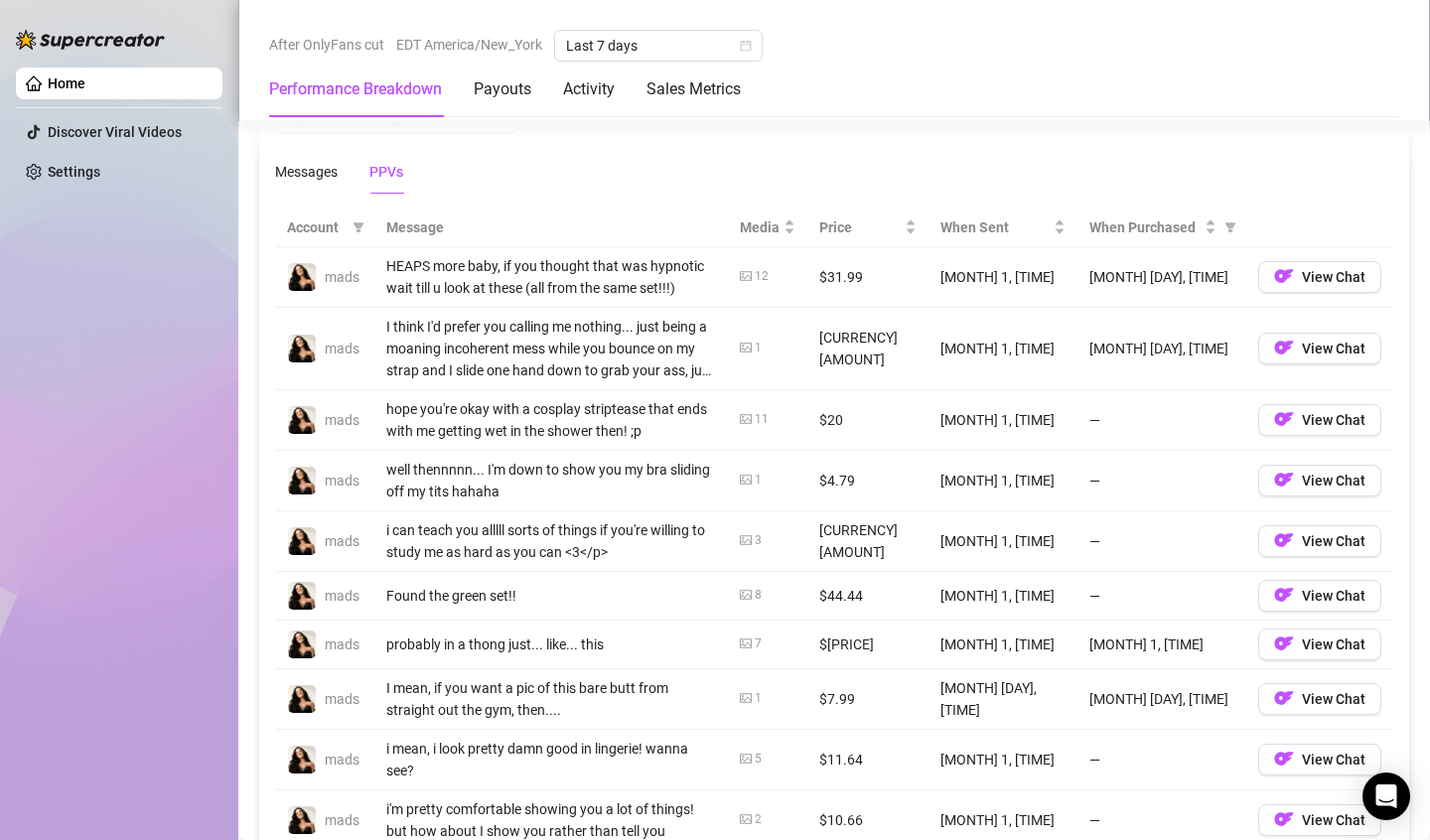 click on "Found the green set!!" at bounding box center (551, 596) 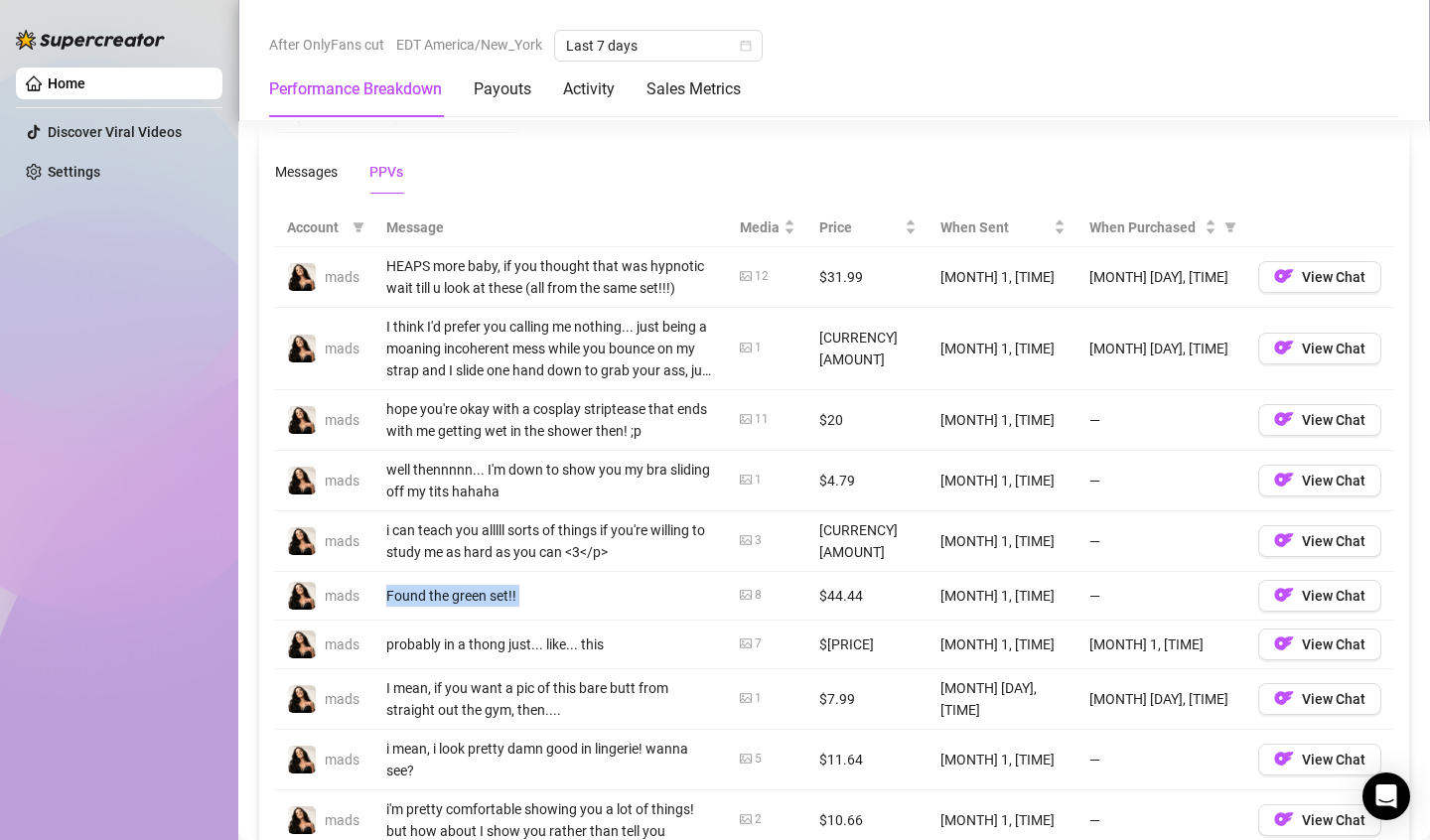 click on "Found the green set!!" at bounding box center [551, 596] 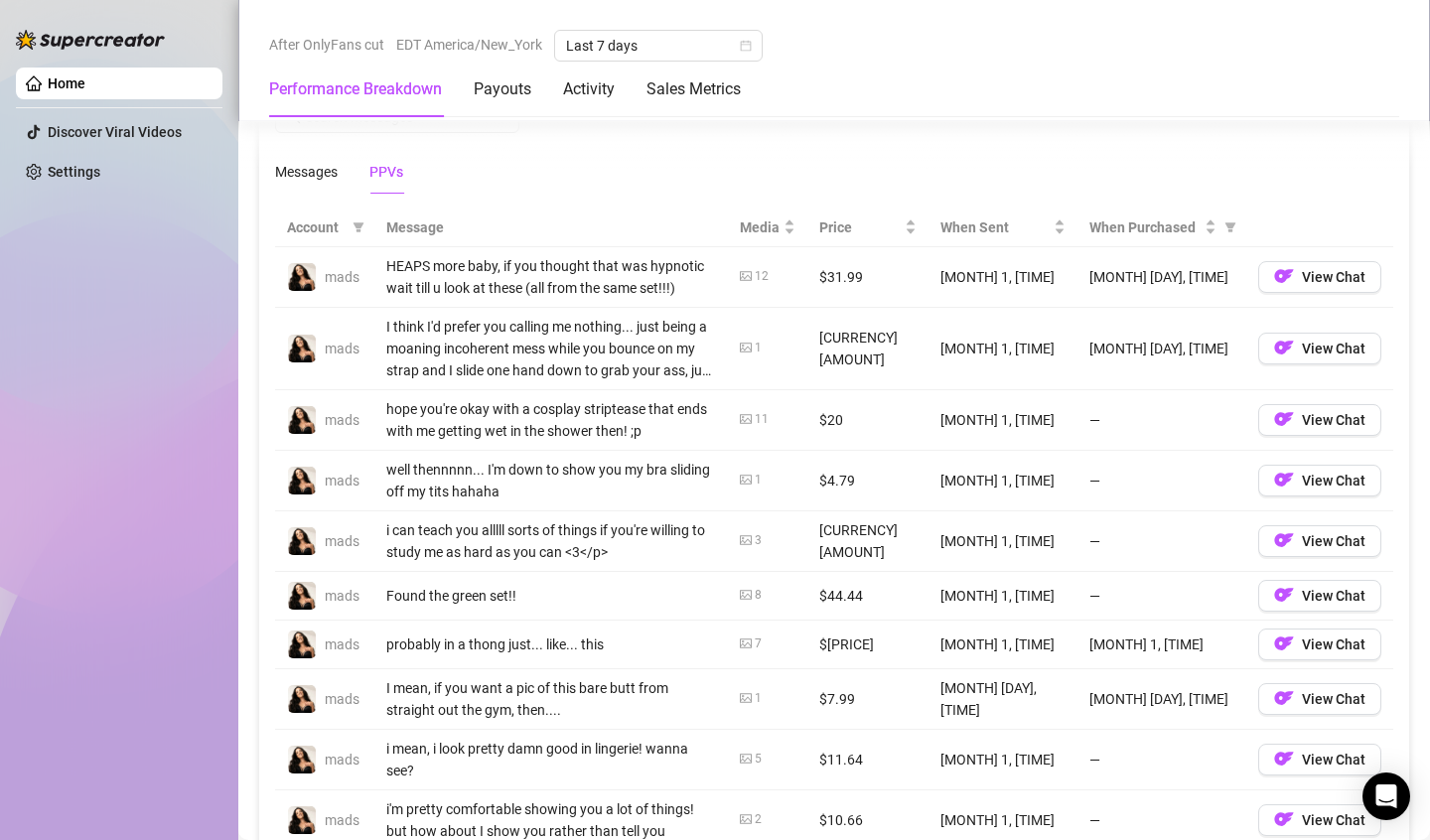 click on "probably in a thong just... like... this" at bounding box center (551, 644) 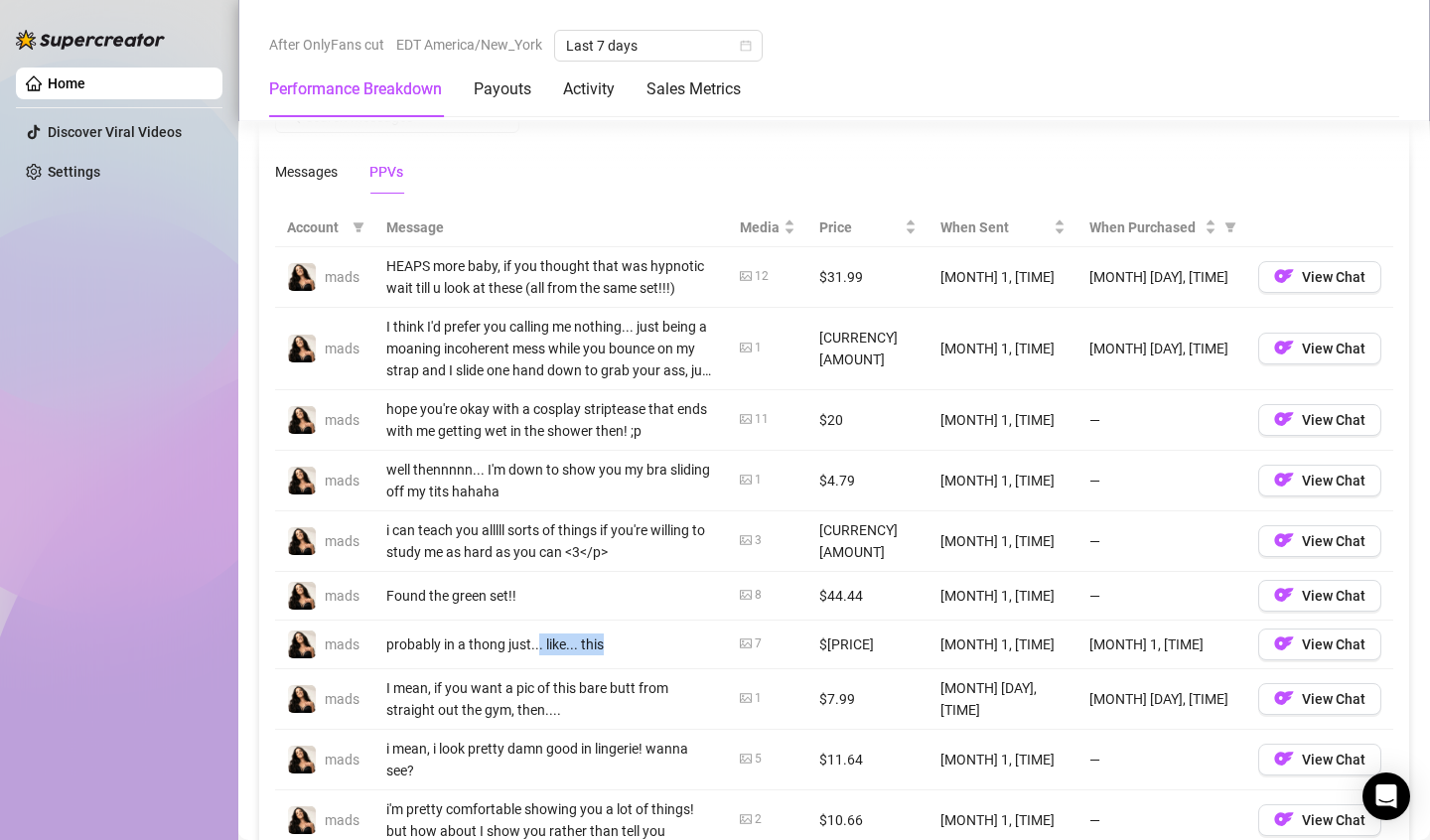 drag, startPoint x: 538, startPoint y: 643, endPoint x: 674, endPoint y: 651, distance: 136.23509 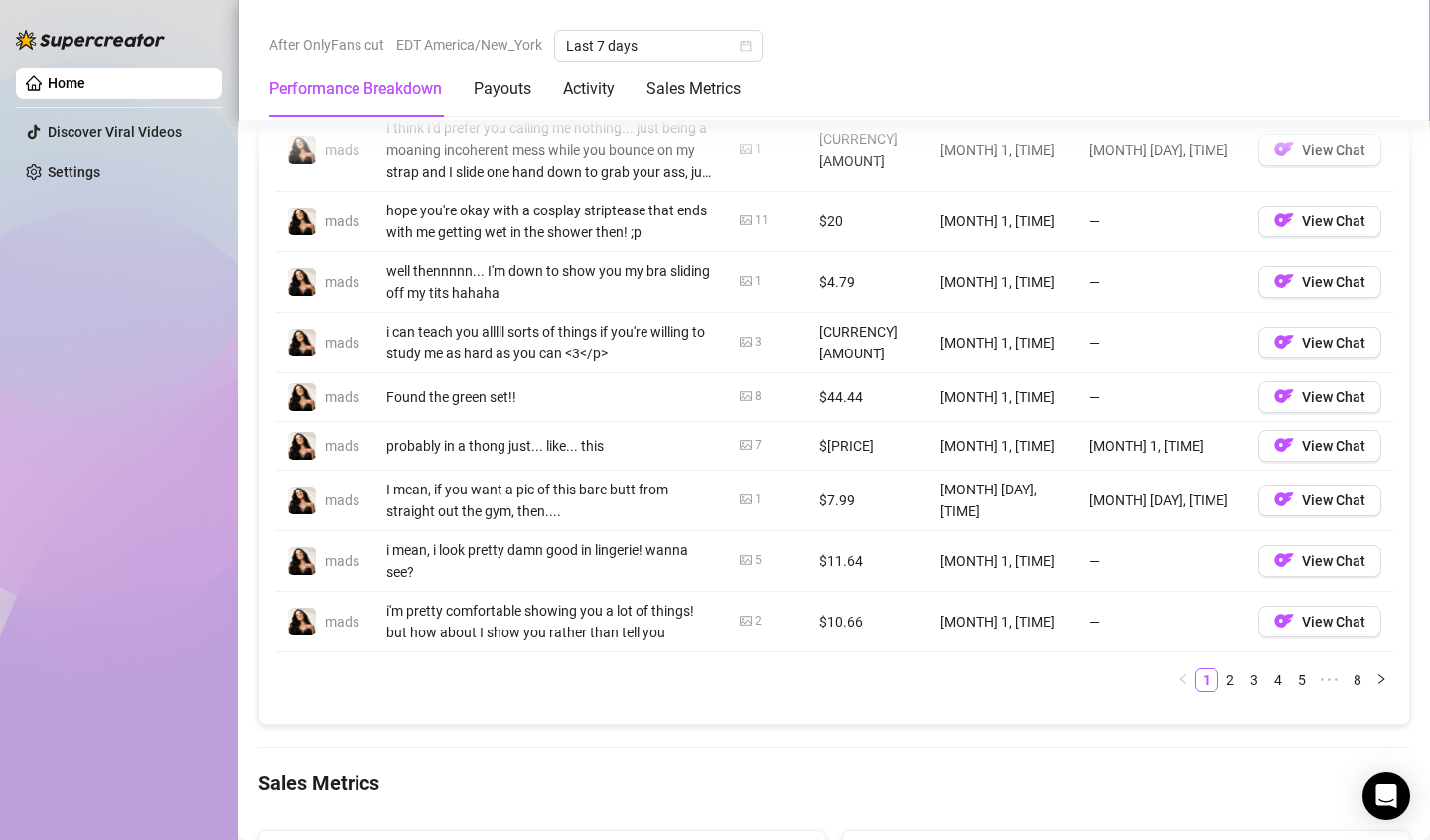 click on "i mean, i look pretty damn good in lingerie! wanna see?" at bounding box center (551, 561) 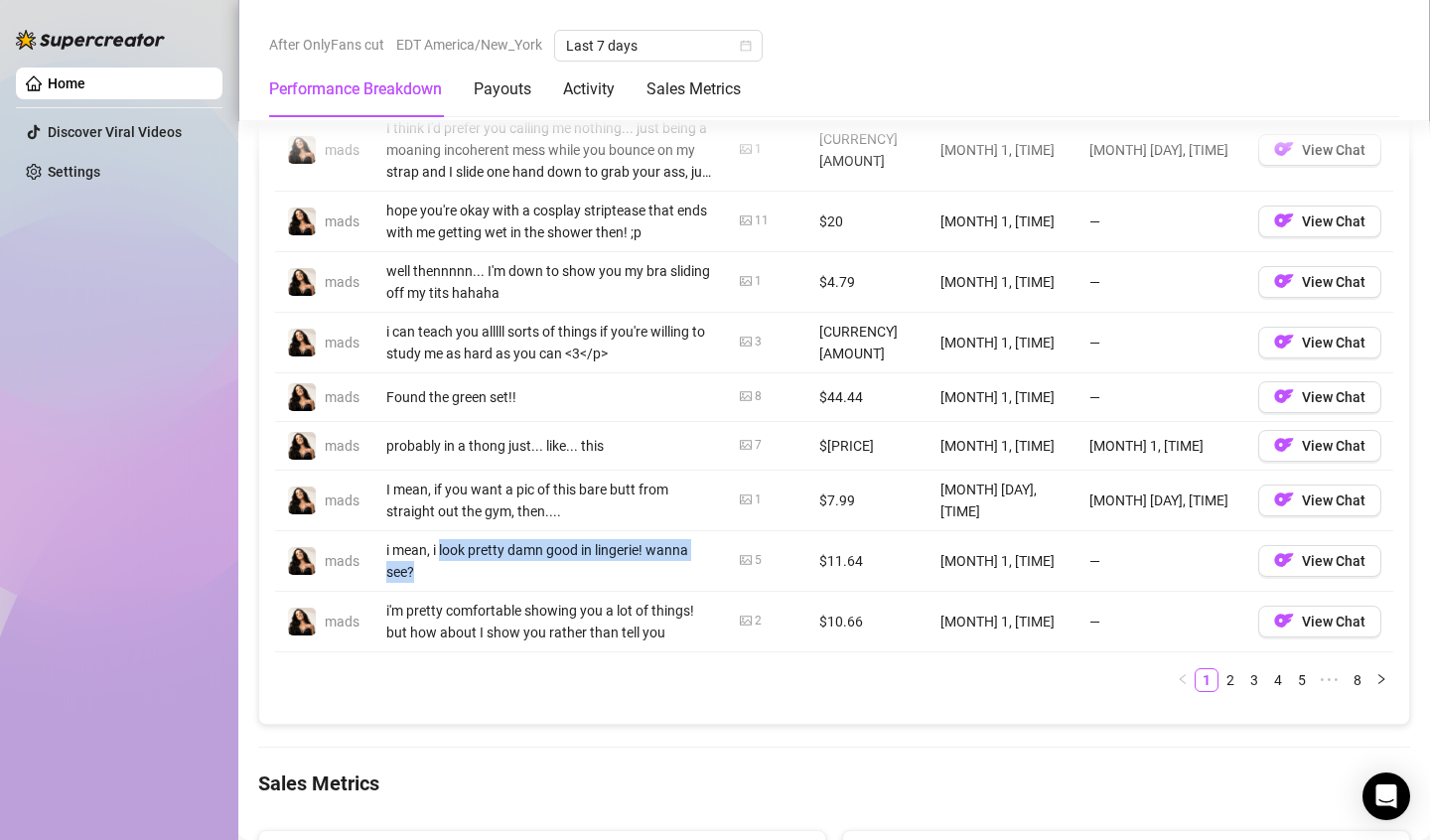 drag, startPoint x: 450, startPoint y: 563, endPoint x: 742, endPoint y: 549, distance: 292.33542 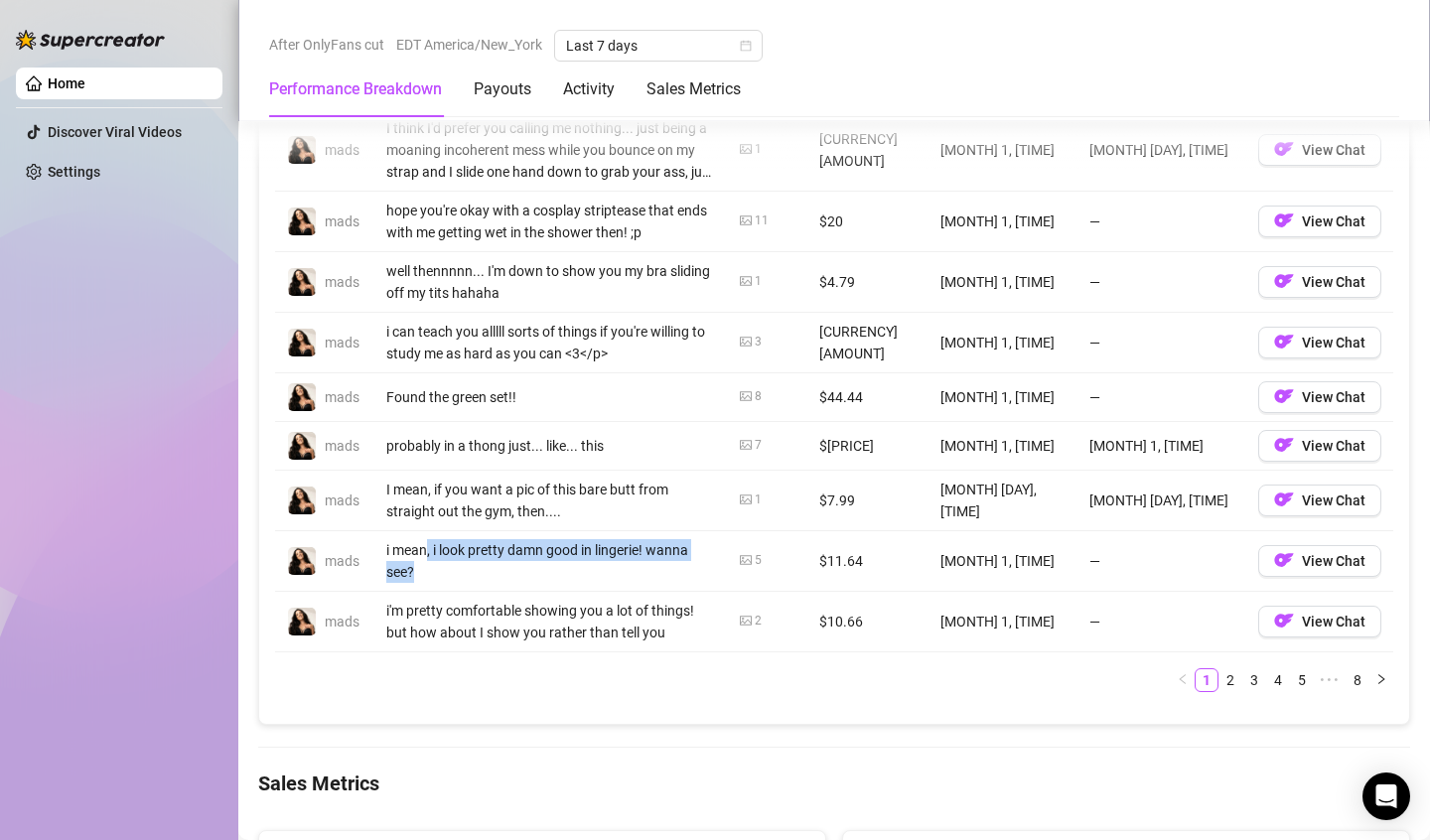 drag, startPoint x: 742, startPoint y: 549, endPoint x: 861, endPoint y: 643, distance: 151.64762 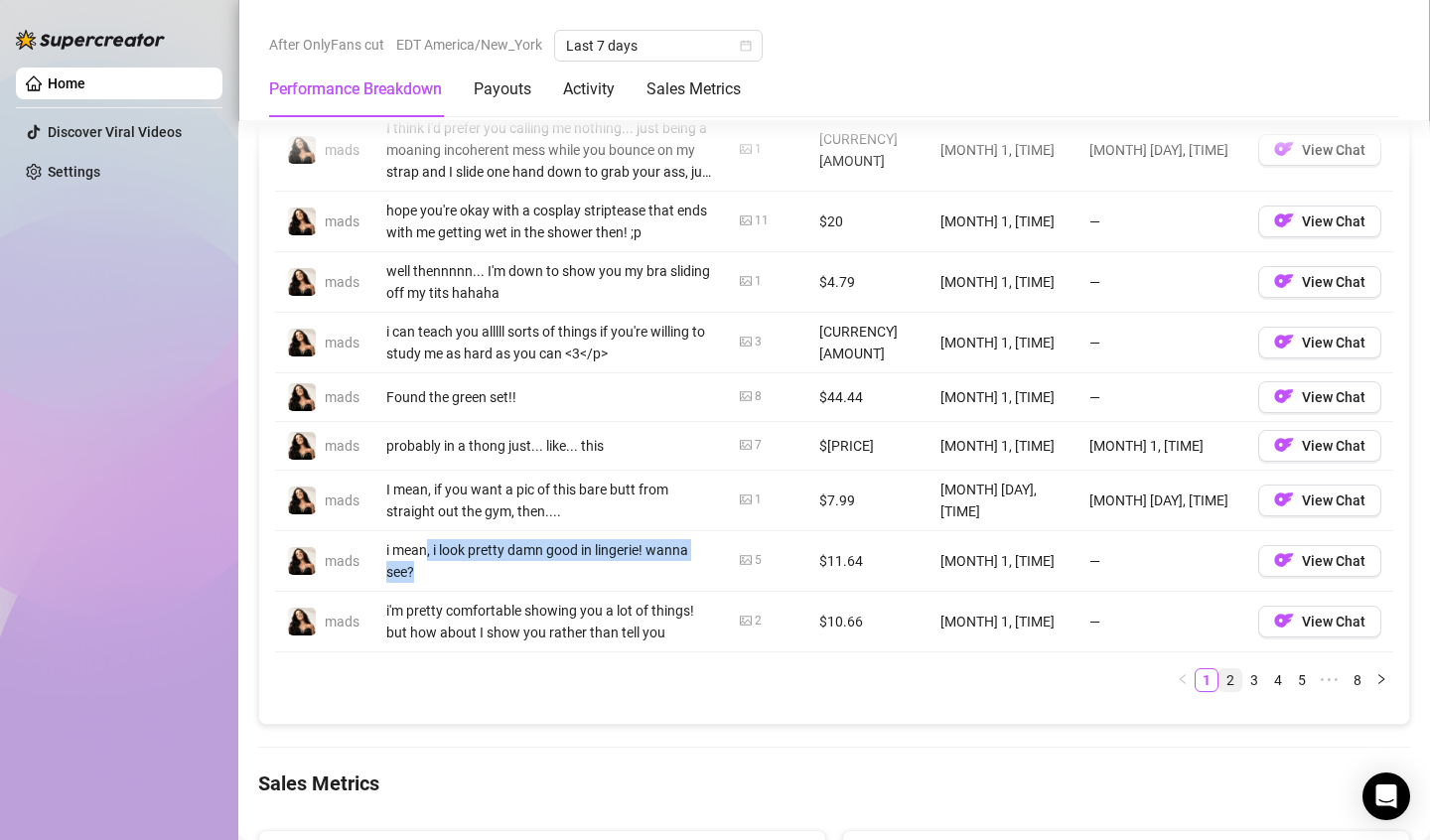 click on "2" at bounding box center [1230, 680] 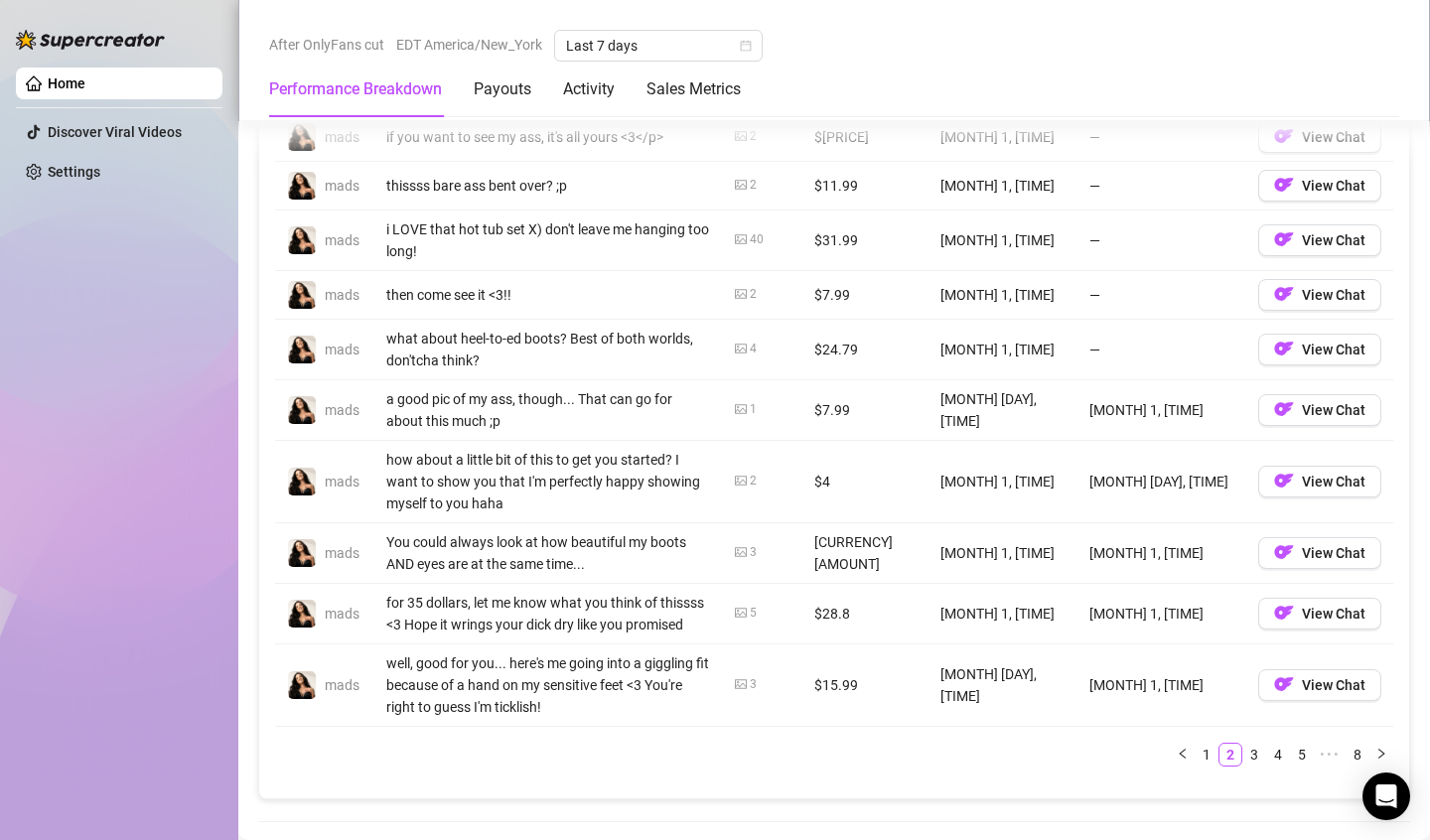 scroll, scrollTop: 1950, scrollLeft: 0, axis: vertical 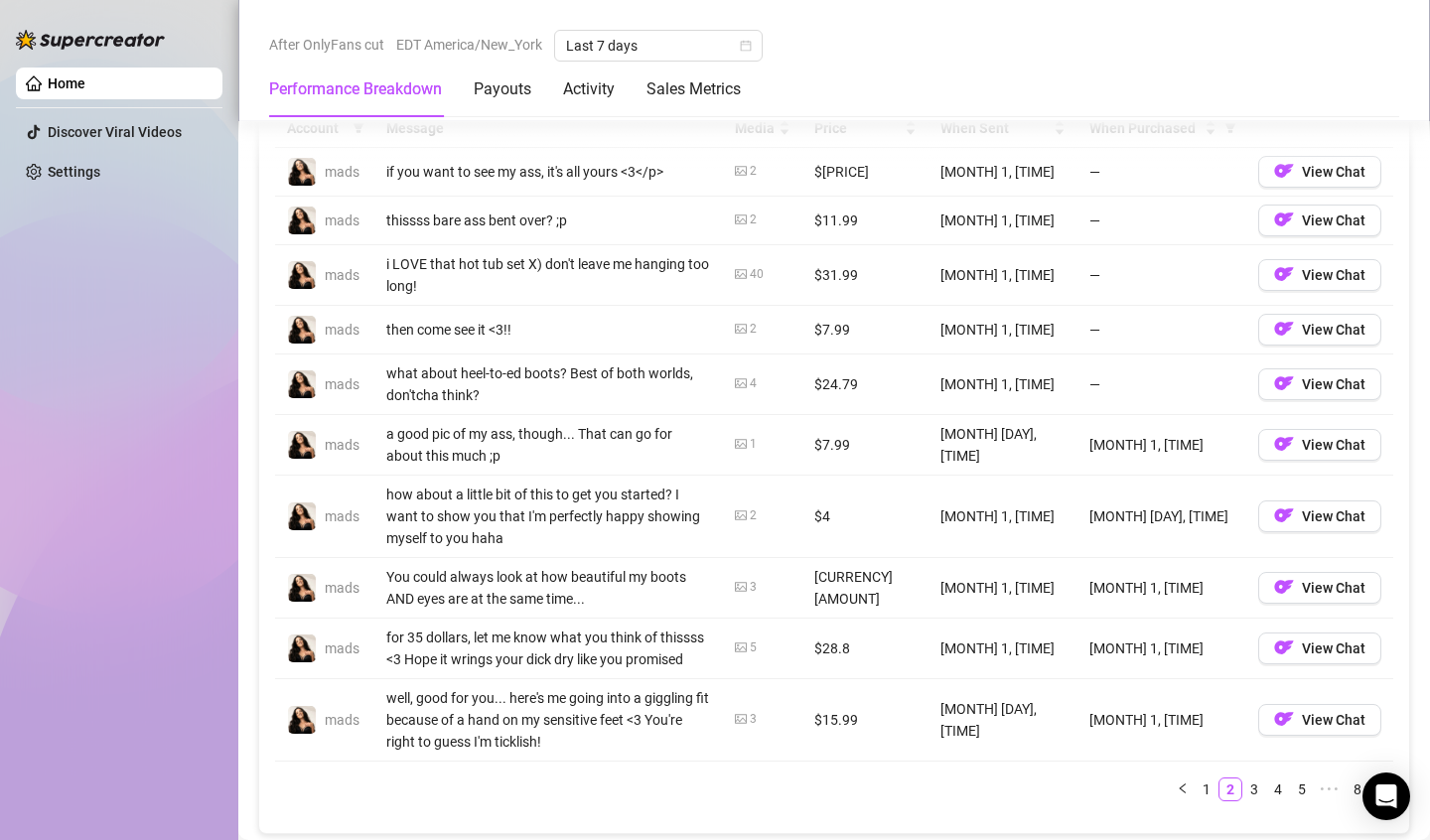 click on "a good pic of my ass, though... That can go for about this much ;p" at bounding box center [548, 445] 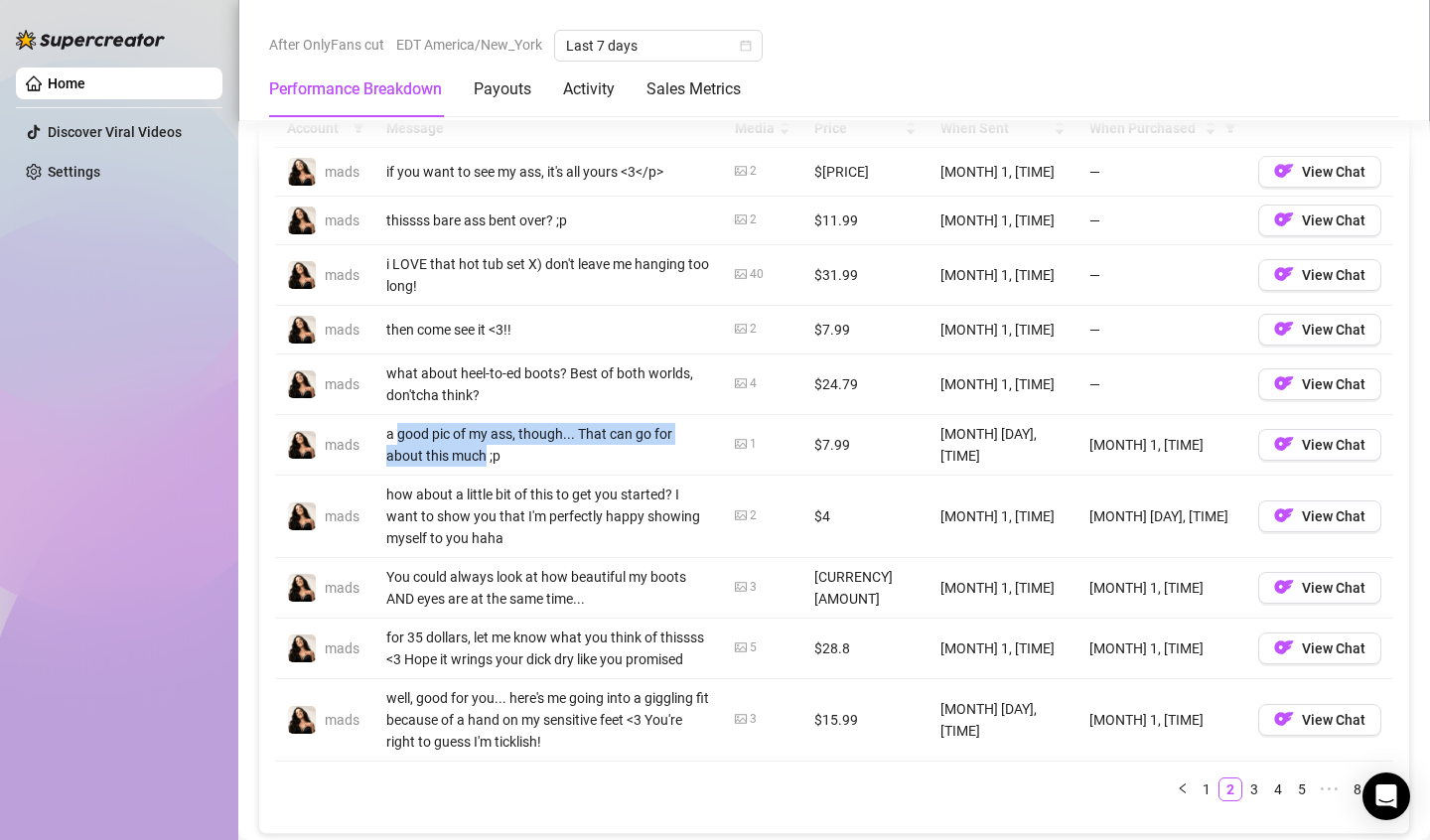drag, startPoint x: 380, startPoint y: 430, endPoint x: 422, endPoint y: 438, distance: 42.755117 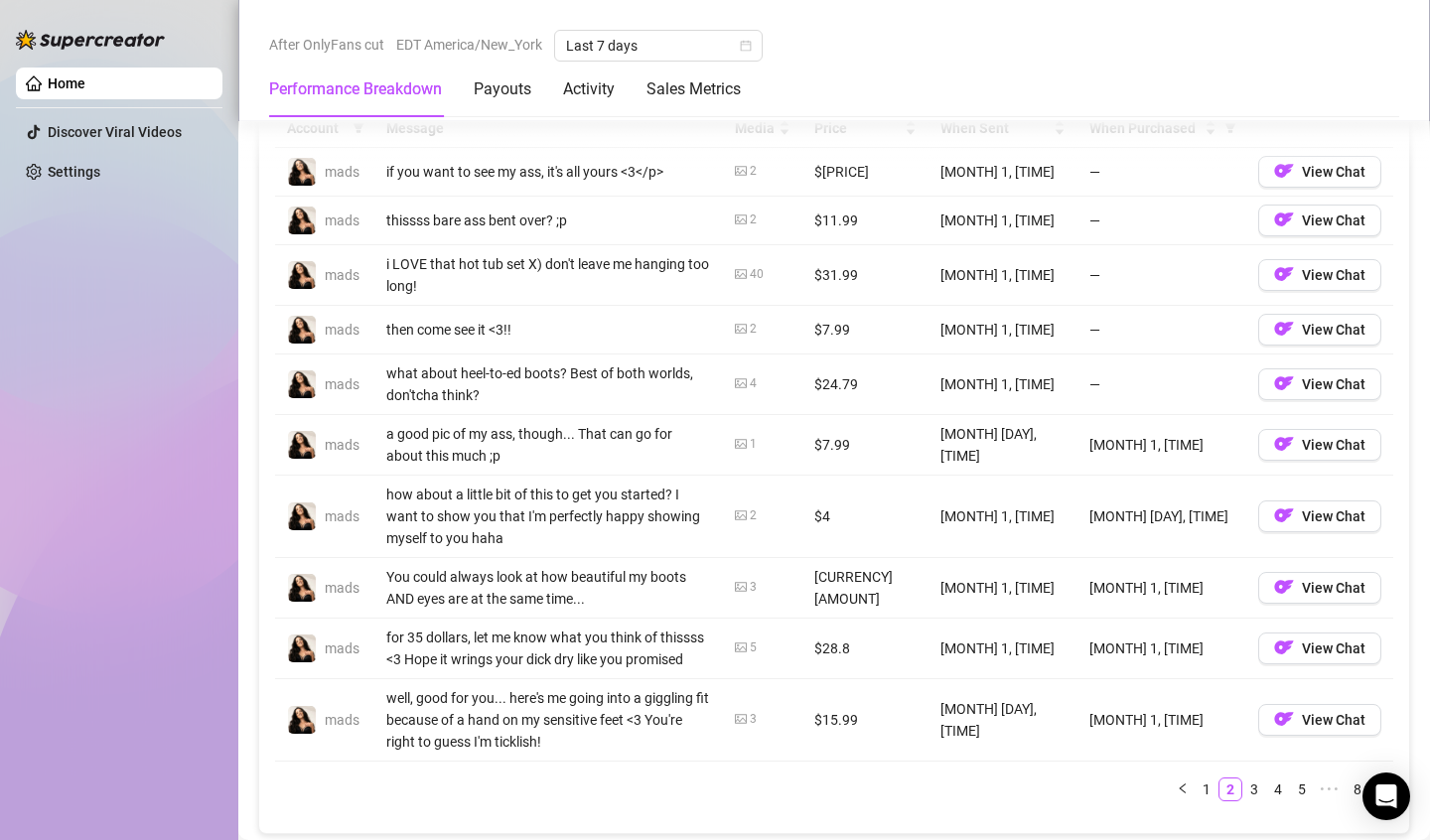 click on "how about a little bit of this to get you started? I want to show you that I'm perfectly happy showing myself to you haha" at bounding box center [548, 516] 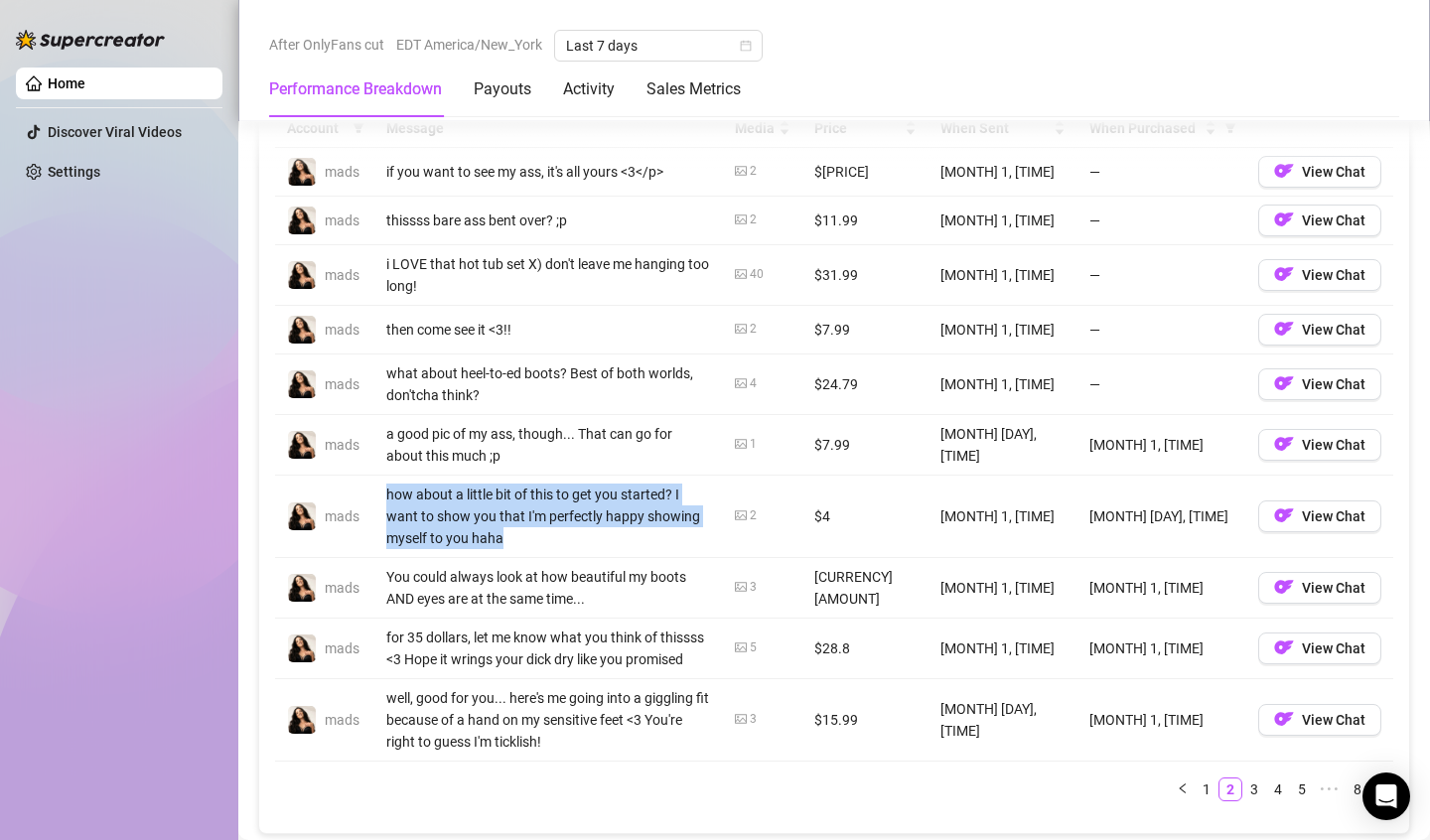 drag, startPoint x: 400, startPoint y: 464, endPoint x: 436, endPoint y: 520, distance: 66.57327 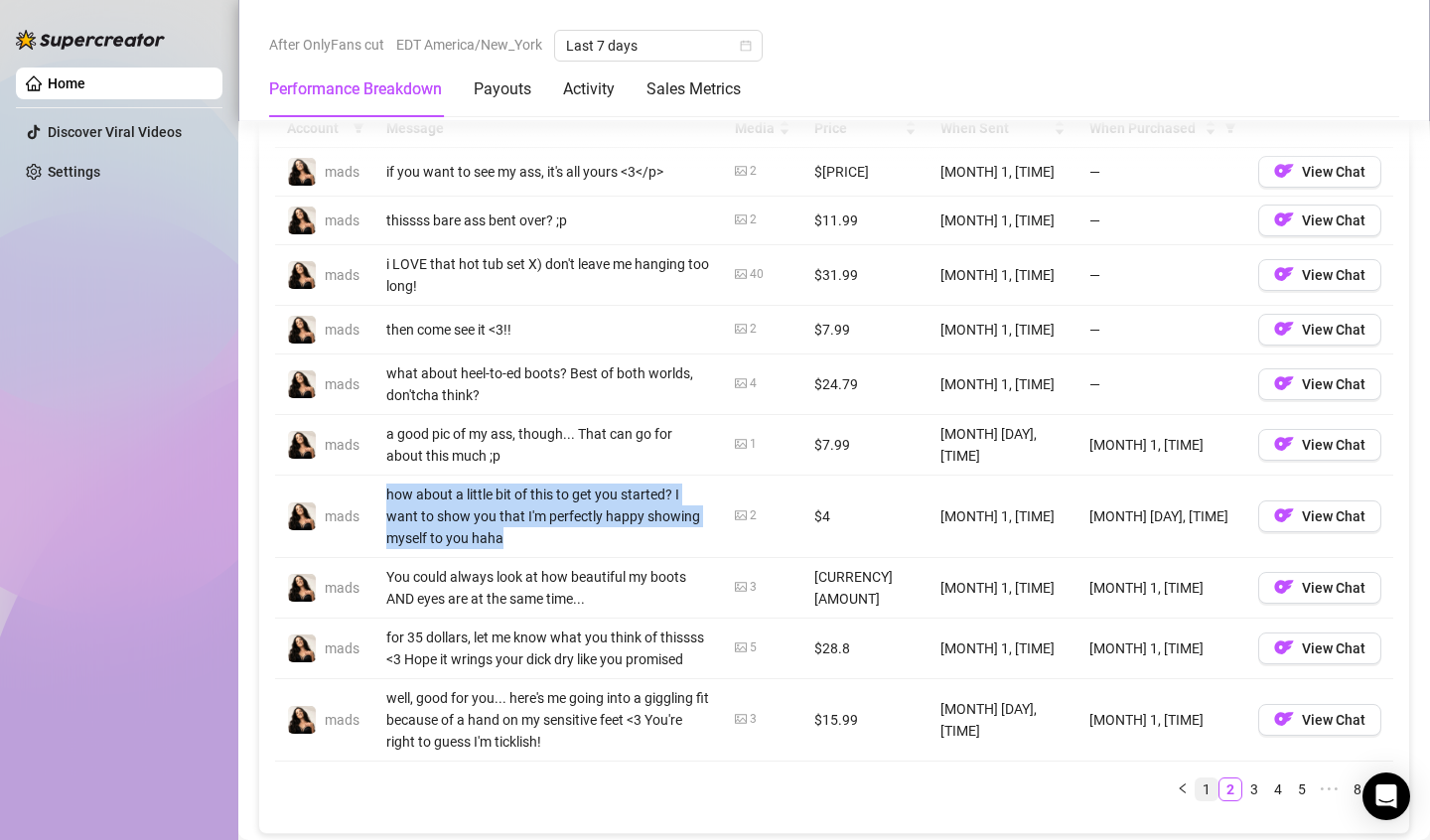 click on "1" at bounding box center (1207, 789) 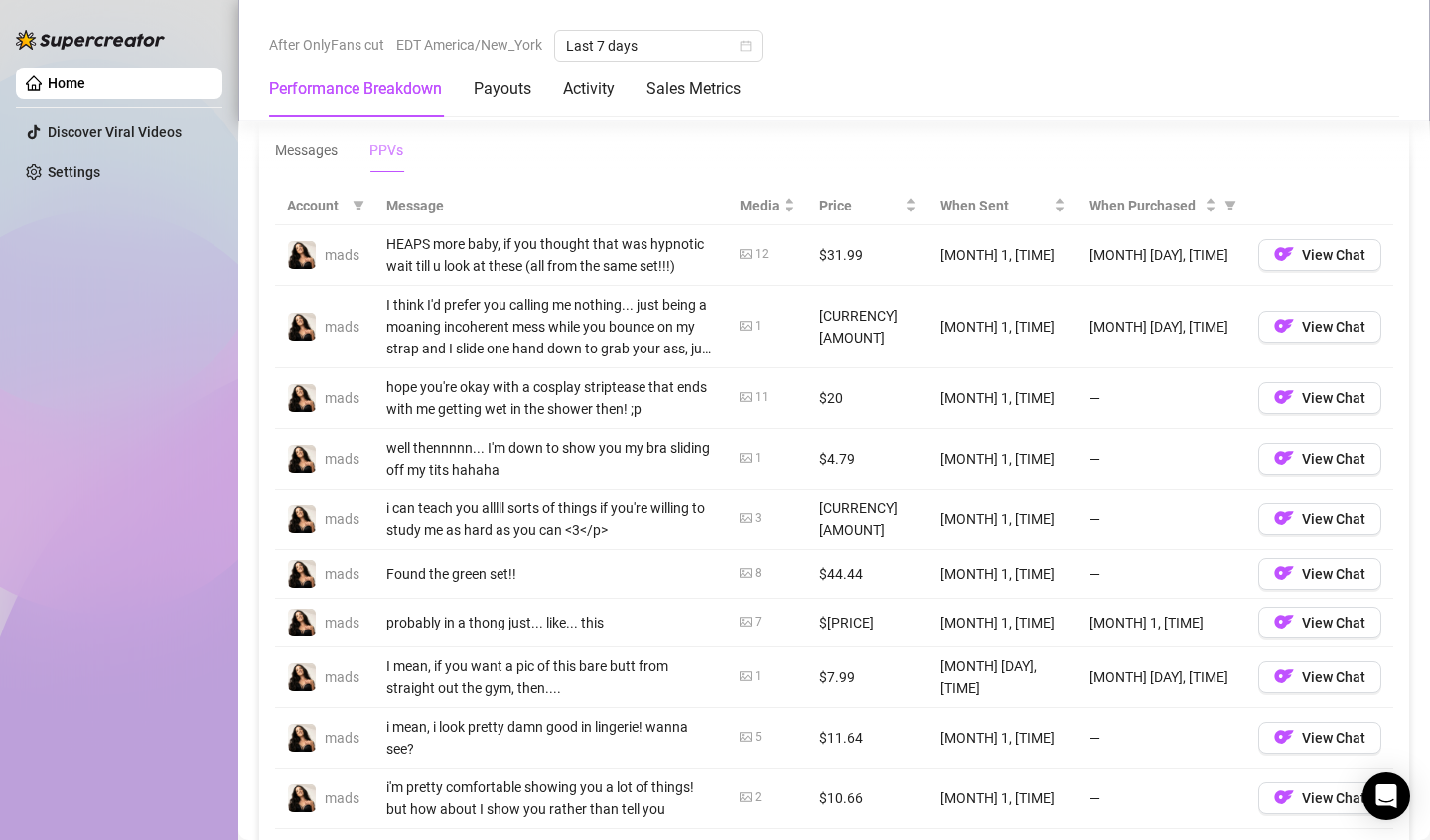 scroll, scrollTop: 1751, scrollLeft: 0, axis: vertical 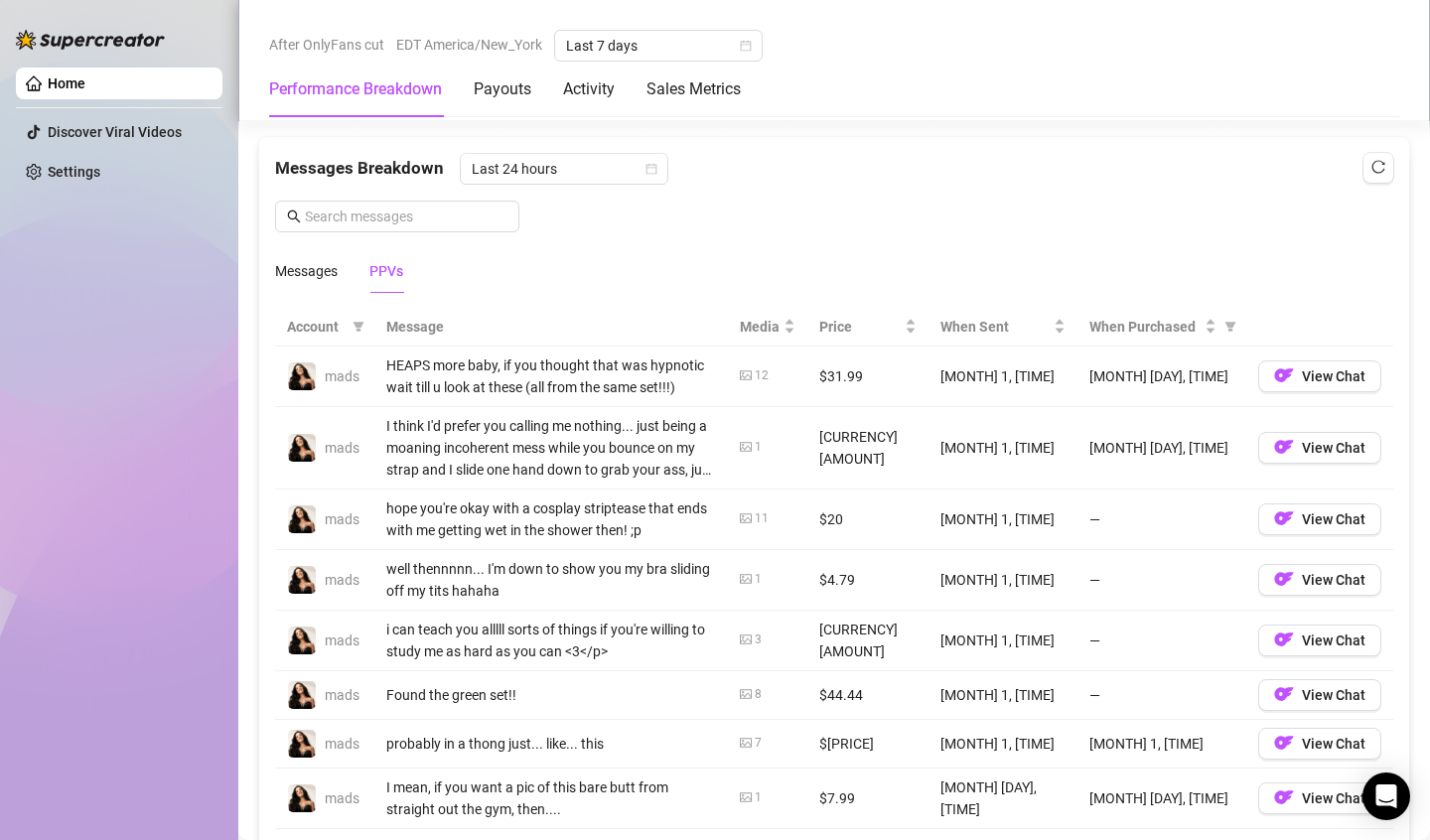 click on "HEAPS more baby, if you thought that was hypnotic wait till u look at these (all from the same set!!!)" at bounding box center [551, 376] 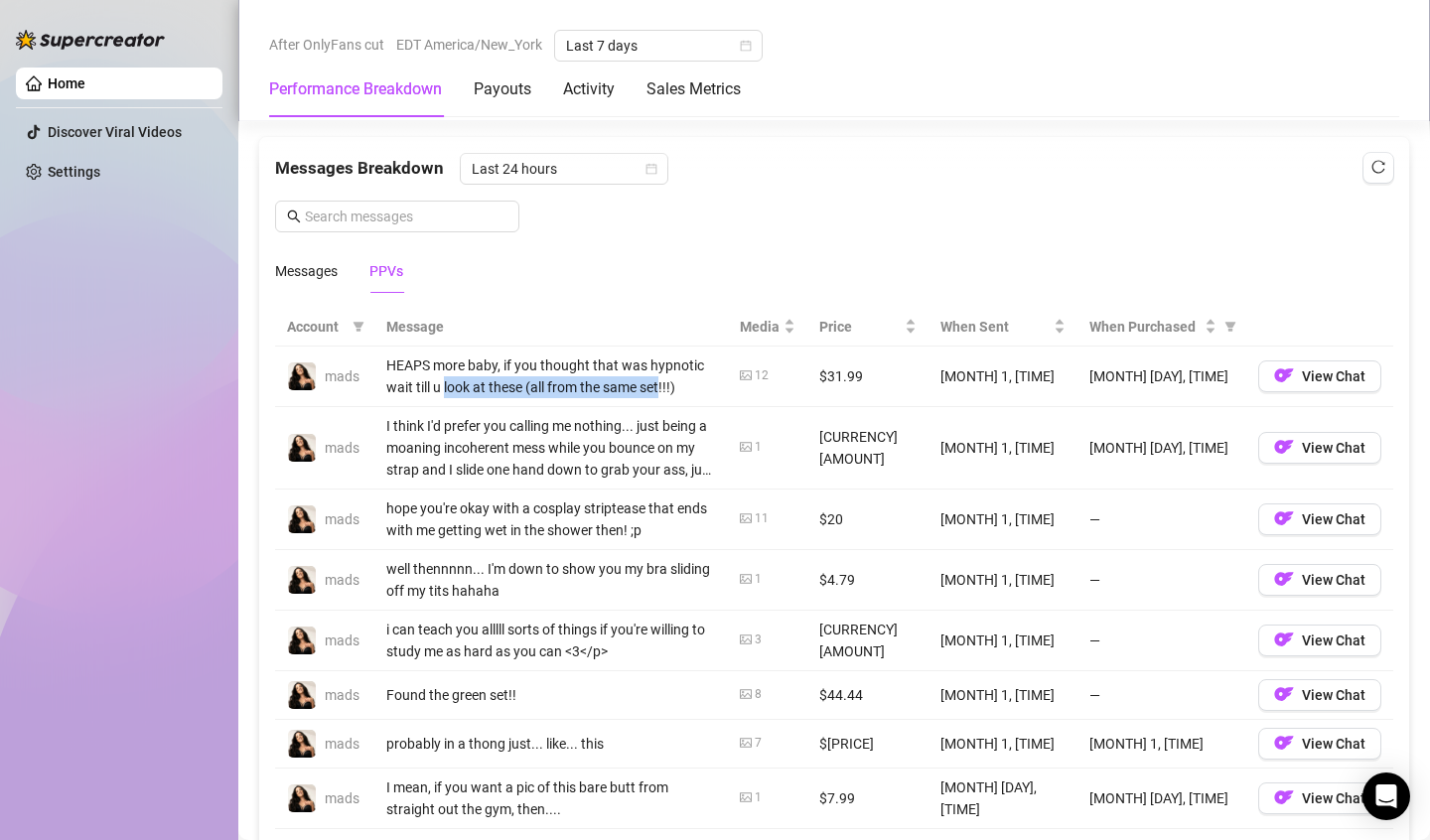 drag, startPoint x: 411, startPoint y: 372, endPoint x: 611, endPoint y: 373, distance: 200.0025 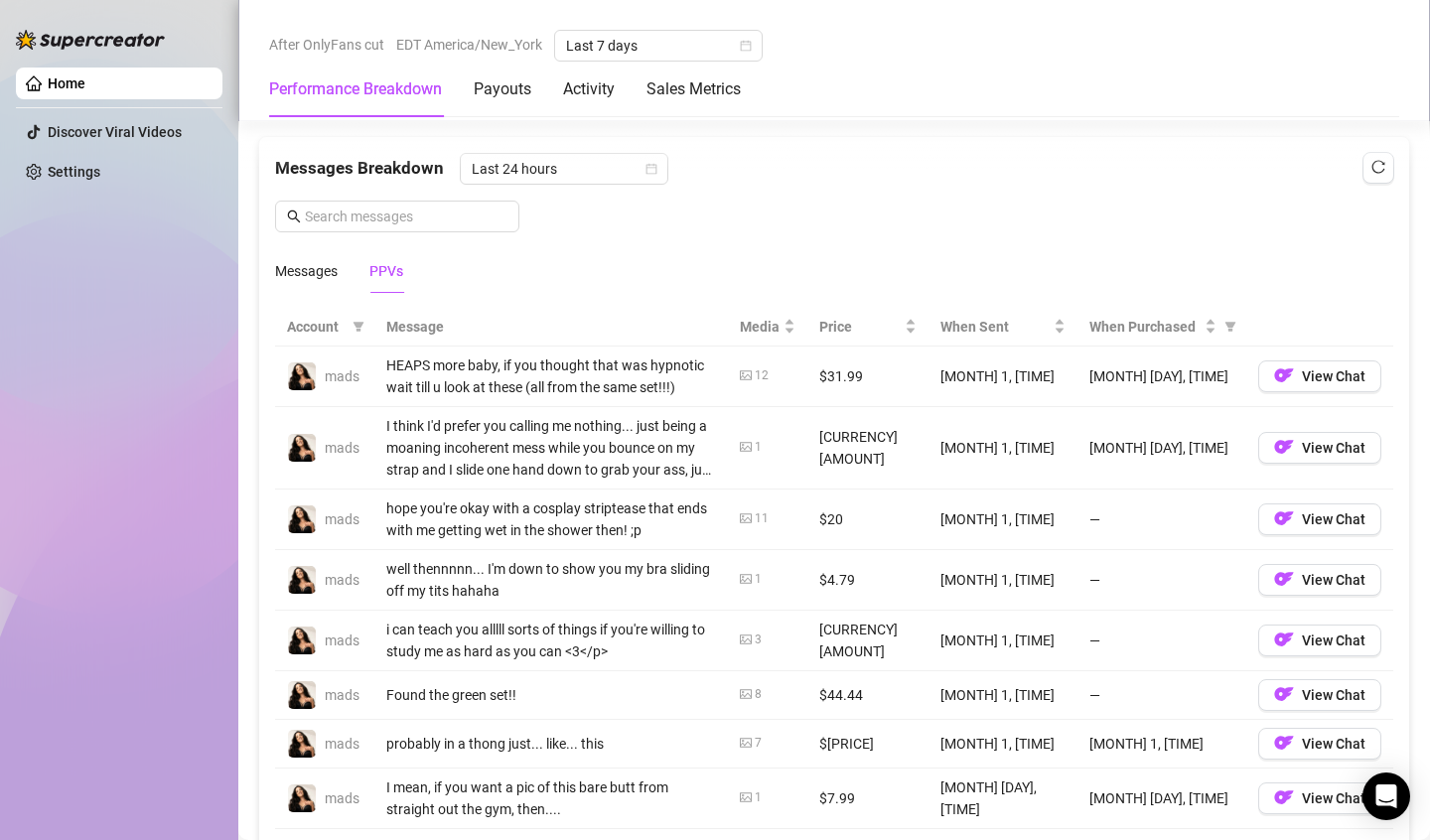 click on "HEAPS more baby, if you thought that was hypnotic wait till u look at these (all from the same set!!!)" at bounding box center (551, 376) 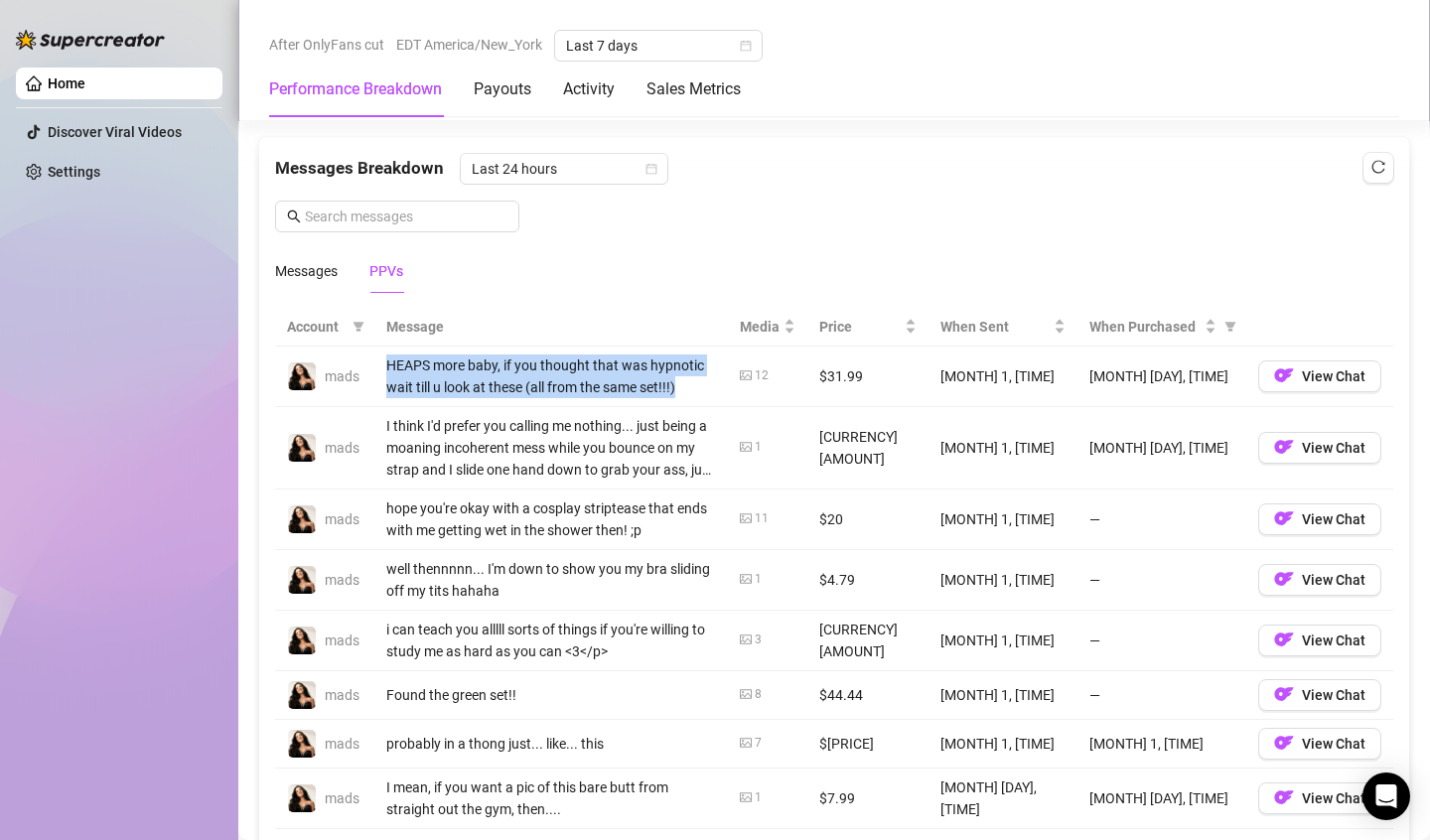 drag, startPoint x: 639, startPoint y: 382, endPoint x: 366, endPoint y: 369, distance: 273.30935 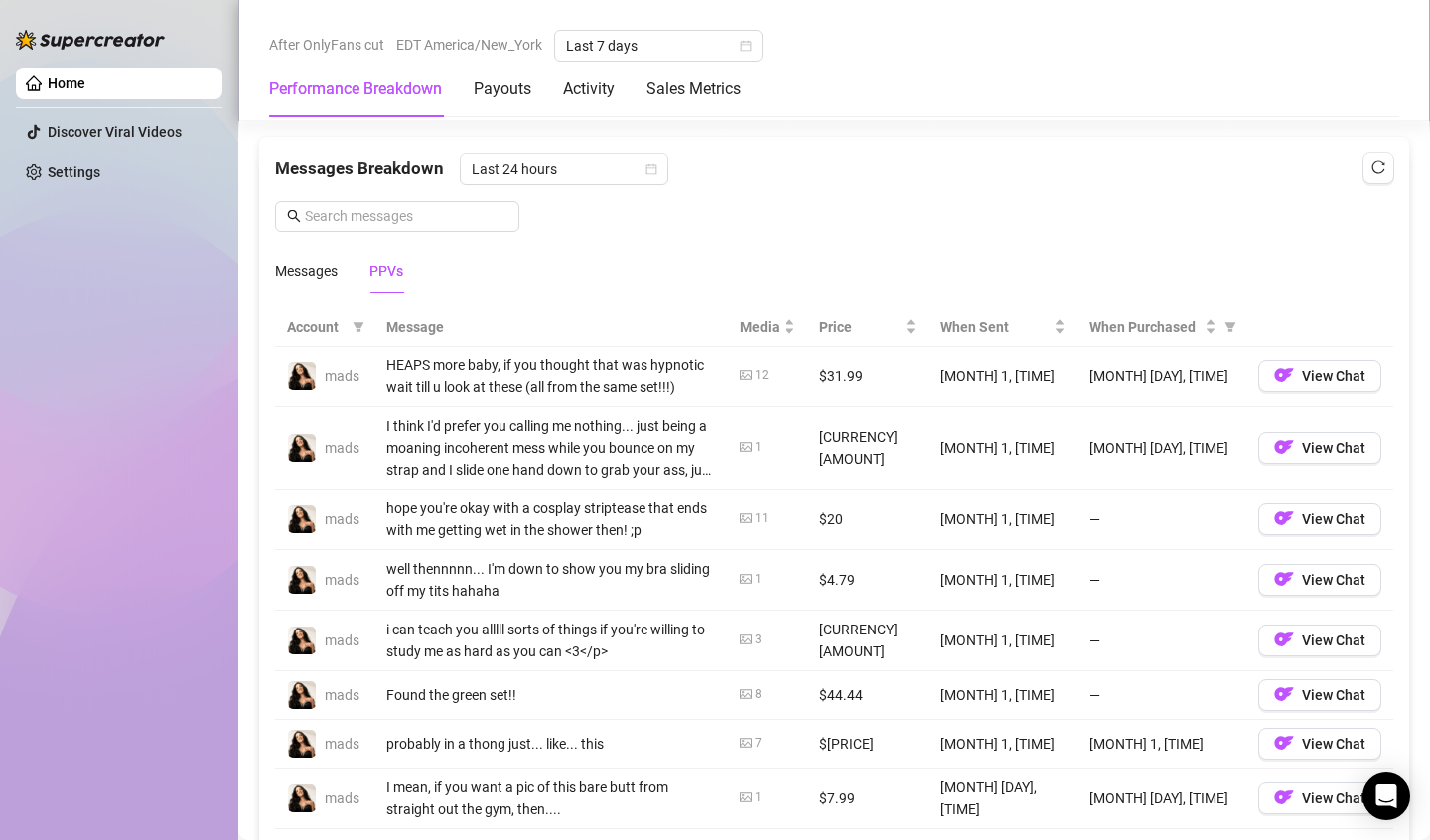 click on "mads" at bounding box center [325, 448] 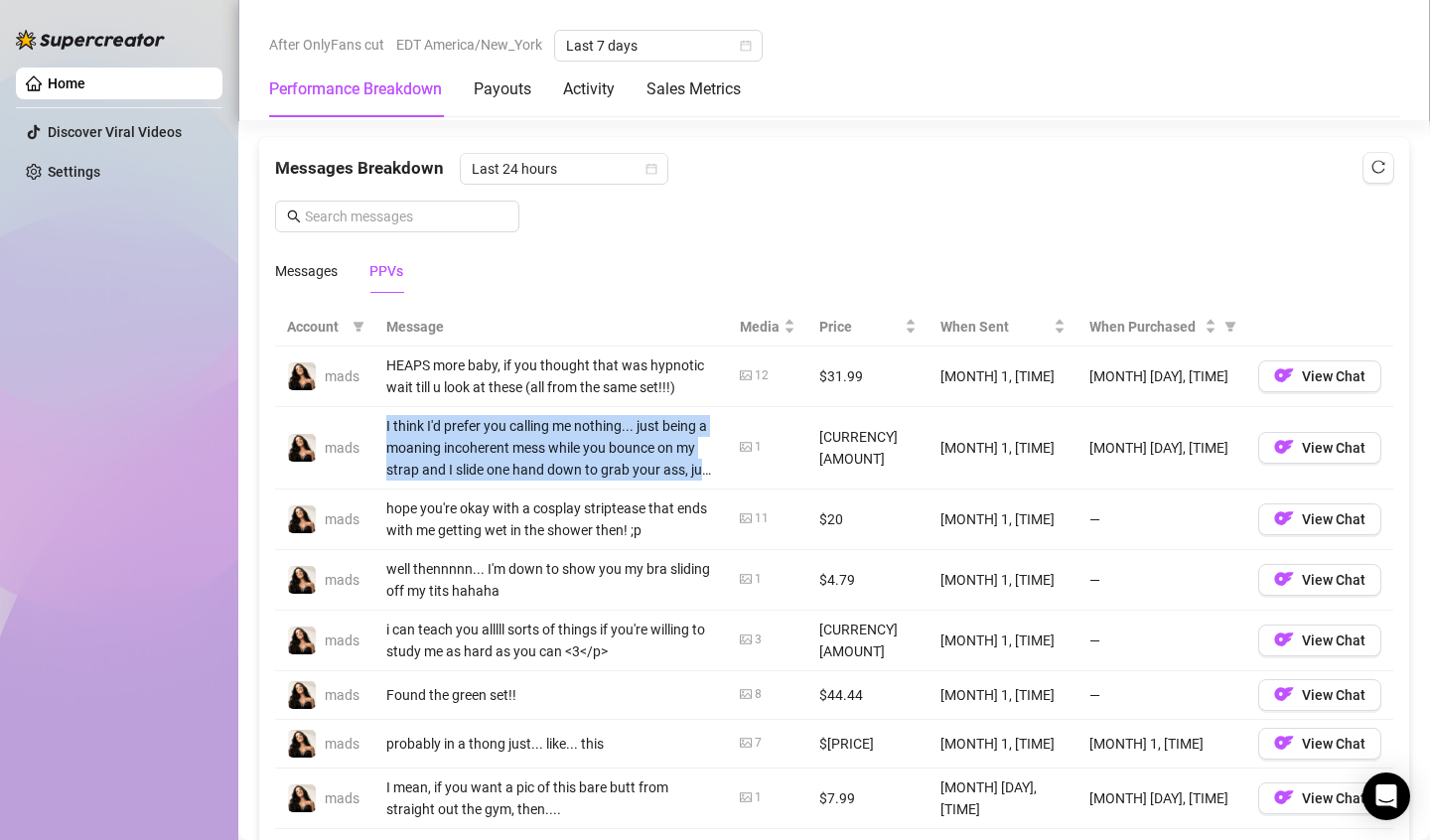drag, startPoint x: 385, startPoint y: 424, endPoint x: 727, endPoint y: 462, distance: 344.10464 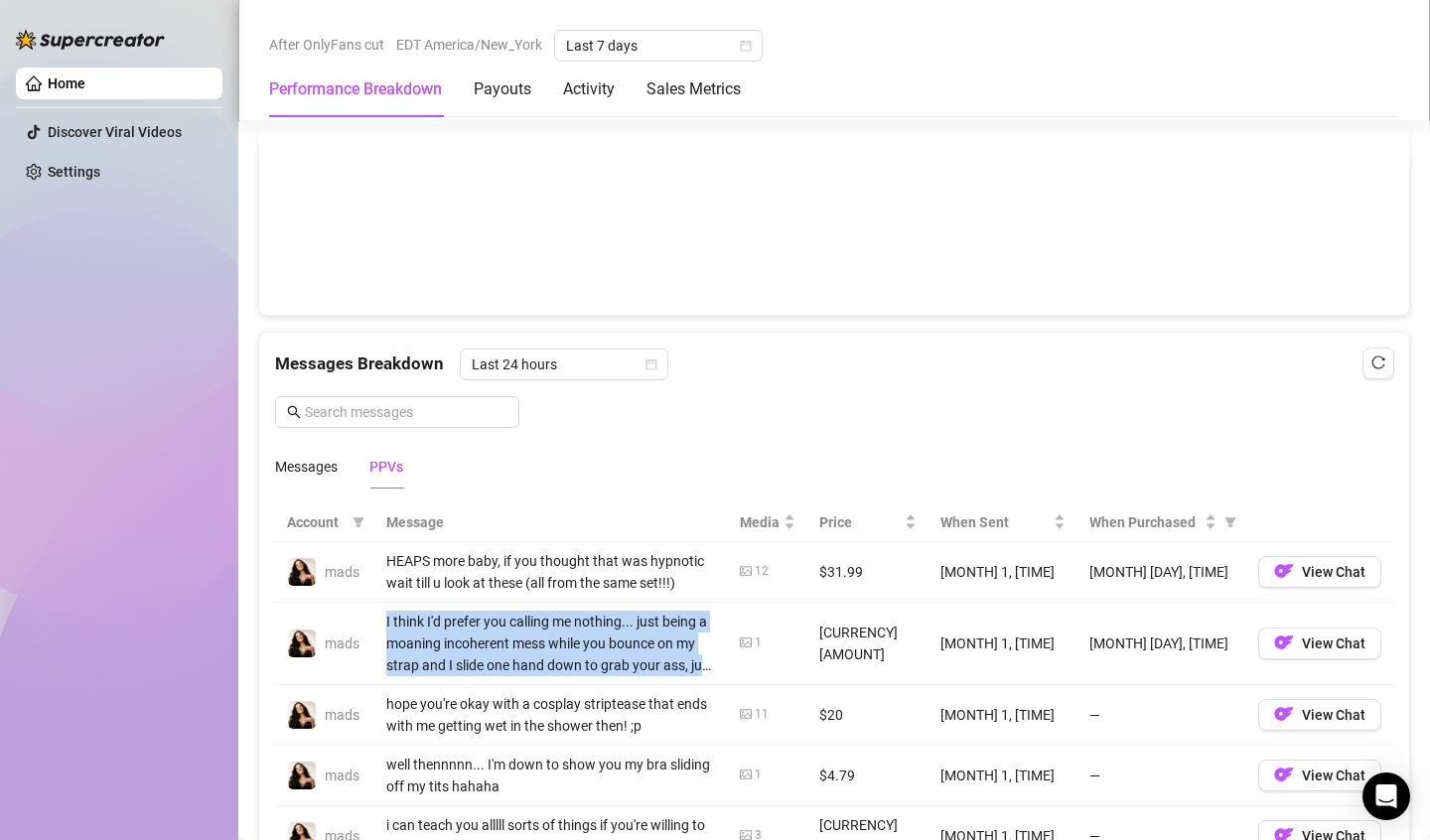 scroll, scrollTop: 1652, scrollLeft: 0, axis: vertical 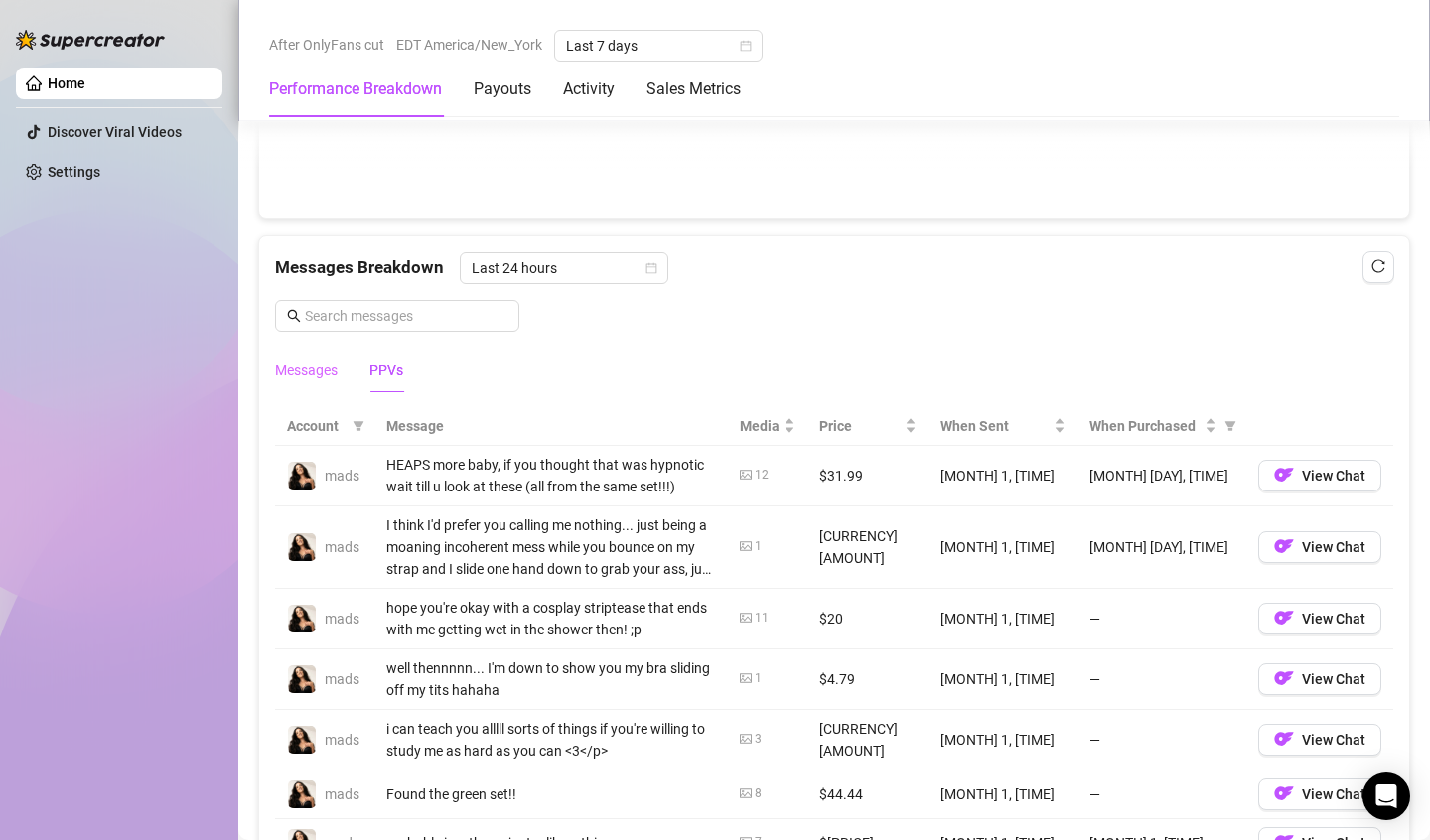 click on "Messages" at bounding box center (306, 370) 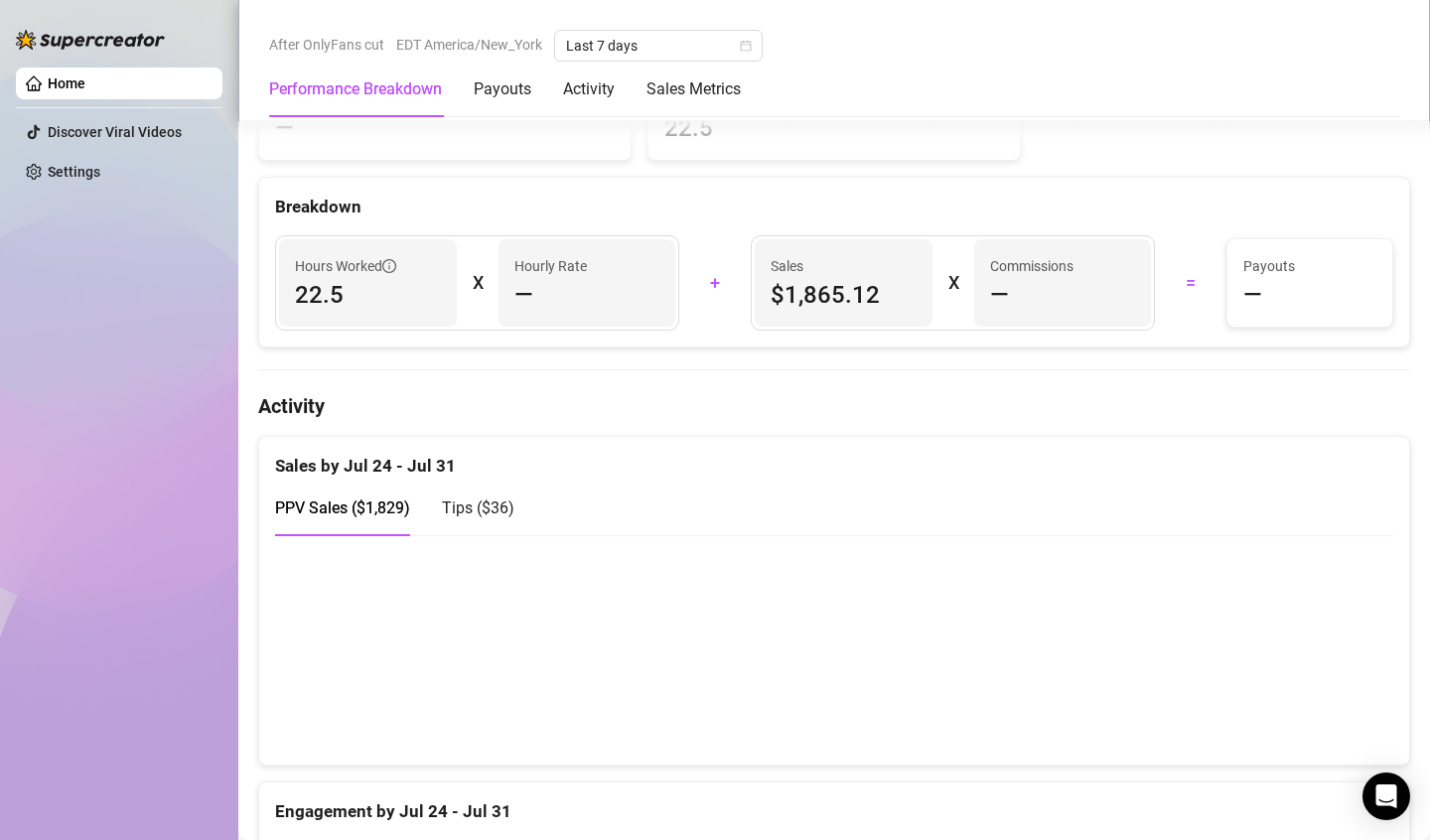 scroll, scrollTop: 759, scrollLeft: 0, axis: vertical 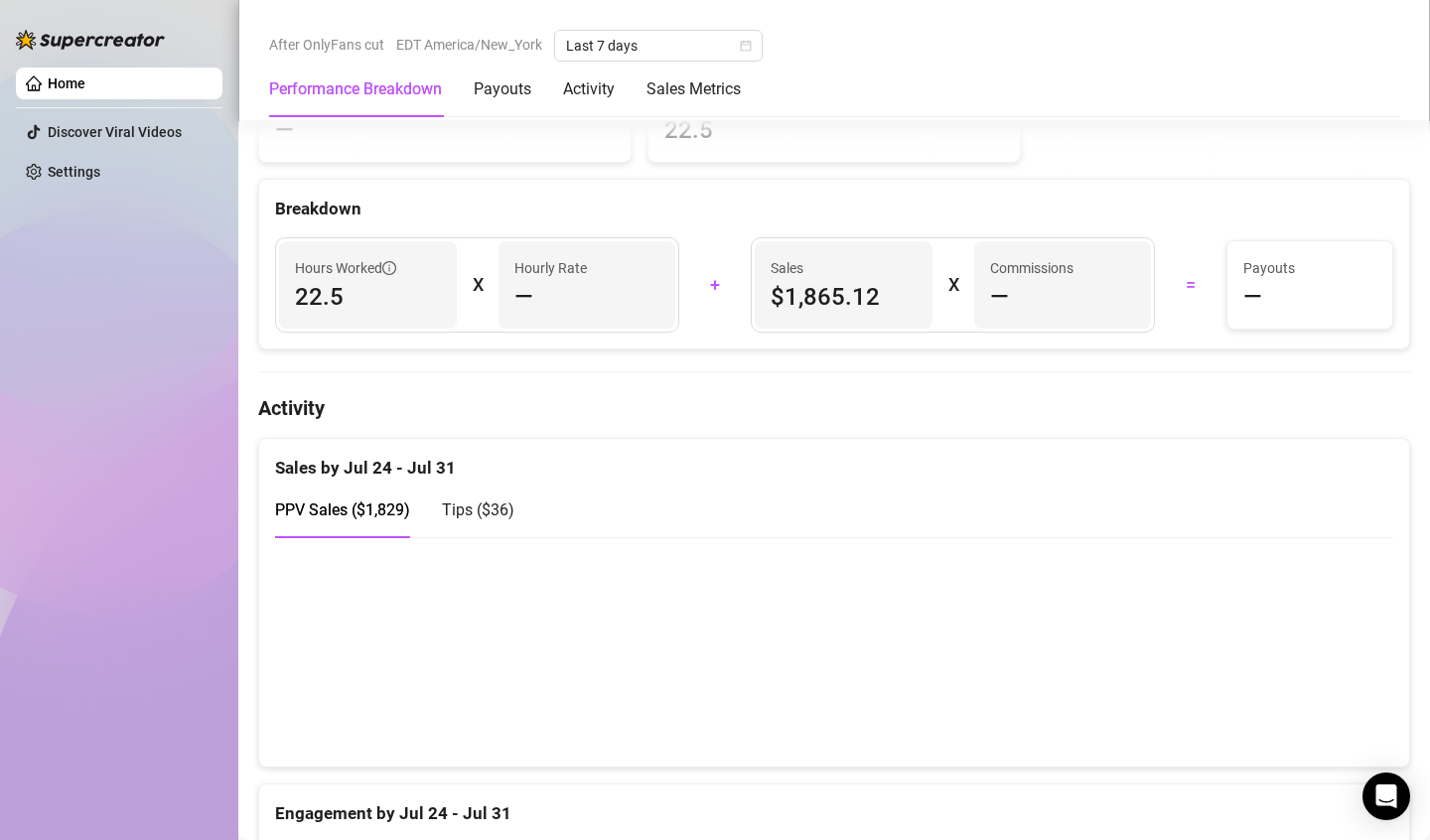 click on "PPV Sales ( [CURRENCY][AMOUNT] ) Tips ( [CURRENCY][AMOUNT] )" at bounding box center [834, 509] 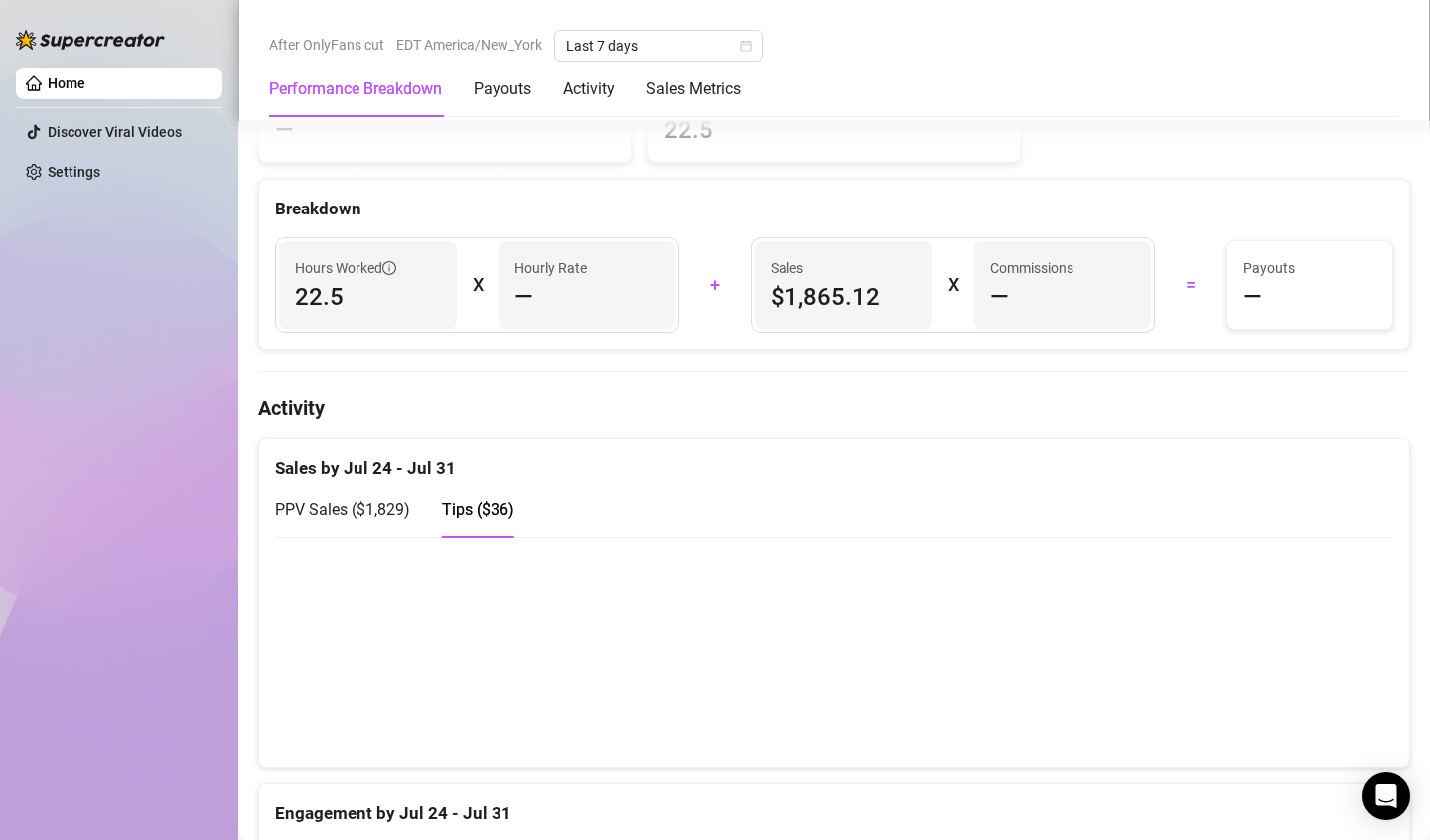 click on "PPV Sales ( $[PRICE] )" at bounding box center [343, 509] 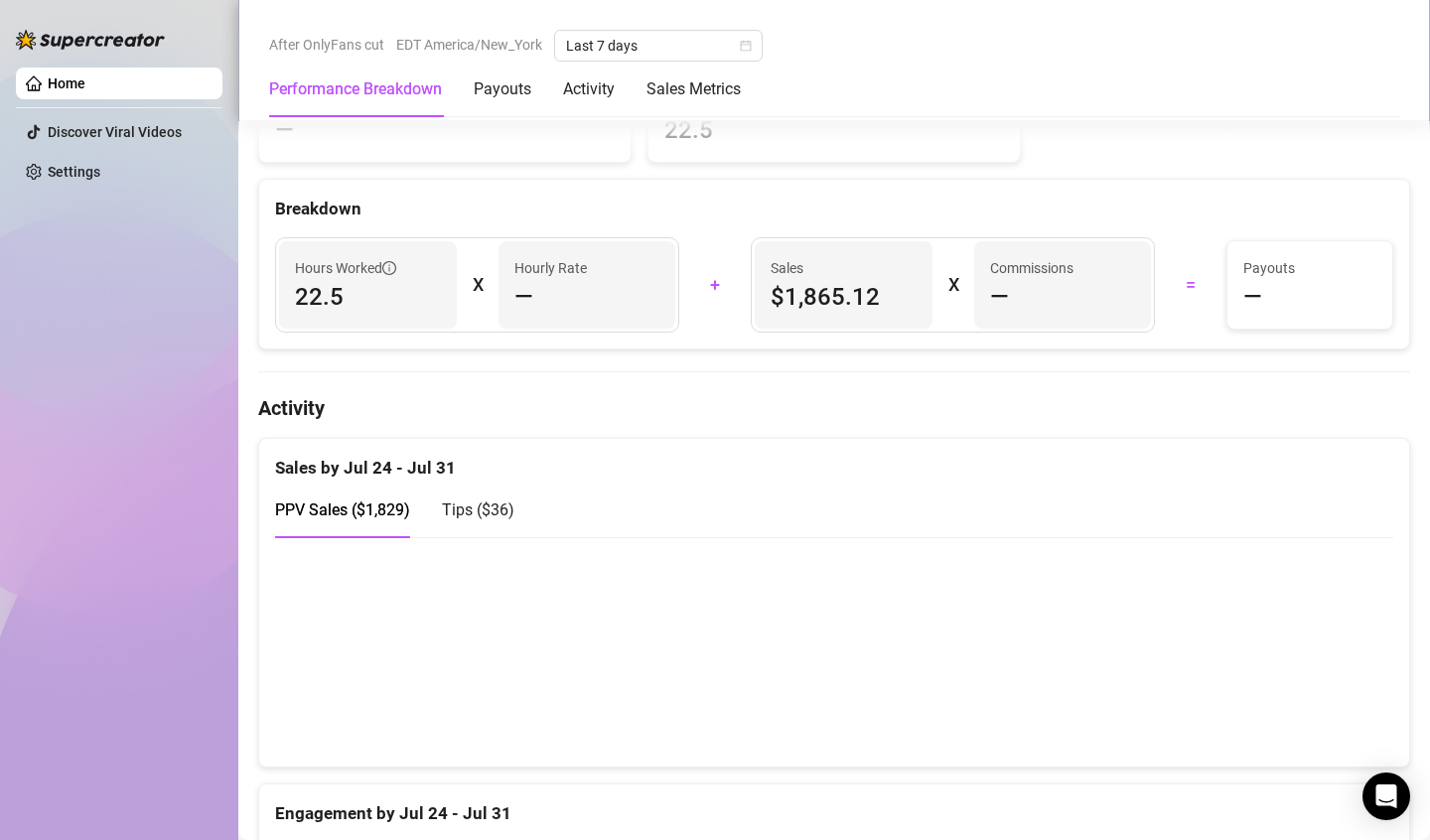 drag, startPoint x: 488, startPoint y: 505, endPoint x: 1010, endPoint y: 551, distance: 524.0229 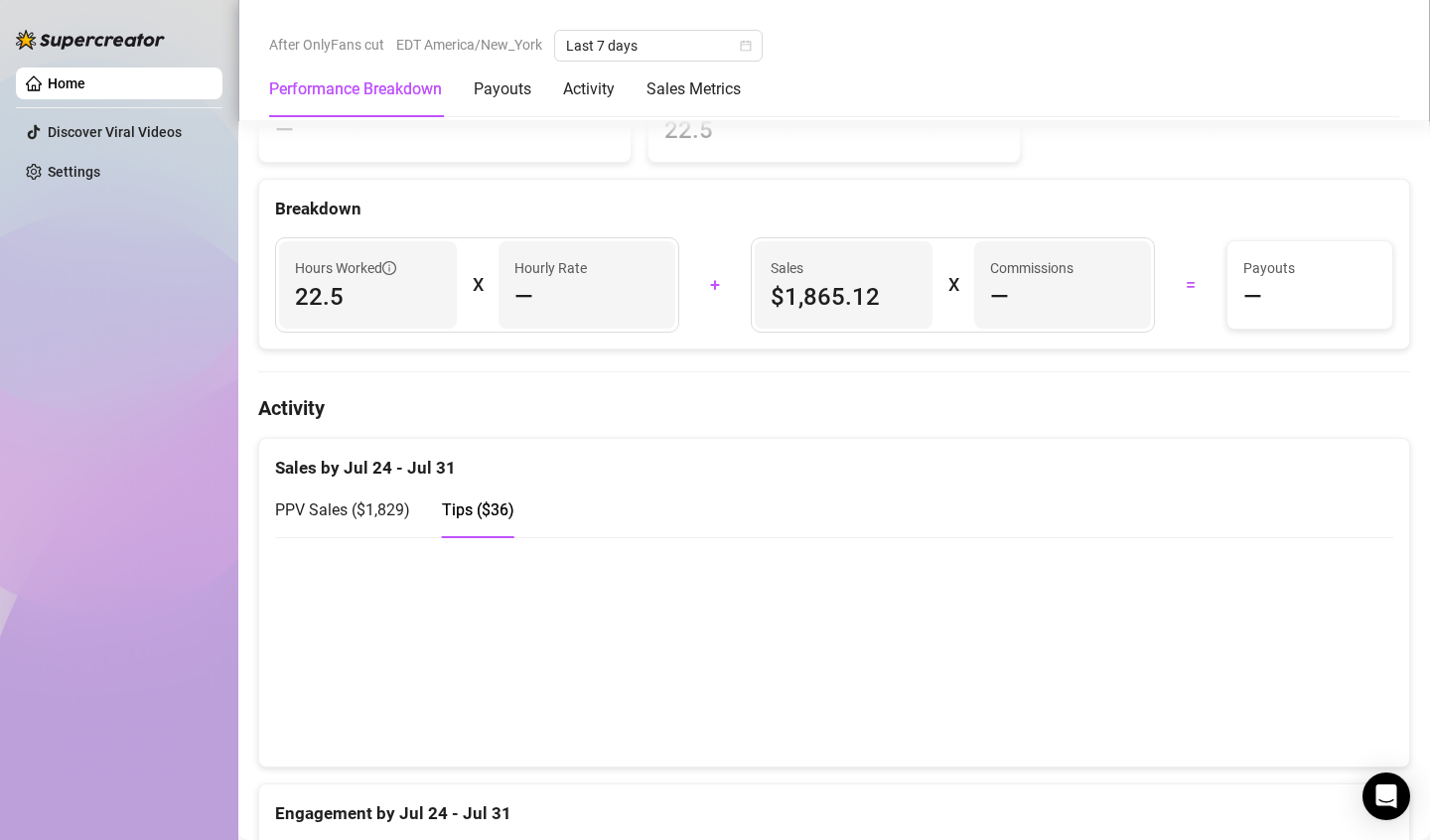 click on "PPV Sales ( $[PRICE] )" at bounding box center [343, 509] 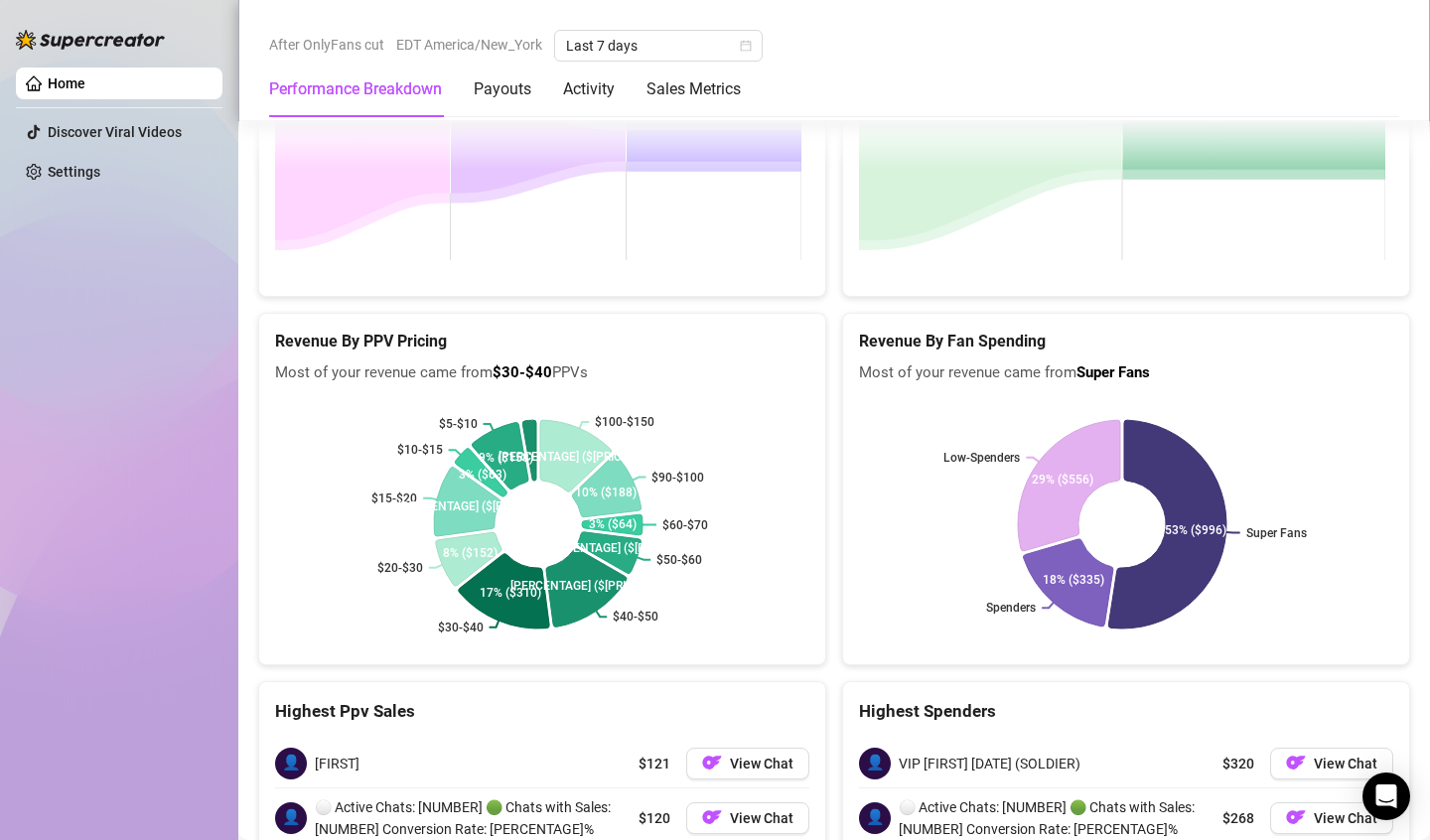 scroll, scrollTop: 2645, scrollLeft: 0, axis: vertical 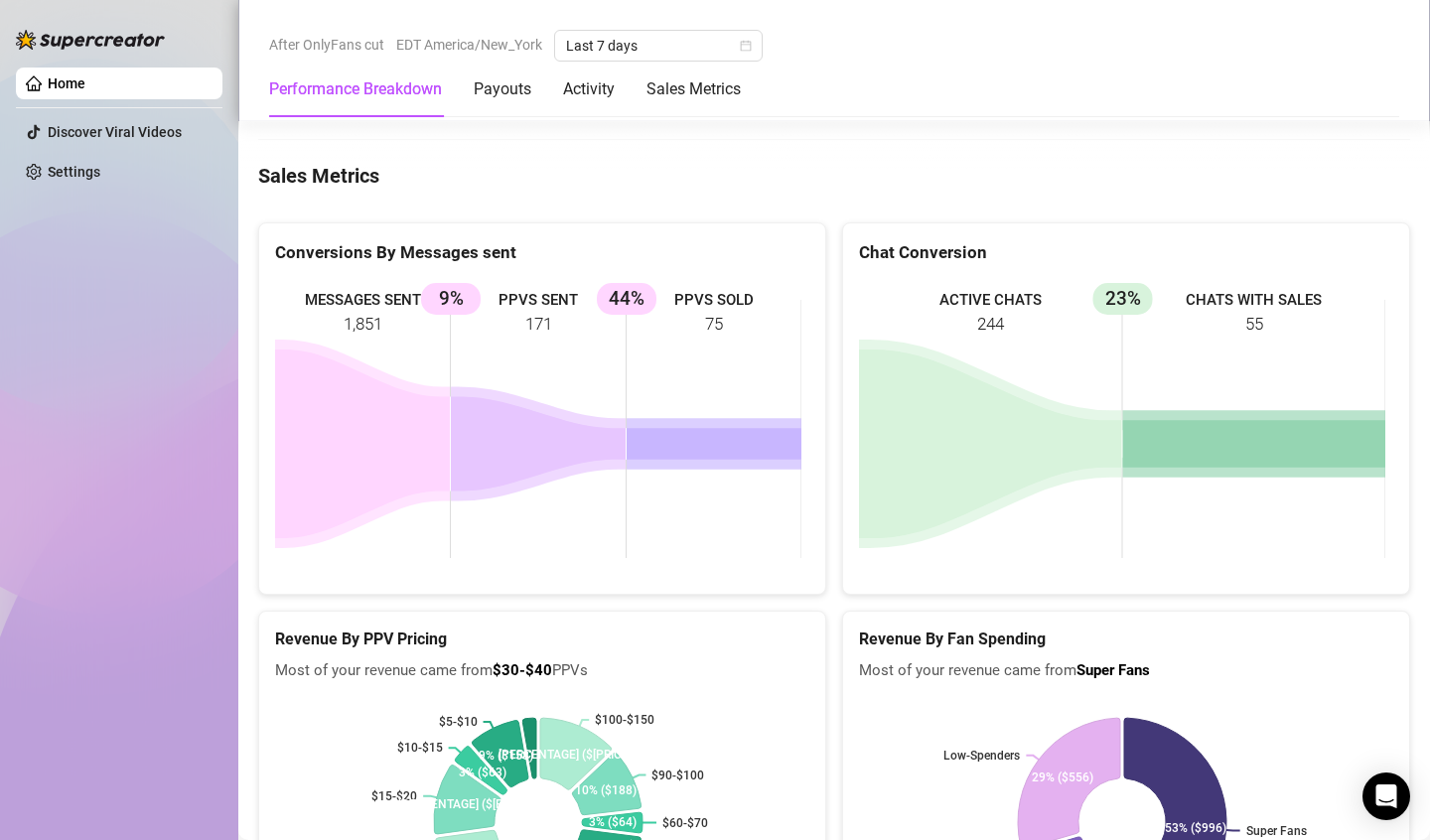 drag, startPoint x: 597, startPoint y: 349, endPoint x: 500, endPoint y: 326, distance: 99.6895 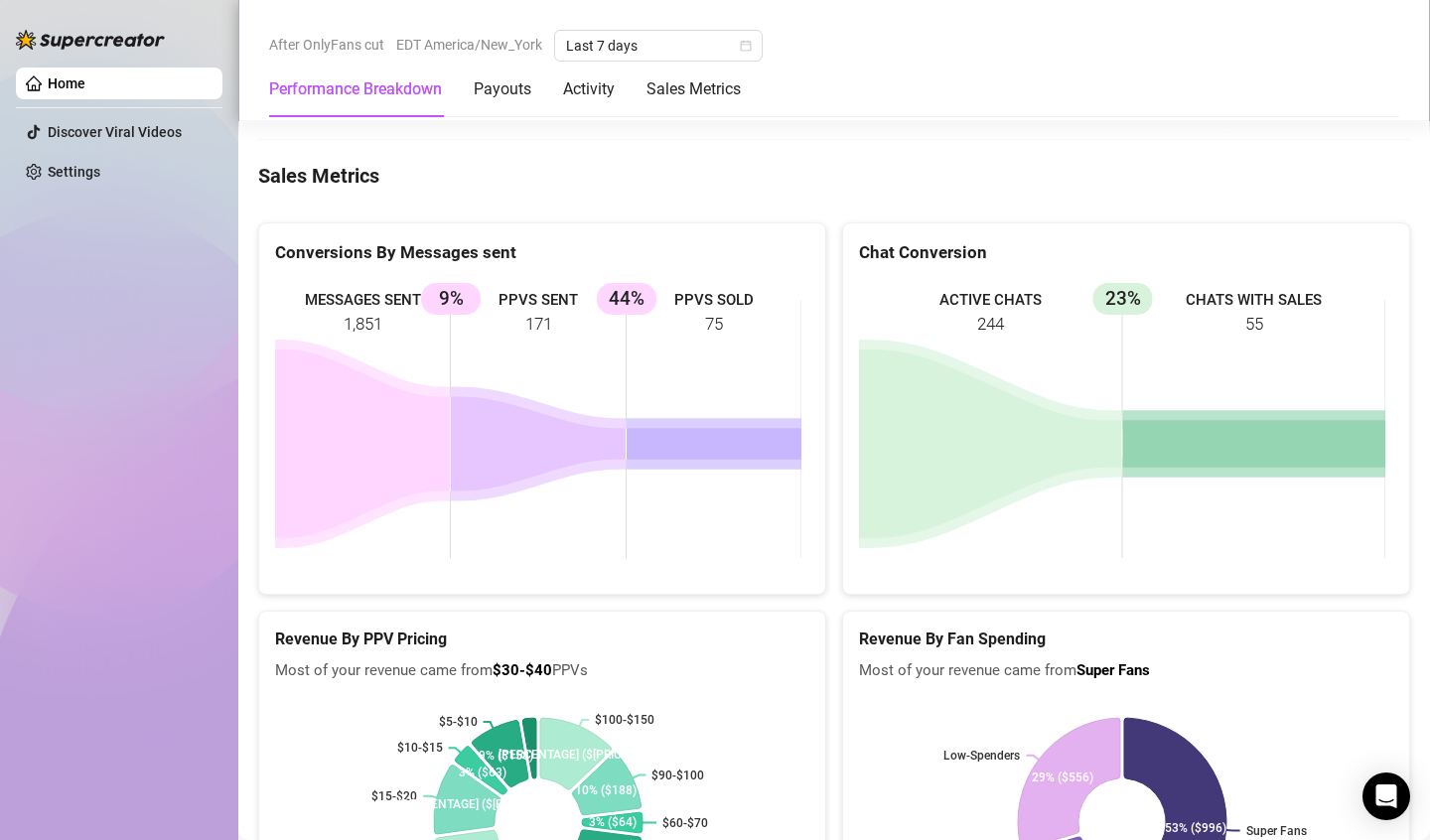 drag, startPoint x: 1069, startPoint y: 339, endPoint x: 1066, endPoint y: 385, distance: 46.097722 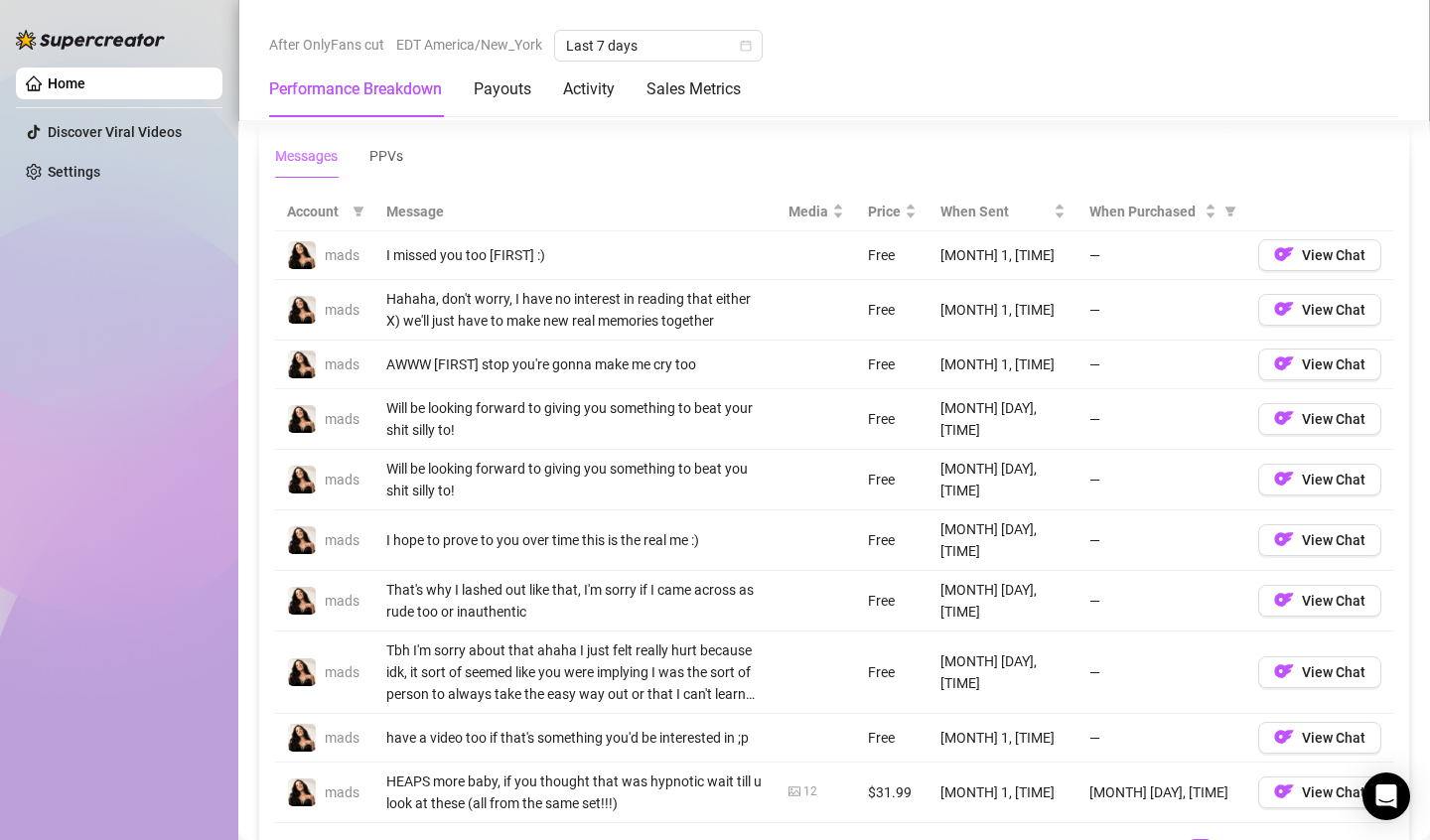 scroll, scrollTop: 1723, scrollLeft: 0, axis: vertical 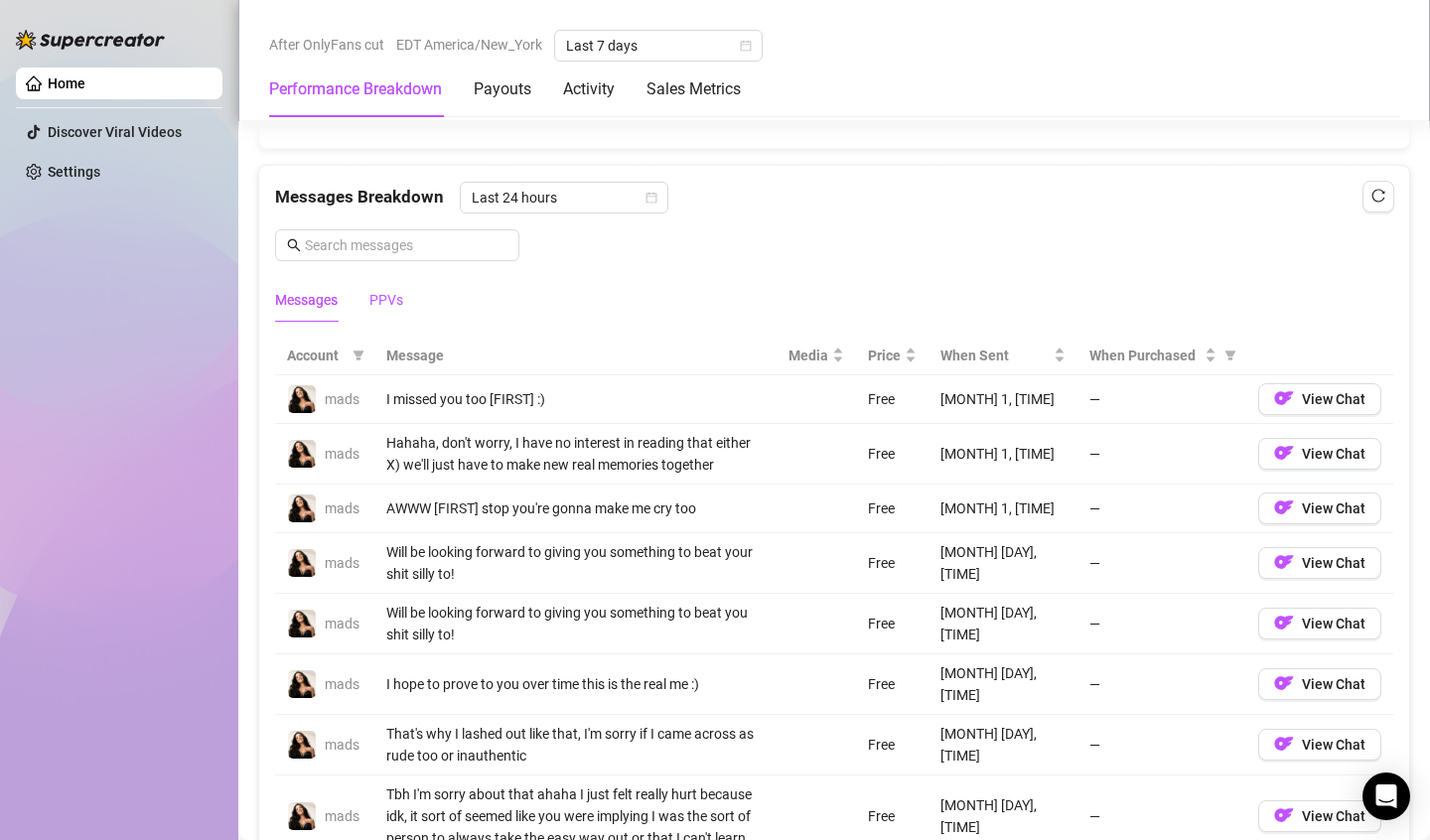 click on "PPVs" at bounding box center (386, 300) 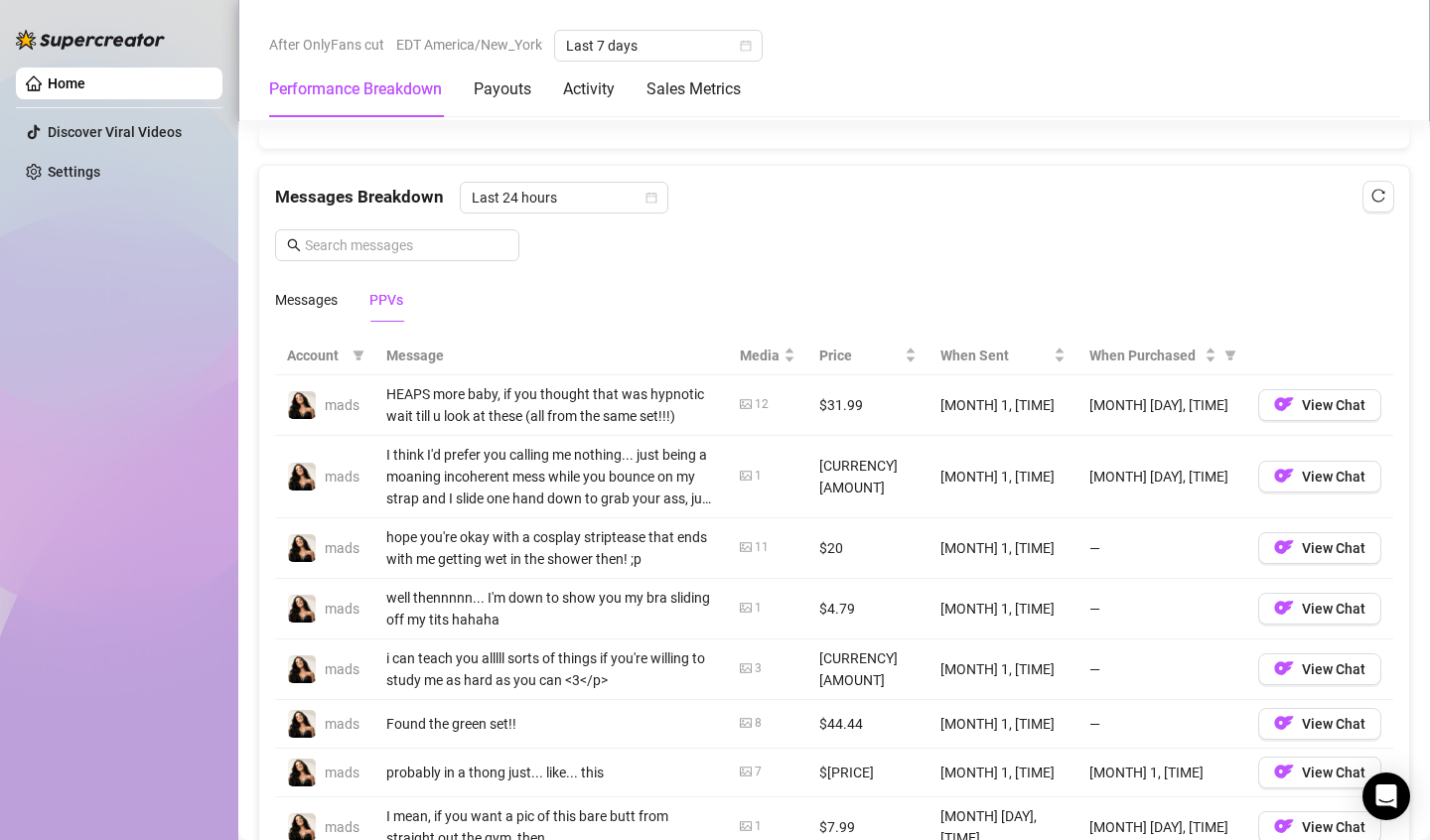 click on "HEAPS more baby, if you thought that was hypnotic wait till u look at these (all from the same set!!!)" at bounding box center (551, 405) 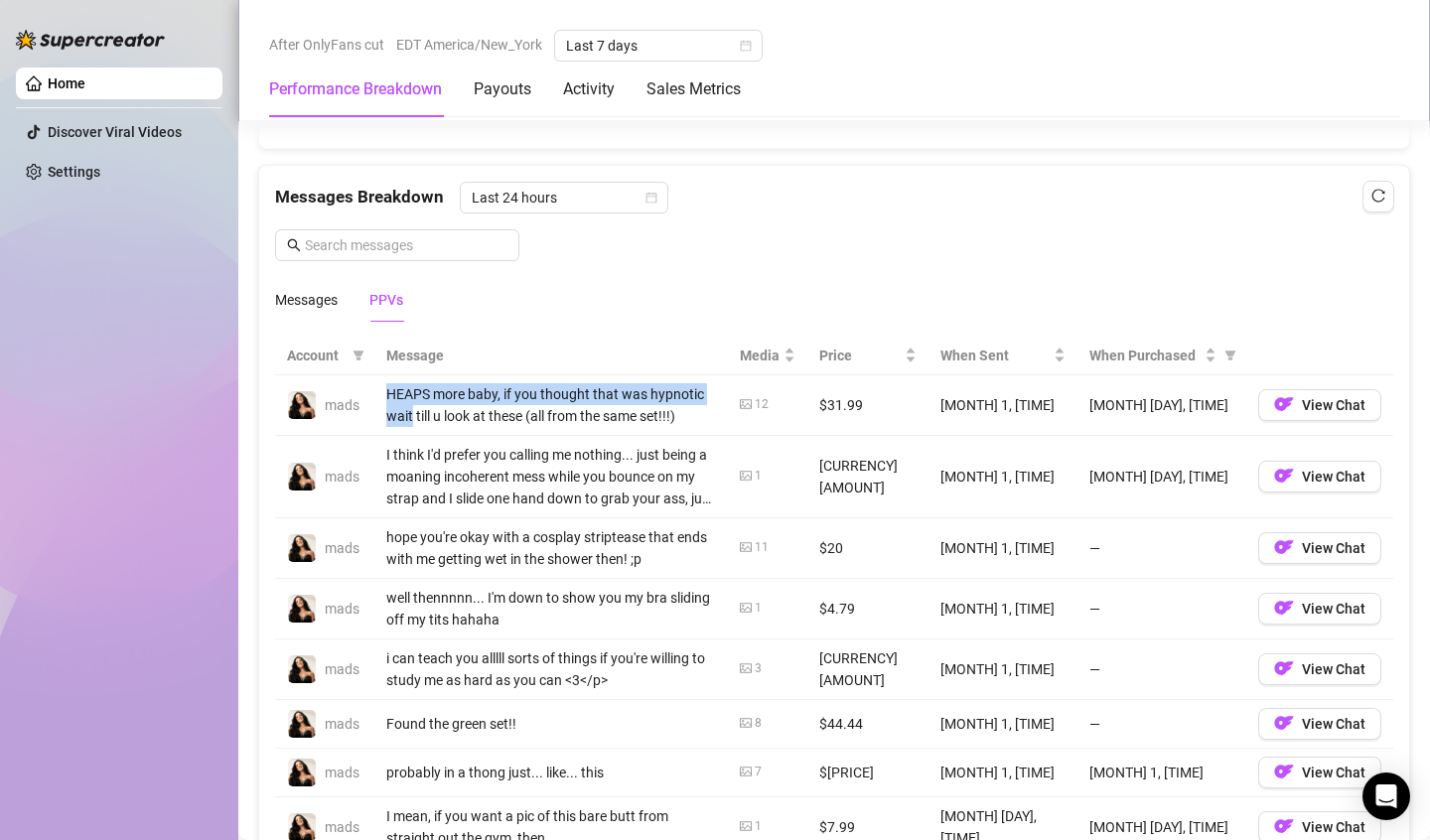drag, startPoint x: 421, startPoint y: 393, endPoint x: 705, endPoint y: 393, distance: 284 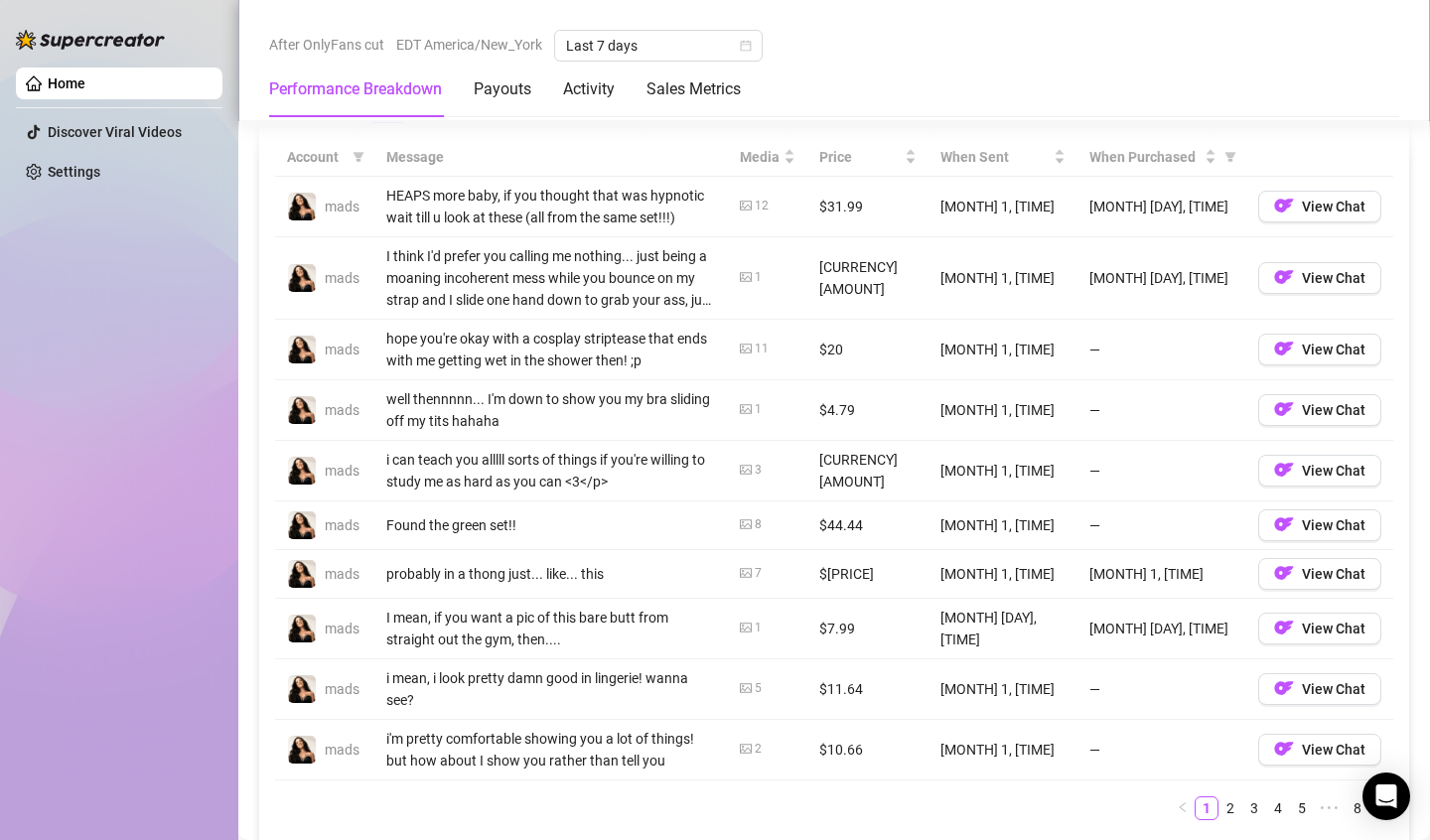 click on "hope you're okay with a cosplay striptease that ends with me getting wet in the shower then! ;p" at bounding box center [551, 350] 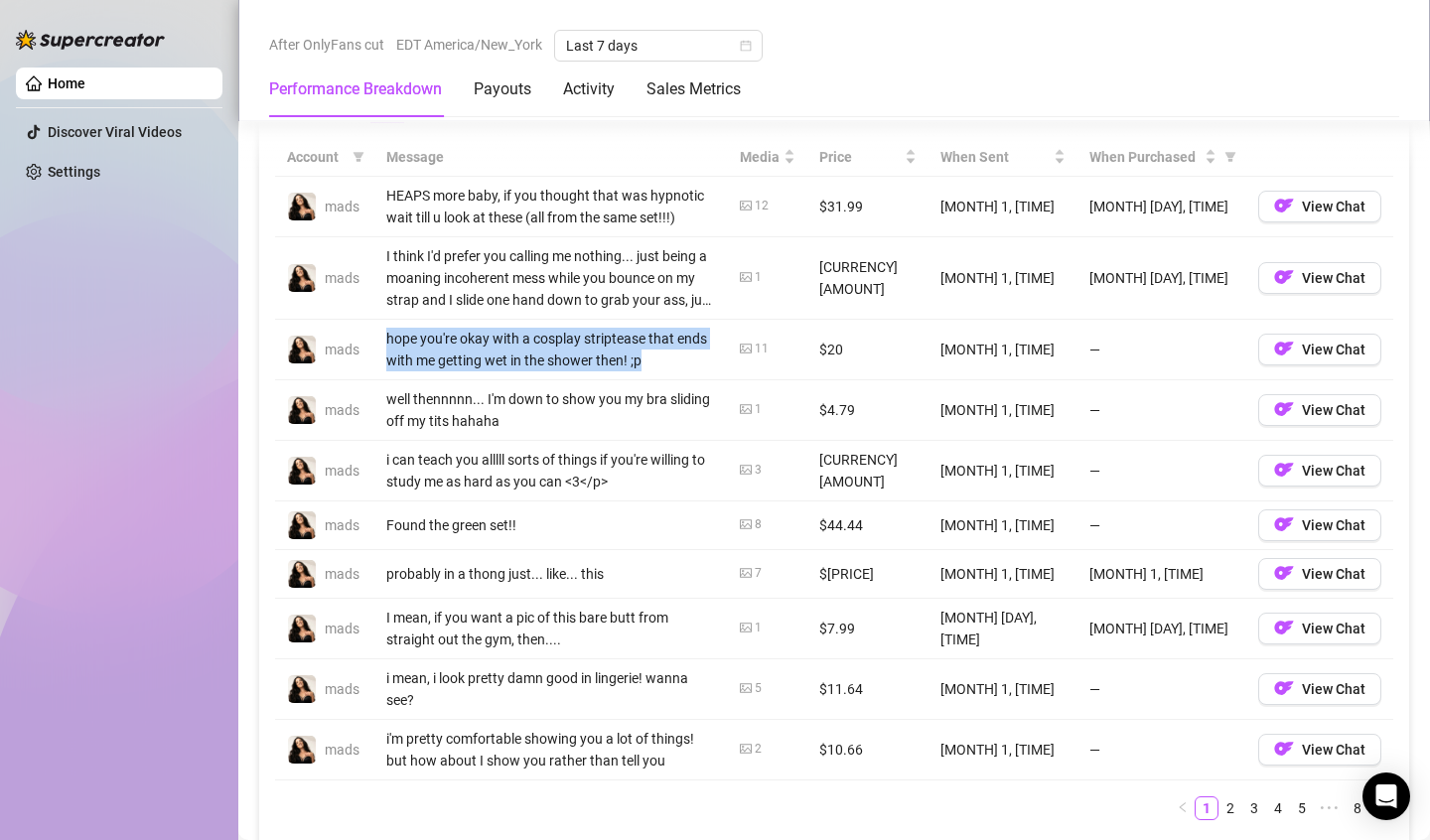 drag, startPoint x: 410, startPoint y: 338, endPoint x: 646, endPoint y: 357, distance: 236.7636 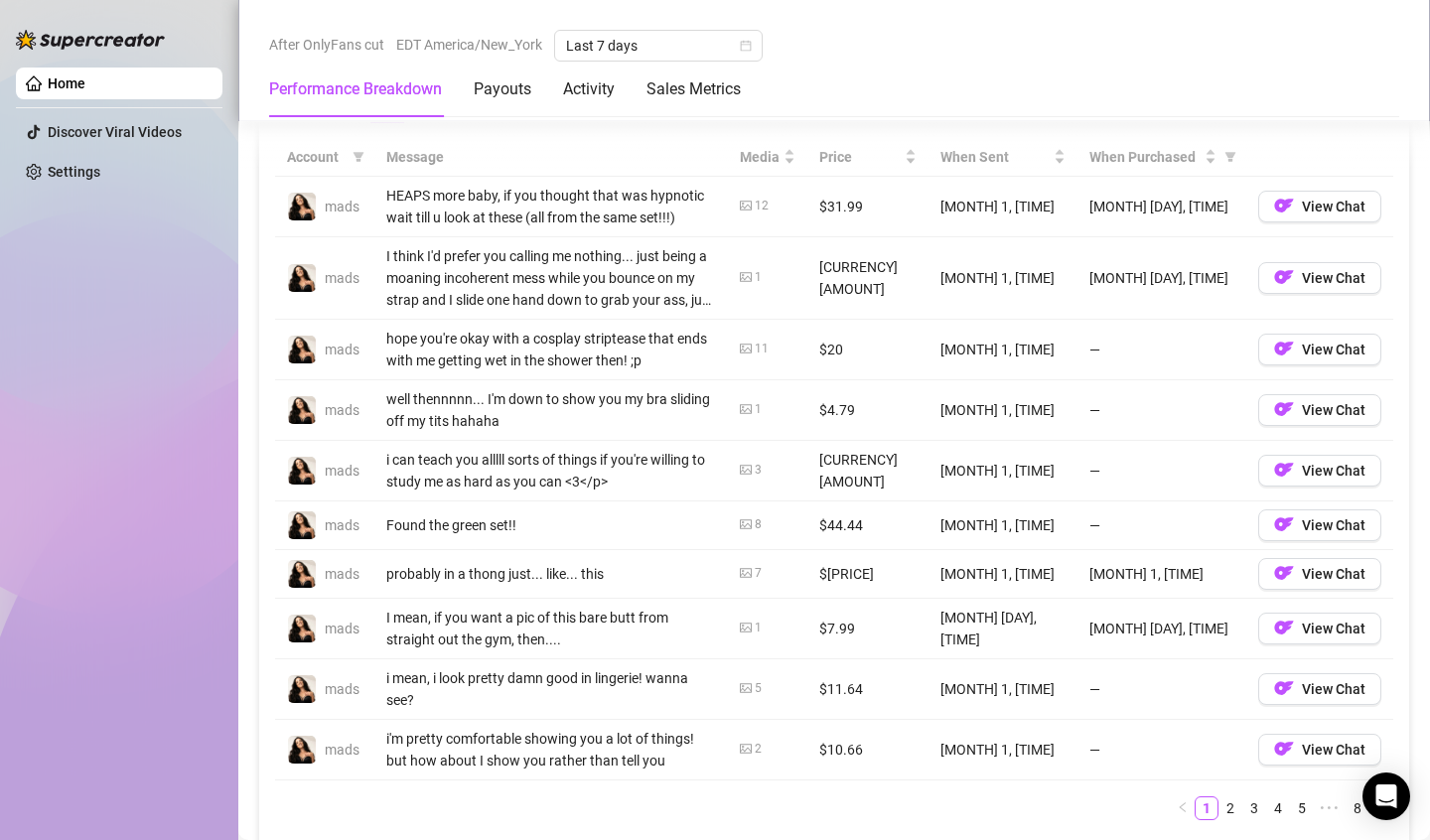 click on "well thennnnn... I'm down to show you my bra sliding off my tits hahaha" at bounding box center (551, 410) 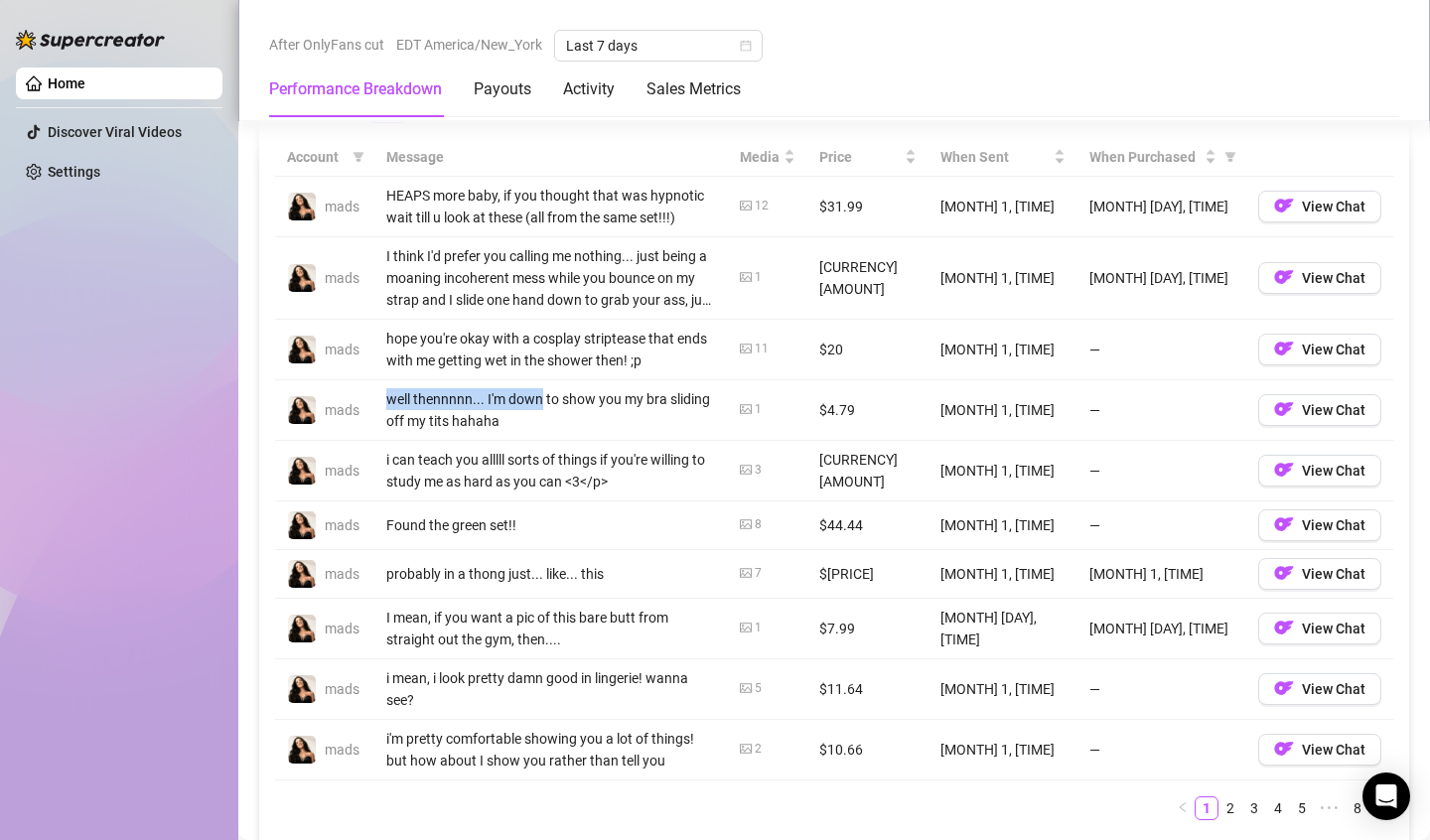 drag, startPoint x: 383, startPoint y: 397, endPoint x: 513, endPoint y: 397, distance: 130 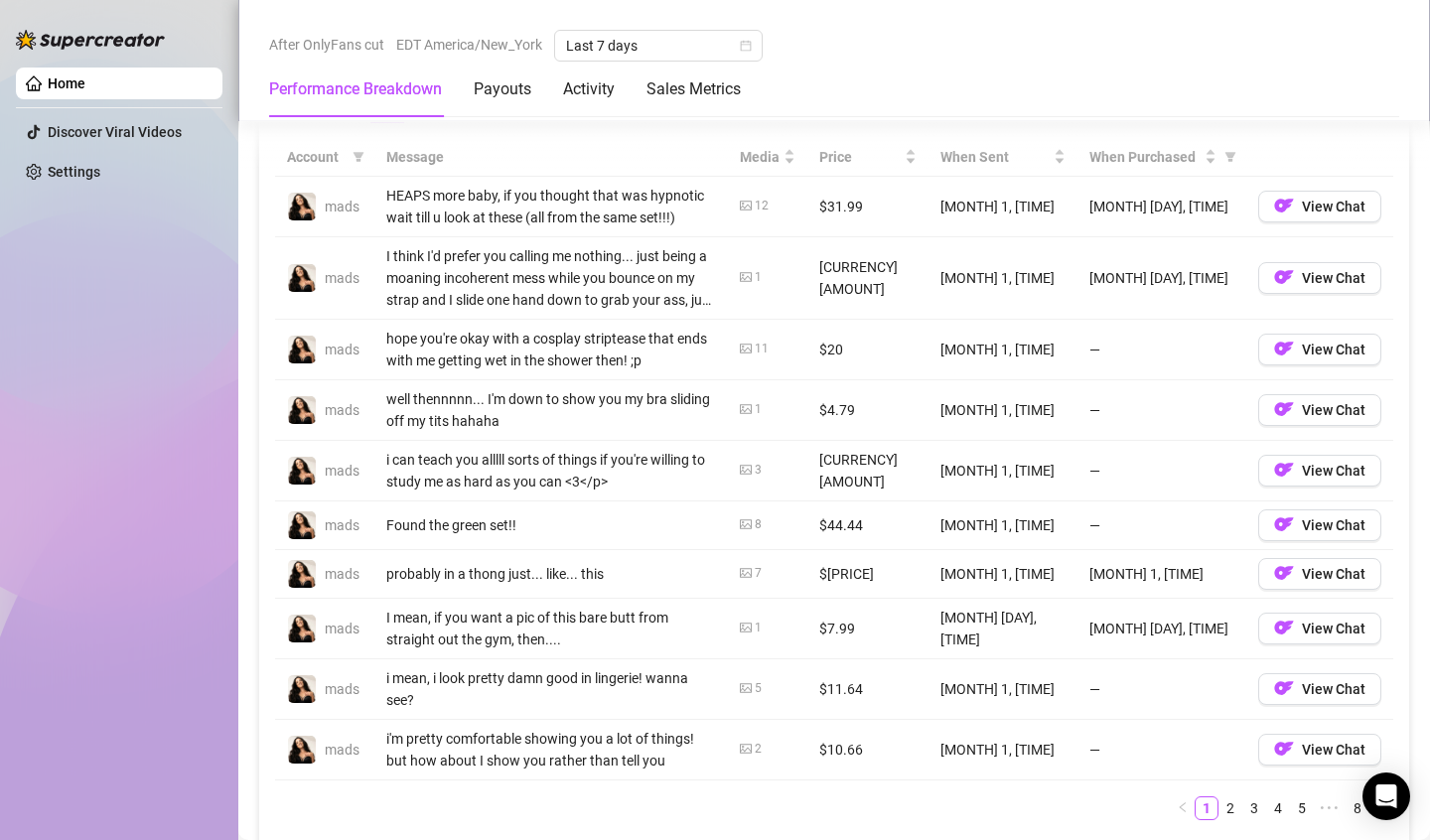 click on "i can teach you alllll sorts of things if you're willing to study me as hard as you can <3</p>" at bounding box center [551, 471] 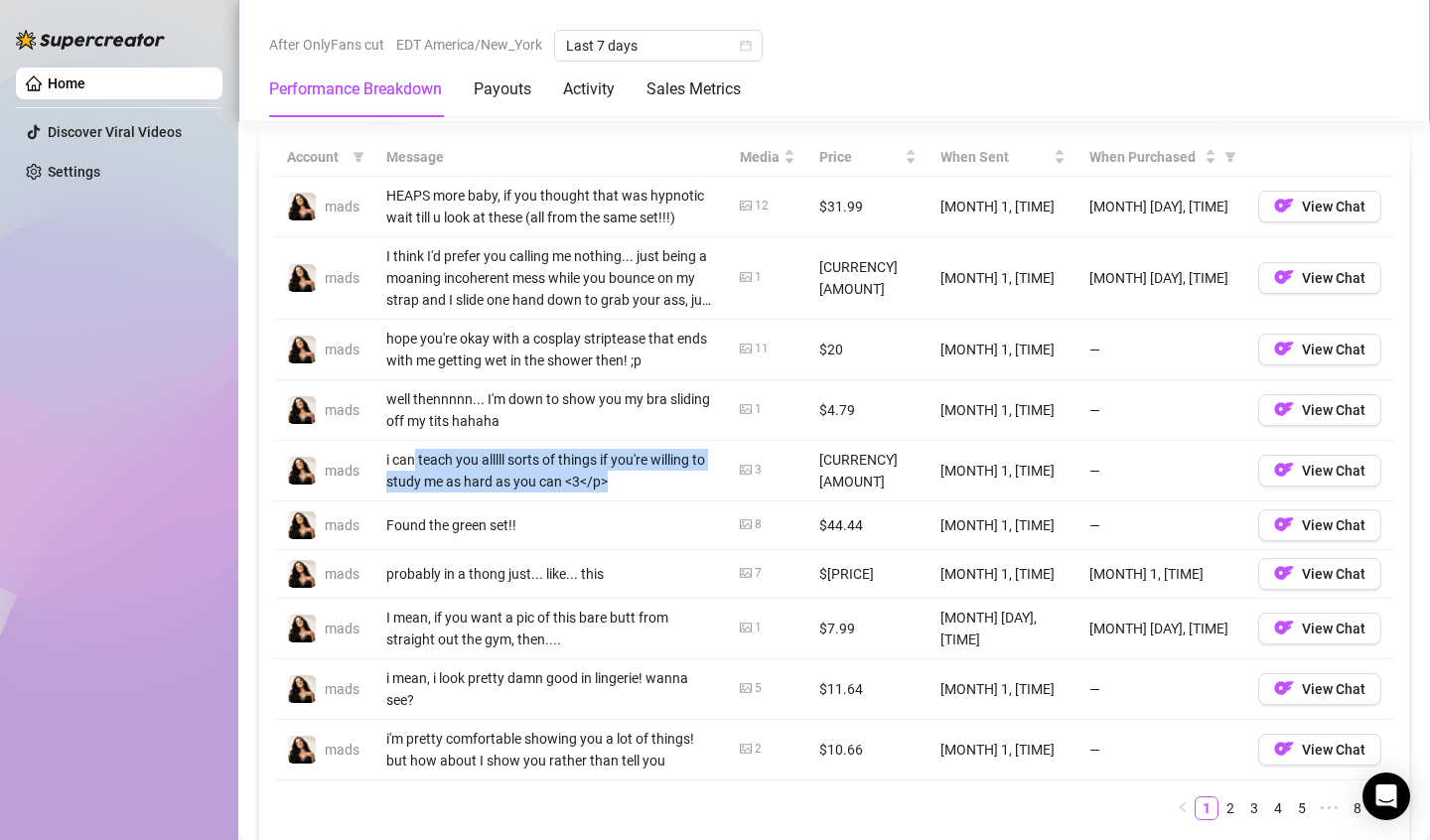 drag, startPoint x: 480, startPoint y: 461, endPoint x: 436, endPoint y: 516, distance: 70.43437 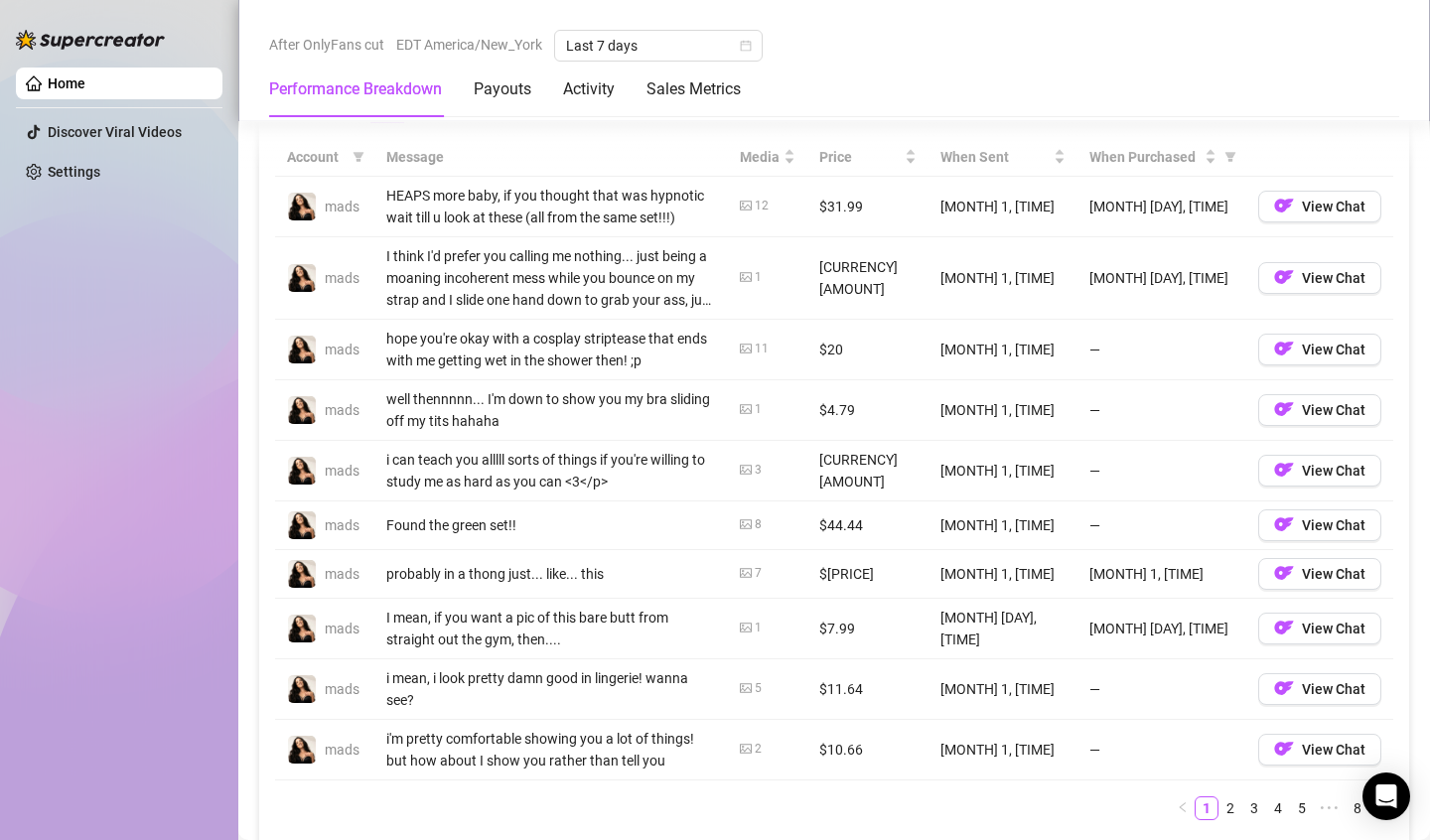 click on "Found the green set!!" at bounding box center [551, 525] 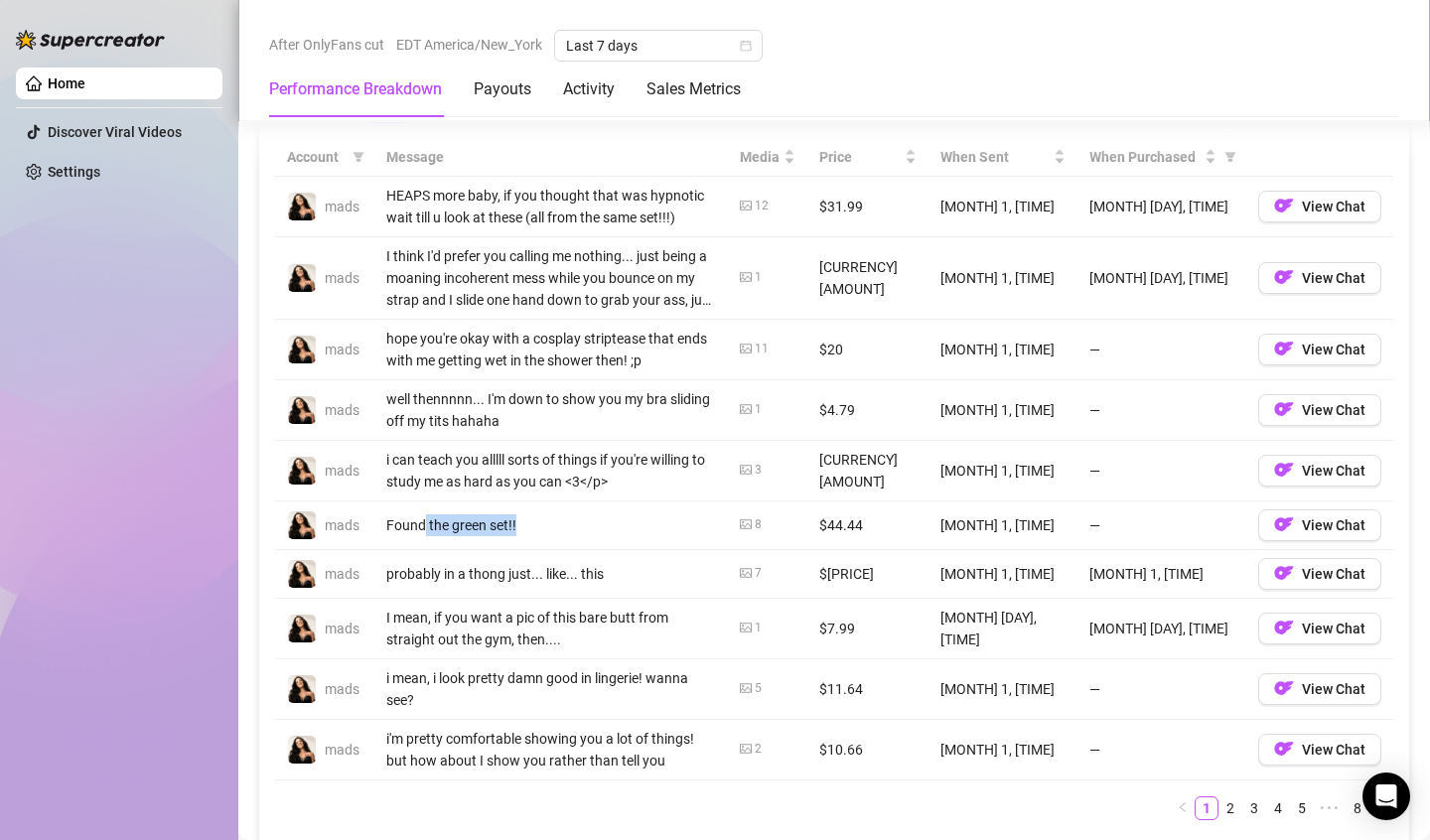 drag, startPoint x: 420, startPoint y: 504, endPoint x: 536, endPoint y: 503, distance: 116.00431 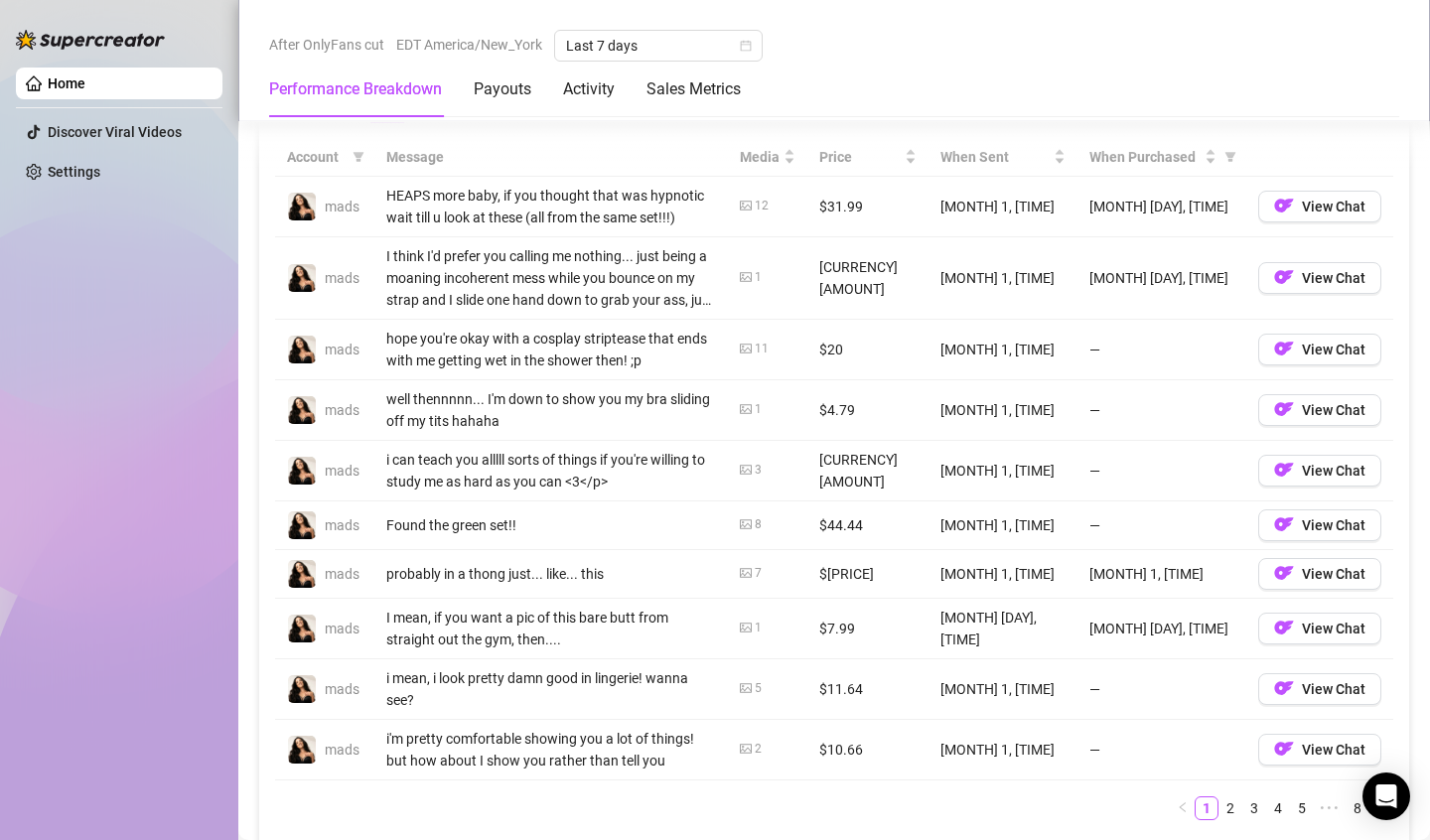 click on "HEAPS more baby, if you thought that was hypnotic wait till u look at these (all from the same set!!!)" at bounding box center [551, 207] 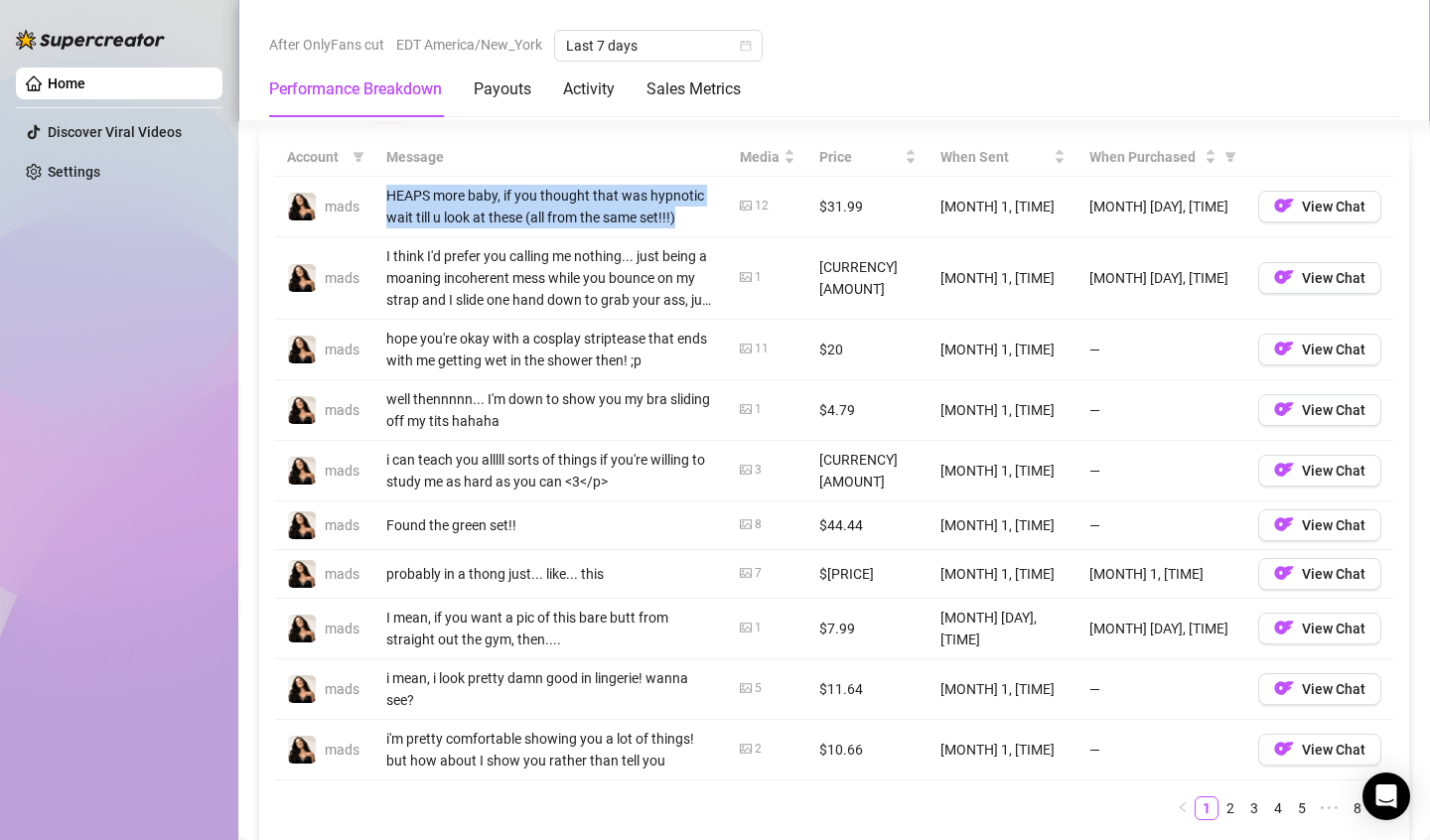 drag, startPoint x: 392, startPoint y: 191, endPoint x: 638, endPoint y: 207, distance: 246.51978 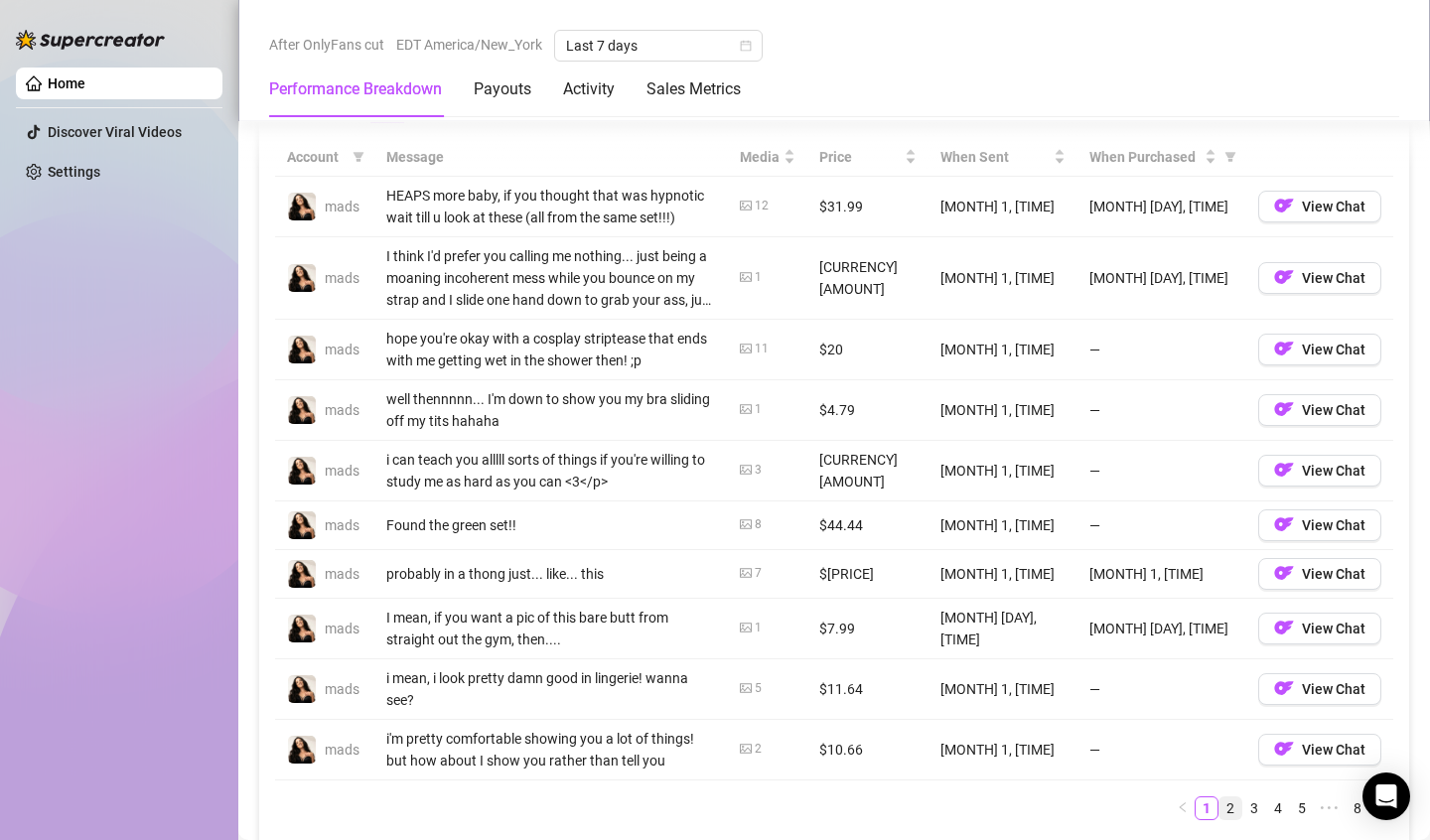 click on "2" at bounding box center [1230, 808] 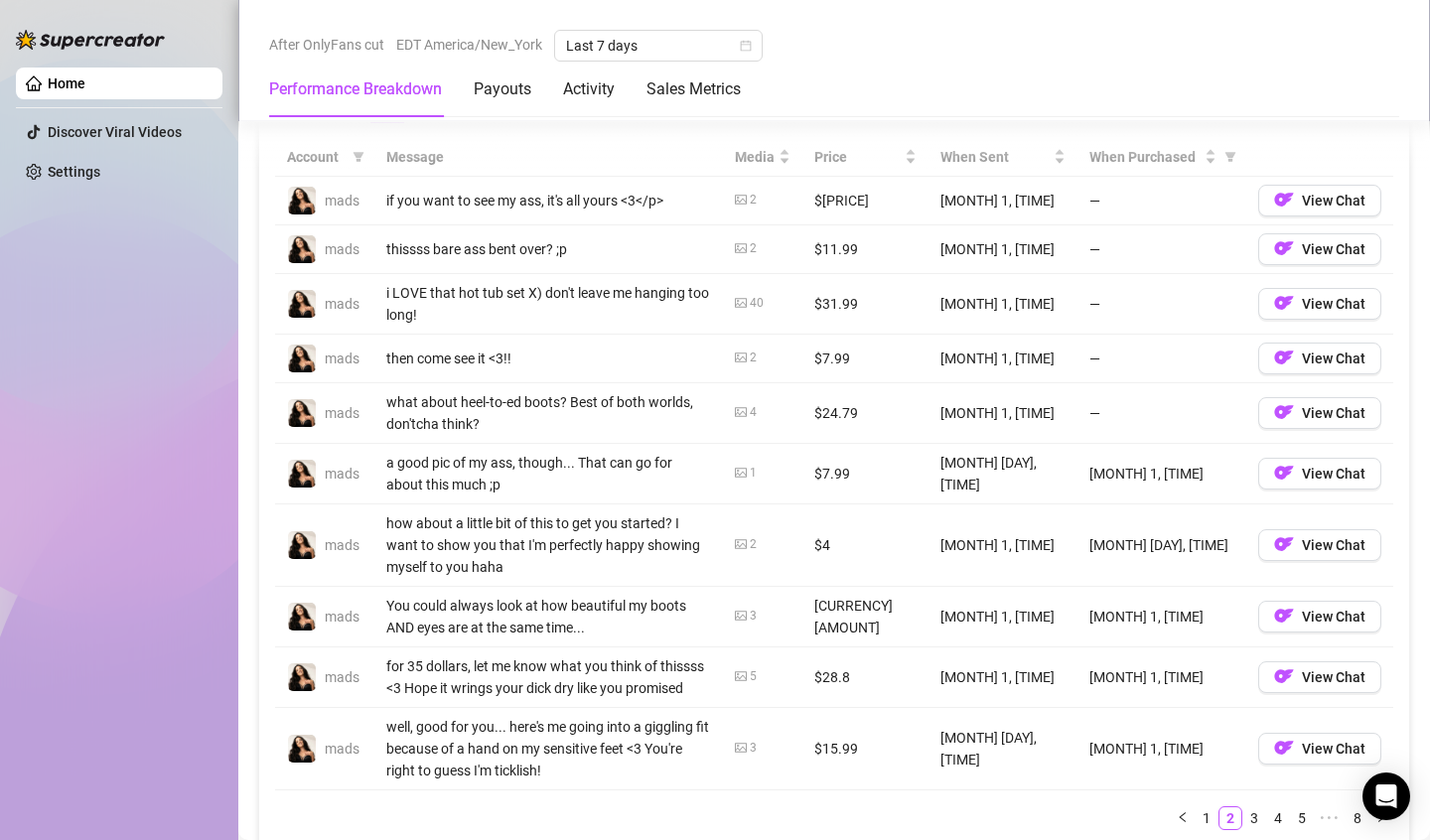 click on "then come see it <3!!" at bounding box center [548, 358] 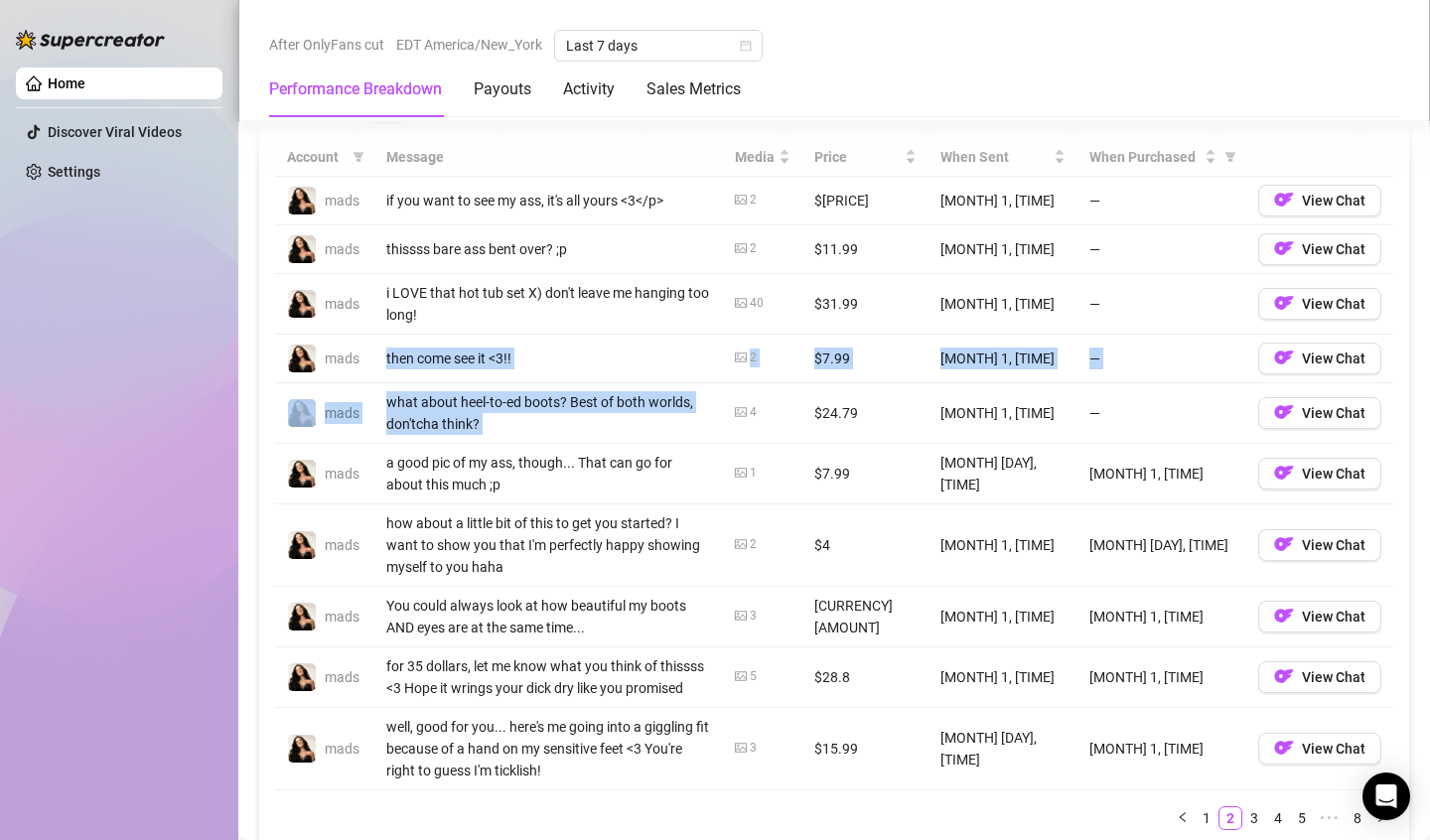 drag, startPoint x: 627, startPoint y: 322, endPoint x: 624, endPoint y: 401, distance: 79.05694 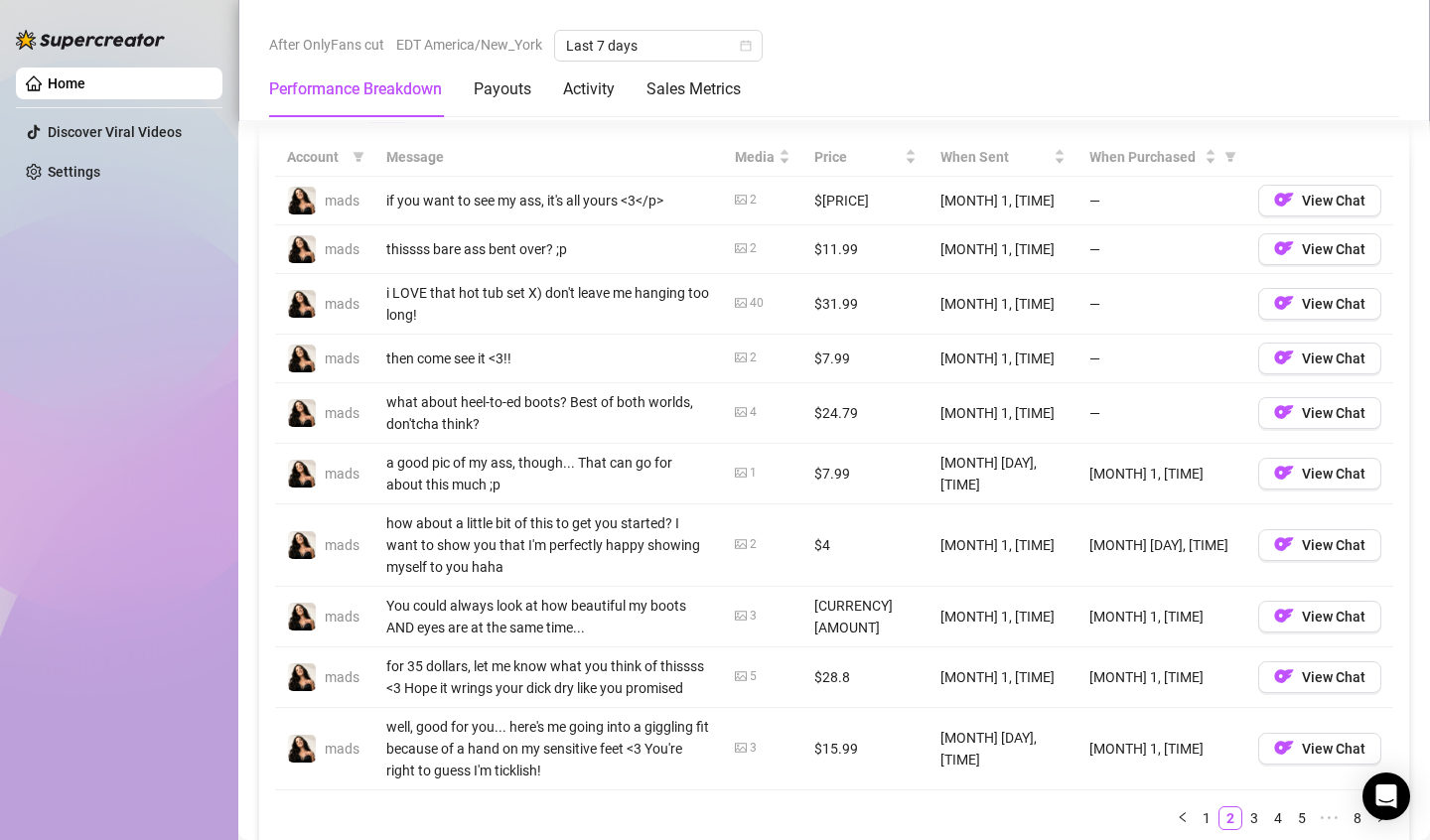 click on "what about heel-to-ed boots? Best of both worlds, don'tcha think?" at bounding box center (548, 413) 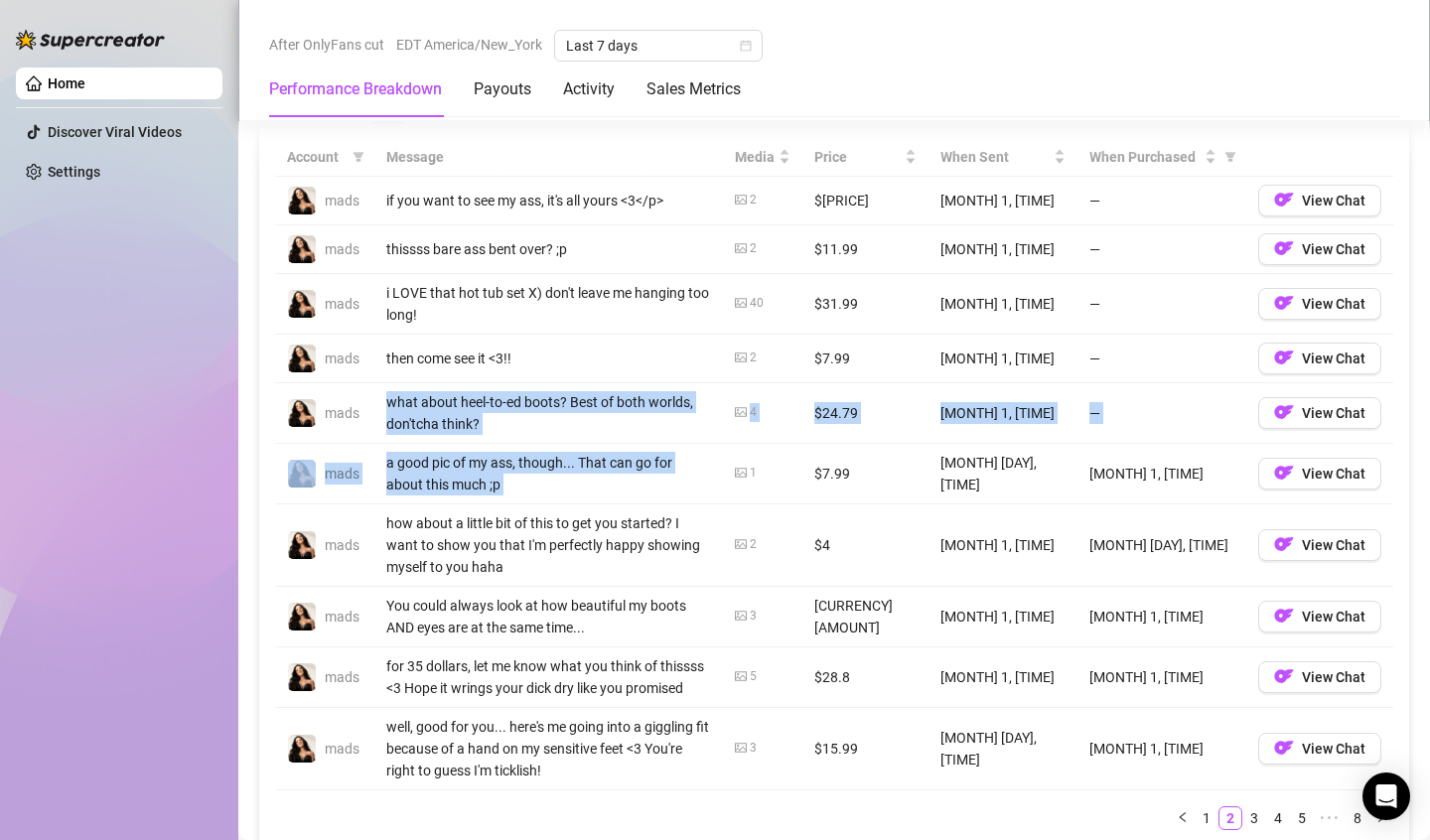 drag, startPoint x: 624, startPoint y: 401, endPoint x: 666, endPoint y: 453, distance: 66.8431 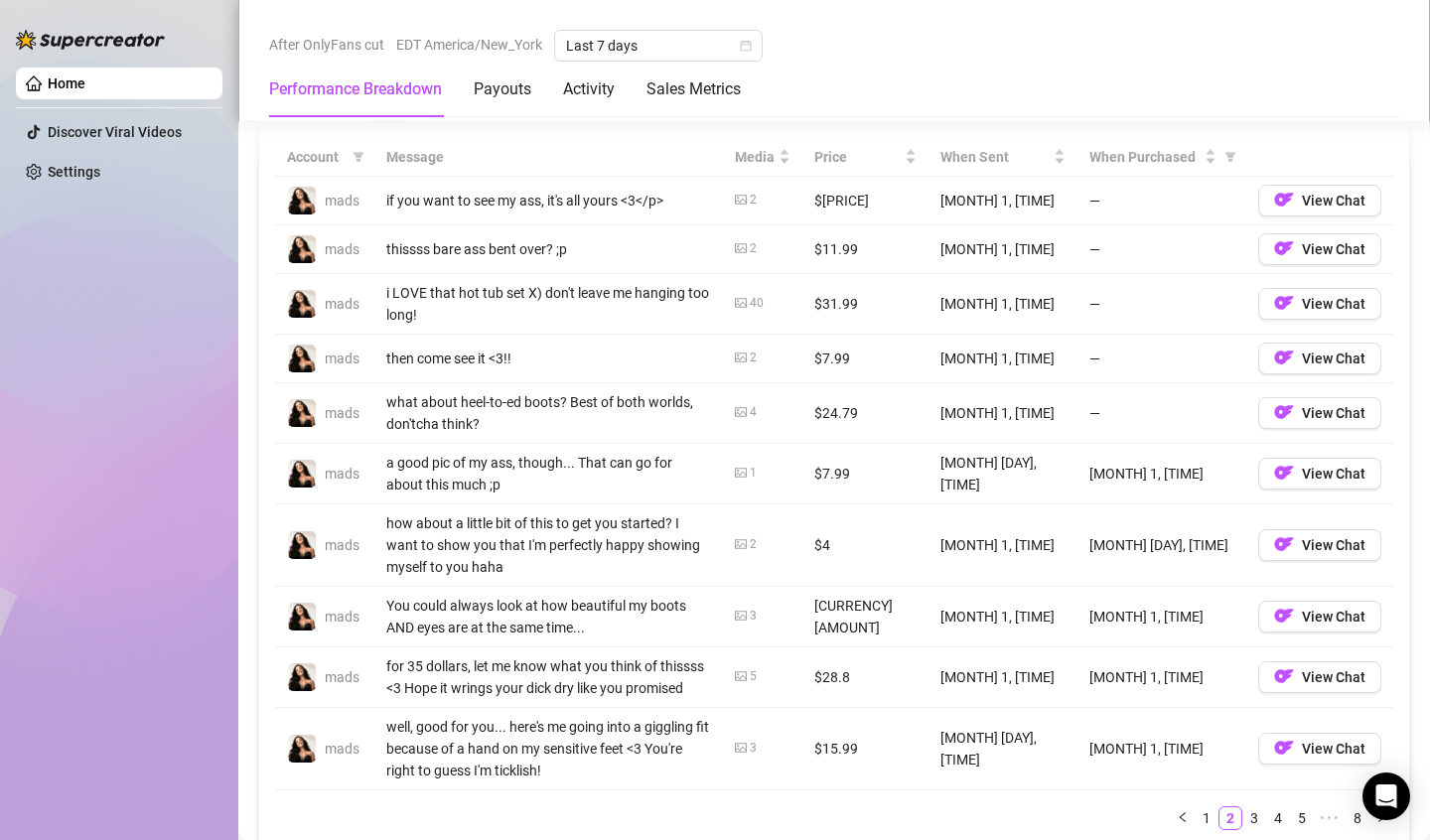 click on "how about a little bit of this to get you started? I want to show you that I'm perfectly happy showing myself to you haha" at bounding box center (548, 545) 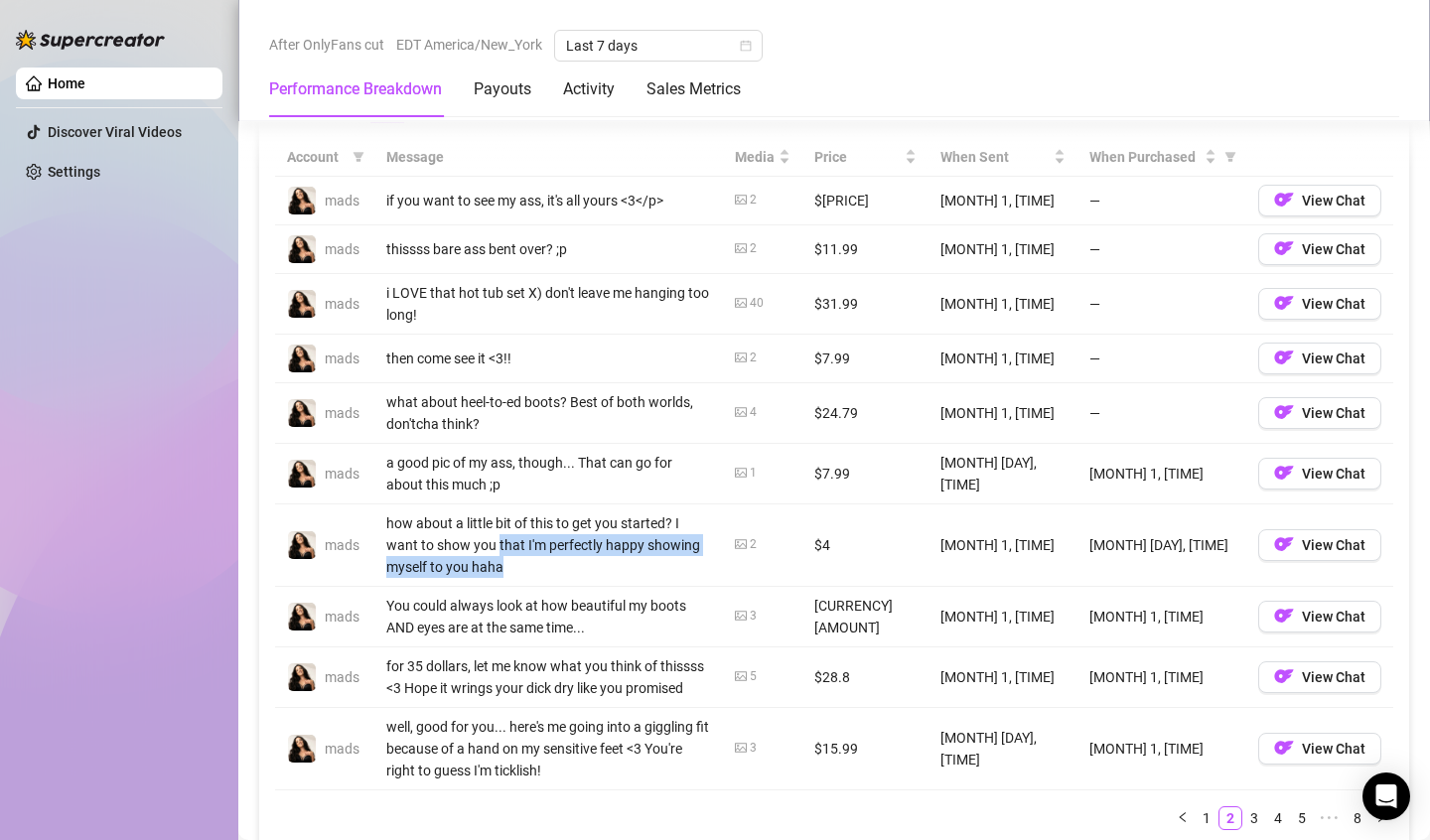 drag, startPoint x: 458, startPoint y: 516, endPoint x: 603, endPoint y: 548, distance: 148.48906 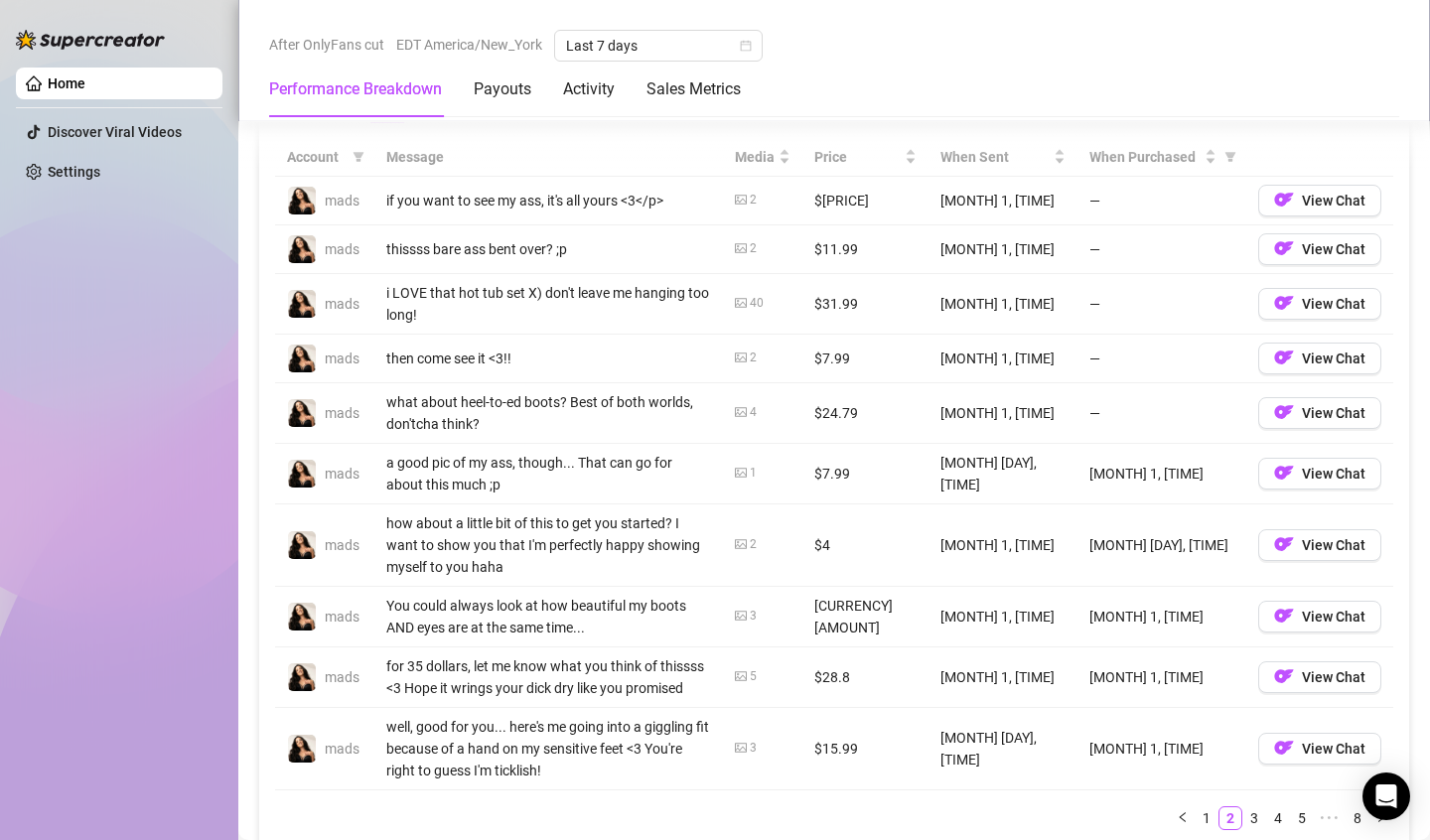 click on "You could always look at how beautiful my boots AND eyes are at the same time..." at bounding box center [548, 617] 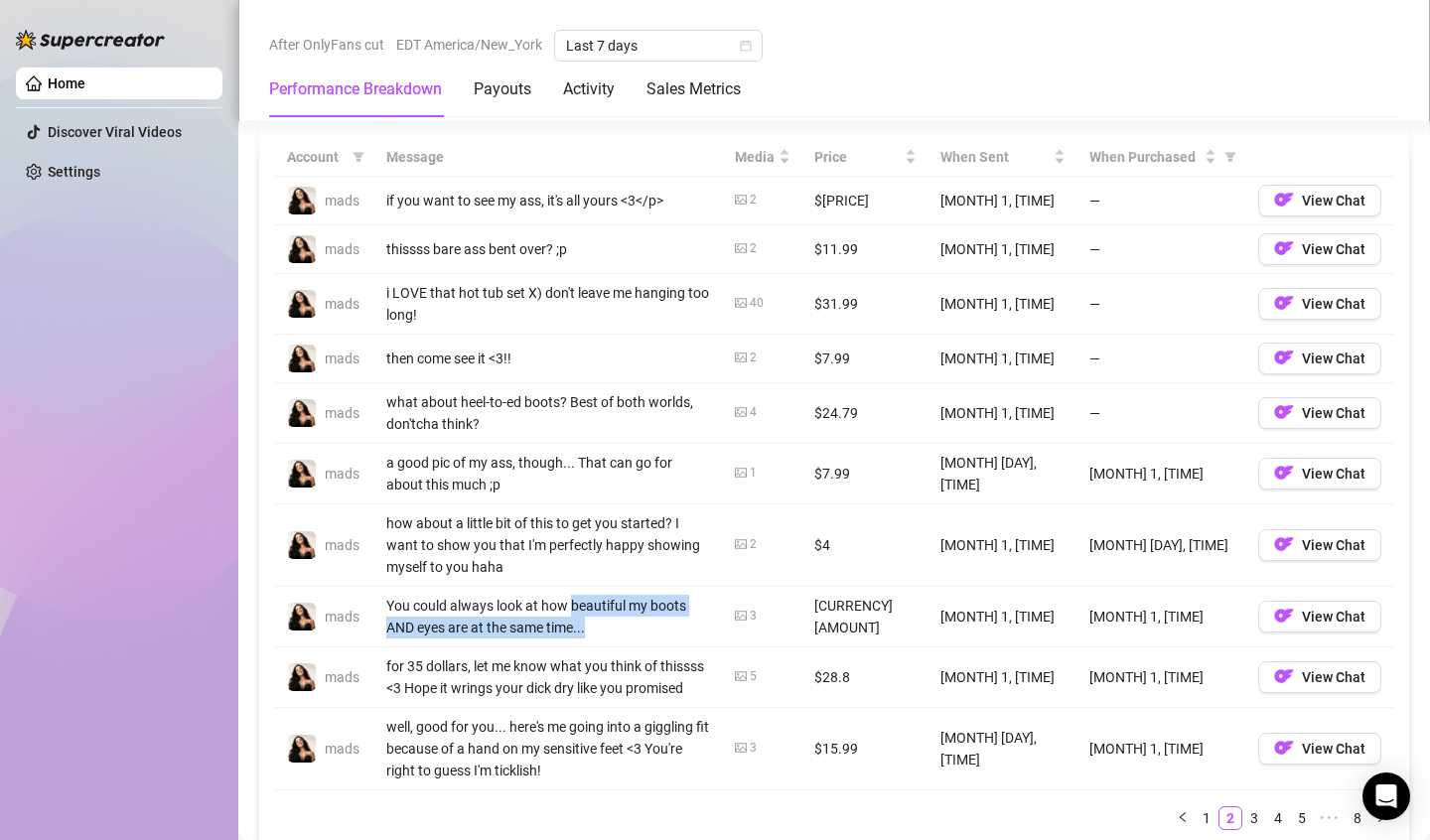 drag, startPoint x: 575, startPoint y: 588, endPoint x: 626, endPoint y: 601, distance: 52.63079 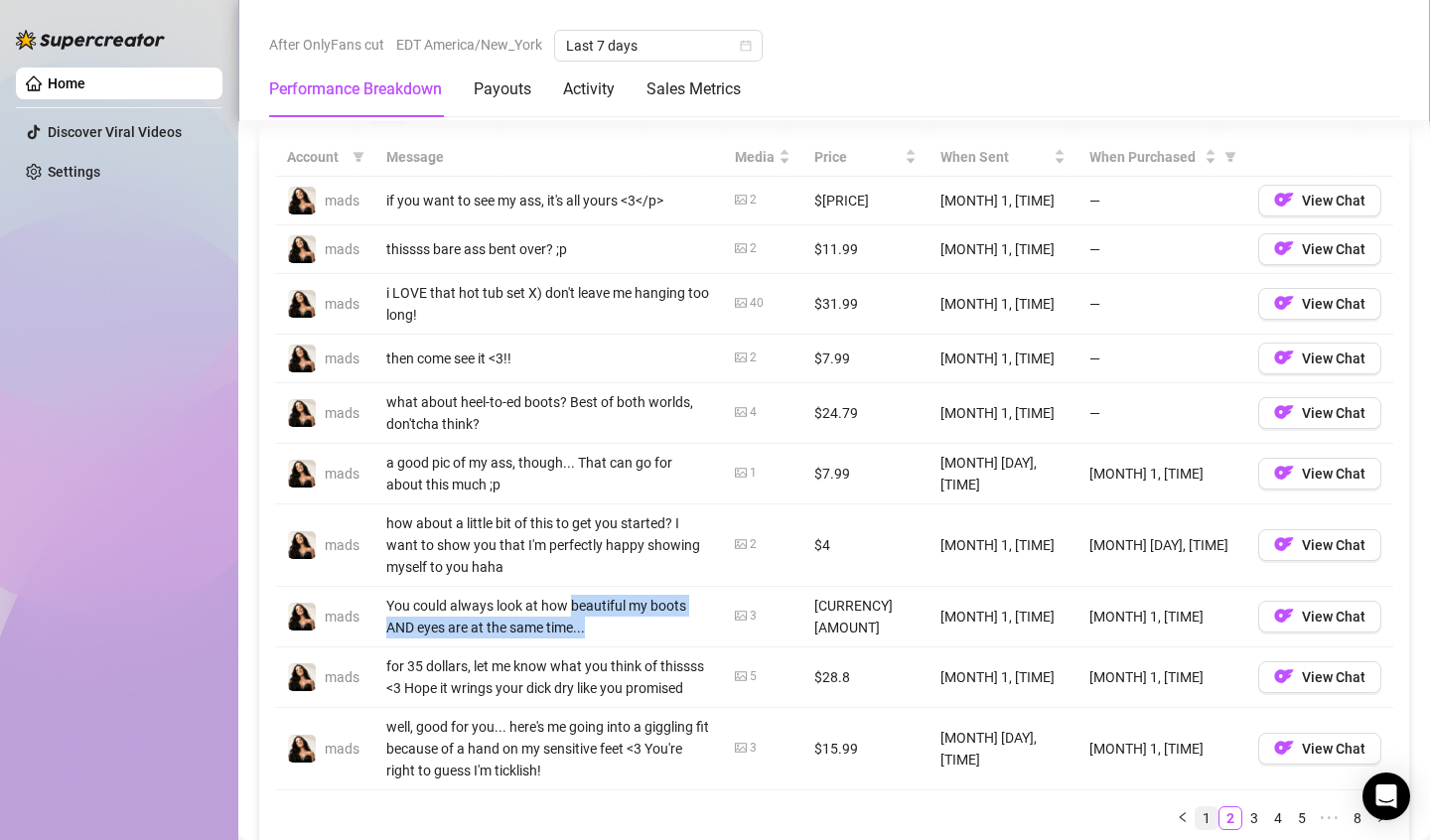 click on "1" at bounding box center (1207, 818) 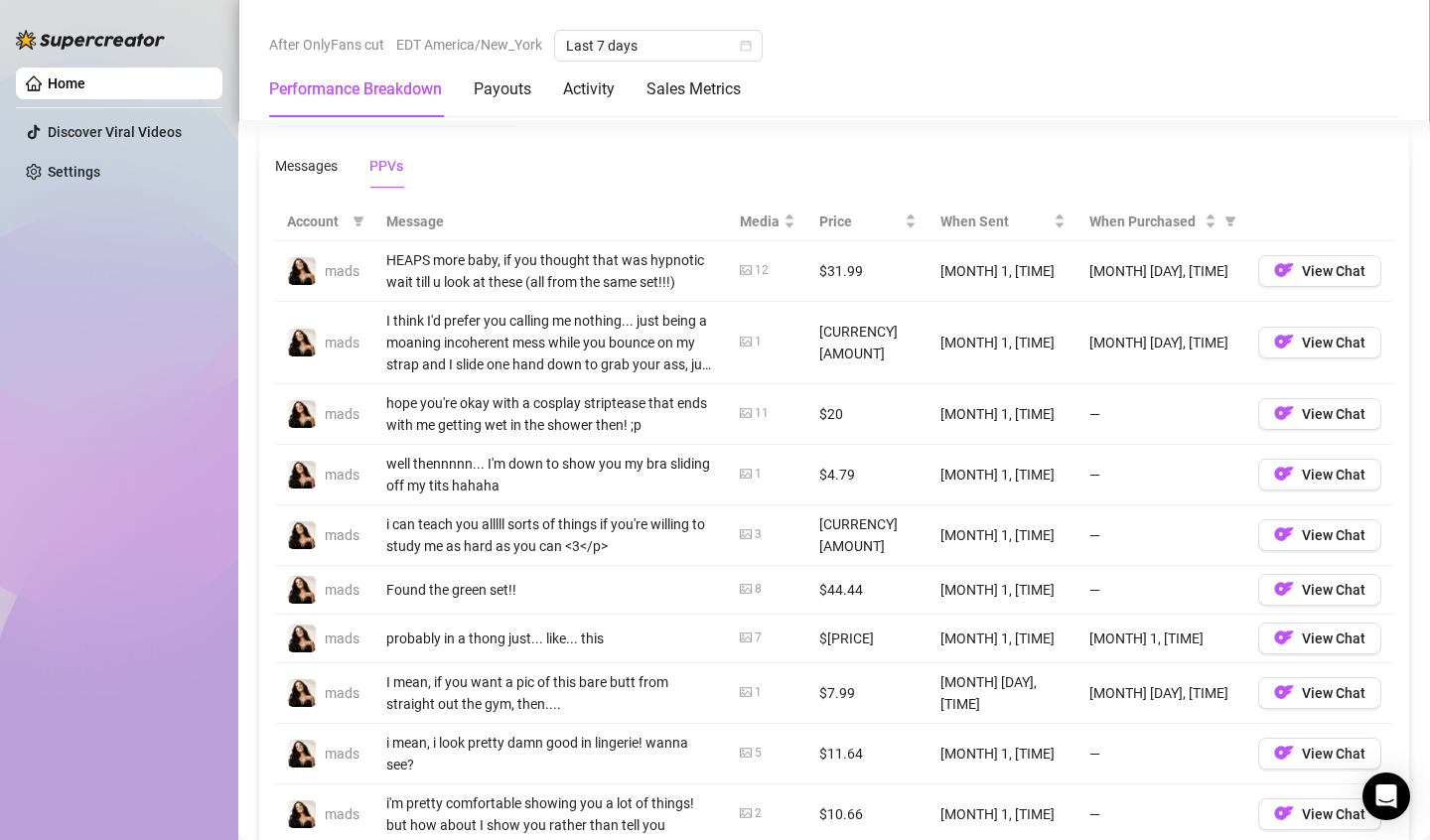 scroll, scrollTop: 1822, scrollLeft: 0, axis: vertical 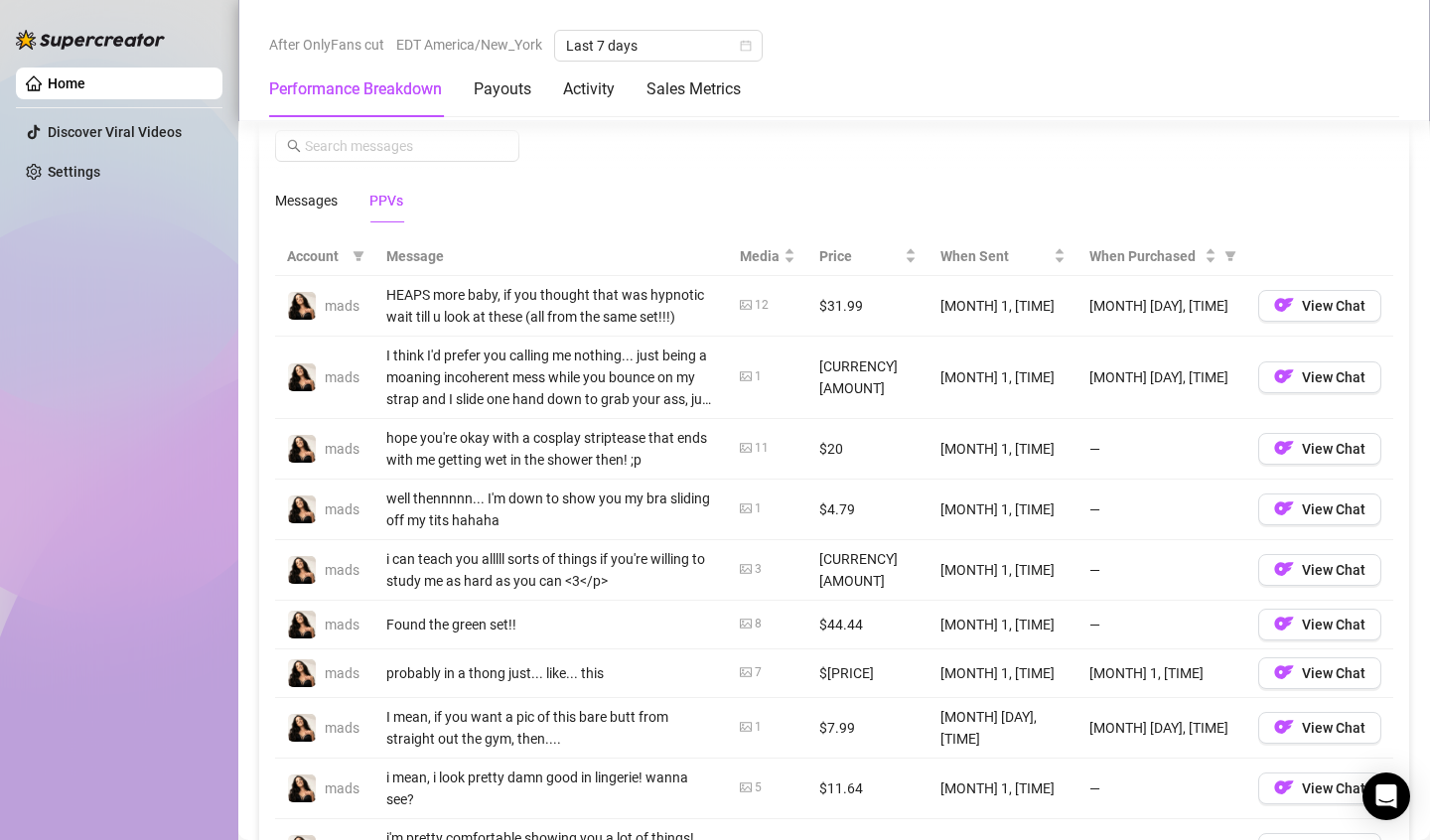 click on "HEAPS more baby, if you thought that was hypnotic wait till u look at these (all from the same set!!!)" at bounding box center (551, 306) 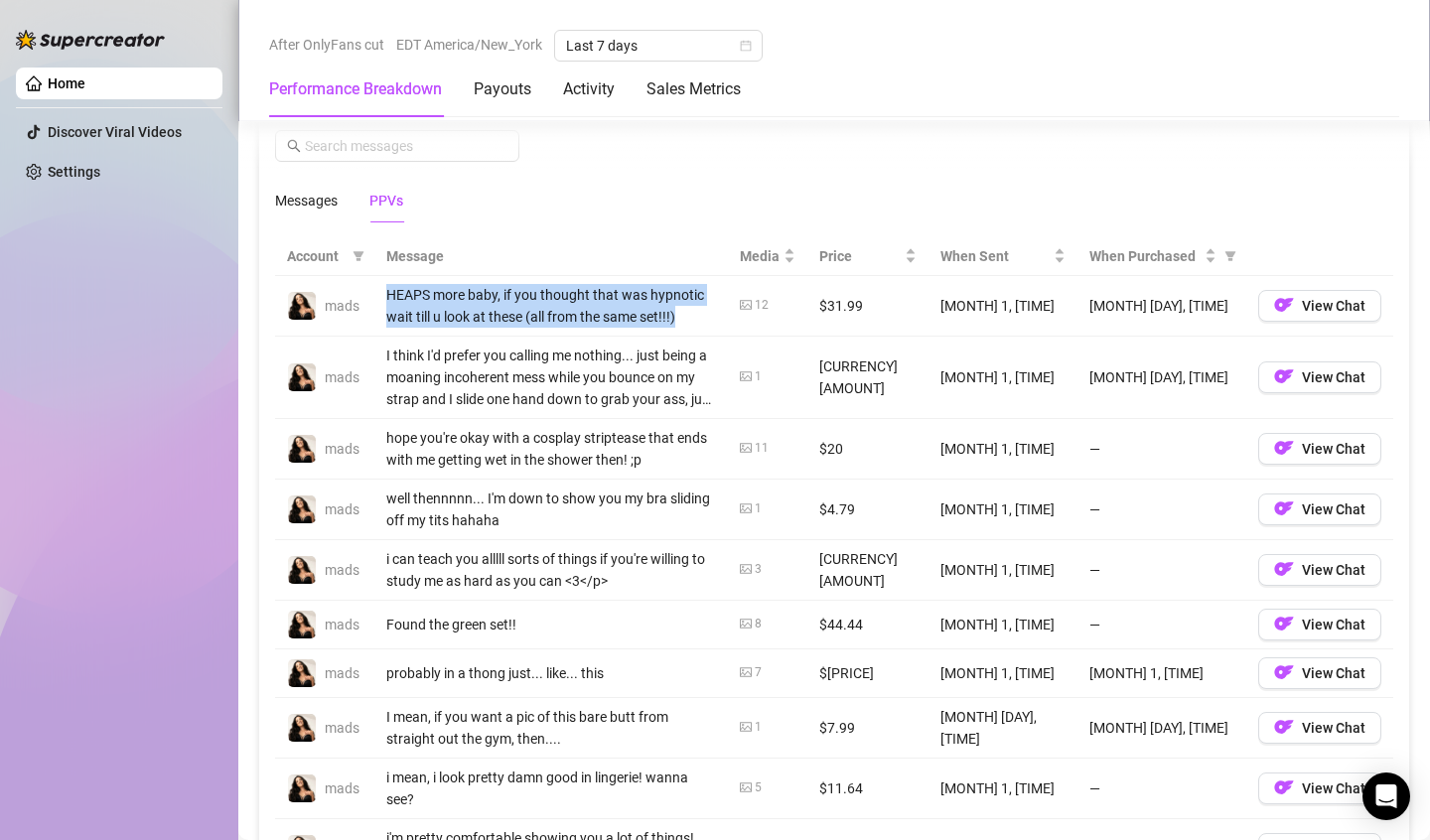 drag, startPoint x: 383, startPoint y: 277, endPoint x: 630, endPoint y: 314, distance: 249.75588 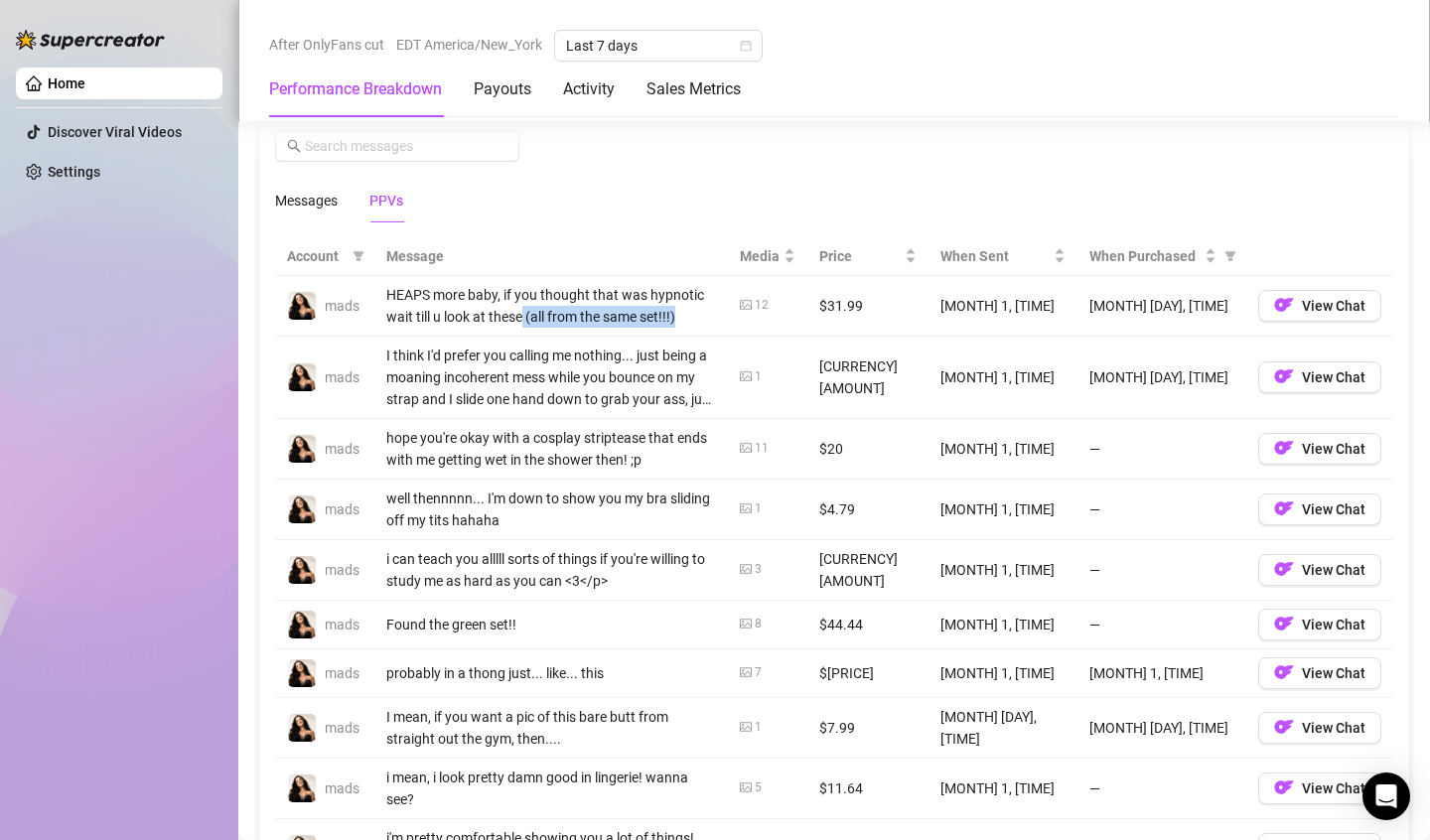 drag, startPoint x: 630, startPoint y: 314, endPoint x: 479, endPoint y: 316, distance: 151.01324 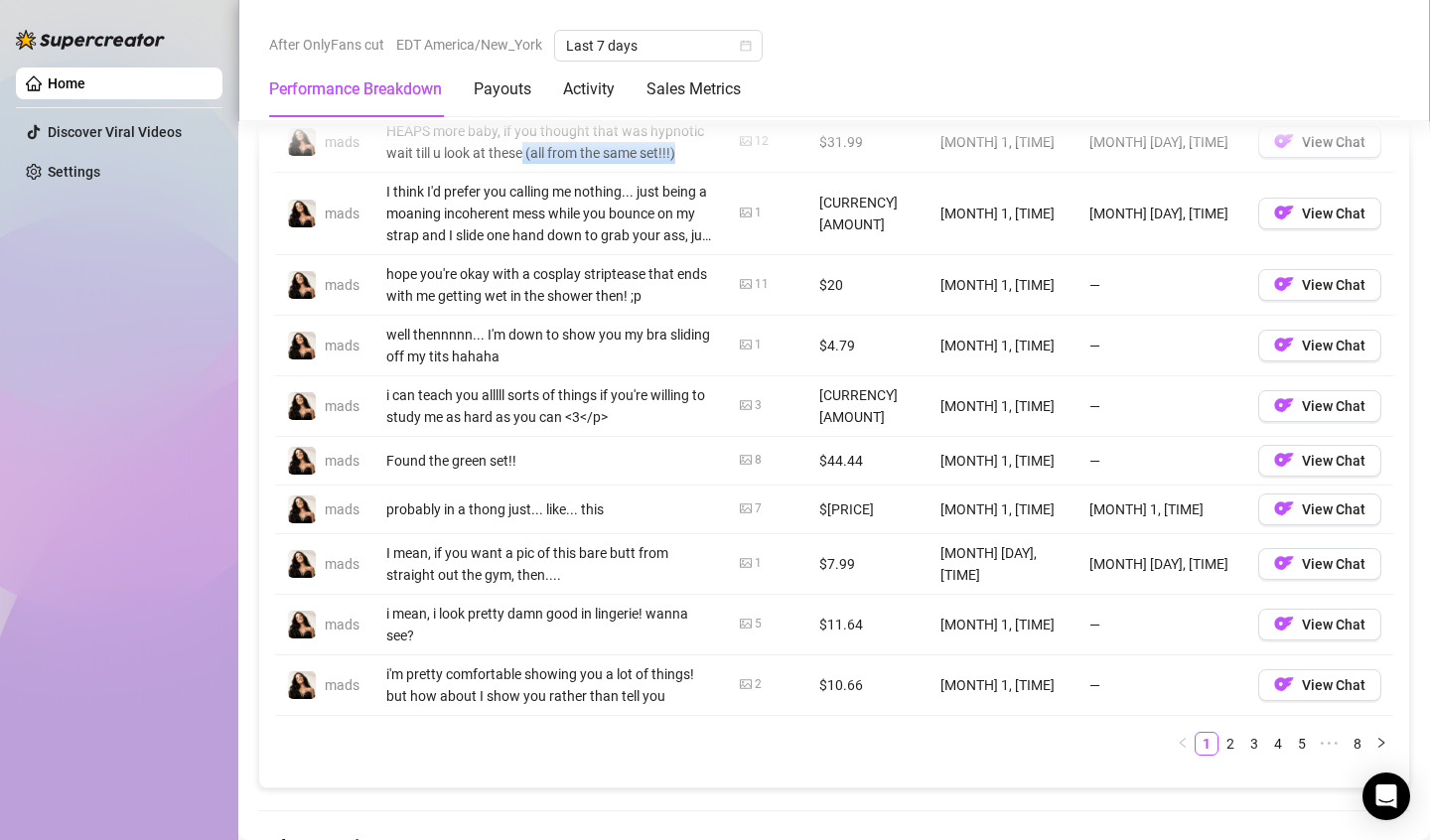 scroll, scrollTop: 1688, scrollLeft: 0, axis: vertical 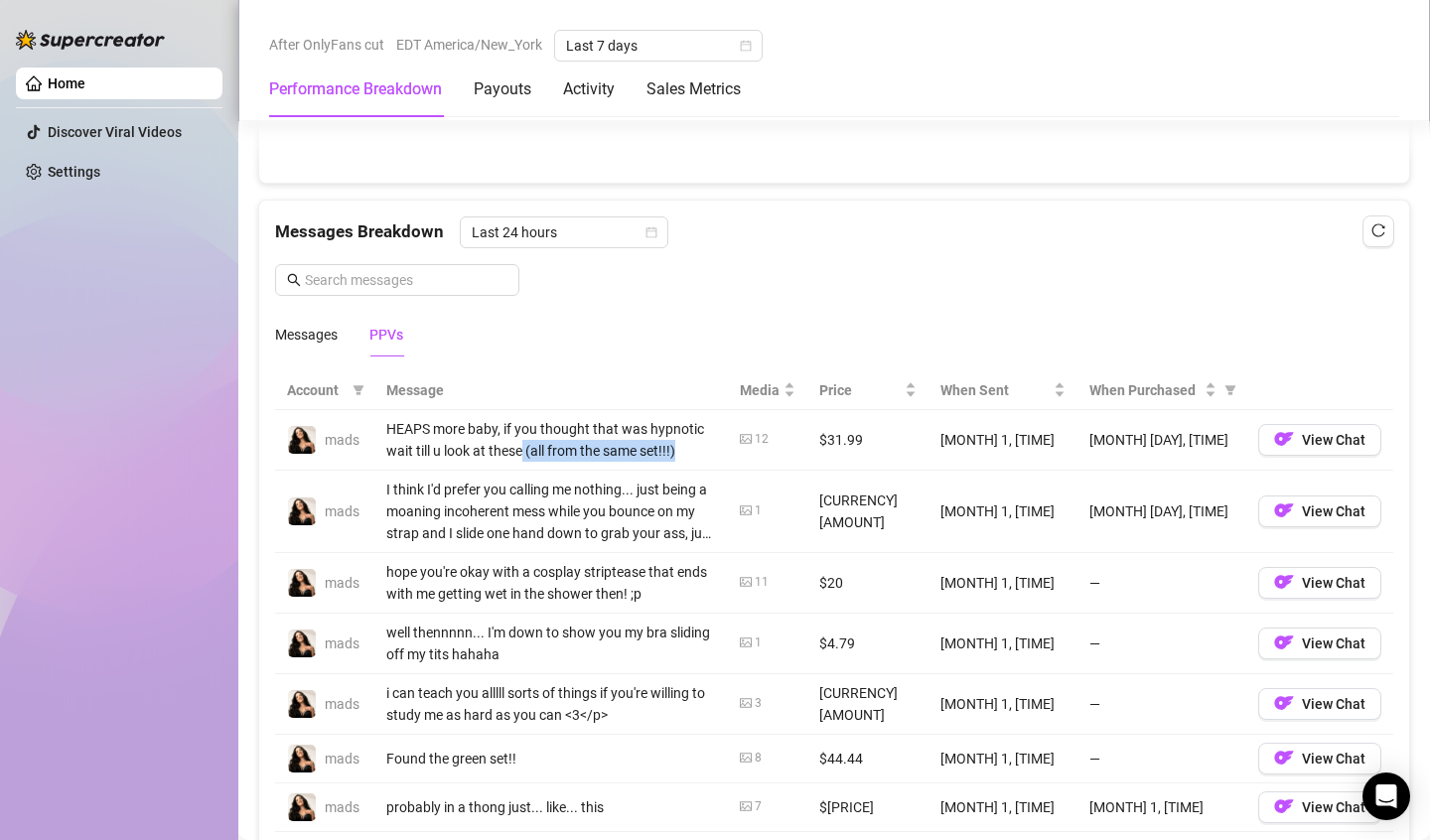 click on "HEAPS more baby, if you thought that was hypnotic wait till u look at these (all from the same set!!!)" at bounding box center [551, 440] 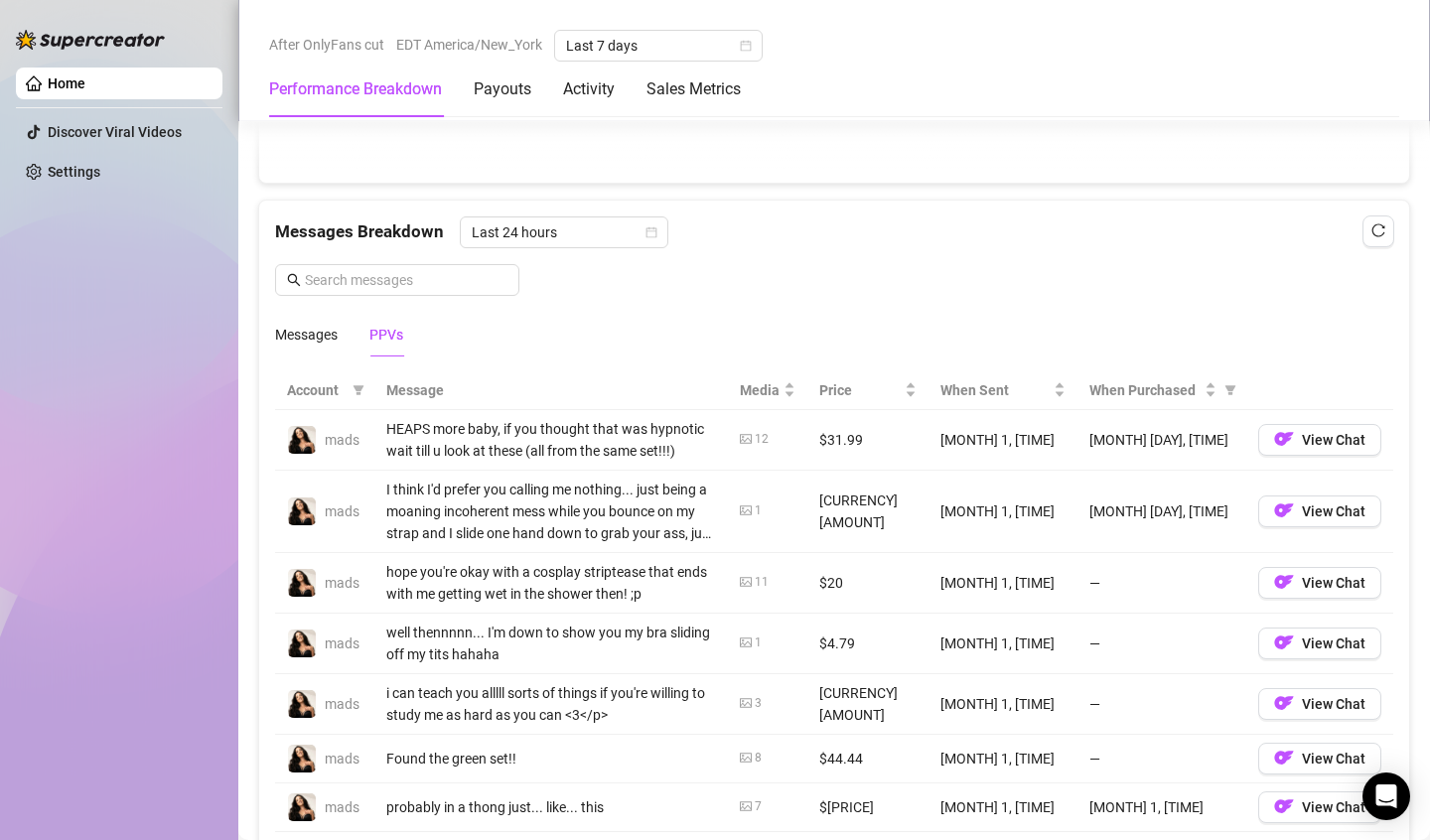 click on "HEAPS more baby, if you thought that was hypnotic wait till u look at these (all from the same set!!!)" at bounding box center (551, 440) 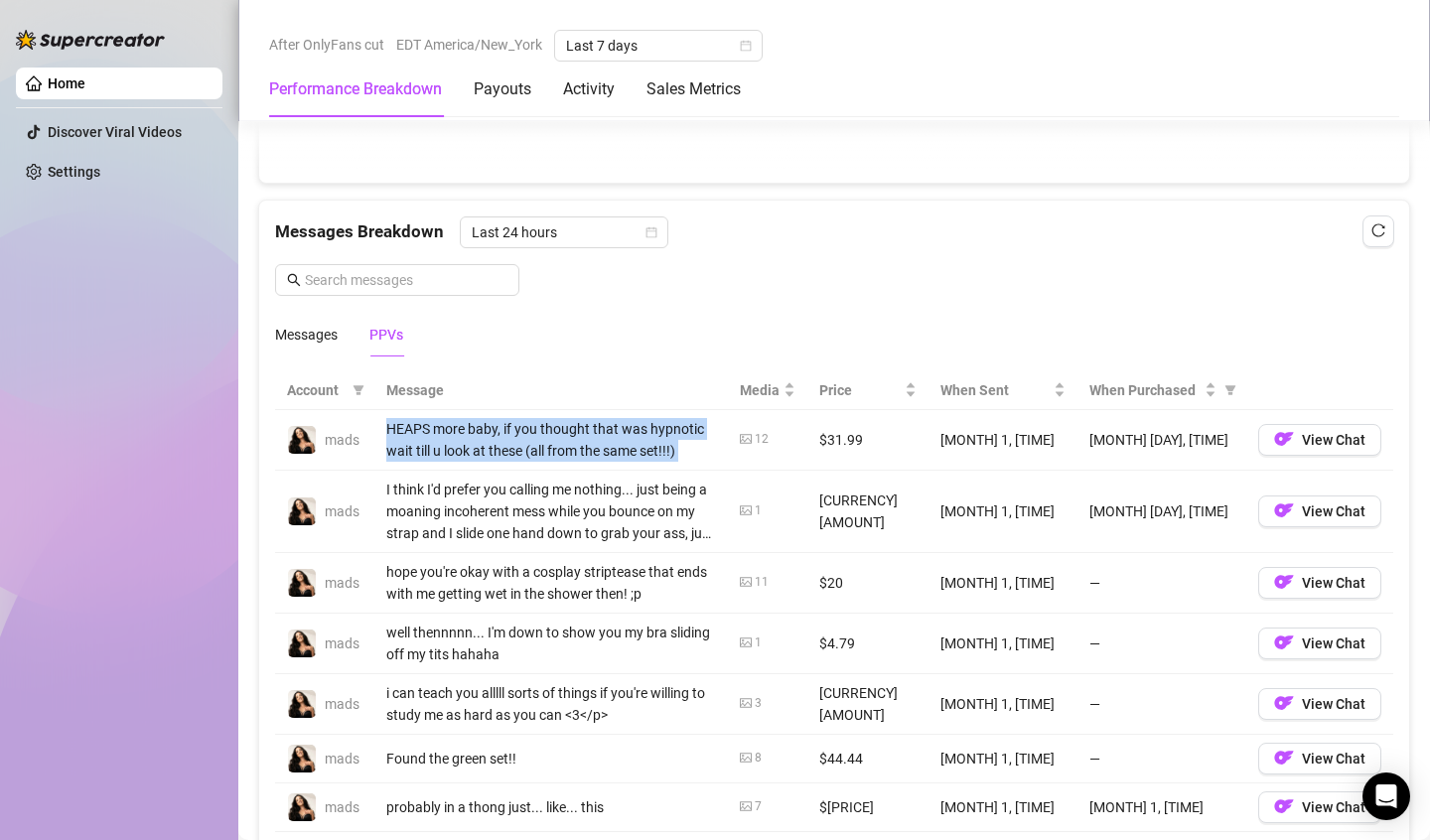 click on "HEAPS more baby, if you thought that was hypnotic wait till u look at these (all from the same set!!!)" at bounding box center [551, 440] 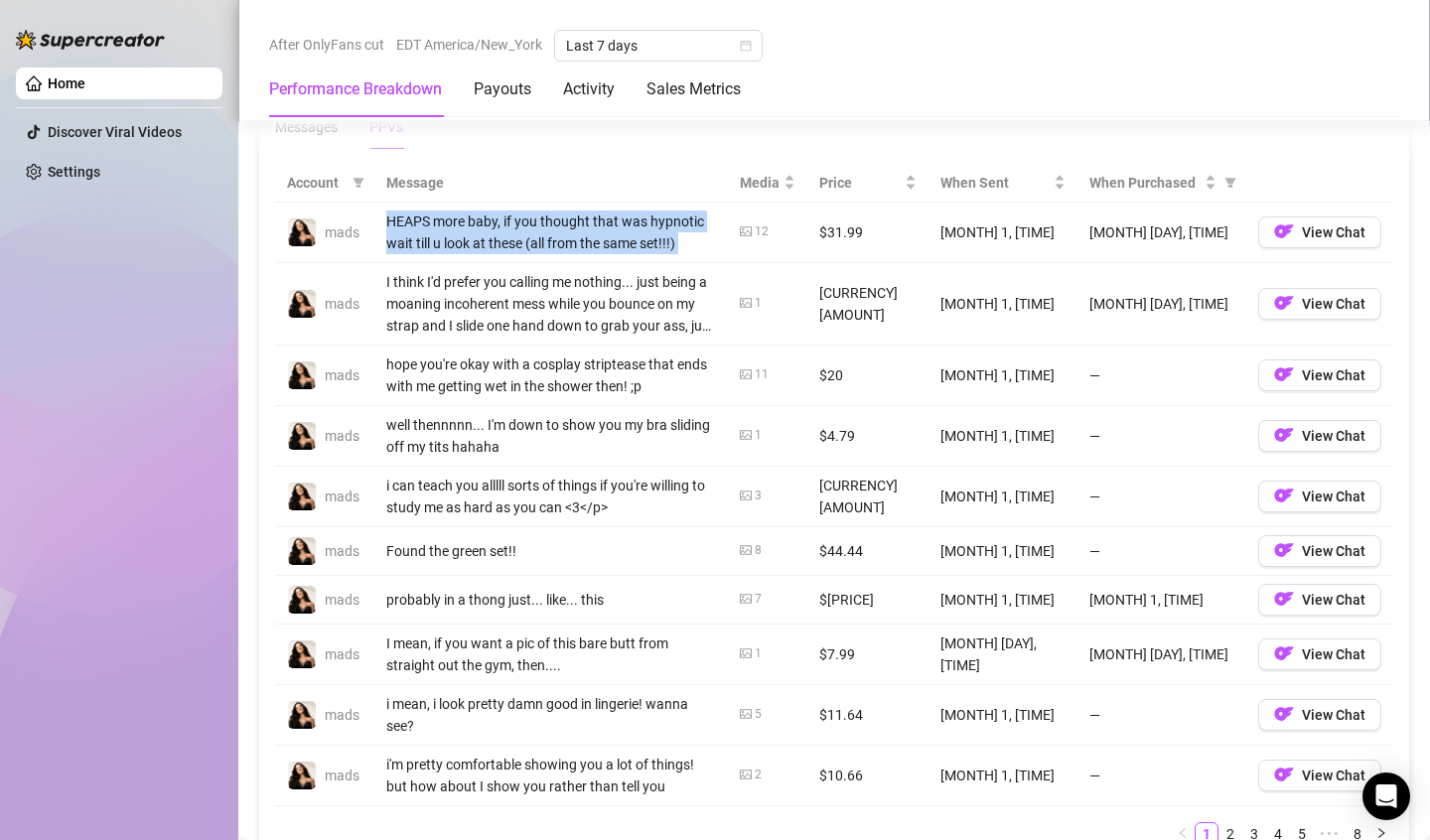scroll, scrollTop: 1787, scrollLeft: 0, axis: vertical 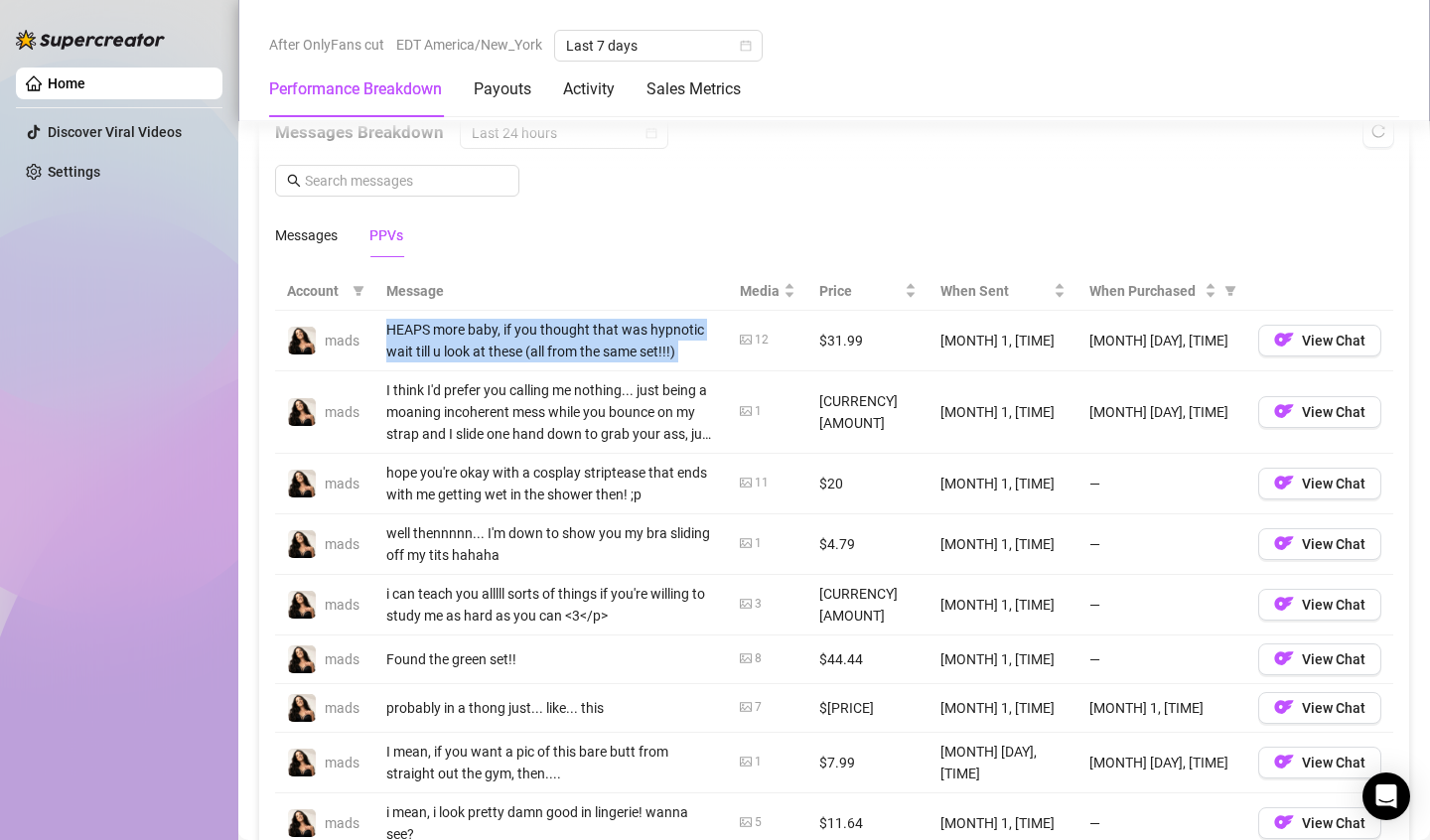 click on "HEAPS more baby, if you thought that was hypnotic wait till u look at these (all from the same set!!!)" at bounding box center (551, 341) 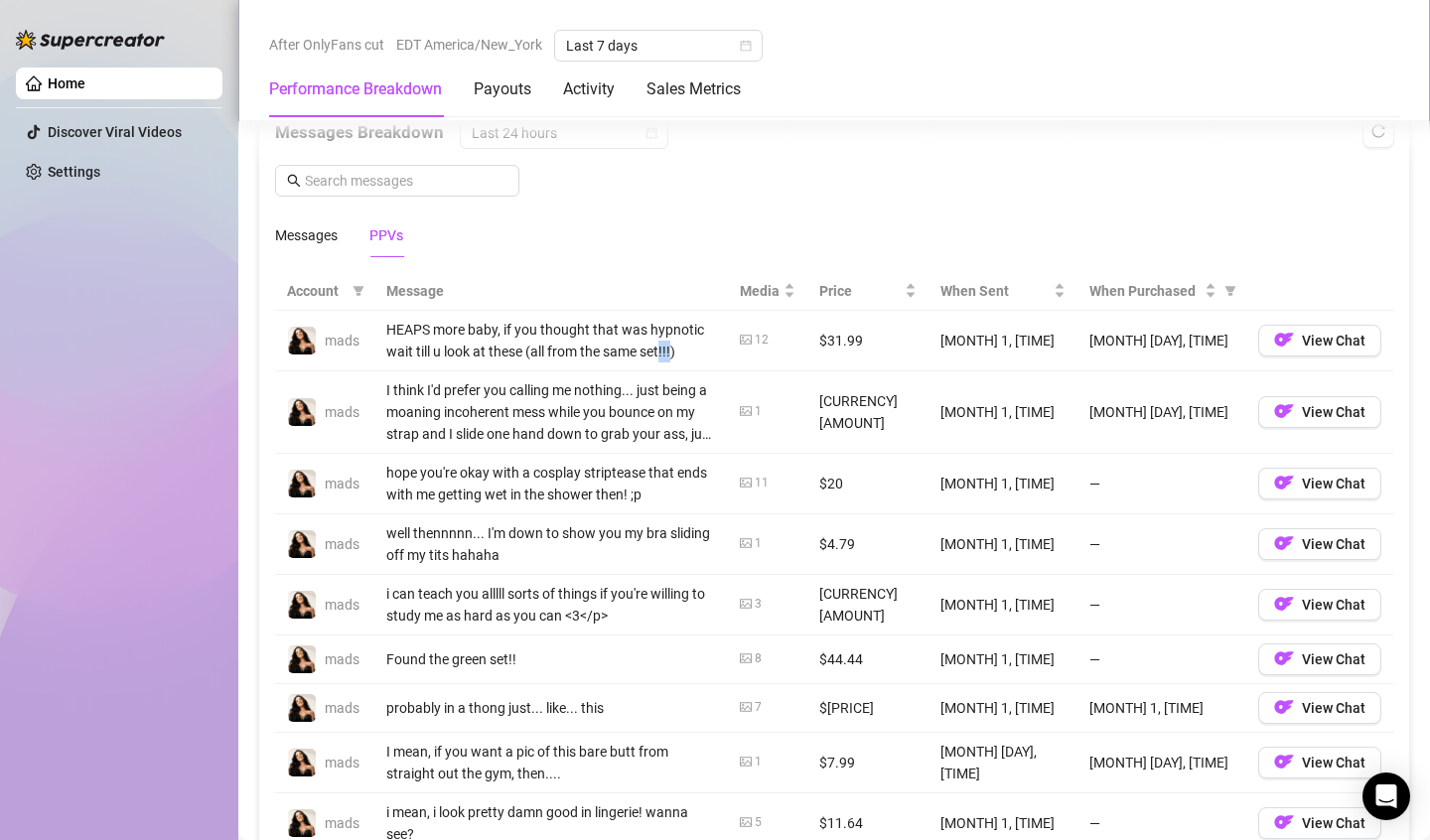 click on "HEAPS more baby, if you thought that was hypnotic wait till u look at these (all from the same set!!!)" at bounding box center [551, 341] 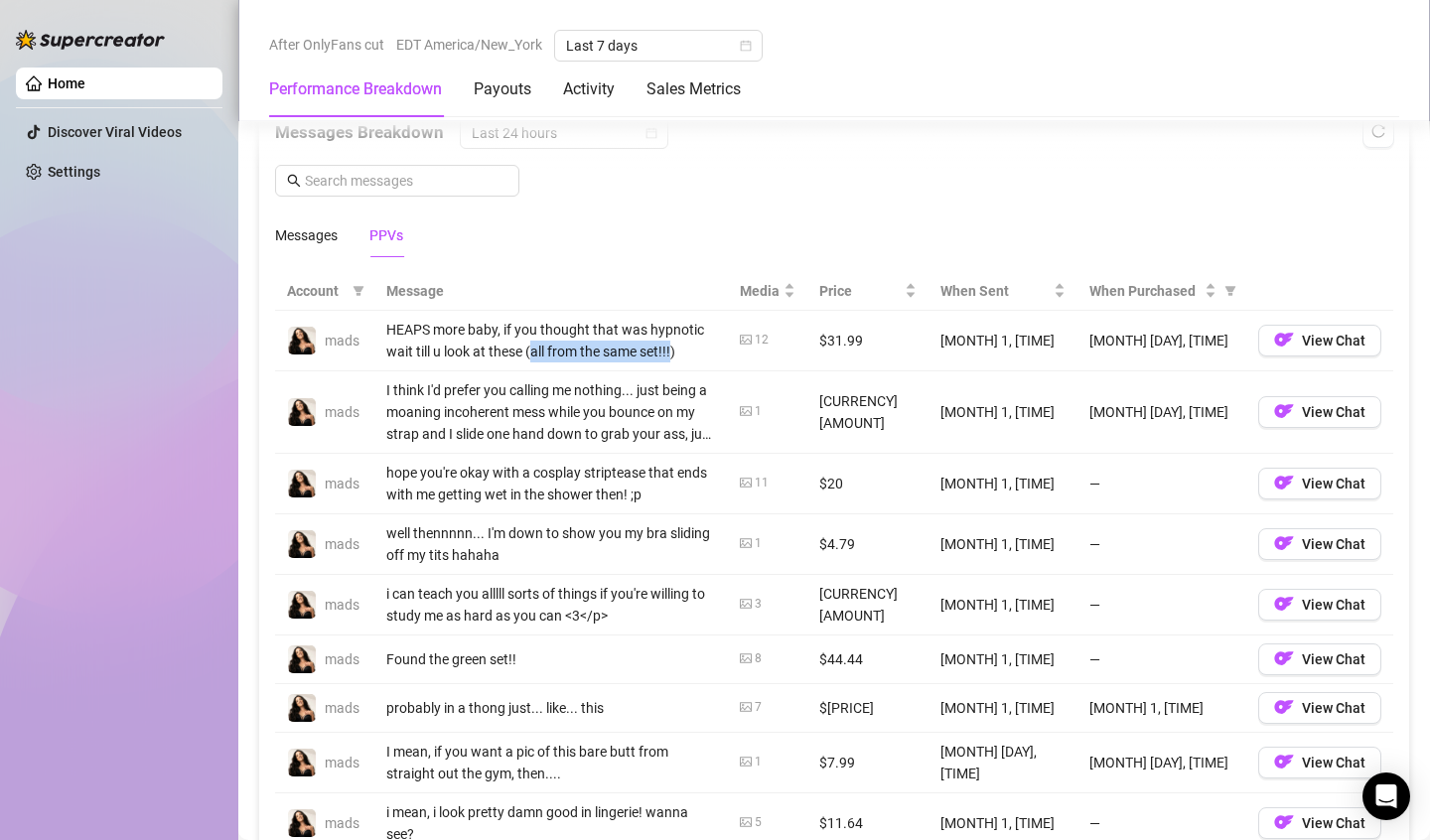 drag, startPoint x: 621, startPoint y: 346, endPoint x: 484, endPoint y: 350, distance: 137.05838 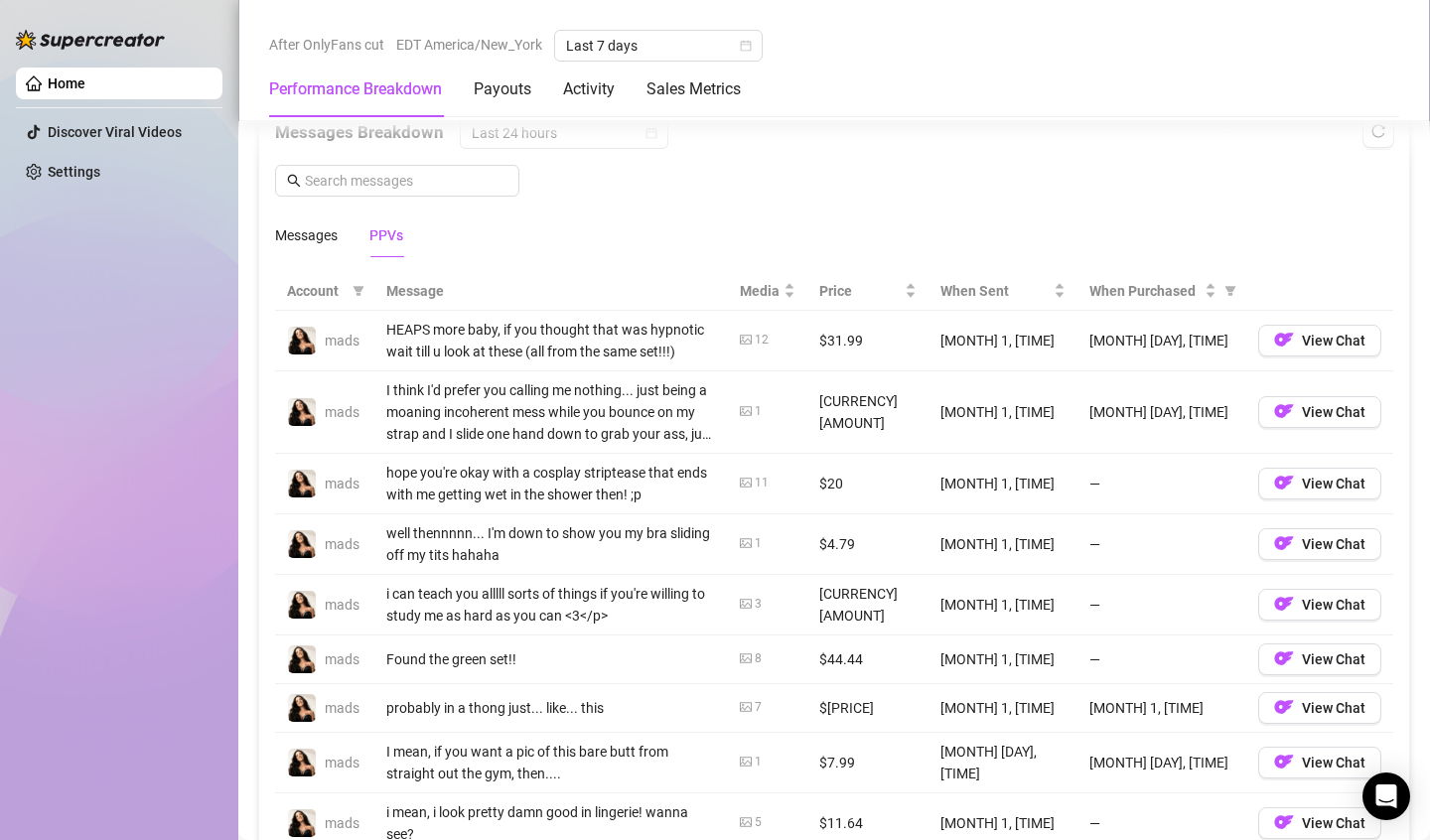 click on "I think I'd prefer you calling me nothing... just being a moaning incoherent mess while you bounce on my strap and I slide one hand down to grab your ass, just like this..." at bounding box center [551, 412] 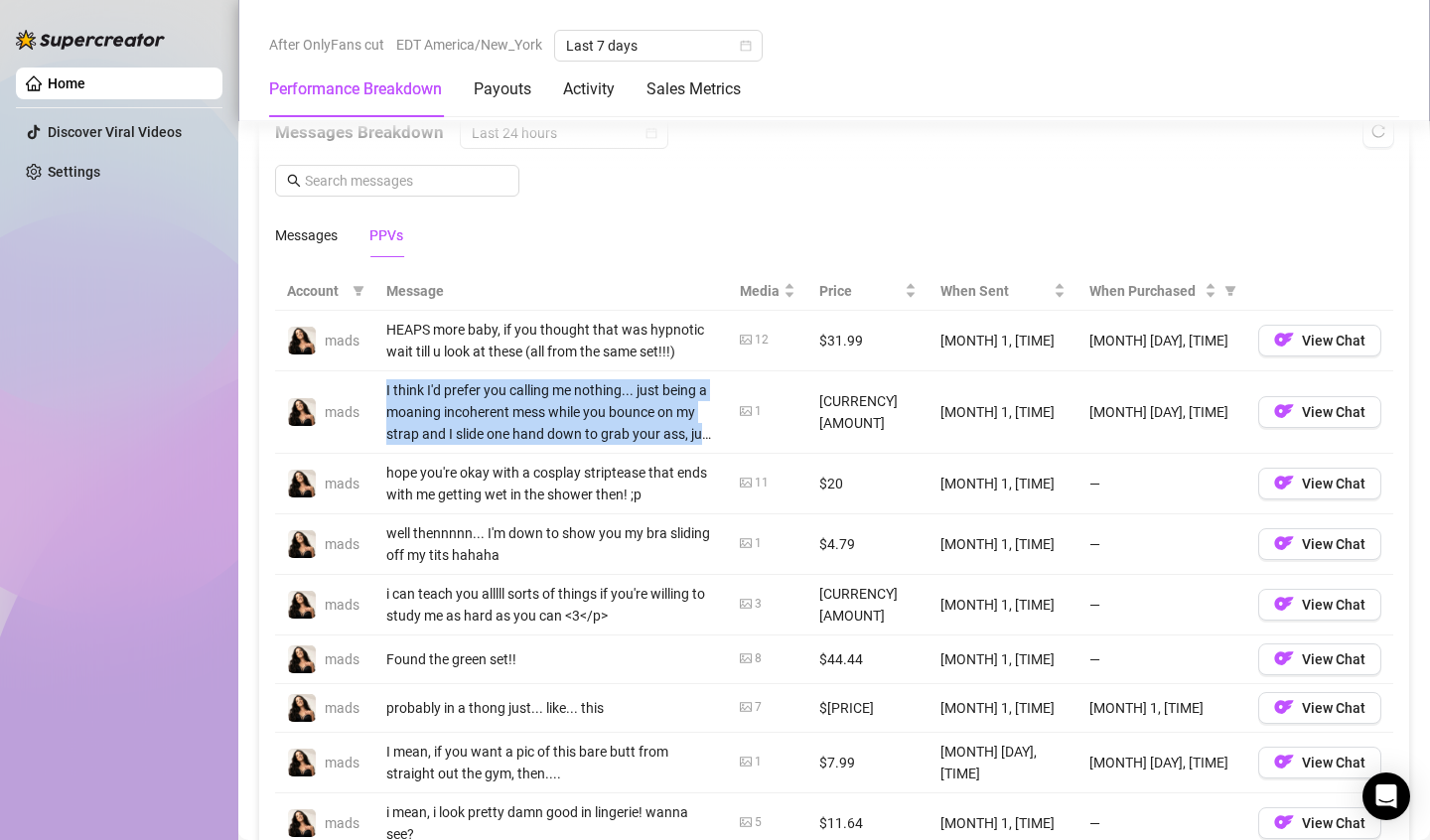 drag, startPoint x: 376, startPoint y: 389, endPoint x: 737, endPoint y: 431, distance: 363.435 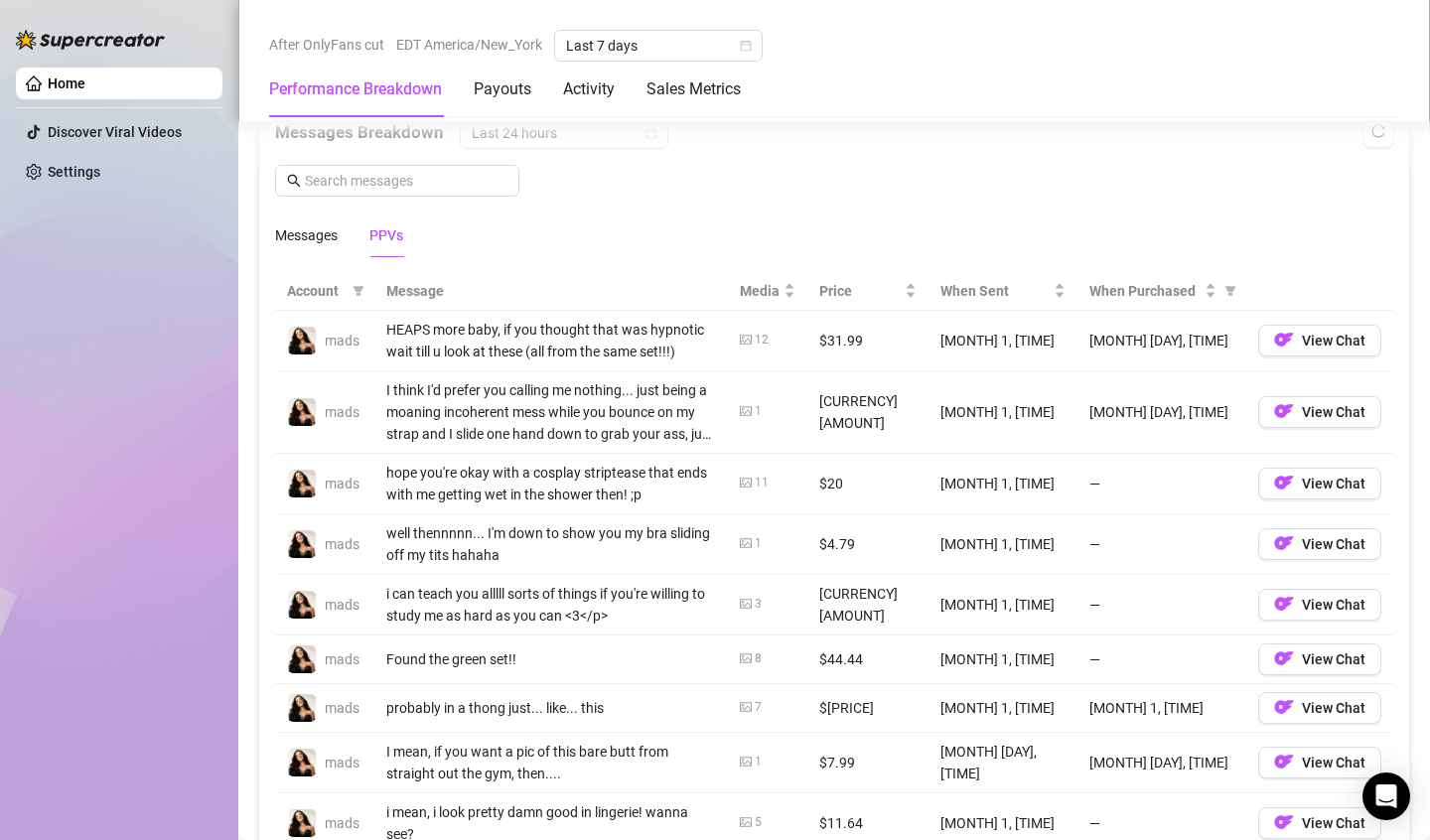 click on "well thennnnn... I'm down to show you my bra sliding off my tits hahaha" at bounding box center [551, 544] 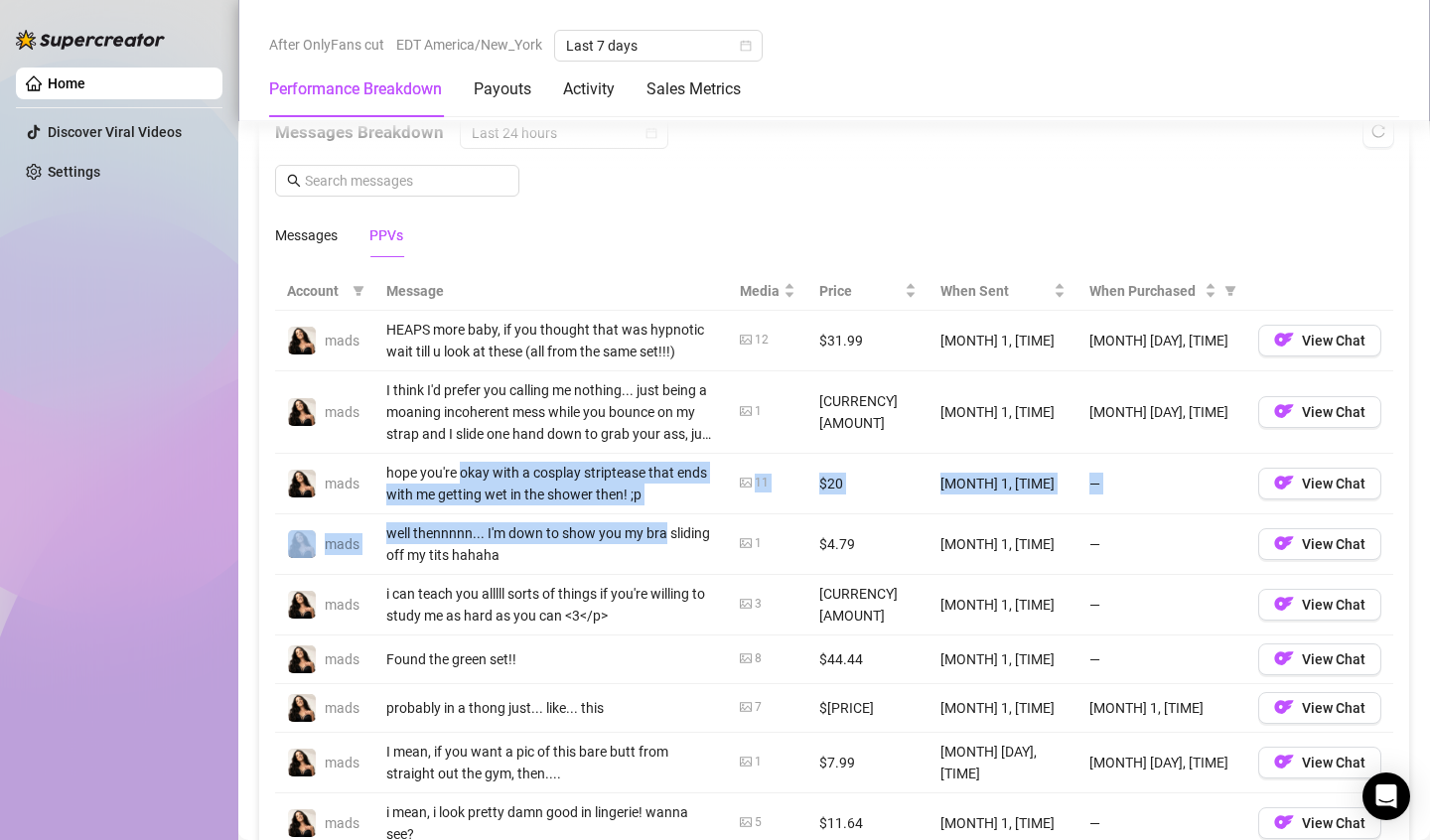 drag, startPoint x: 655, startPoint y: 518, endPoint x: 365, endPoint y: 481, distance: 292.35082 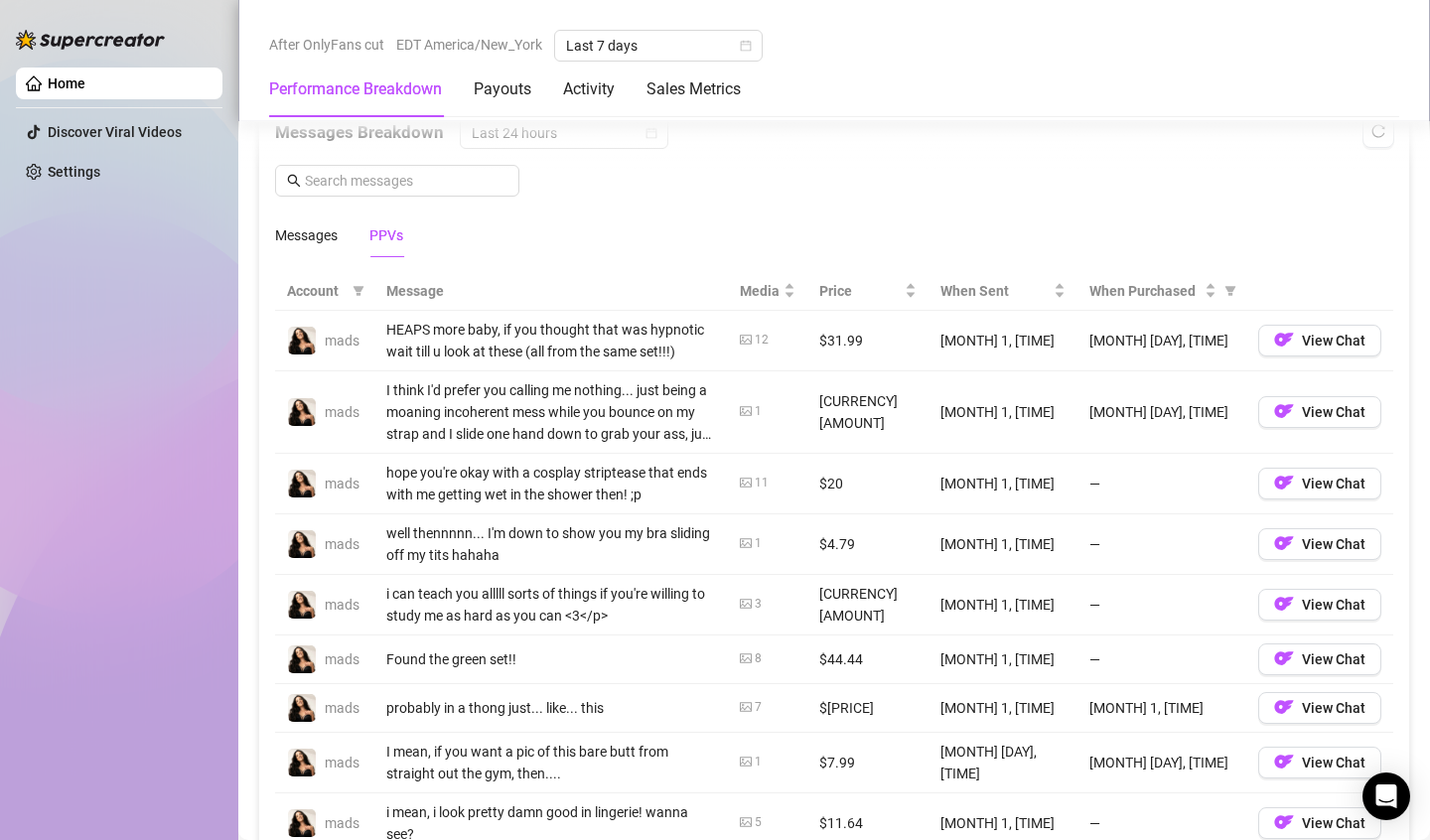 click on "mads" at bounding box center (325, 484) 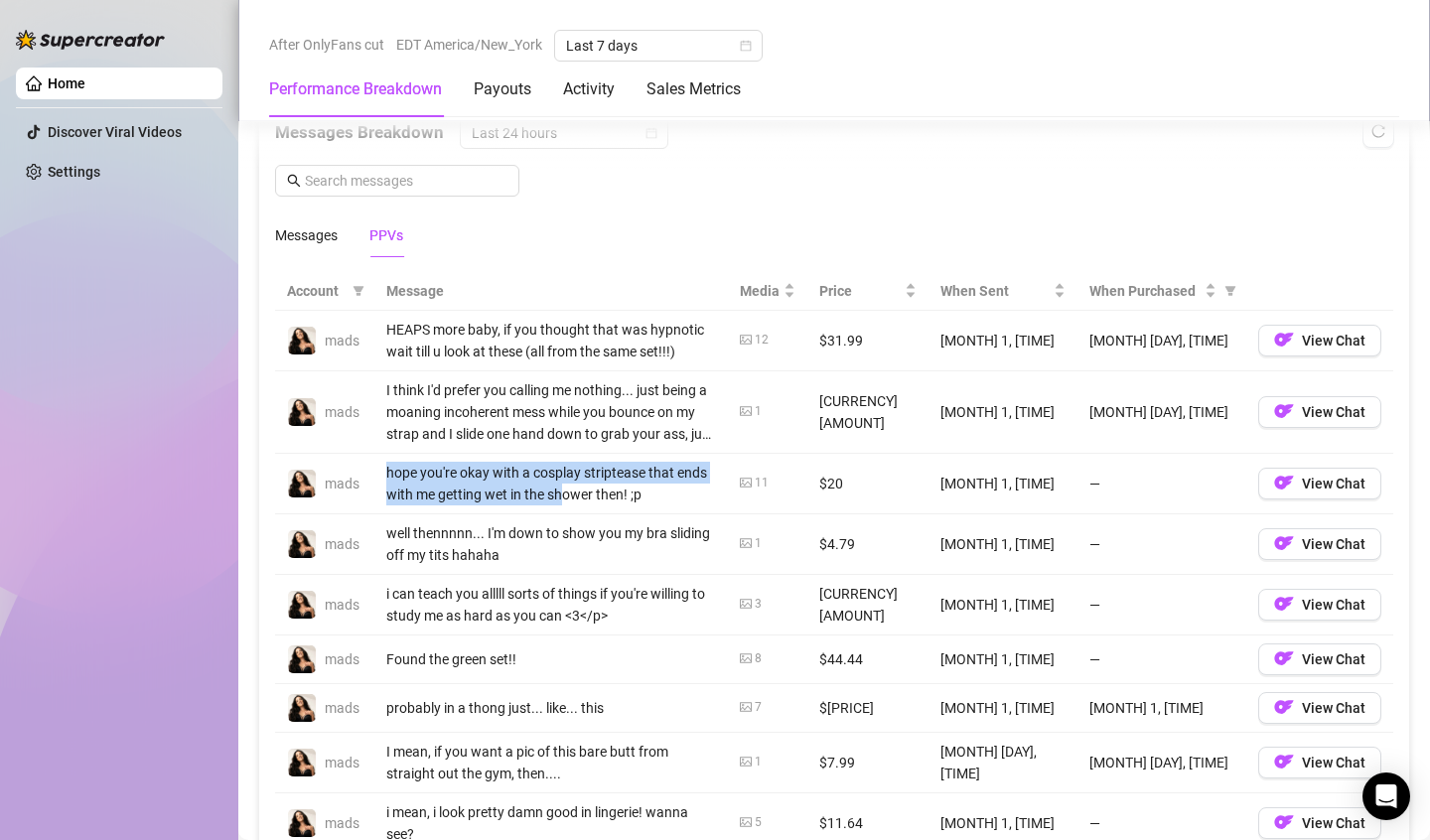 drag, startPoint x: 365, startPoint y: 481, endPoint x: 531, endPoint y: 480, distance: 166.00301 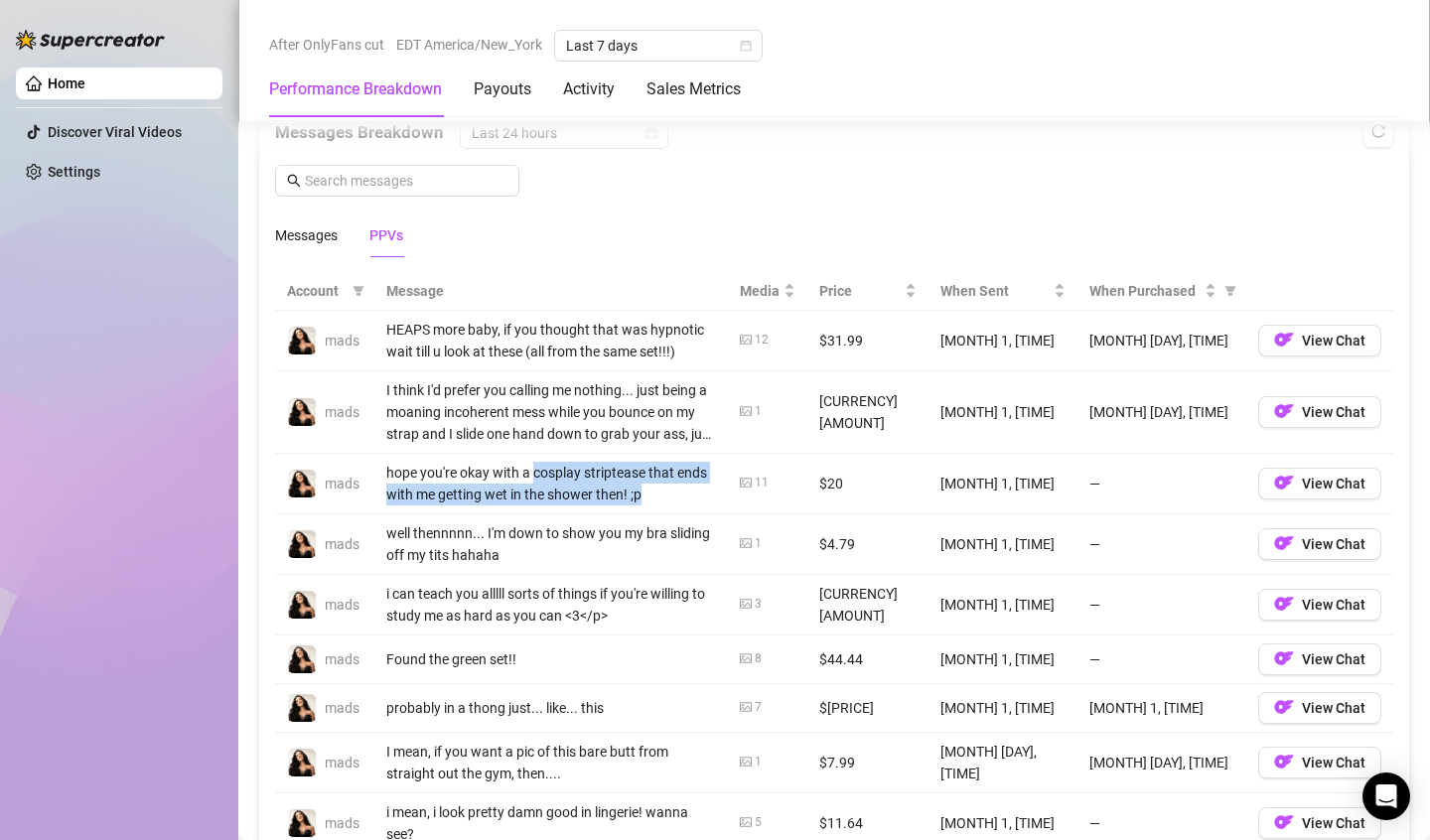 drag, startPoint x: 544, startPoint y: 477, endPoint x: 712, endPoint y: 490, distance: 168.50223 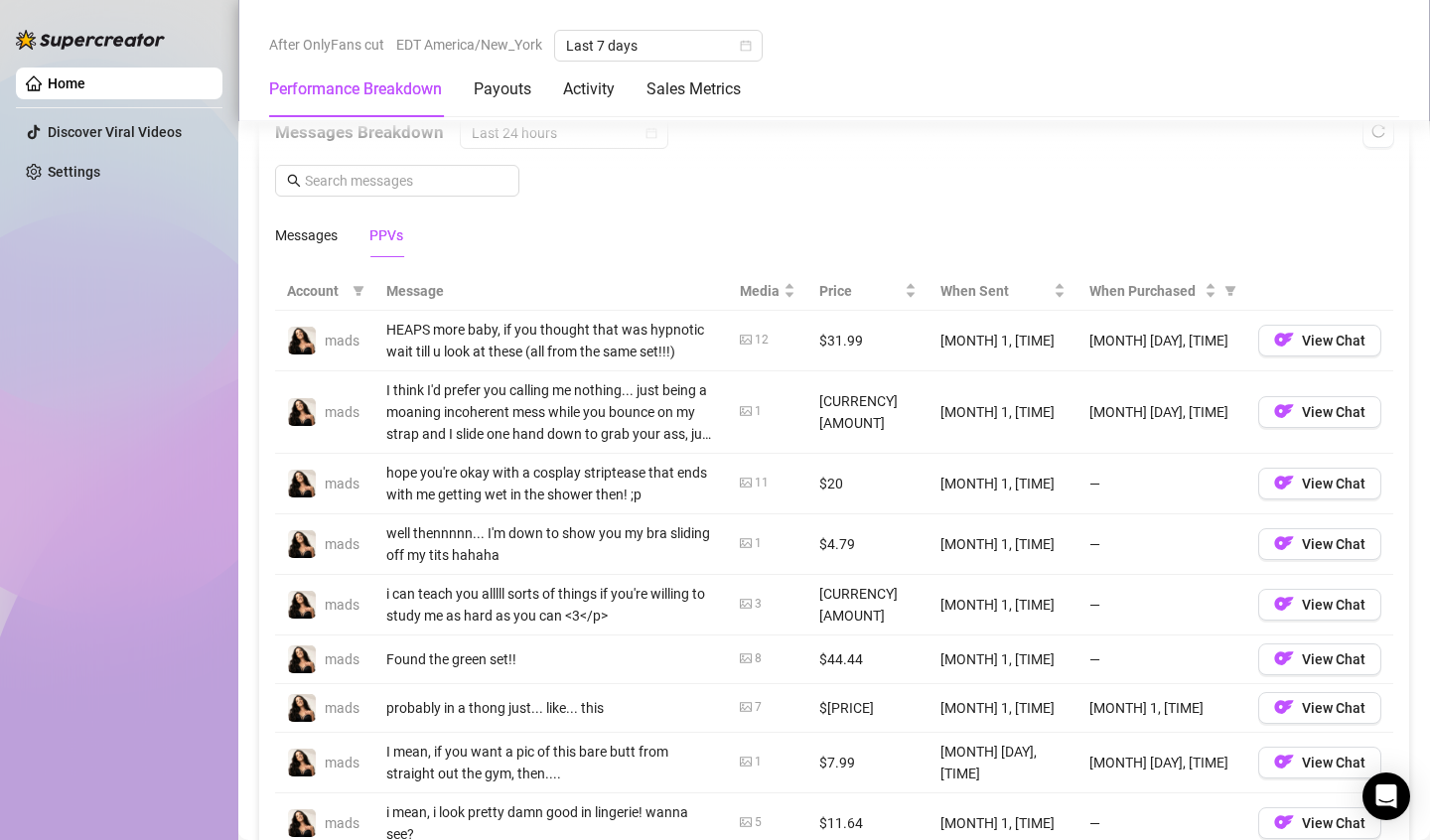 click on "HEAPS more baby, if you thought that was hypnotic wait till u look at these (all from the same set!!!)" at bounding box center [551, 341] 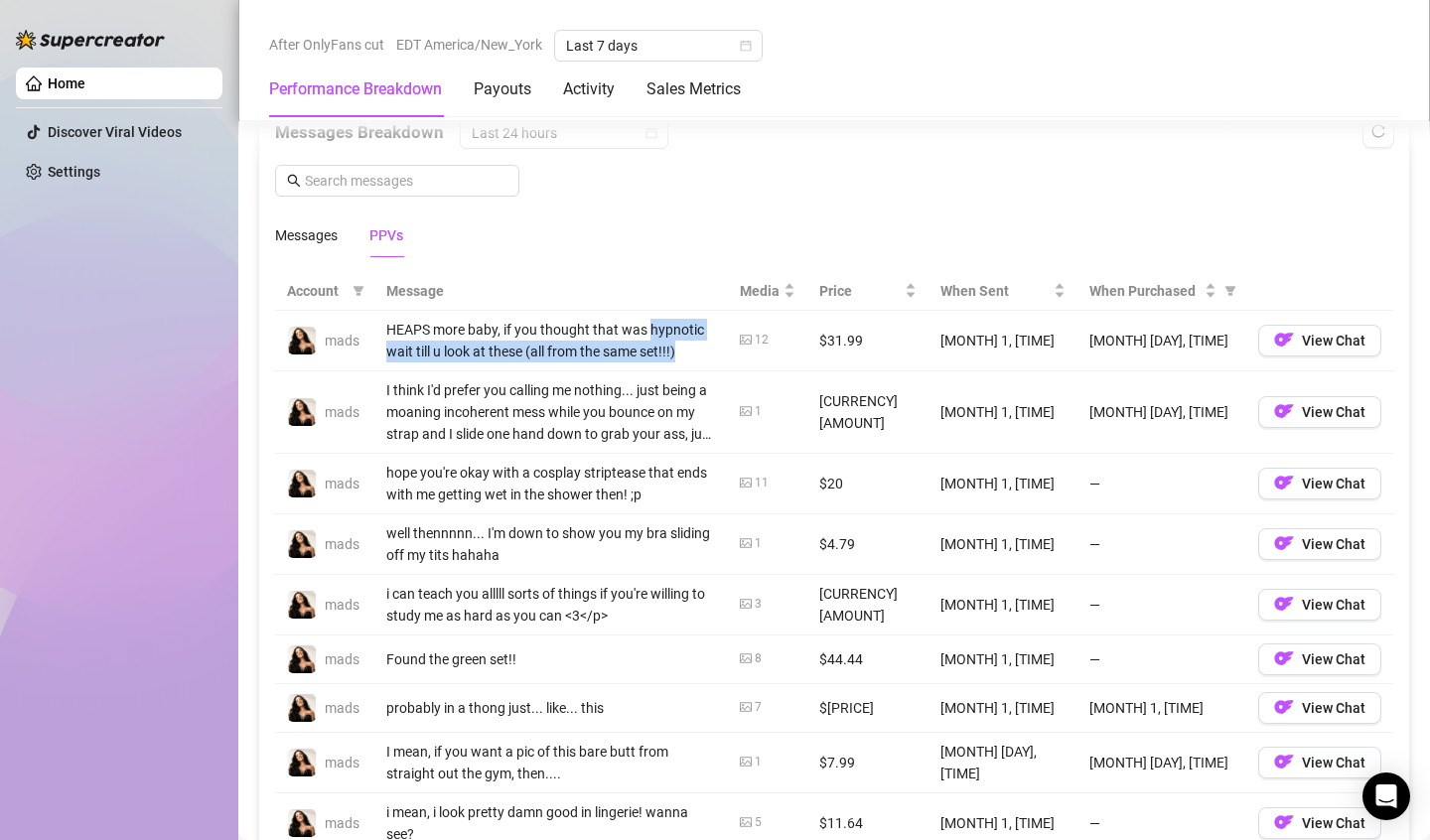 click on "HEAPS more baby, if you thought that was hypnotic wait till u look at these (all from the same set!!!)" at bounding box center [551, 341] 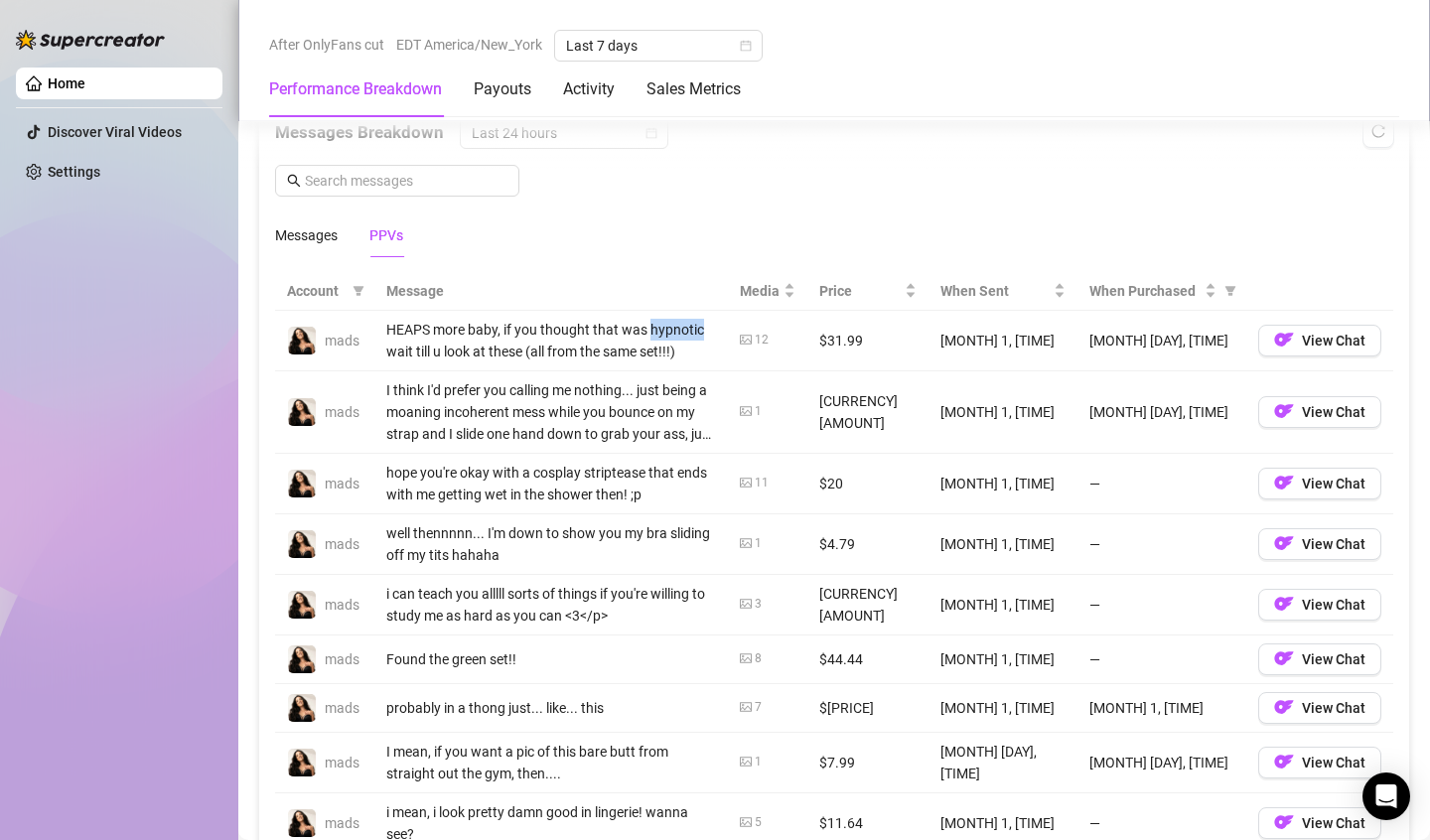 drag, startPoint x: 657, startPoint y: 330, endPoint x: 678, endPoint y: 330, distance: 21 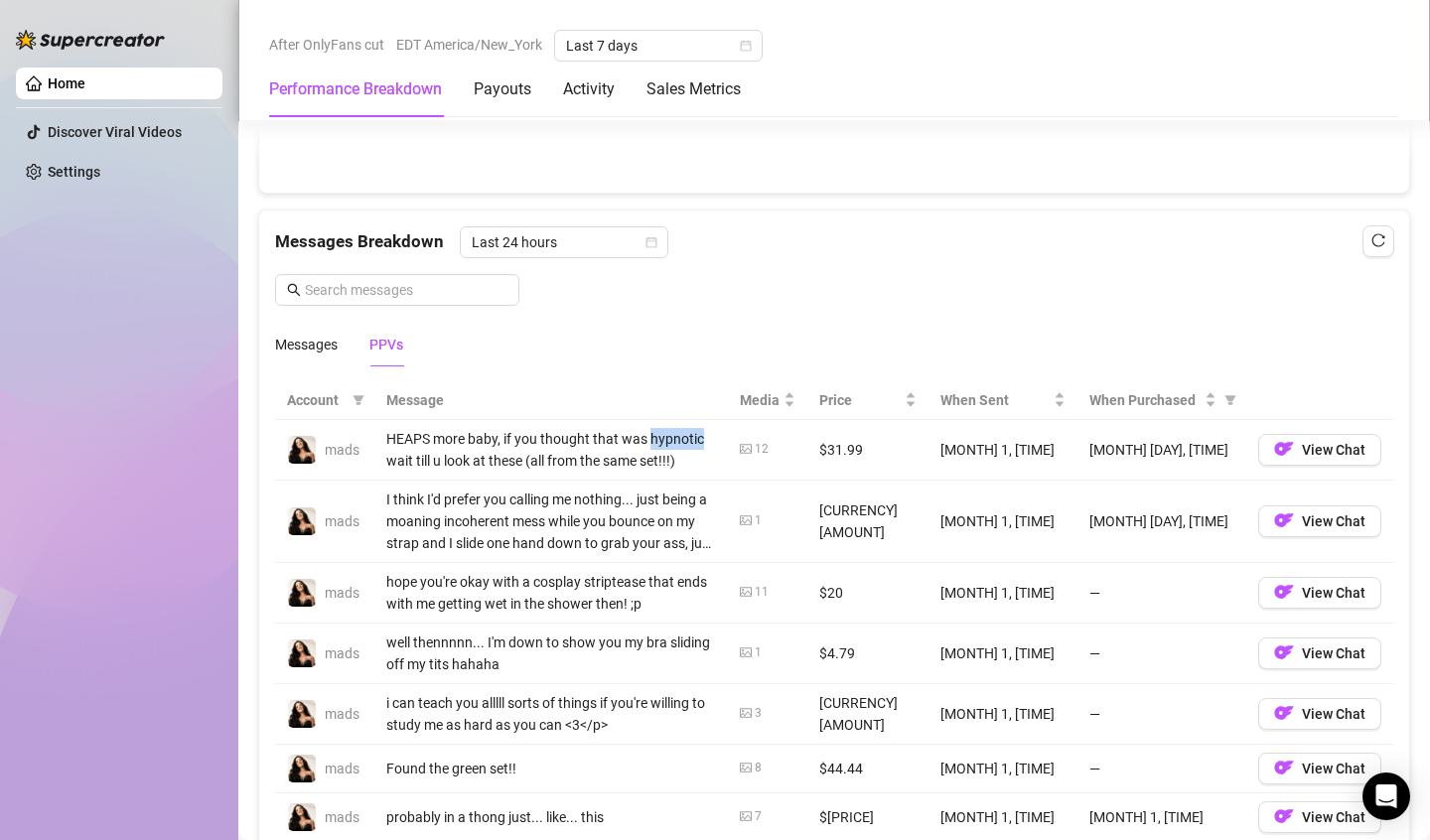 scroll, scrollTop: 1787, scrollLeft: 0, axis: vertical 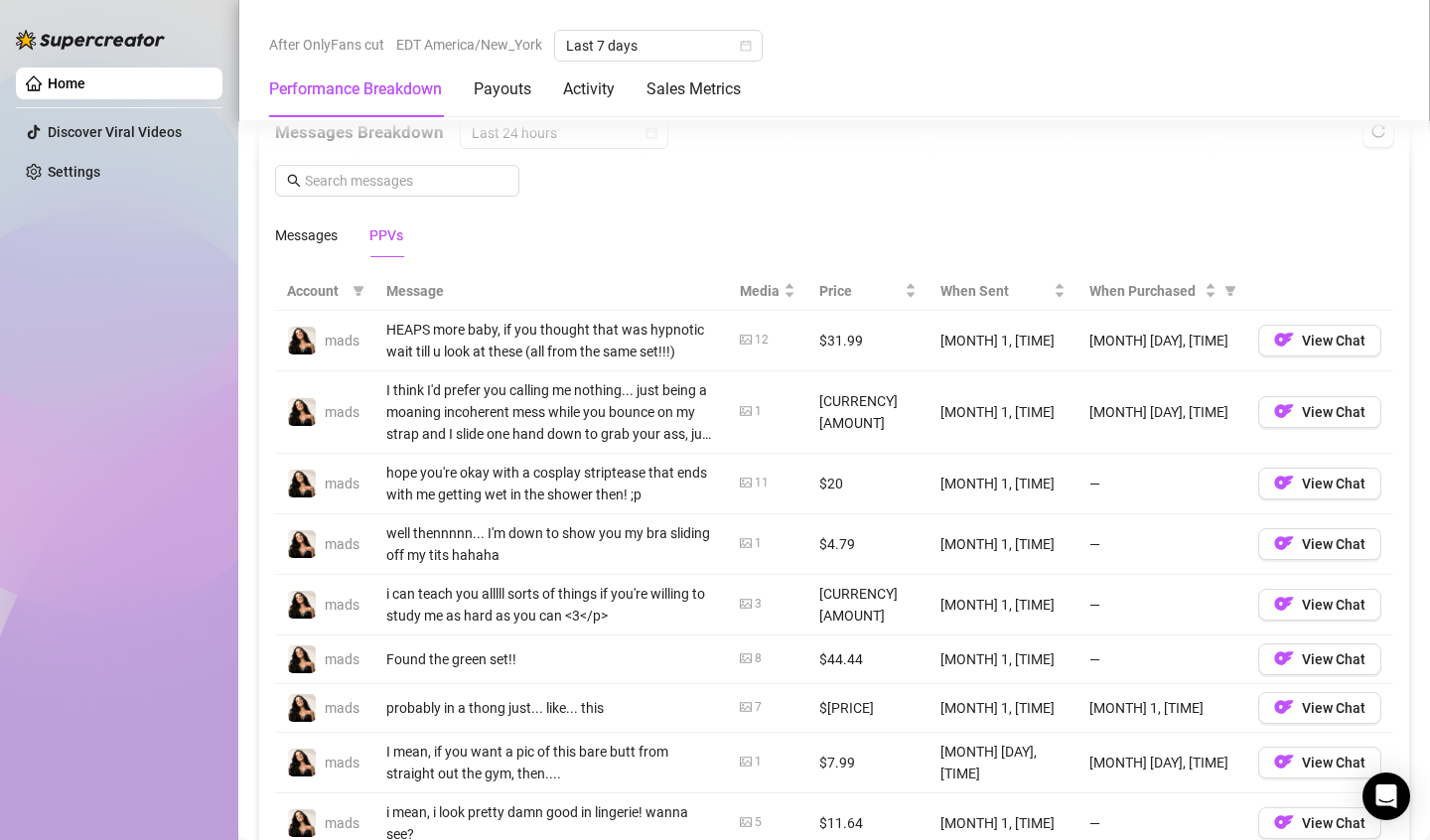 click on "I think I'd prefer you calling me nothing... just being a moaning incoherent mess while you bounce on my strap and I slide one hand down to grab your ass, just like this..." at bounding box center [551, 412] 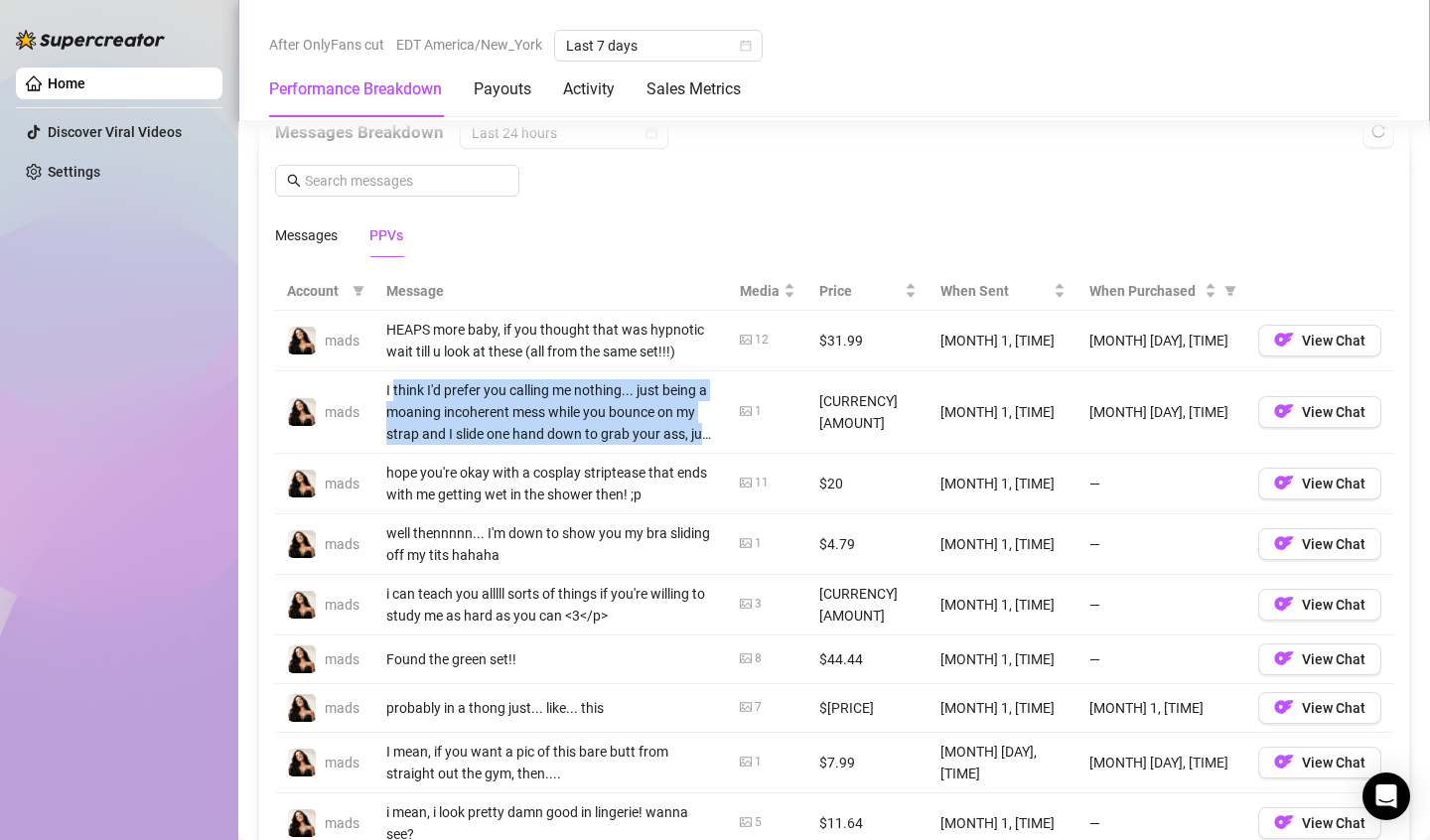 drag, startPoint x: 420, startPoint y: 375, endPoint x: 730, endPoint y: 418, distance: 312.968 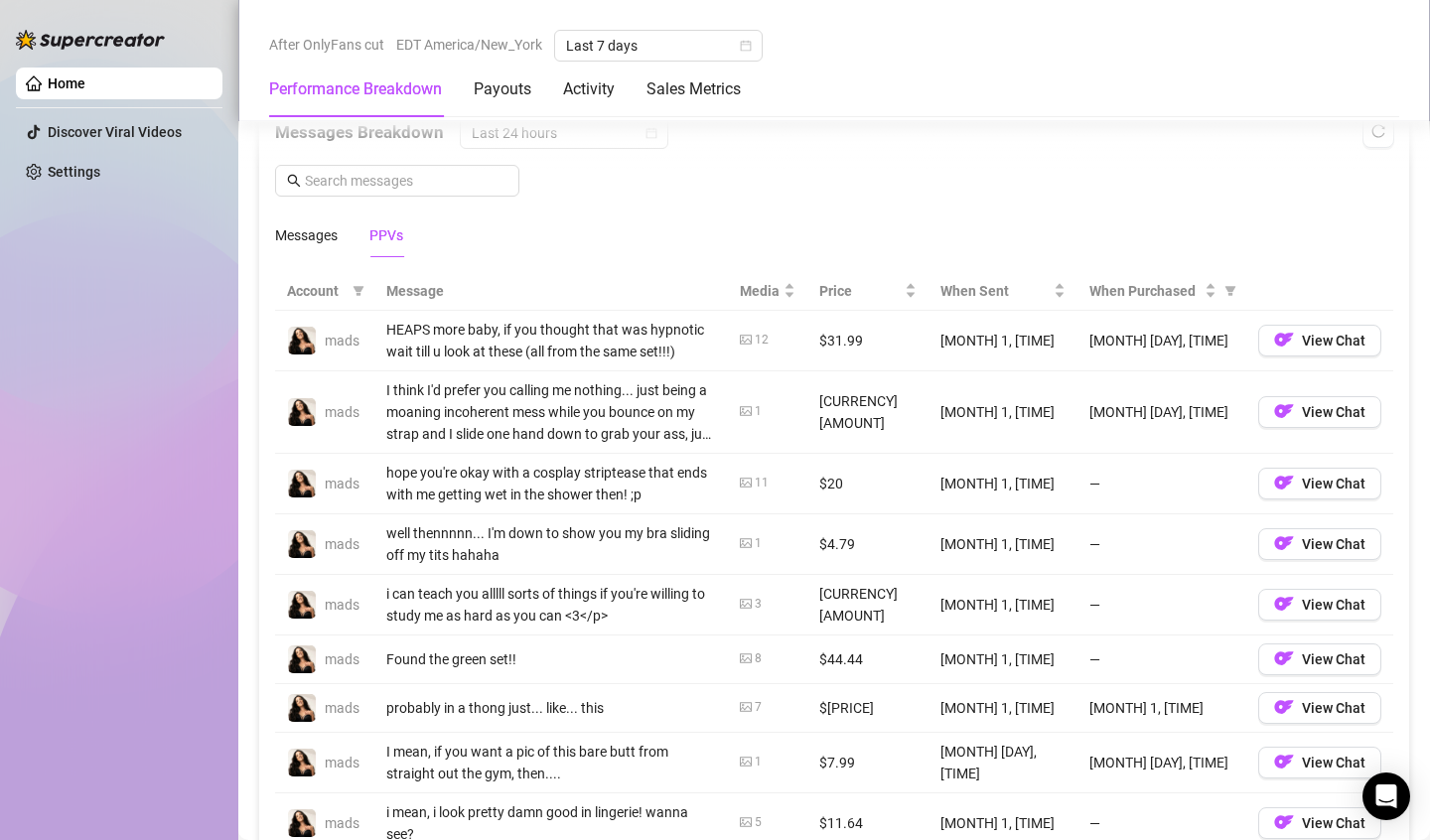 click on "I think I'd prefer you calling me nothing... just being a moaning incoherent mess while you bounce on my strap and I slide one hand down to grab your ass, just like this..." at bounding box center [551, 412] 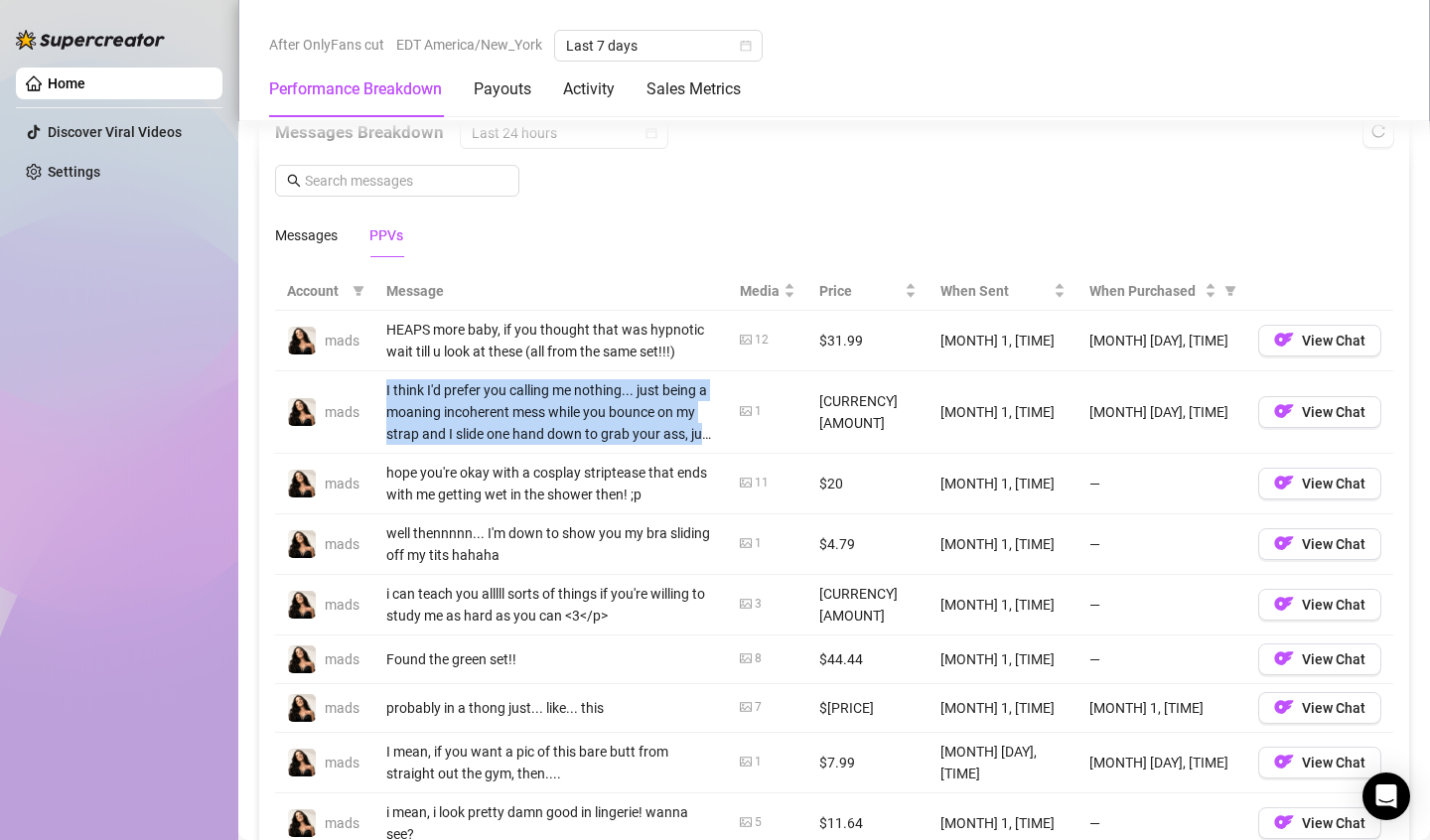 drag, startPoint x: 374, startPoint y: 395, endPoint x: 739, endPoint y: 424, distance: 366.15024 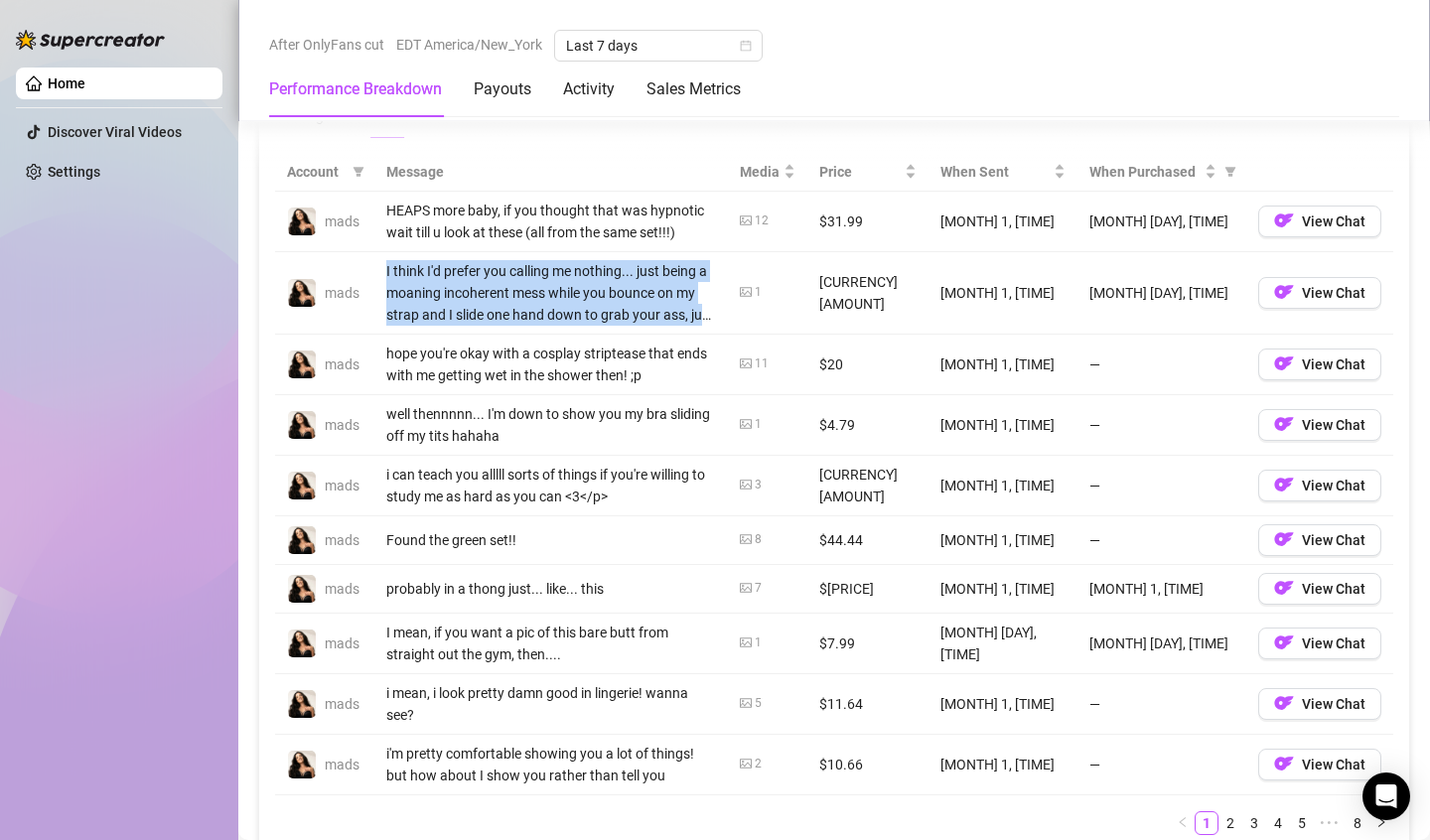 scroll, scrollTop: 2085, scrollLeft: 0, axis: vertical 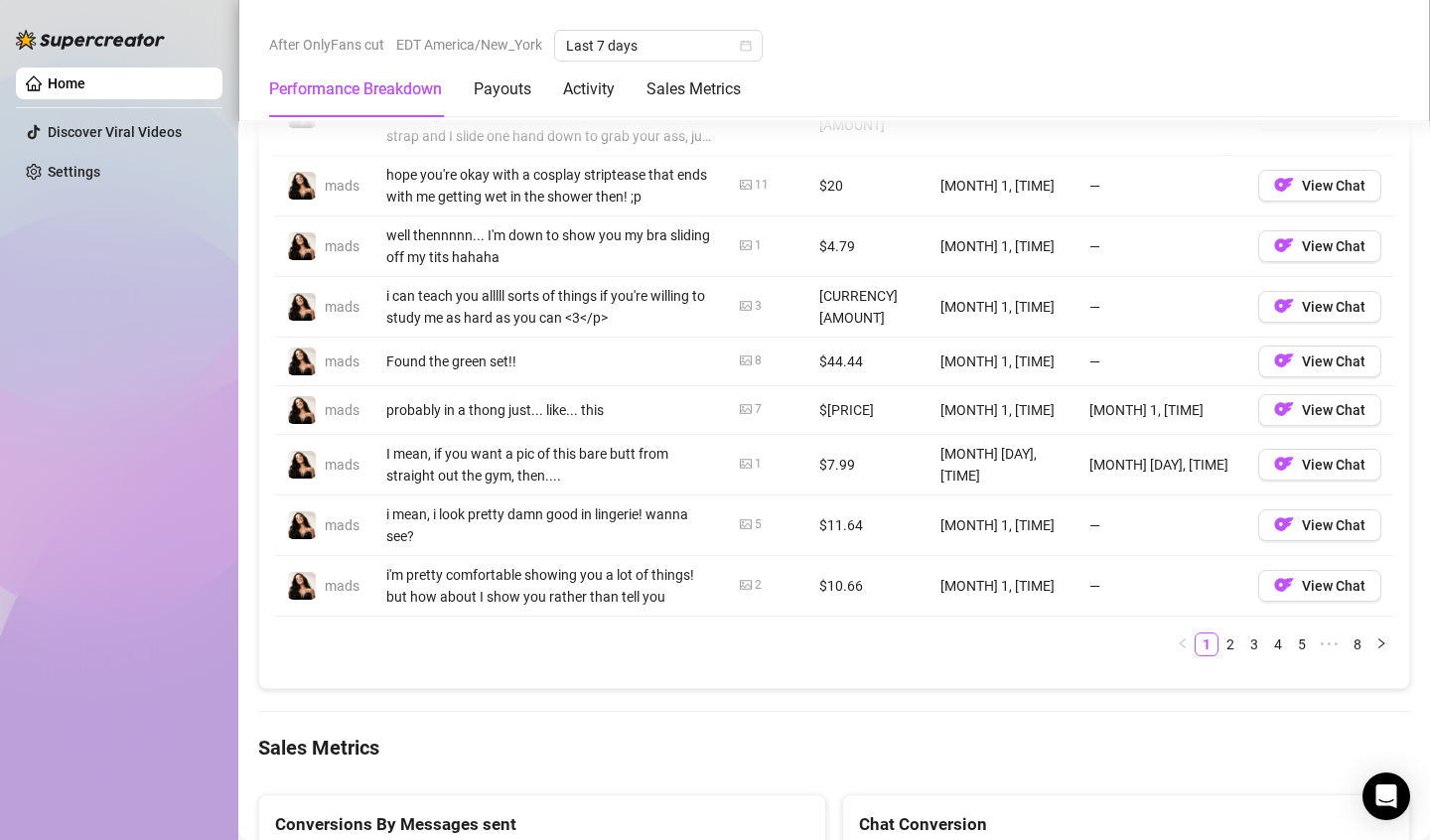 click on "Account Message Media Price When Sent When Purchased mads HEAPS more baby, if you thought that was hypnotic wait till u look at these (all from the same set!!!) 12 $[PRICE] [MONTH] 1, [TIME] [MONTH] 1, [TIME] View Chat mads I think I'd prefer you calling me nothing... just being a moaning incoherent mess while you bounce on my strap and I slide one hand down to grab your ass, just like this... 1 $[PRICE] [MONTH] 1, [TIME] [MONTH] 1, [TIME] View Chat mads hope you're okay with a cosplay striptease that ends with me getting wet in the shower then! ;p 11 $[PRICE] [MONTH] 1, [TIME] — View Chat mads well thennnnn... I'm down to show you my bra sliding off my tits hahaha 1 $[PRICE] [MONTH] 1, [TIME] — View Chat mads i can teach you alllll sorts of things if you're willing to study me as hard as you can <3</p> 3 $[PRICE] [MONTH] 1, [TIME] — View Chat mads Found the green set!! 8 $[PRICE] [MONTH] 1, [TIME] — View Chat mads probably in a thong just... like... this 7 $[PRICE] [MONTH] 1, [TIME] [MONTH] 1, [TIME] View Chat mads 1 $[PRICE] [MONTH] 1, [TIME]" at bounding box center [834, 323] 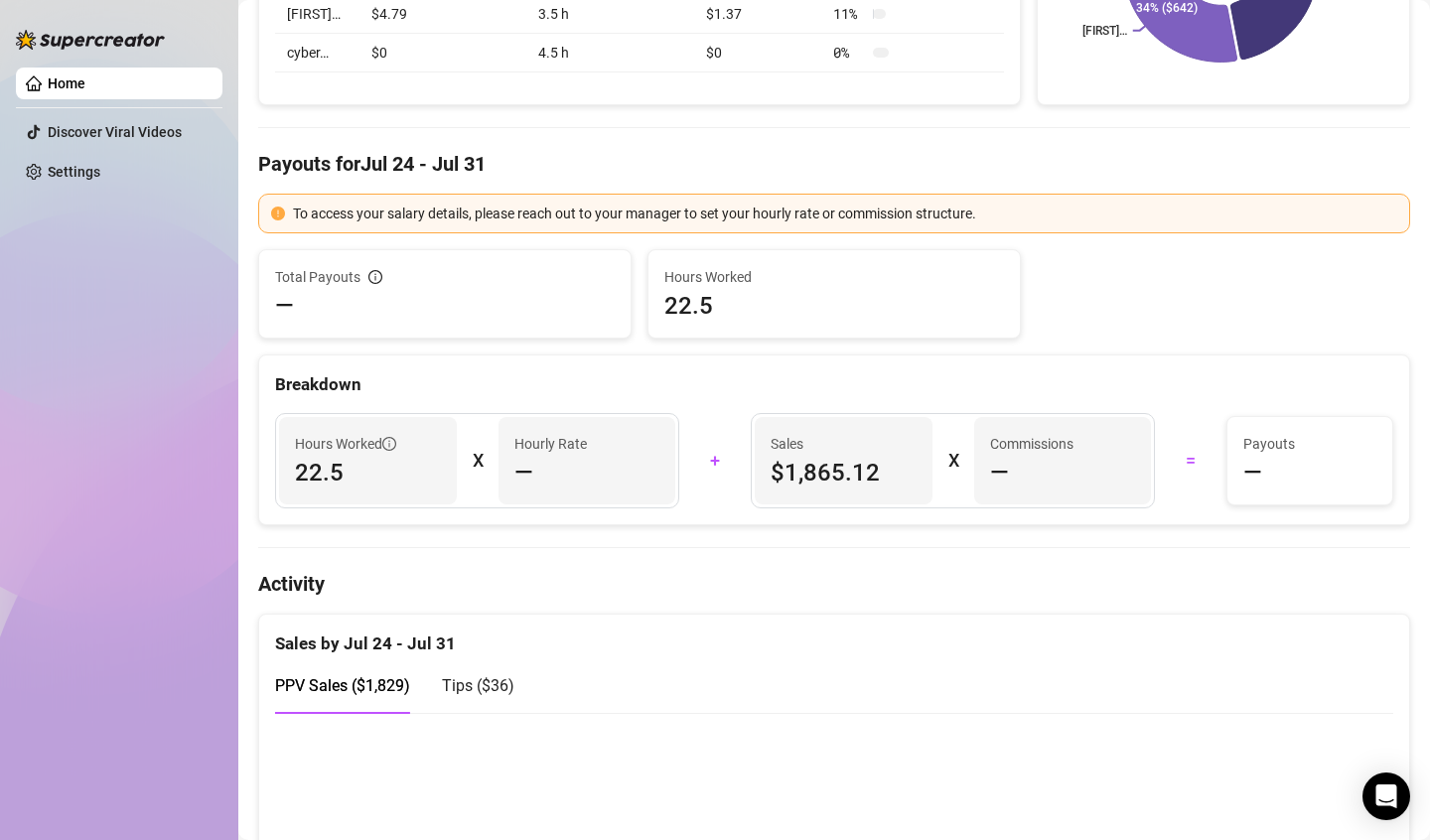 scroll, scrollTop: 695, scrollLeft: 0, axis: vertical 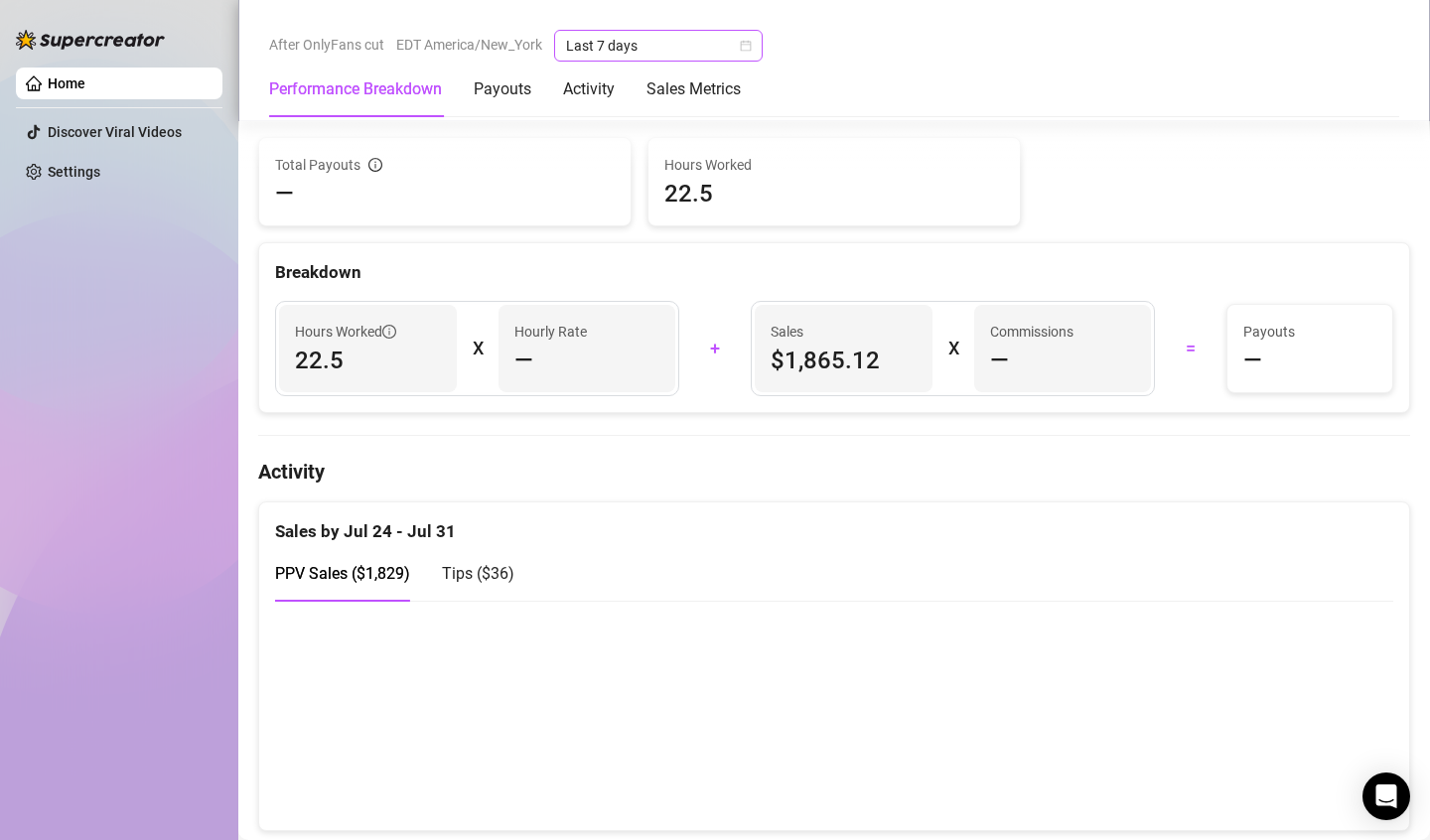 click on "Last 7 days" at bounding box center (658, 46) 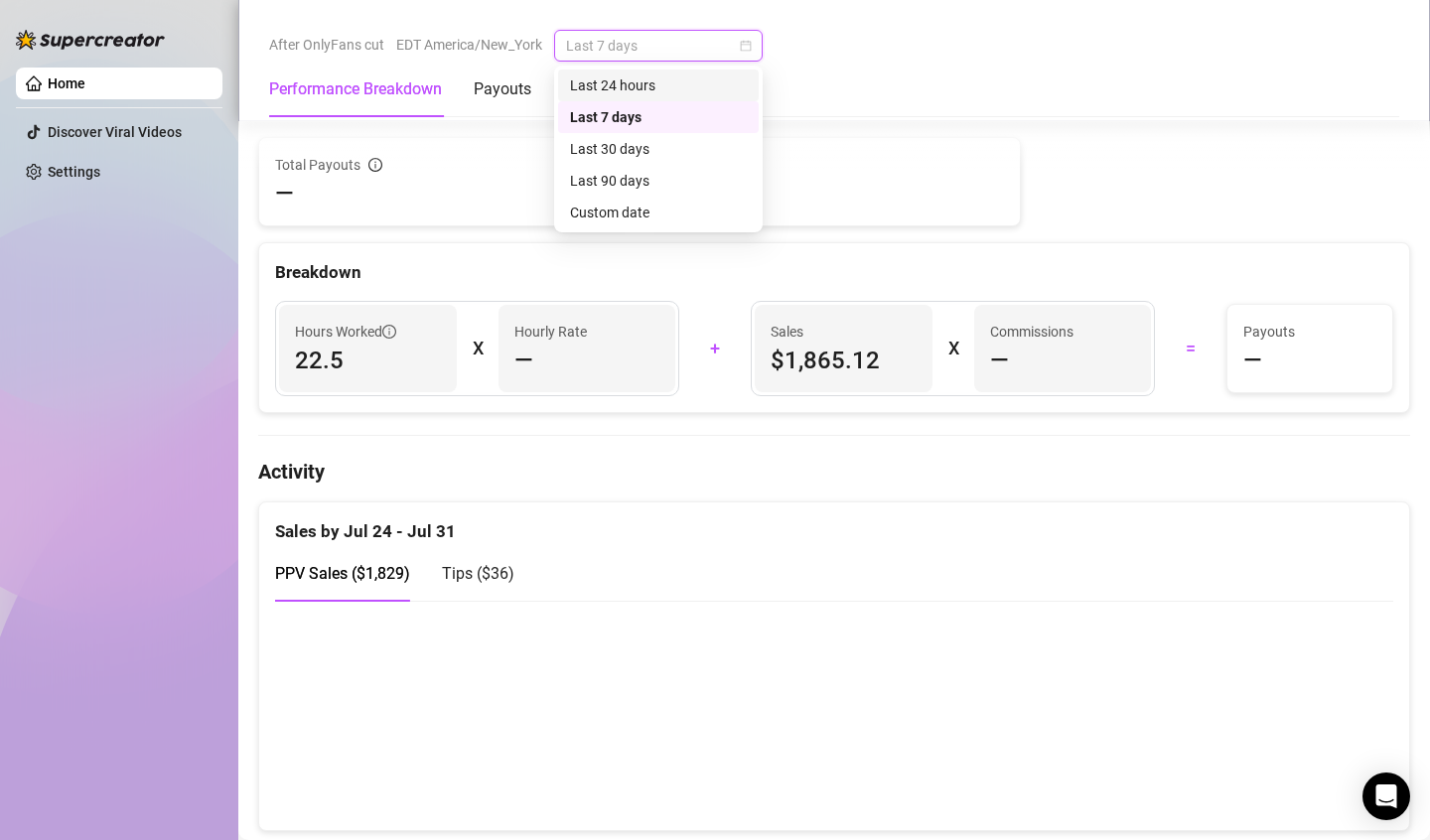 click on "Last 24 hours" at bounding box center (658, 85) 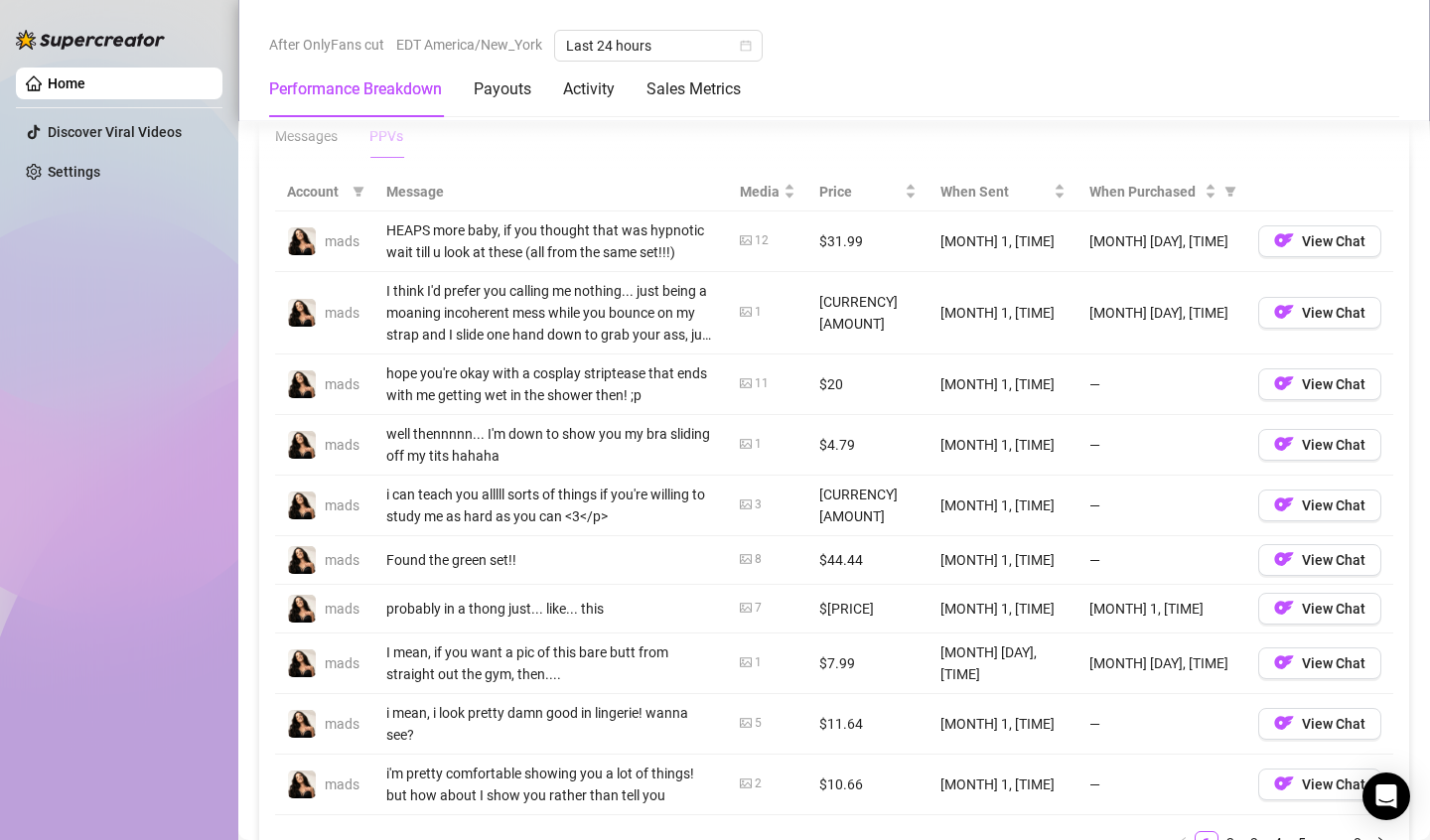scroll, scrollTop: 2121, scrollLeft: 0, axis: vertical 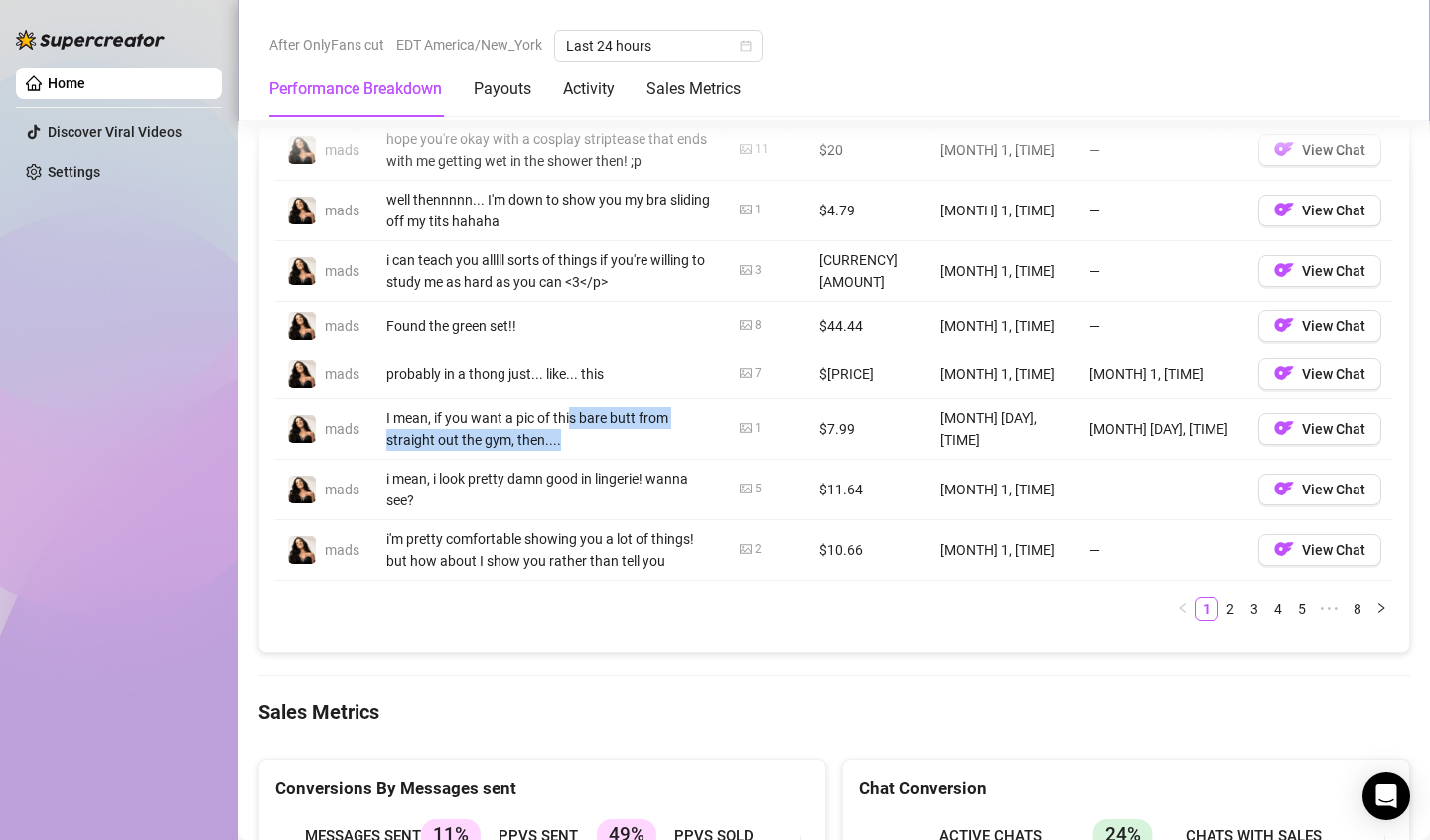 drag, startPoint x: 571, startPoint y: 412, endPoint x: 643, endPoint y: 441, distance: 77.62087 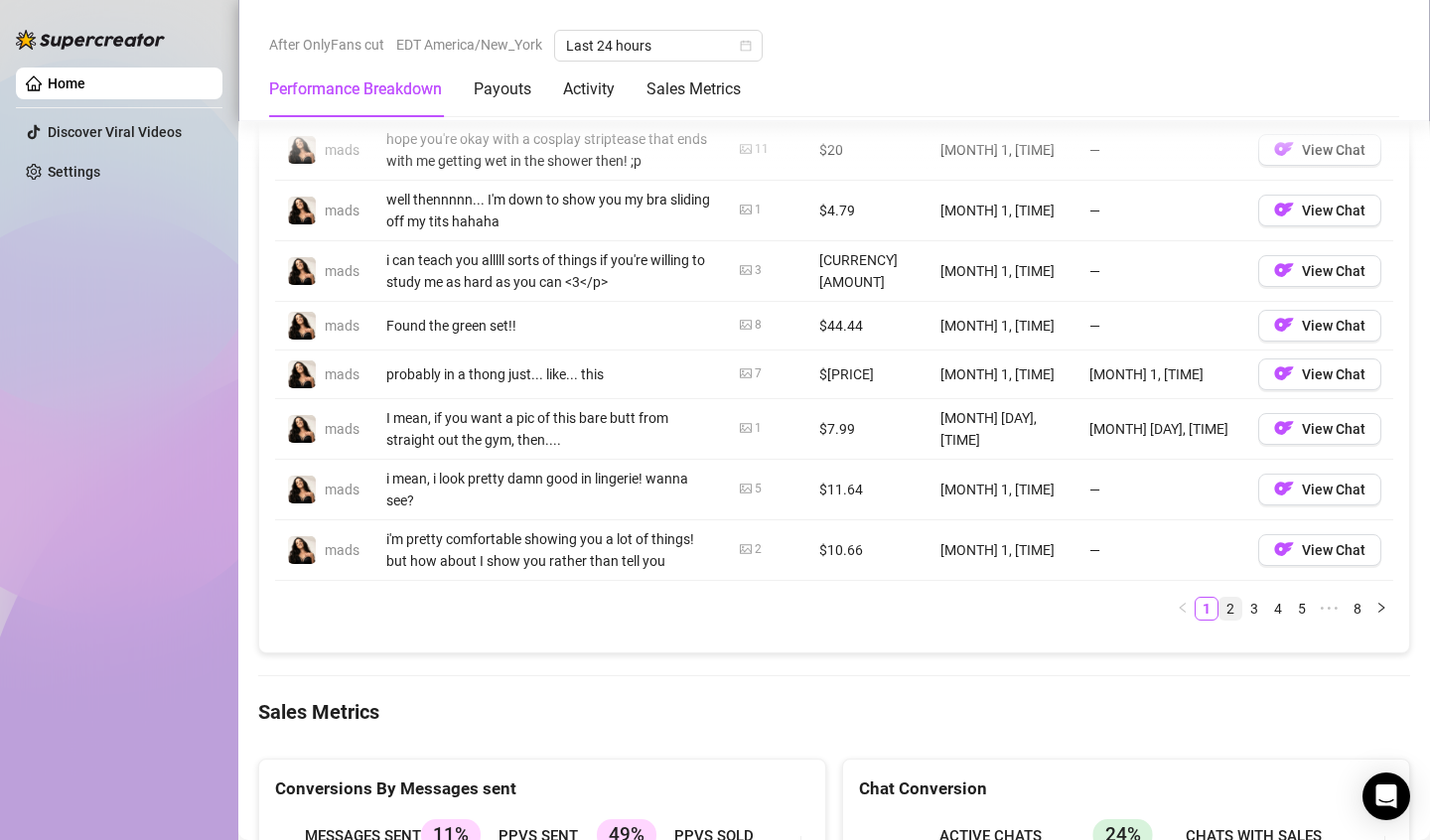 click on "2" at bounding box center [1230, 609] 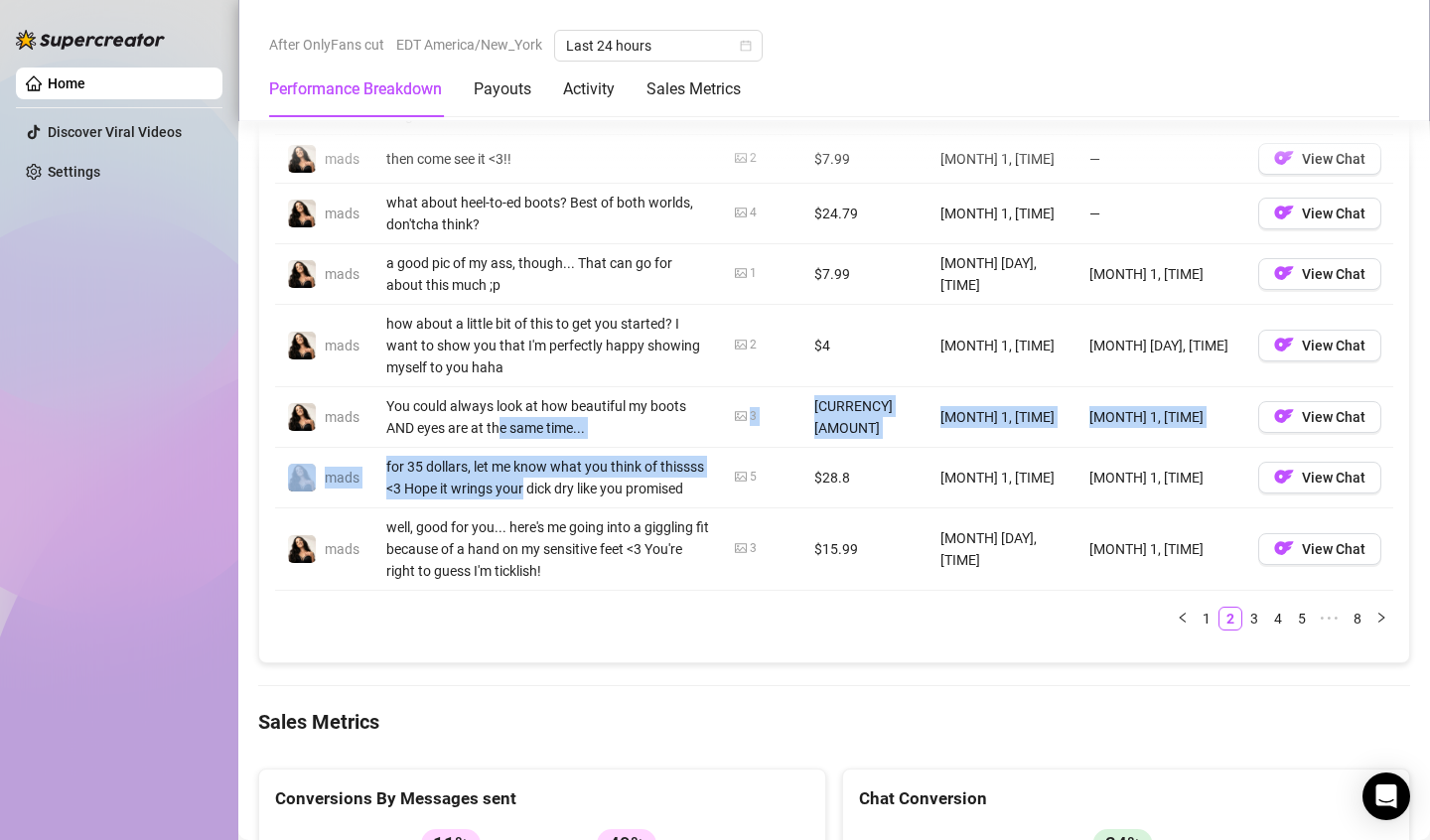 drag, startPoint x: 434, startPoint y: 413, endPoint x: 505, endPoint y: 483, distance: 99.70456 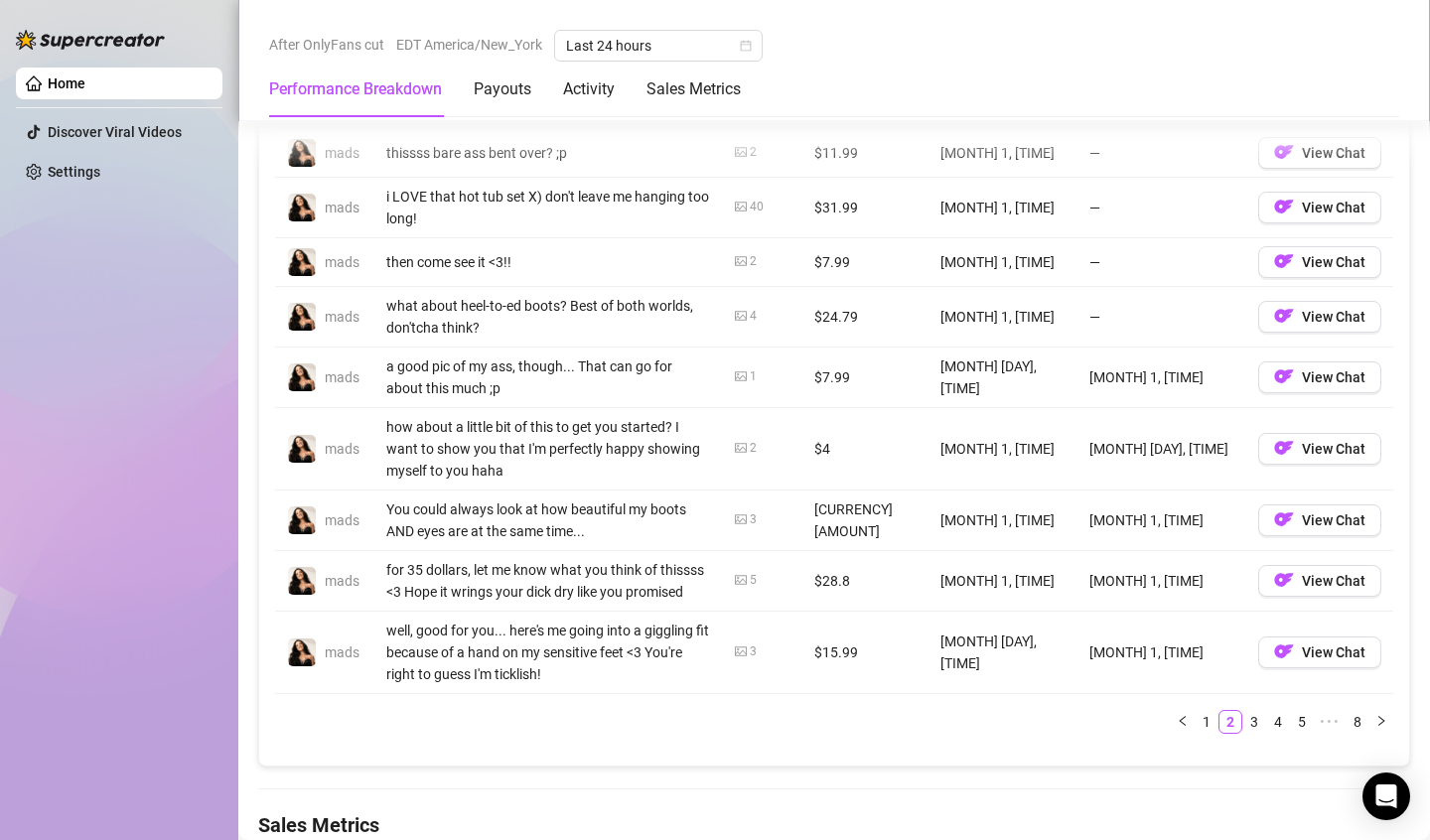 scroll, scrollTop: 1922, scrollLeft: 0, axis: vertical 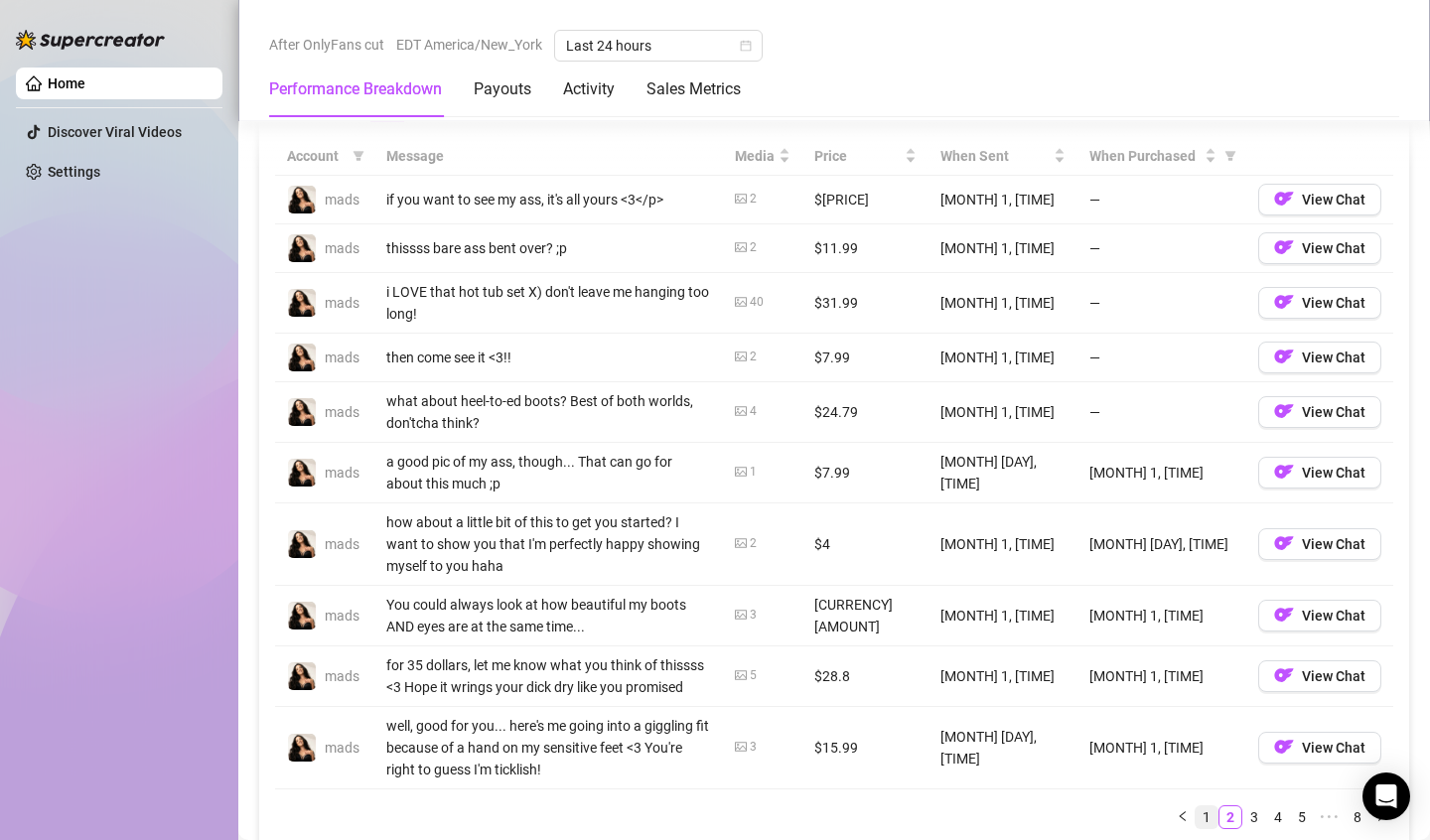 click on "1 2 3 4 5 ••• 8" at bounding box center (834, 817) 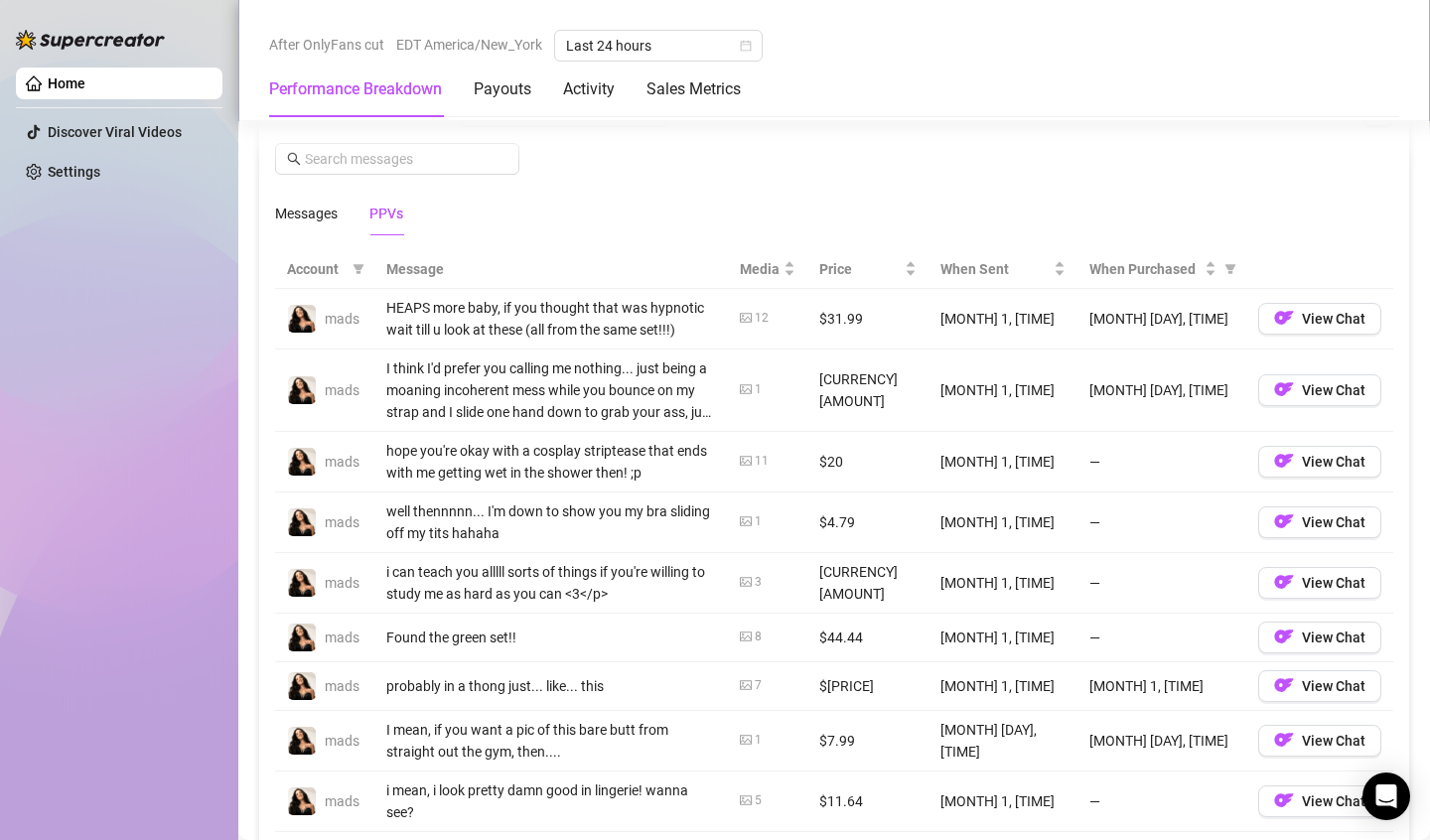scroll, scrollTop: 1724, scrollLeft: 0, axis: vertical 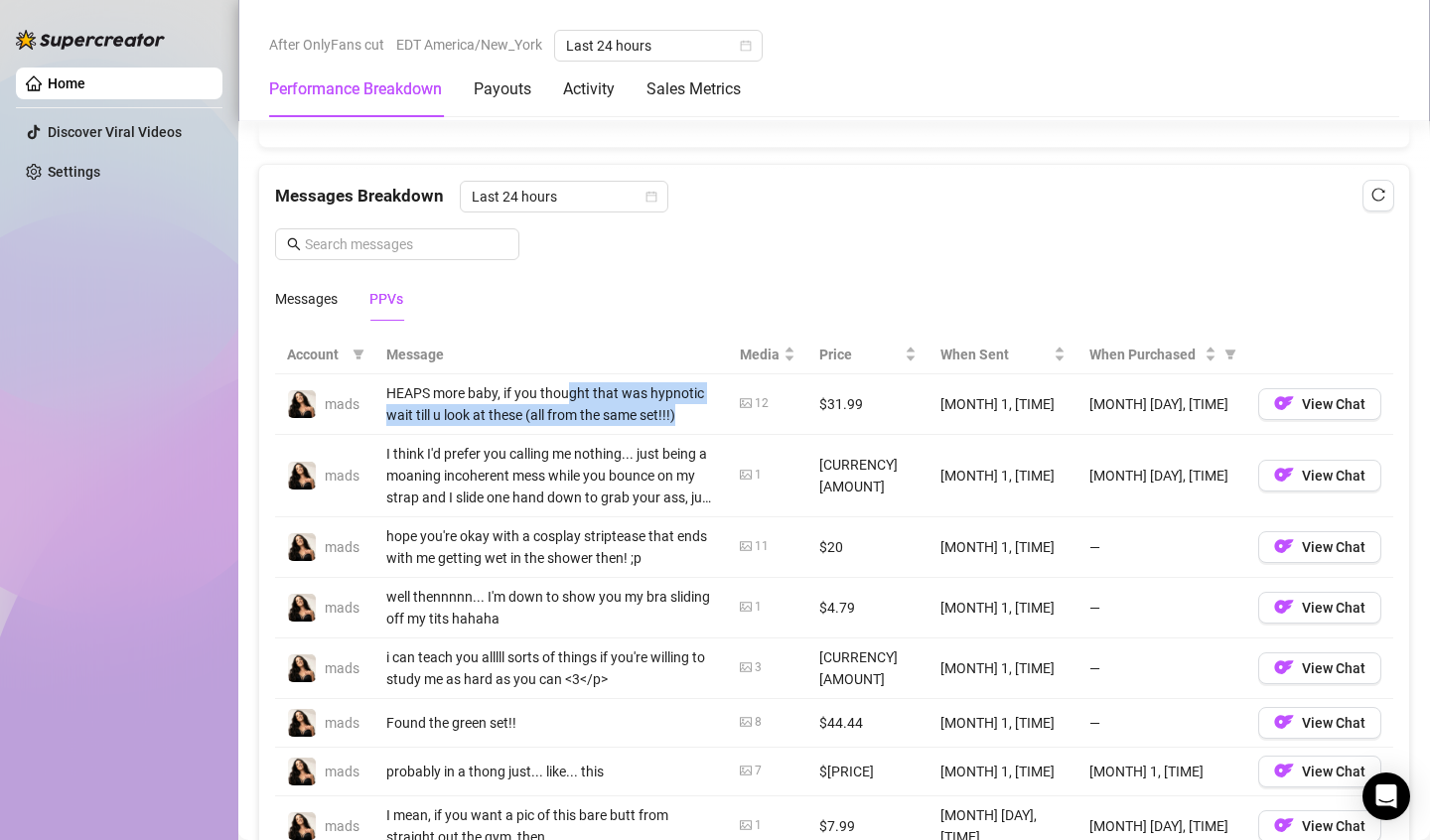 drag, startPoint x: 568, startPoint y: 373, endPoint x: 670, endPoint y: 413, distance: 109.56277 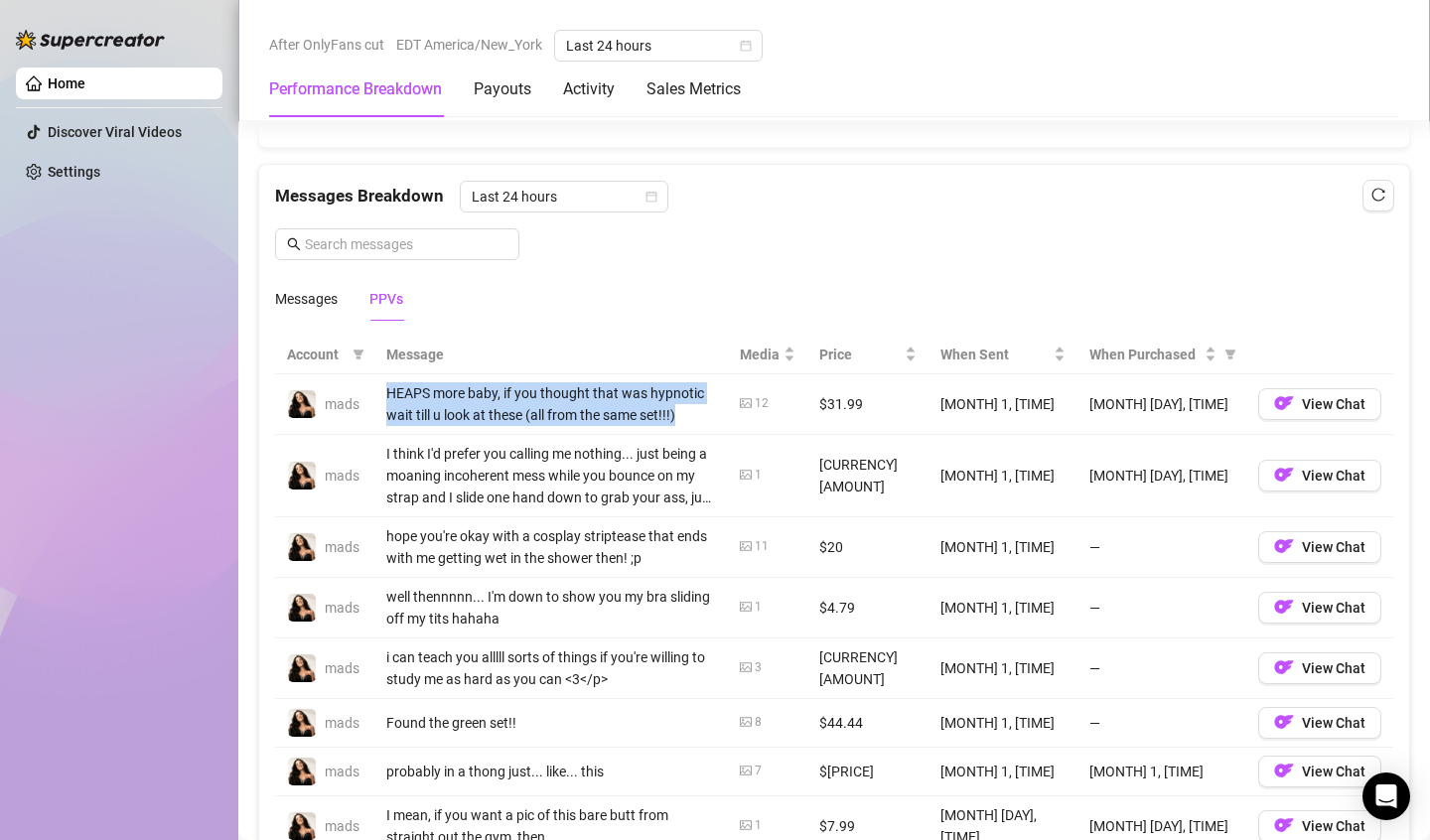 drag, startPoint x: 670, startPoint y: 413, endPoint x: 386, endPoint y: 386, distance: 285.28056 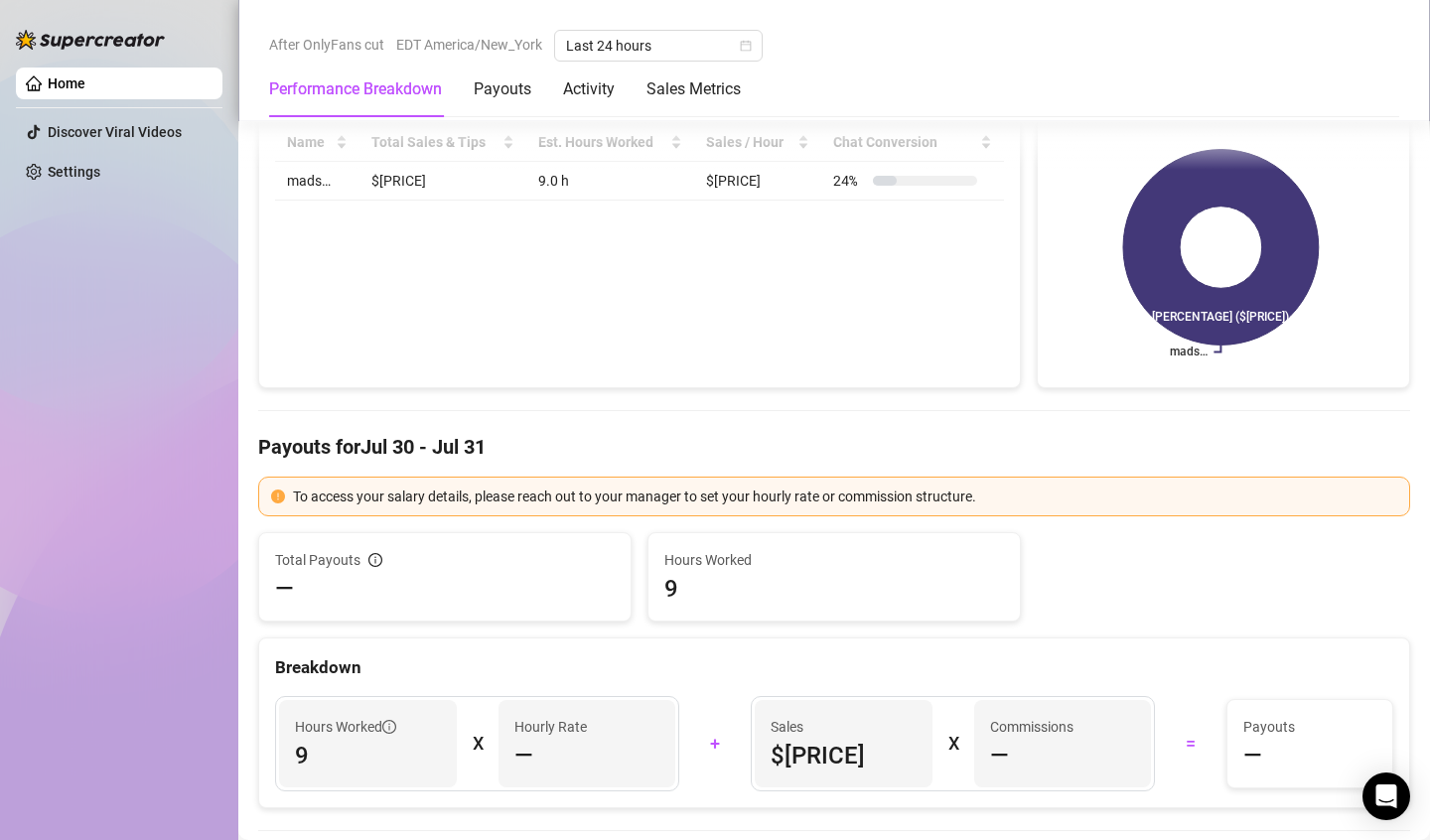 scroll, scrollTop: 135, scrollLeft: 0, axis: vertical 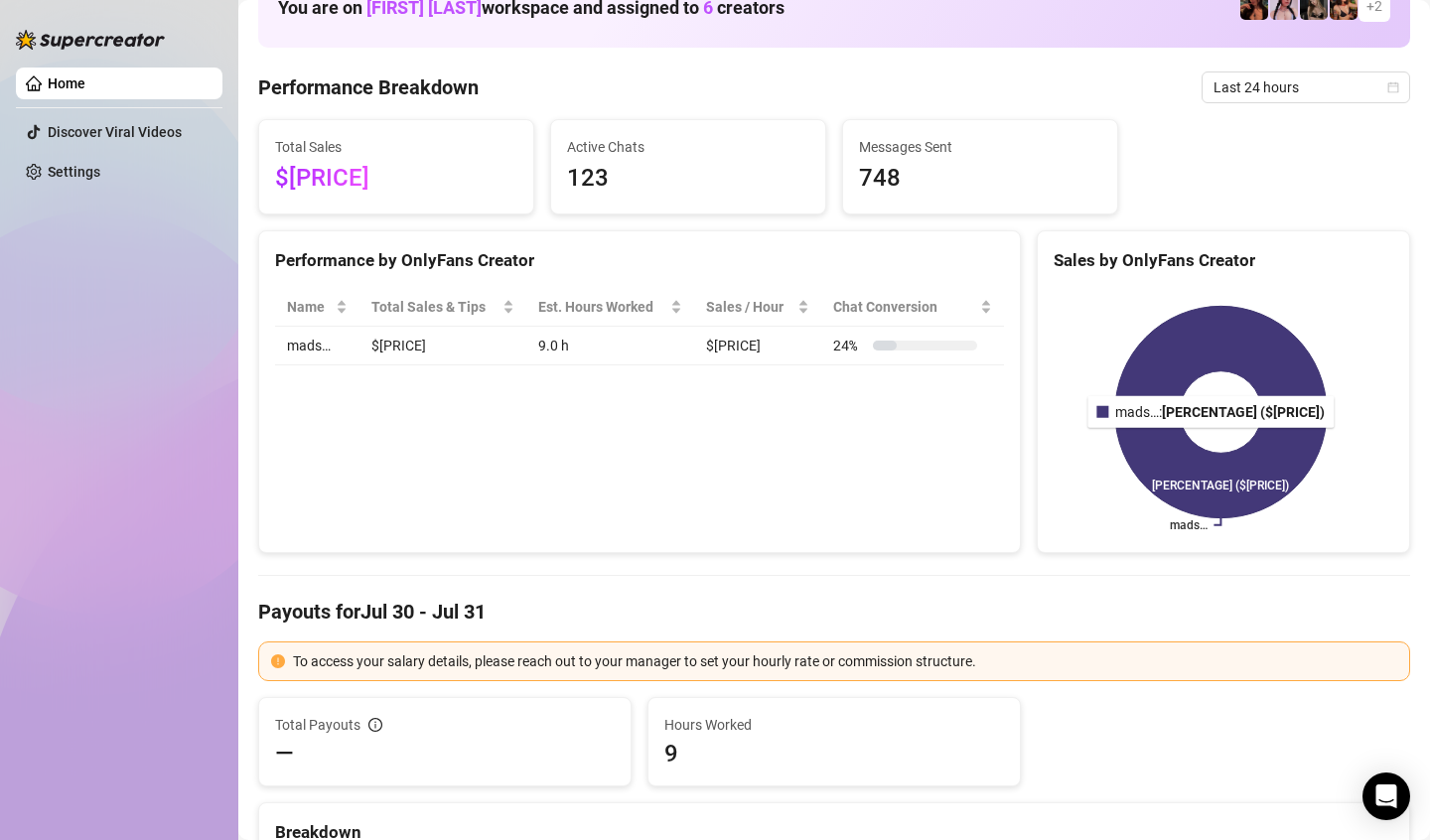 click 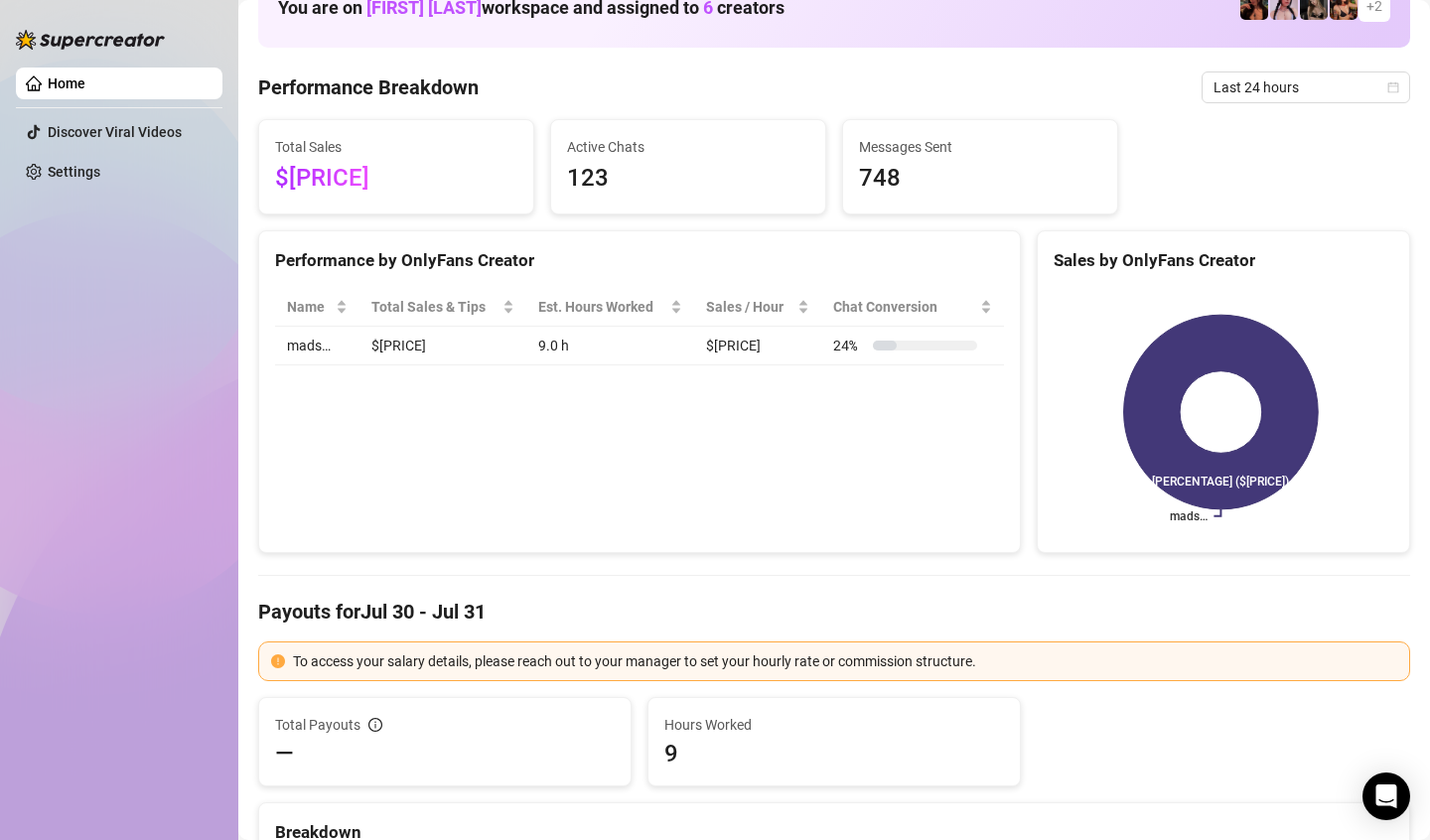 click 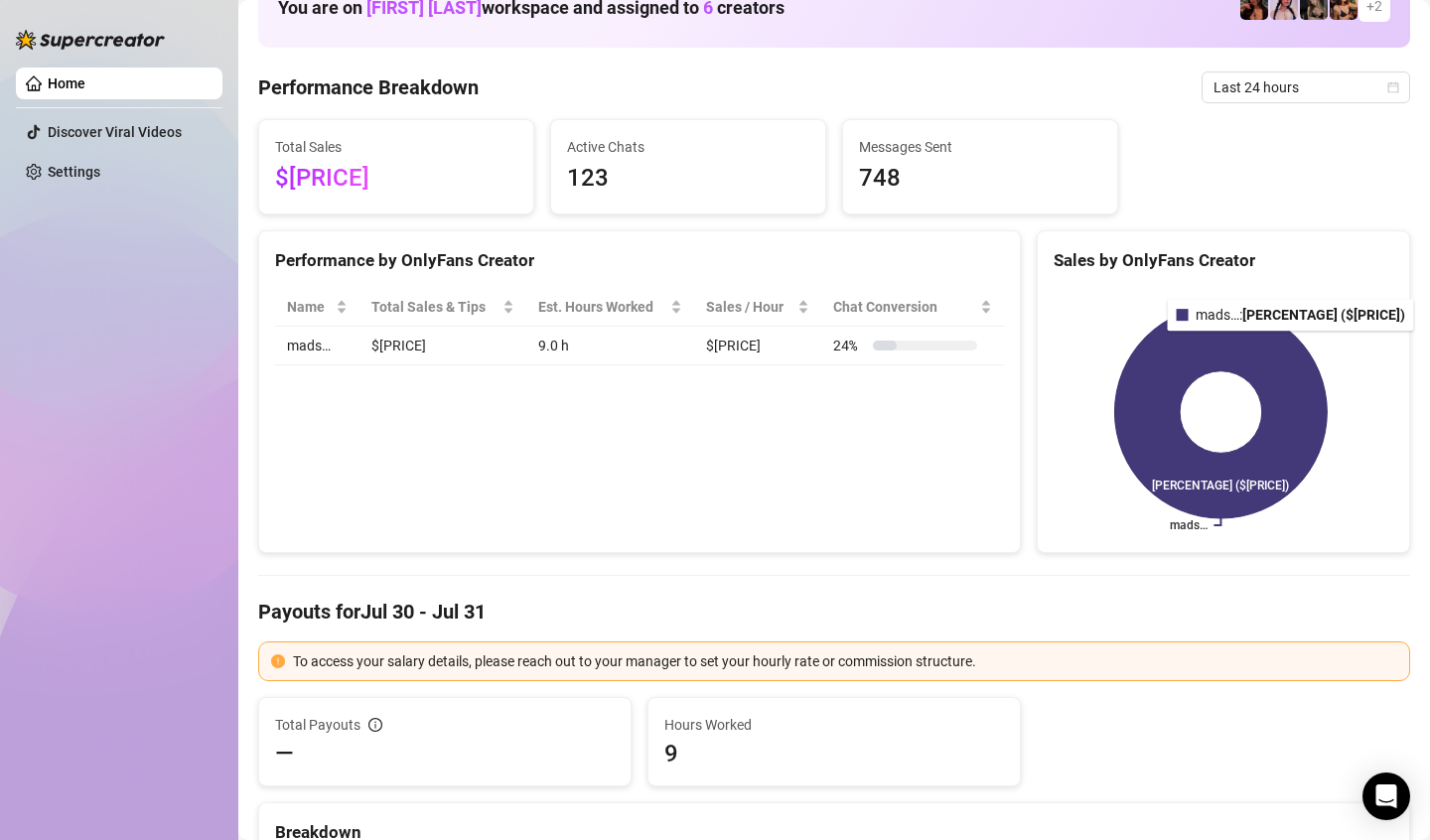 click 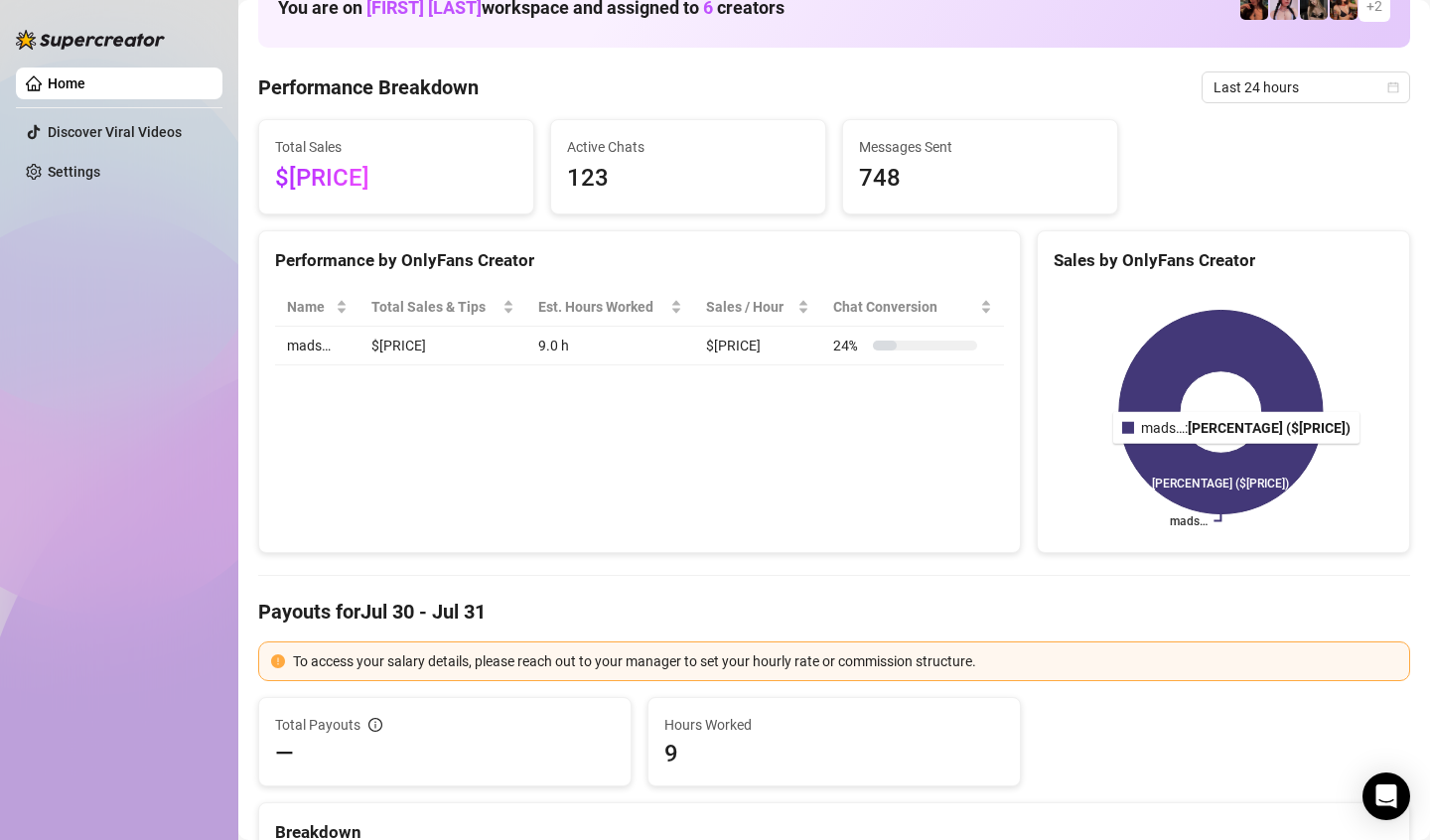 click 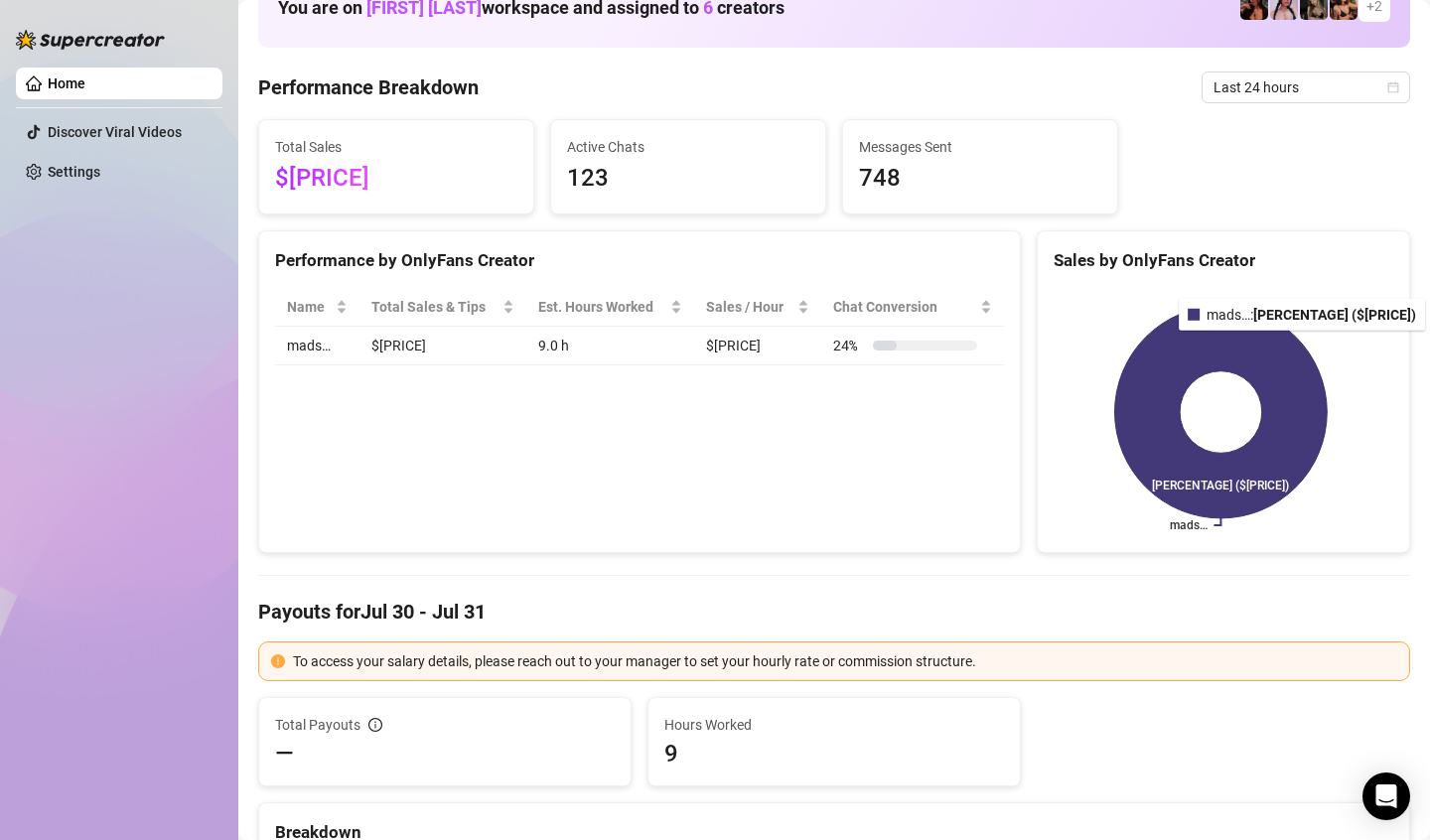 click 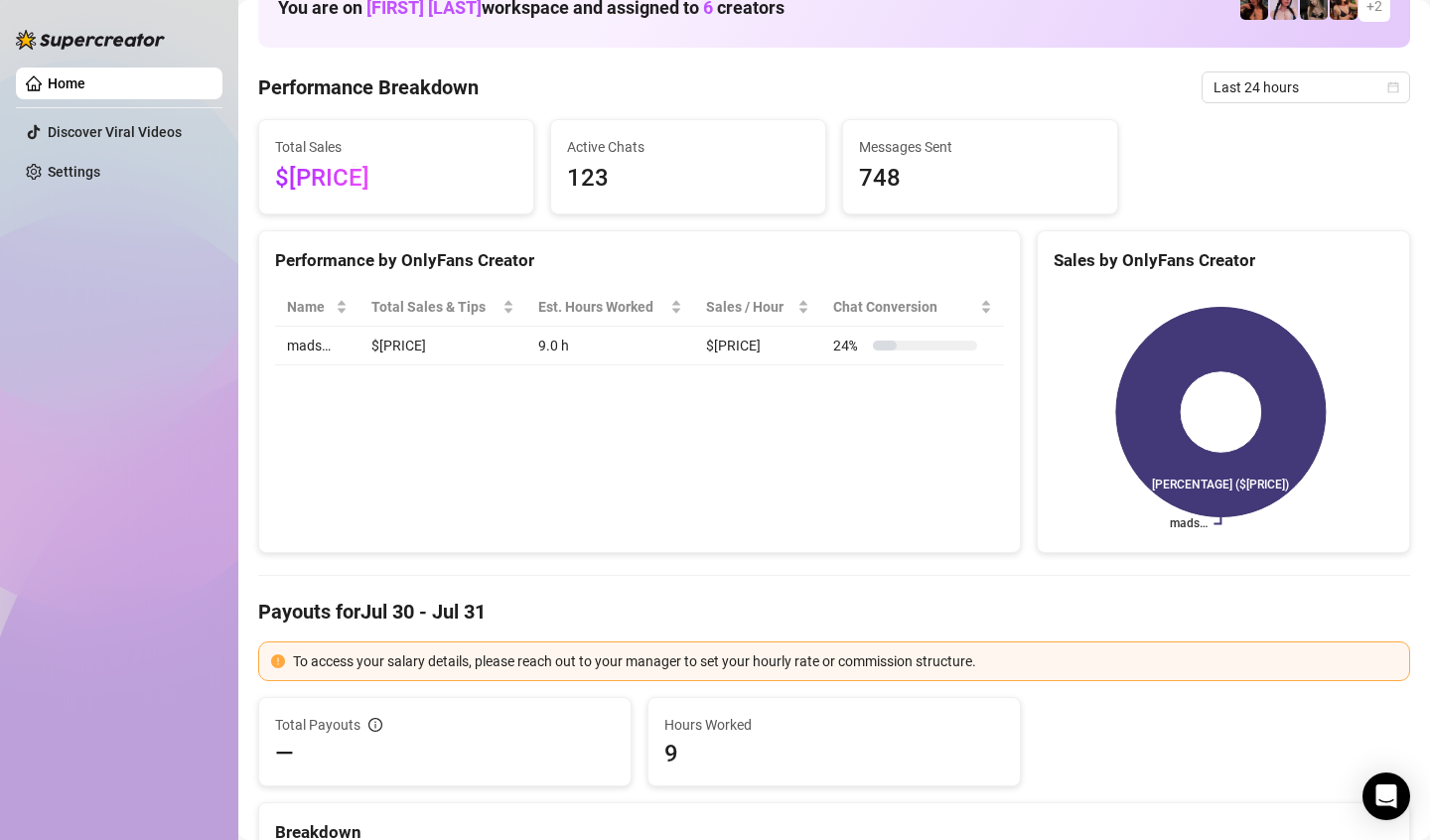 drag, startPoint x: 1200, startPoint y: 426, endPoint x: 1184, endPoint y: 453, distance: 31.38471 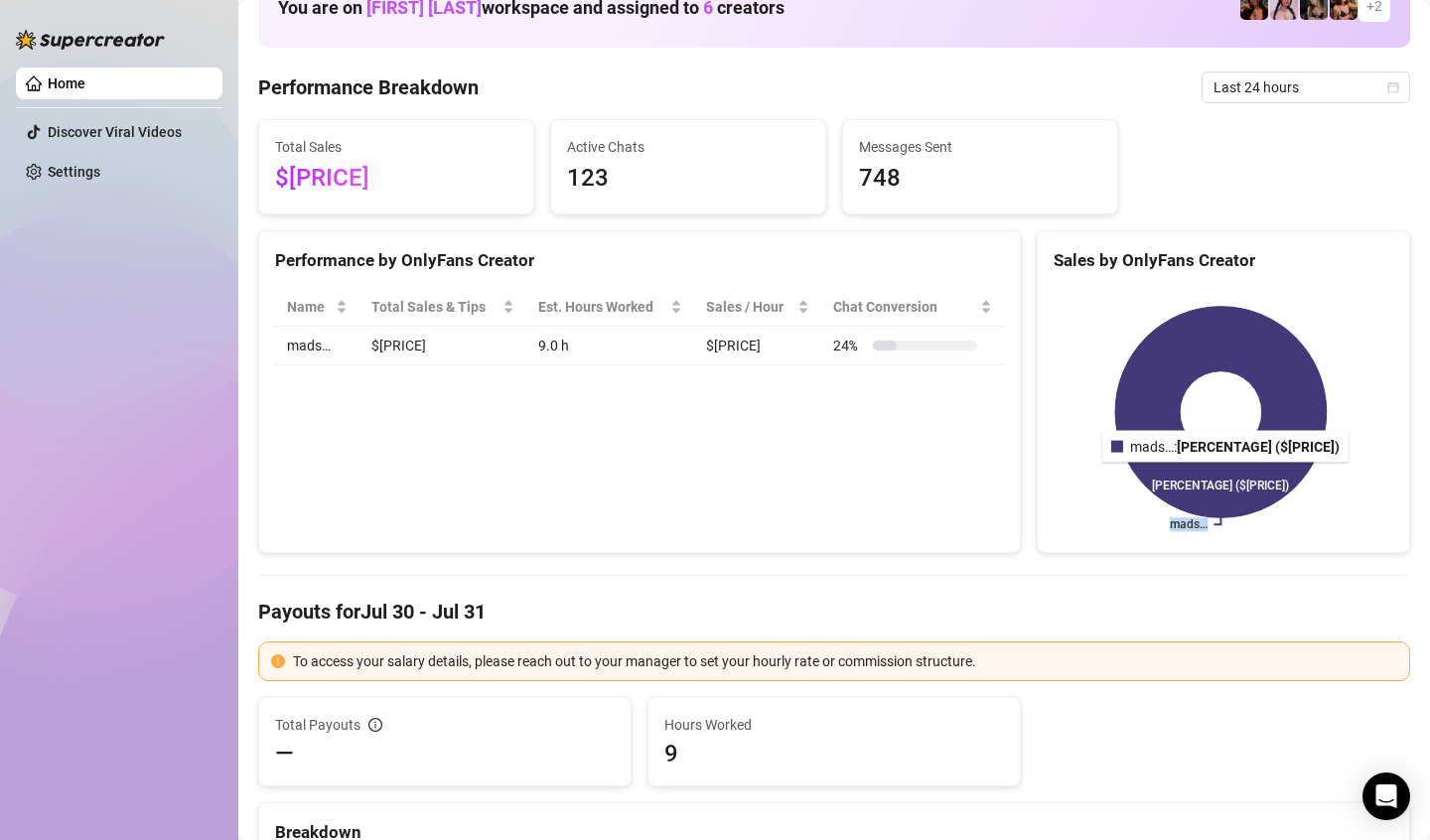 click 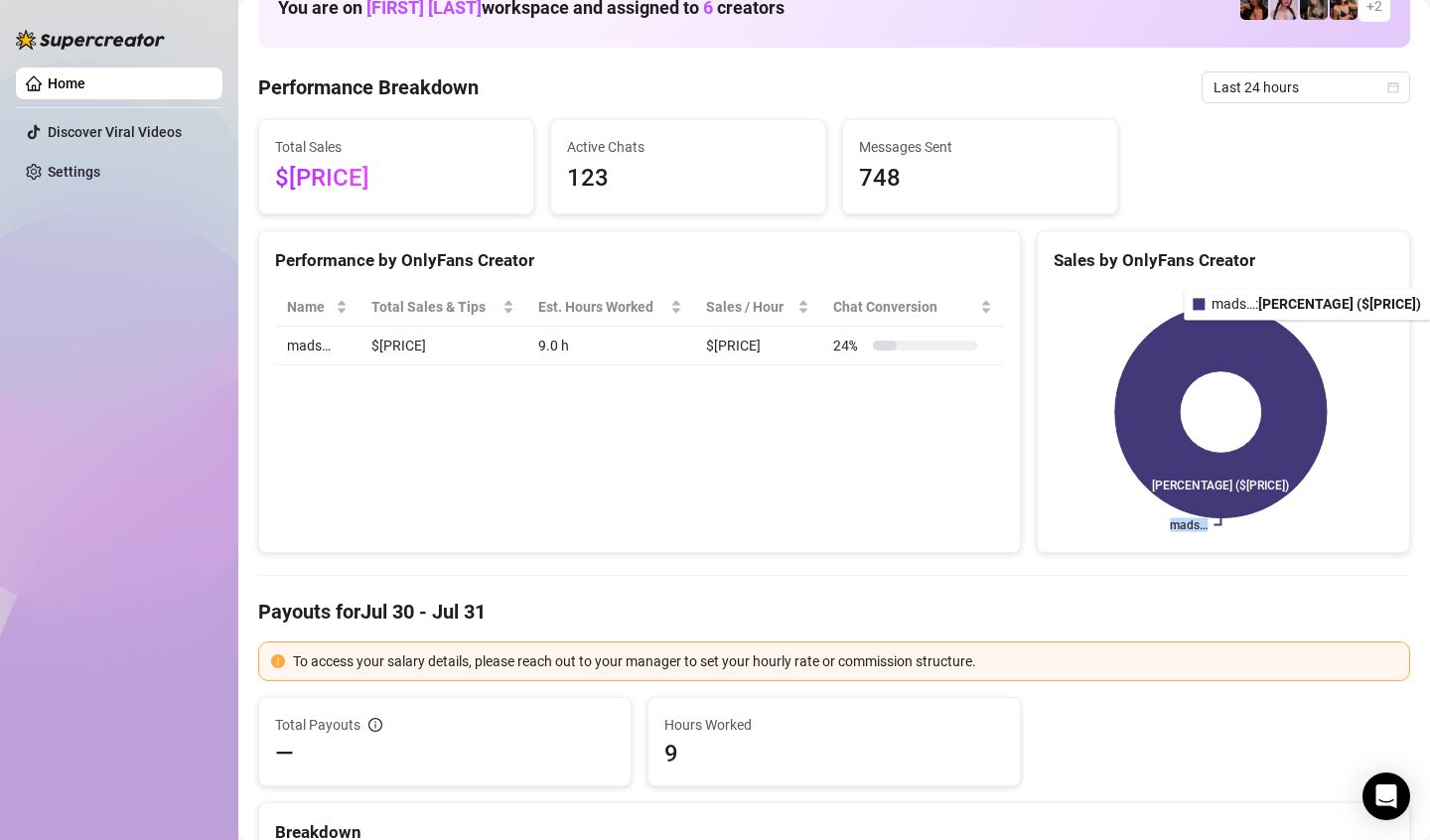 click 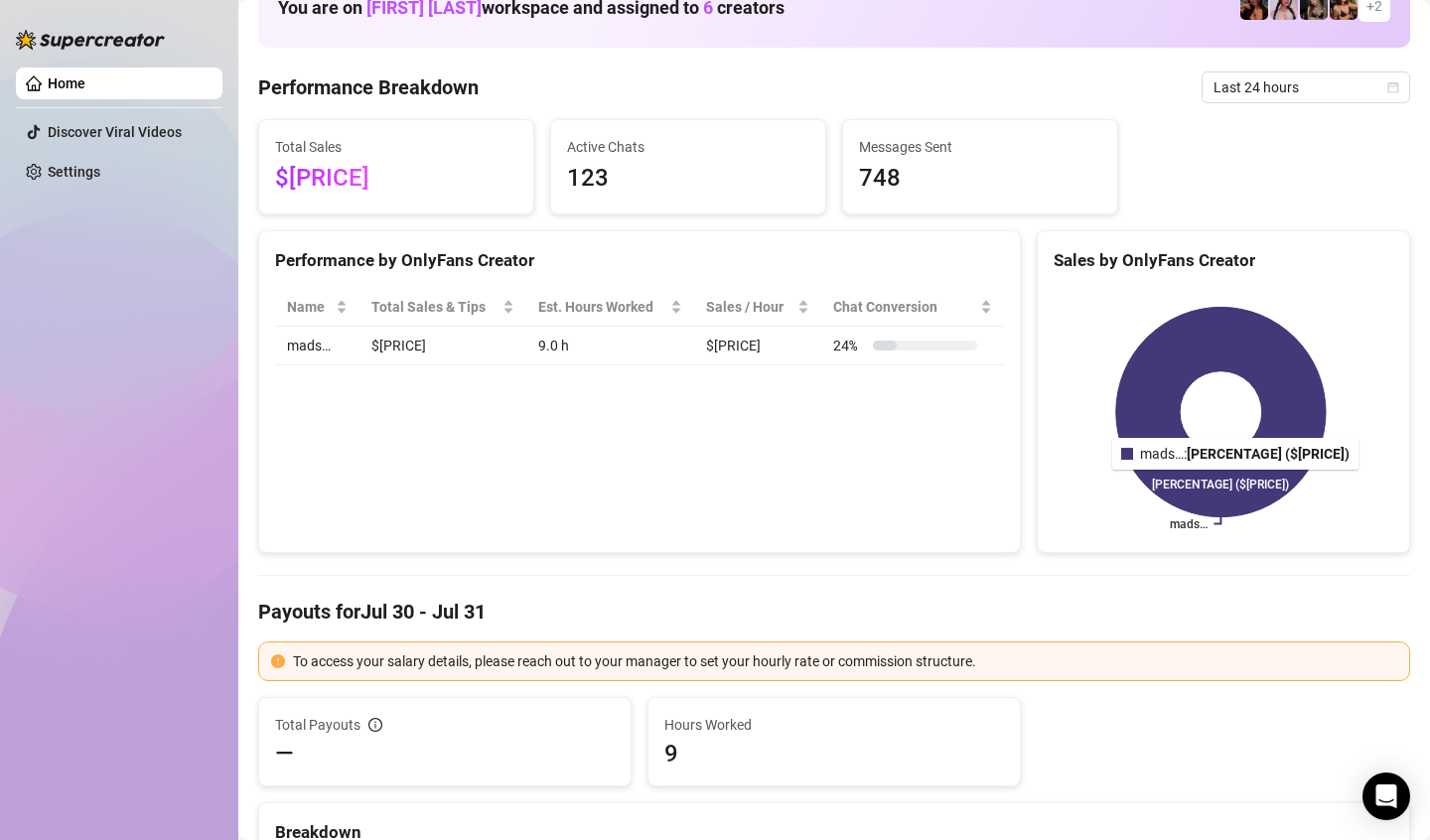 drag, startPoint x: 1183, startPoint y: 489, endPoint x: 1193, endPoint y: 468, distance: 23.259407 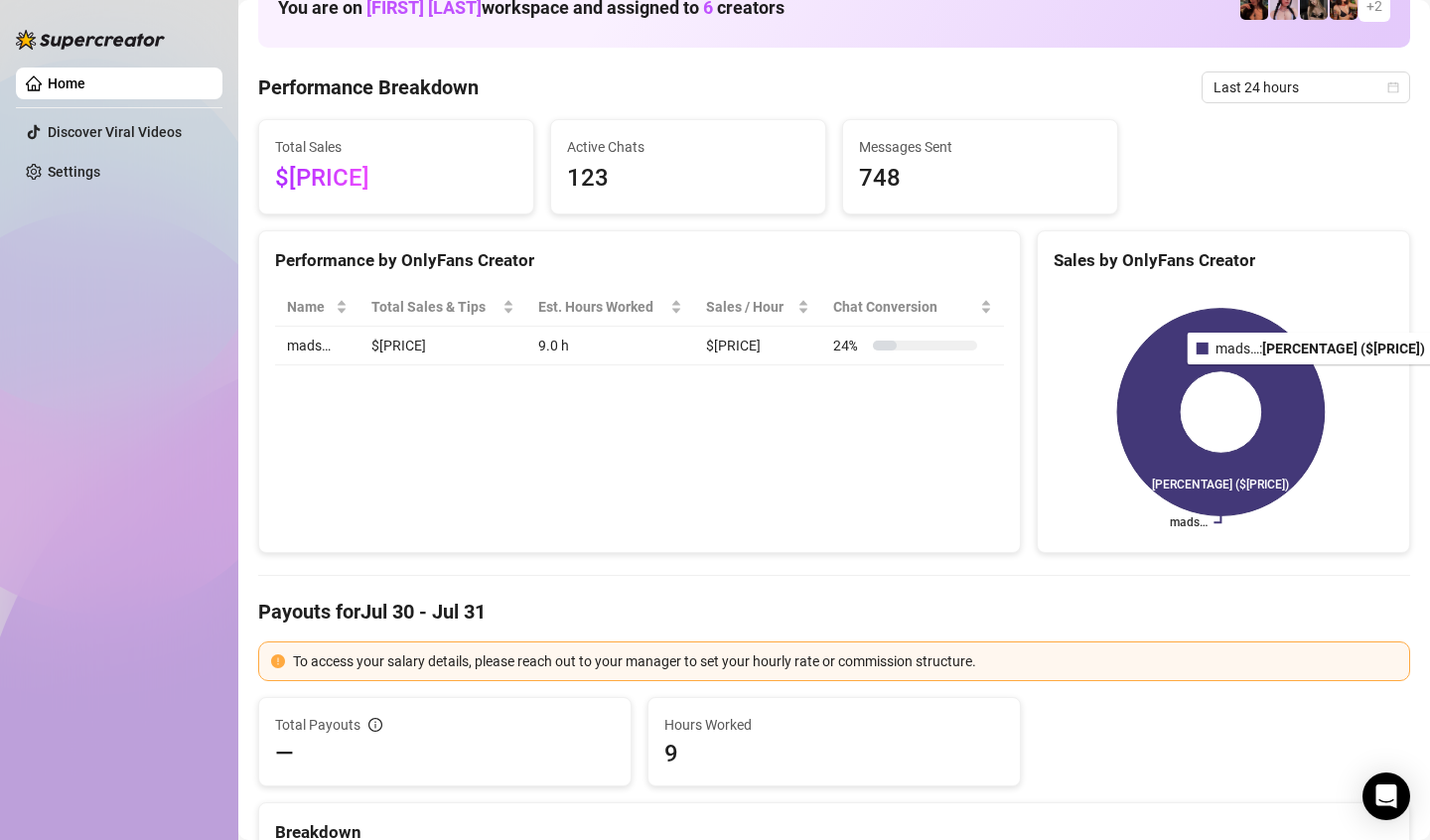 click 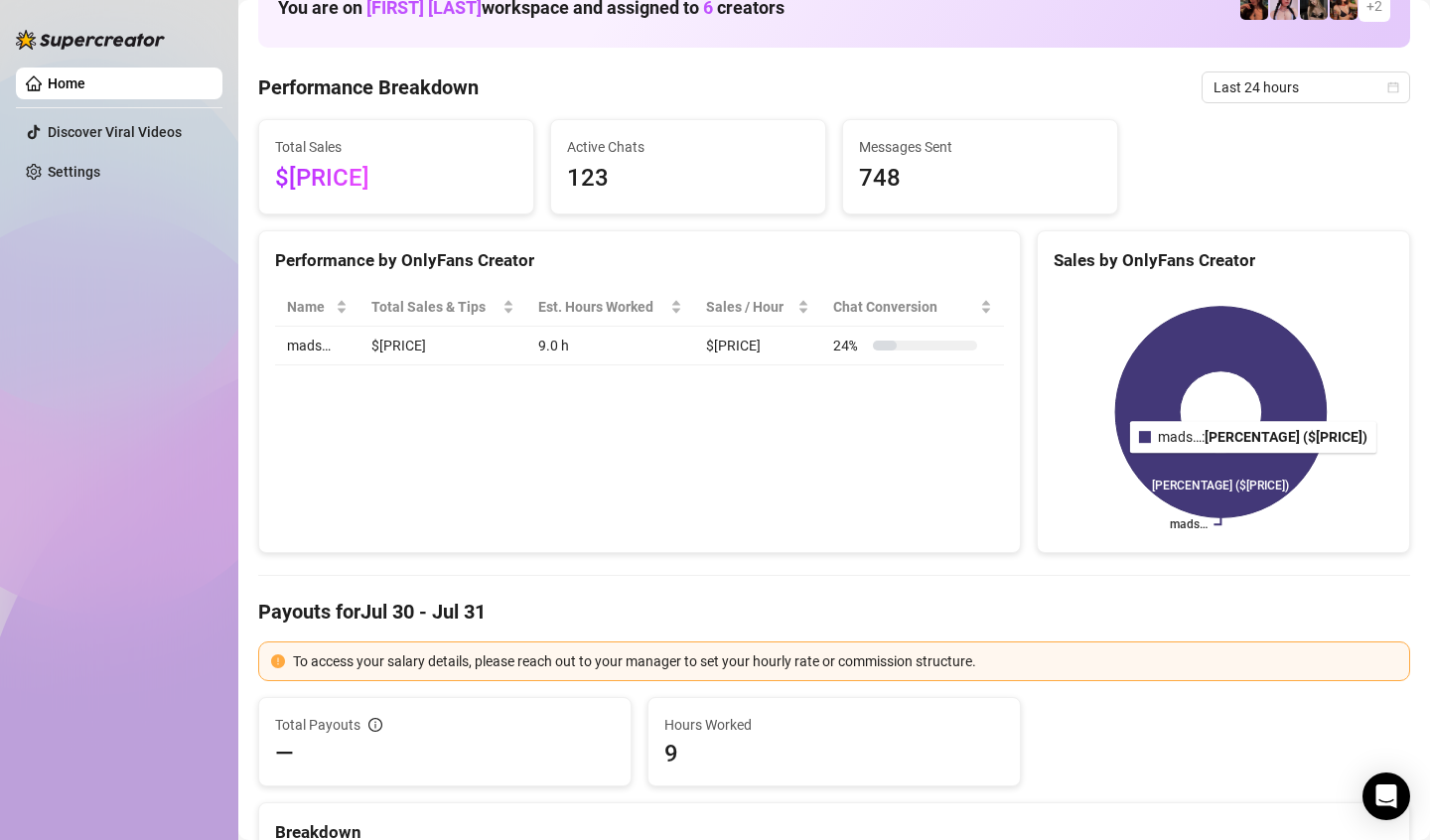 drag, startPoint x: 1203, startPoint y: 465, endPoint x: 1213, endPoint y: 441, distance: 26 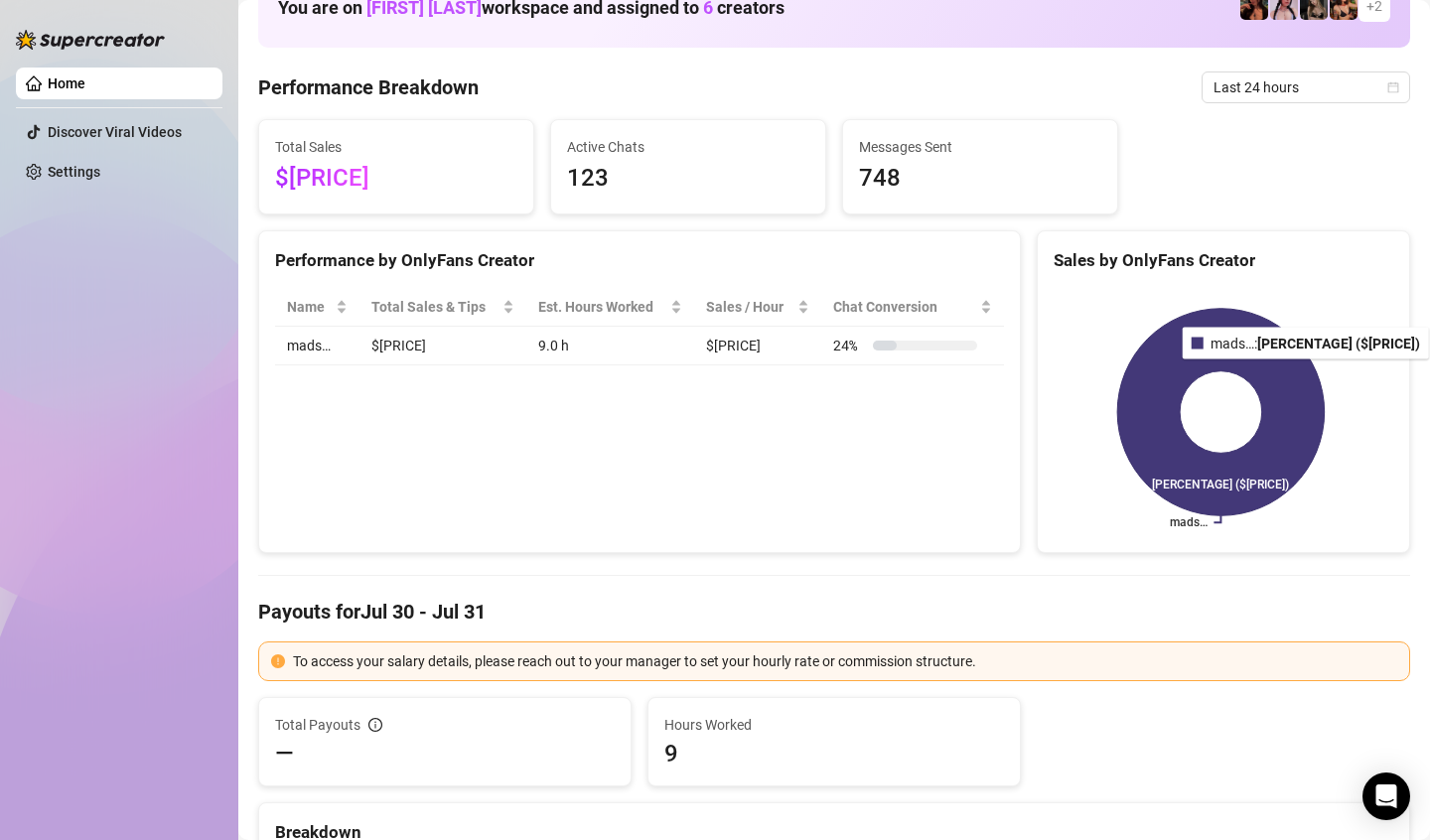 click 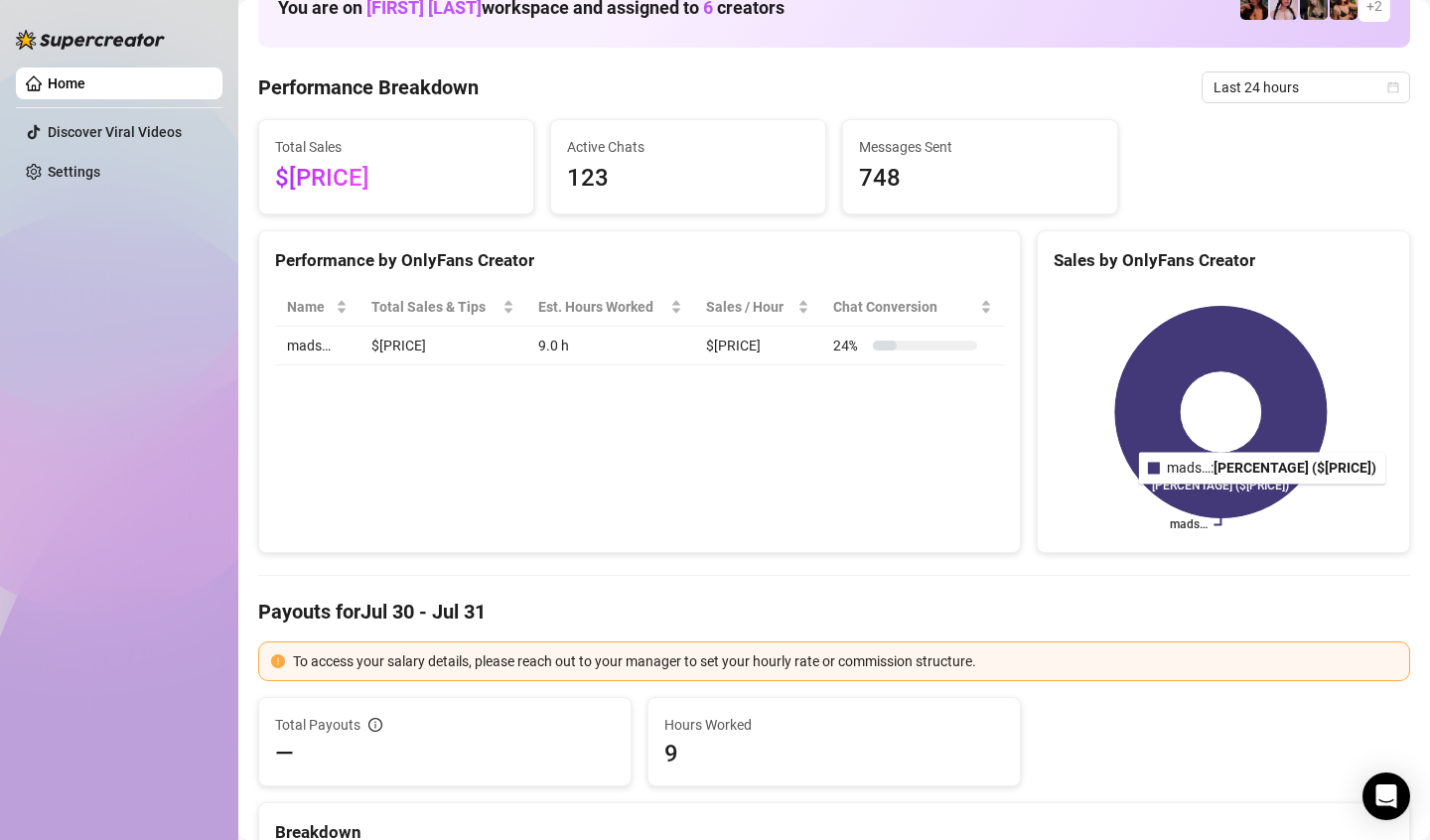 drag, startPoint x: 1211, startPoint y: 495, endPoint x: 1226, endPoint y: 377, distance: 118.949569 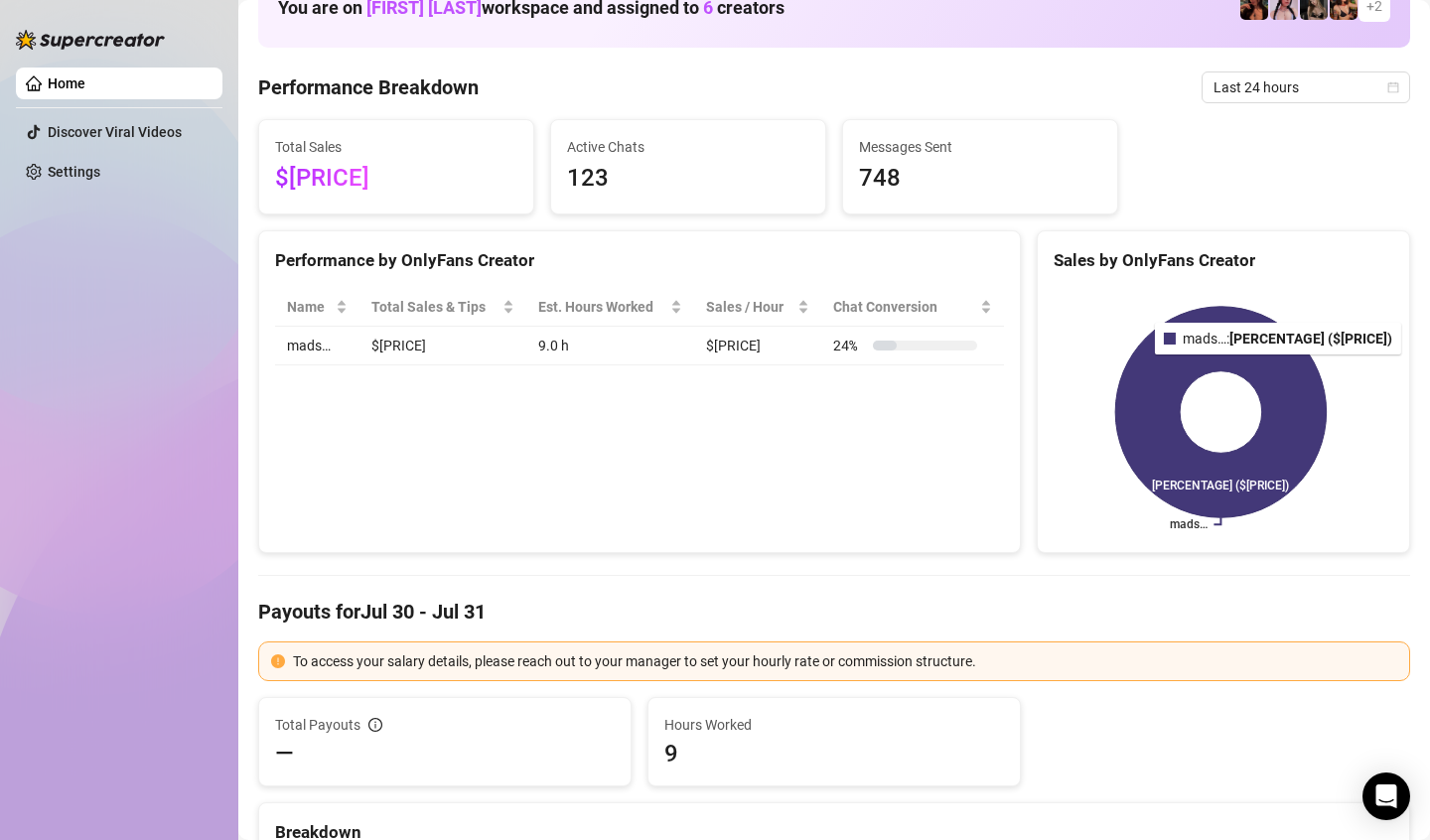 drag, startPoint x: 1226, startPoint y: 367, endPoint x: 1145, endPoint y: 472, distance: 132.61222 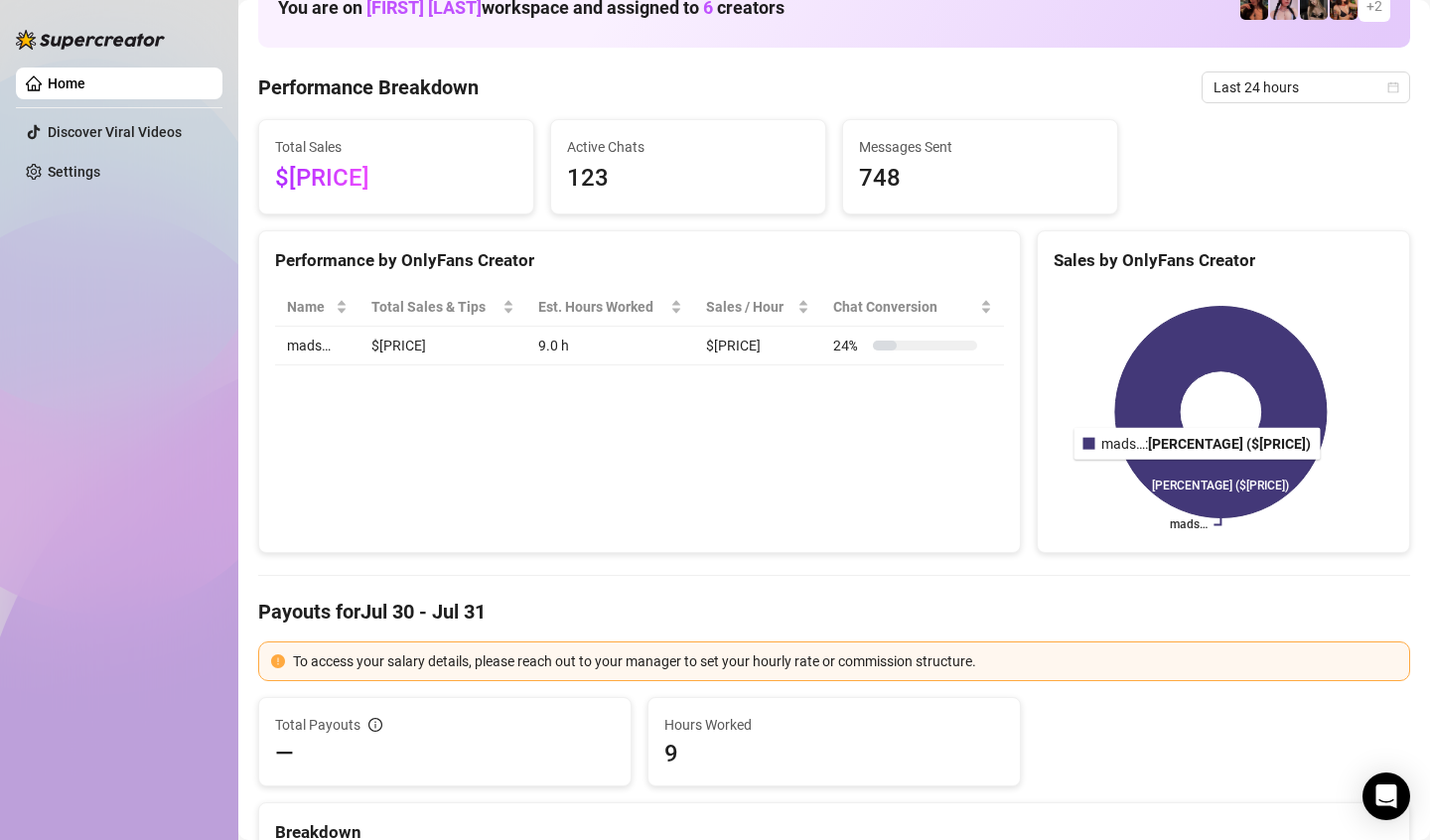 click 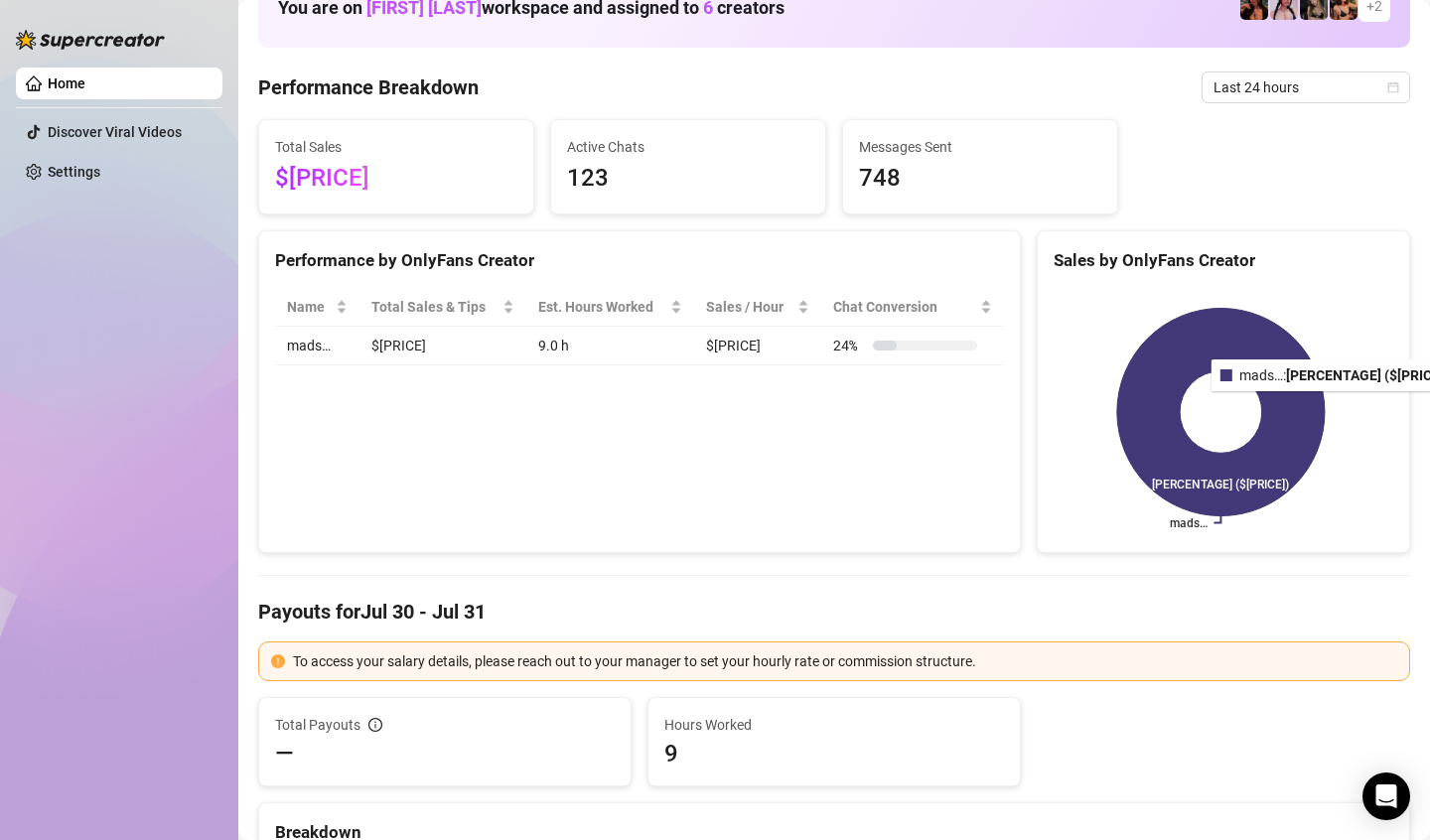 click 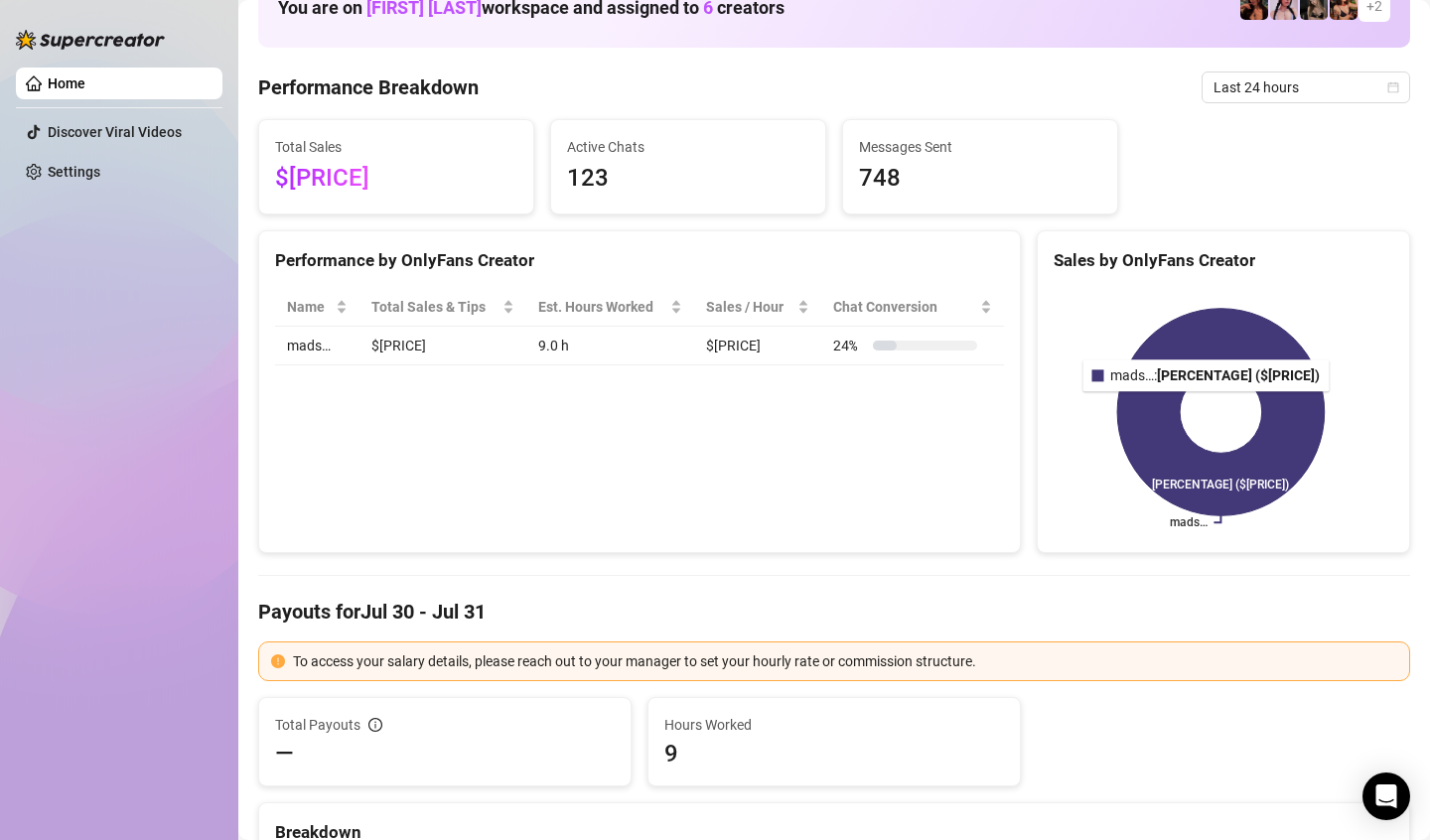 click 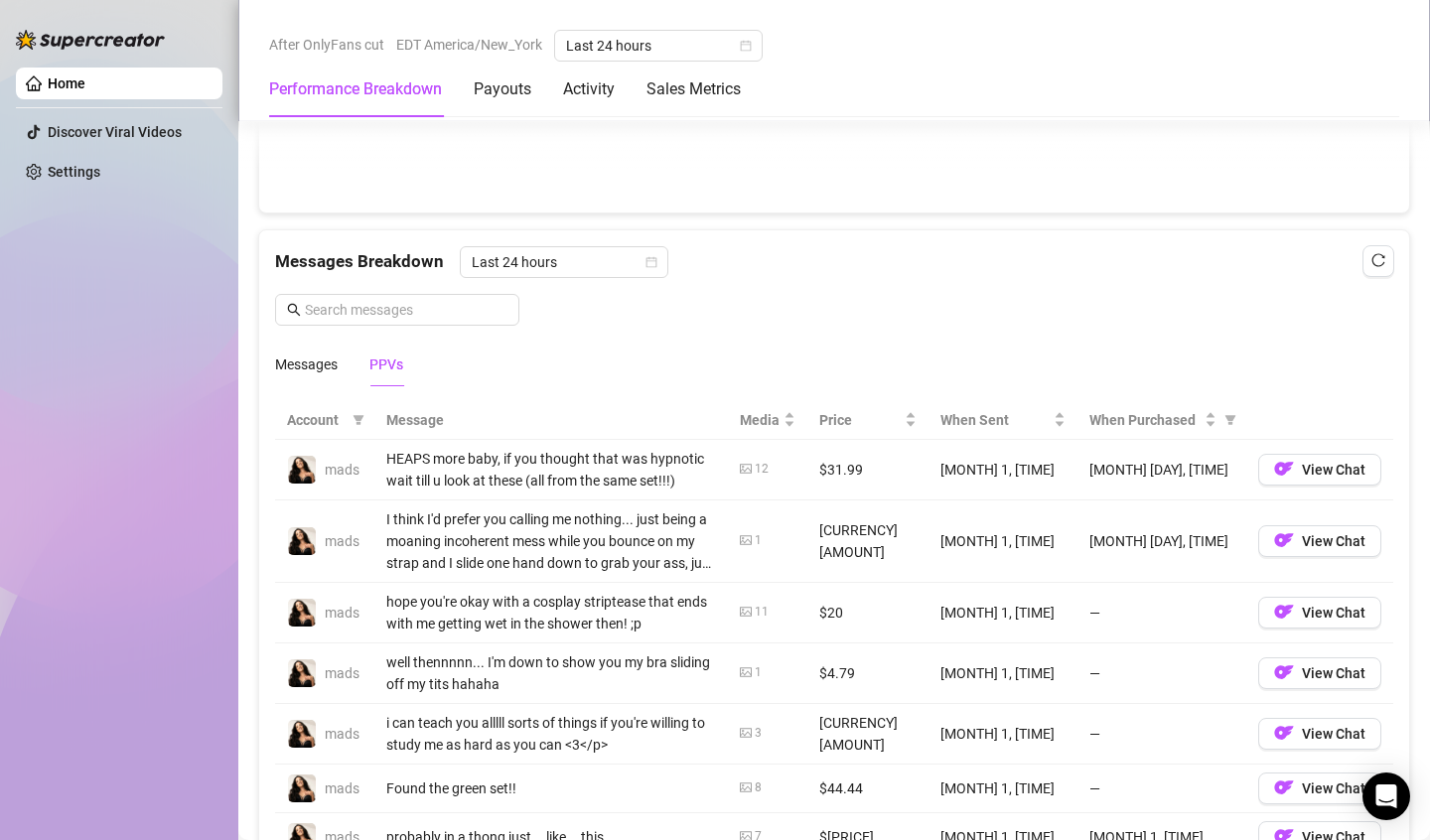 scroll, scrollTop: 1823, scrollLeft: 0, axis: vertical 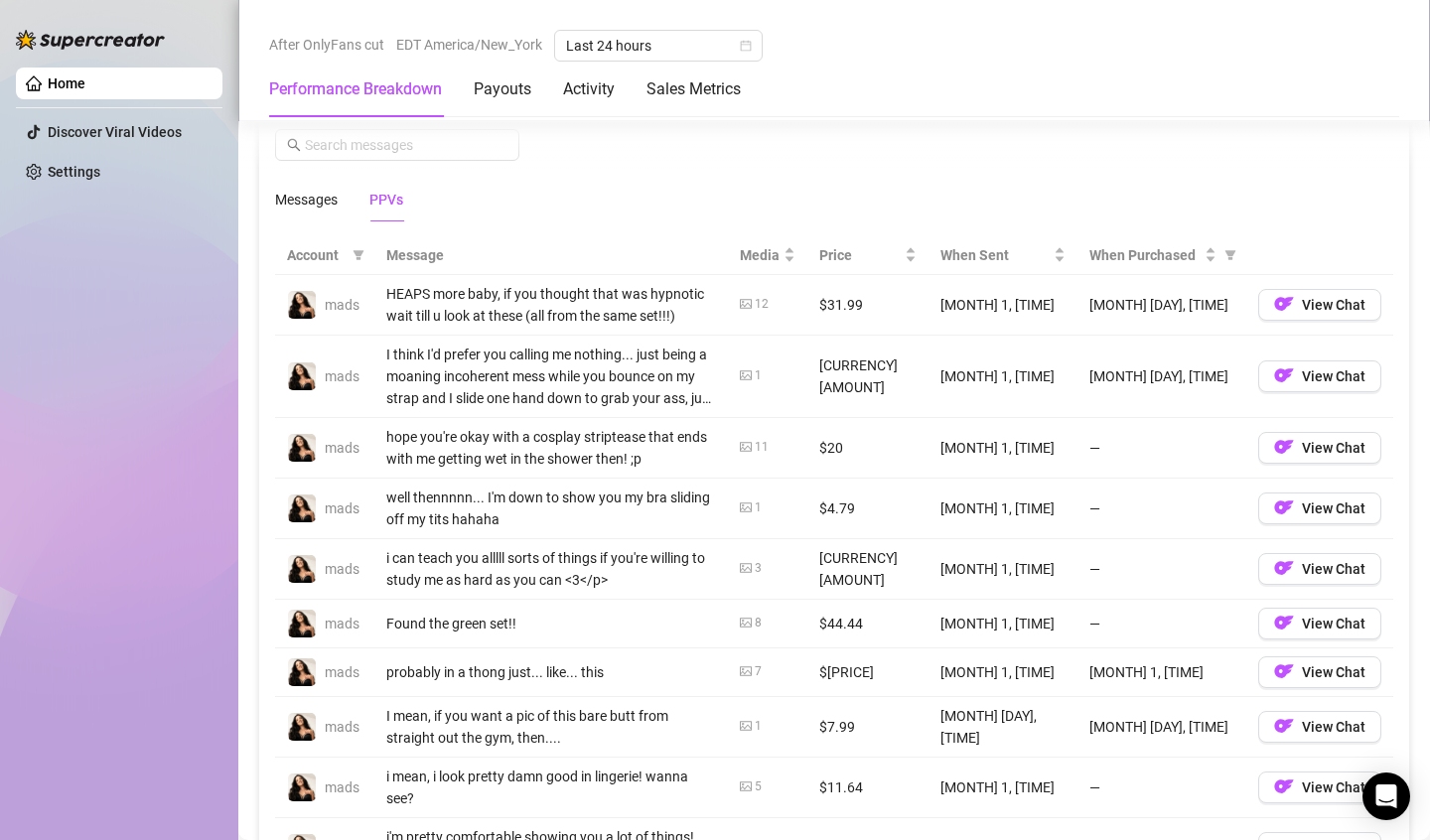 click on "I think I'd prefer you calling me nothing... just being a moaning incoherent mess while you bounce on my strap and I slide one hand down to grab your ass, just like this..." at bounding box center (551, 376) 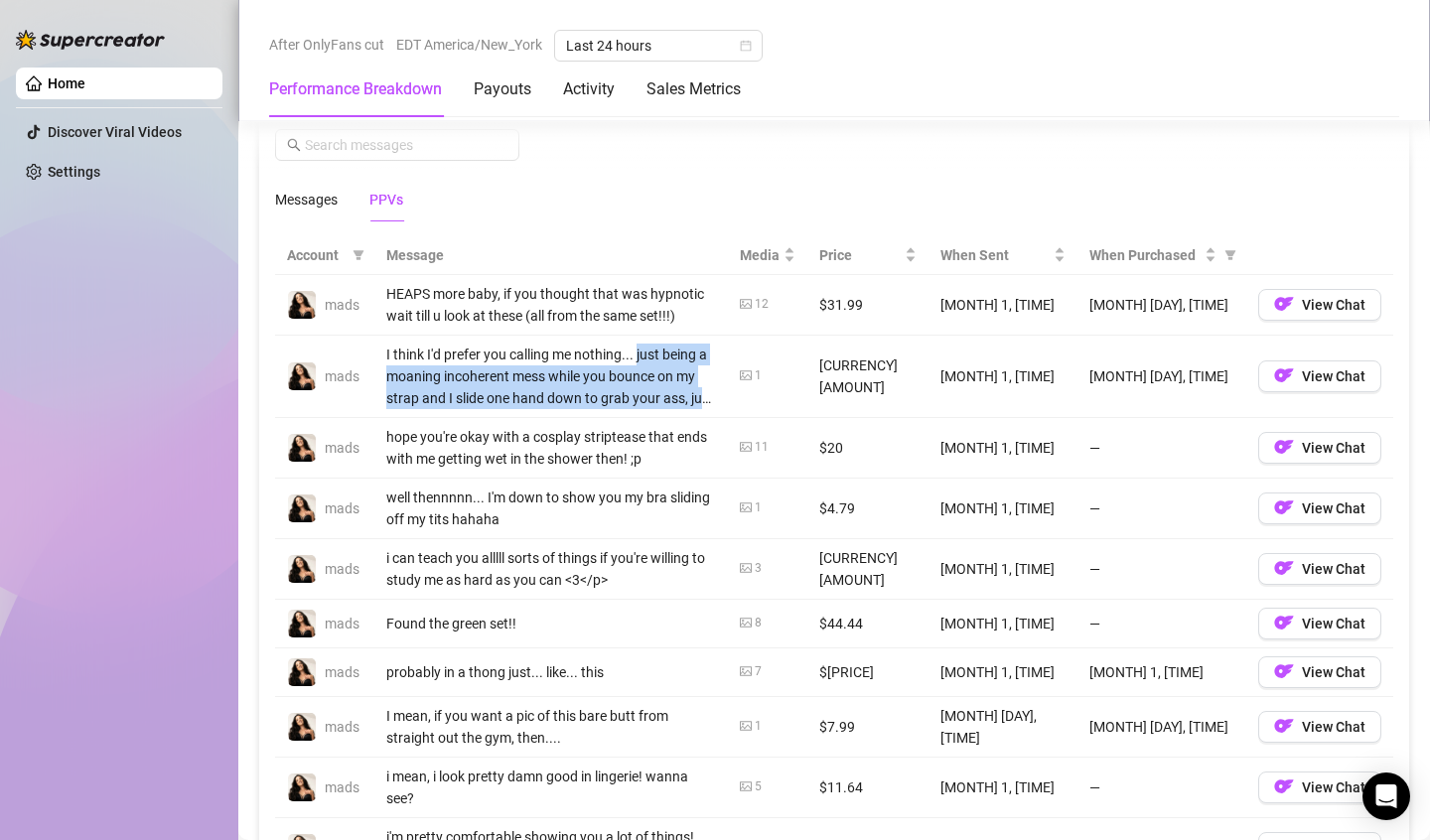 drag, startPoint x: 644, startPoint y: 345, endPoint x: 741, endPoint y: 385, distance: 104.92378 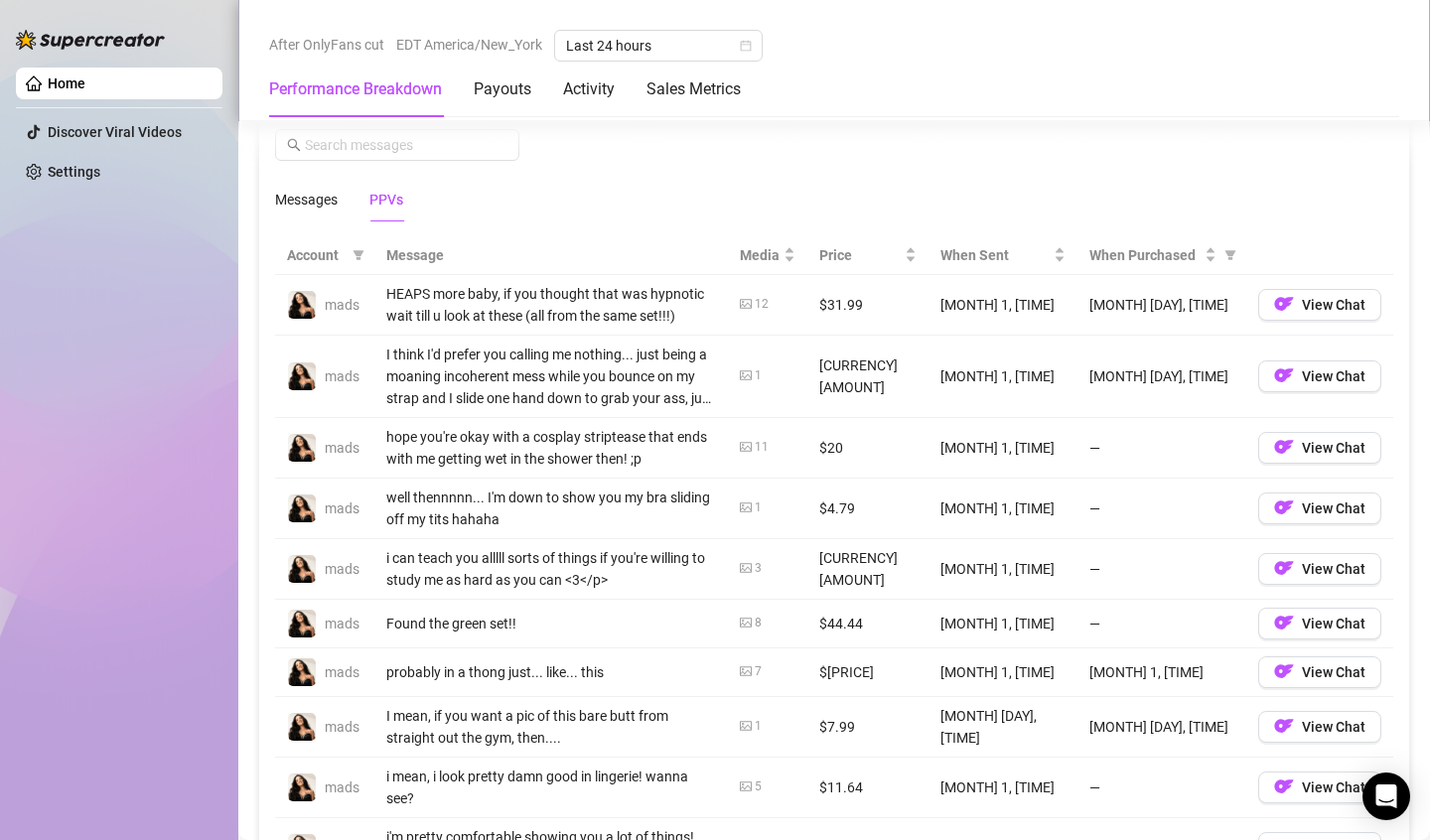 click on "hope you're okay with a cosplay striptease that ends with me getting wet in the shower then! ;p" at bounding box center [551, 448] 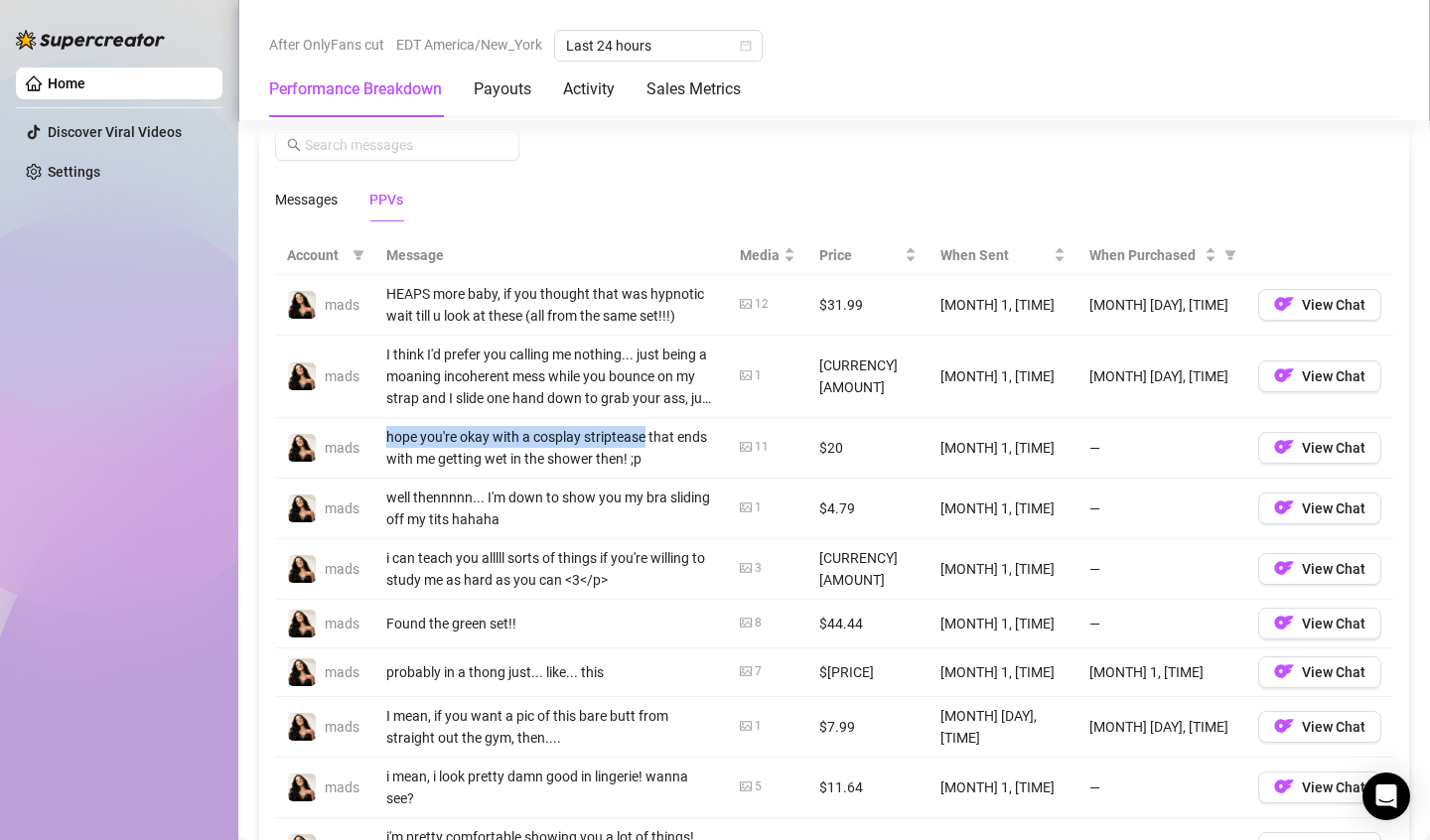 drag, startPoint x: 412, startPoint y: 439, endPoint x: 610, endPoint y: 433, distance: 198.09089 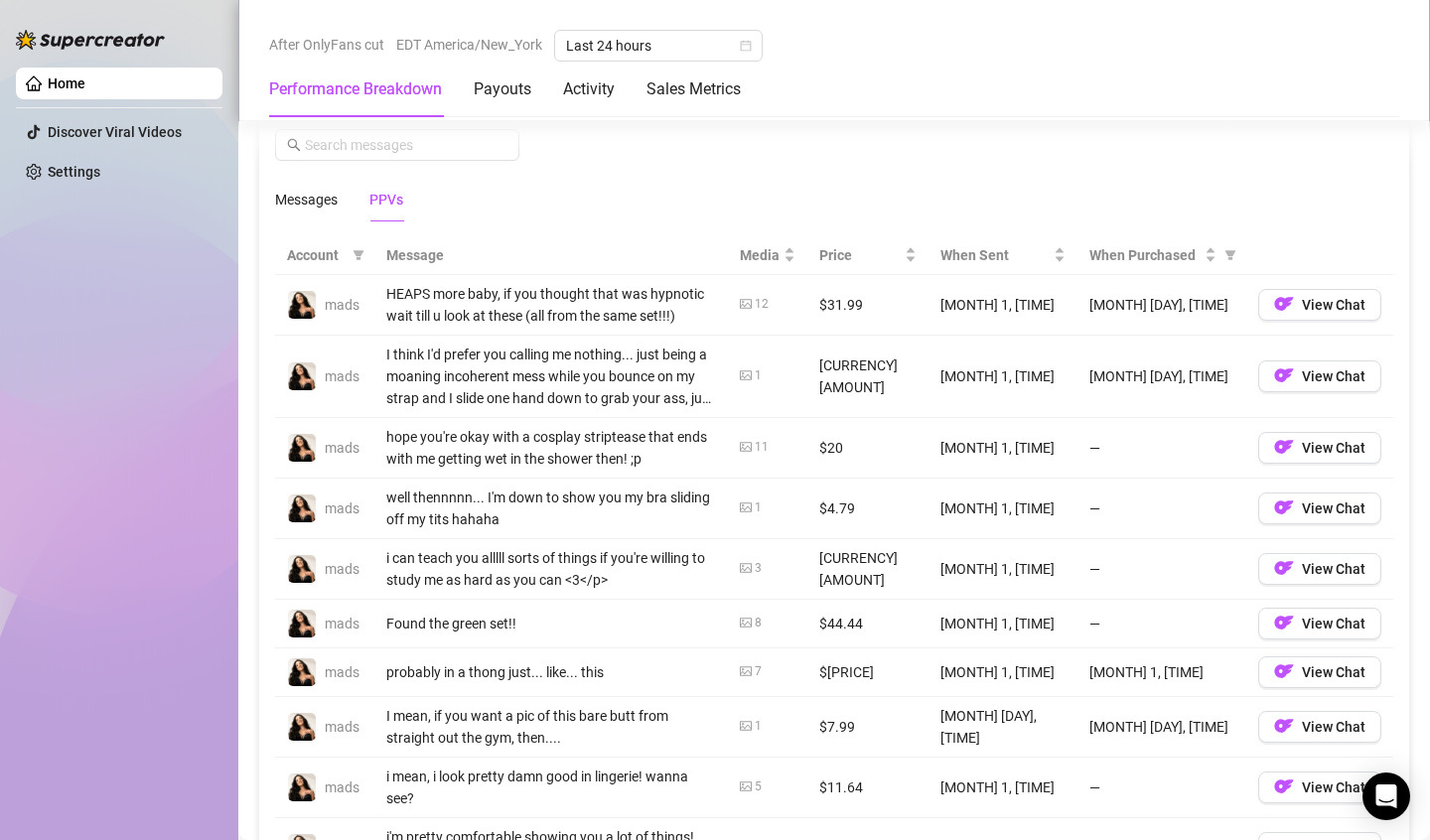 click on "mads" at bounding box center (325, 376) 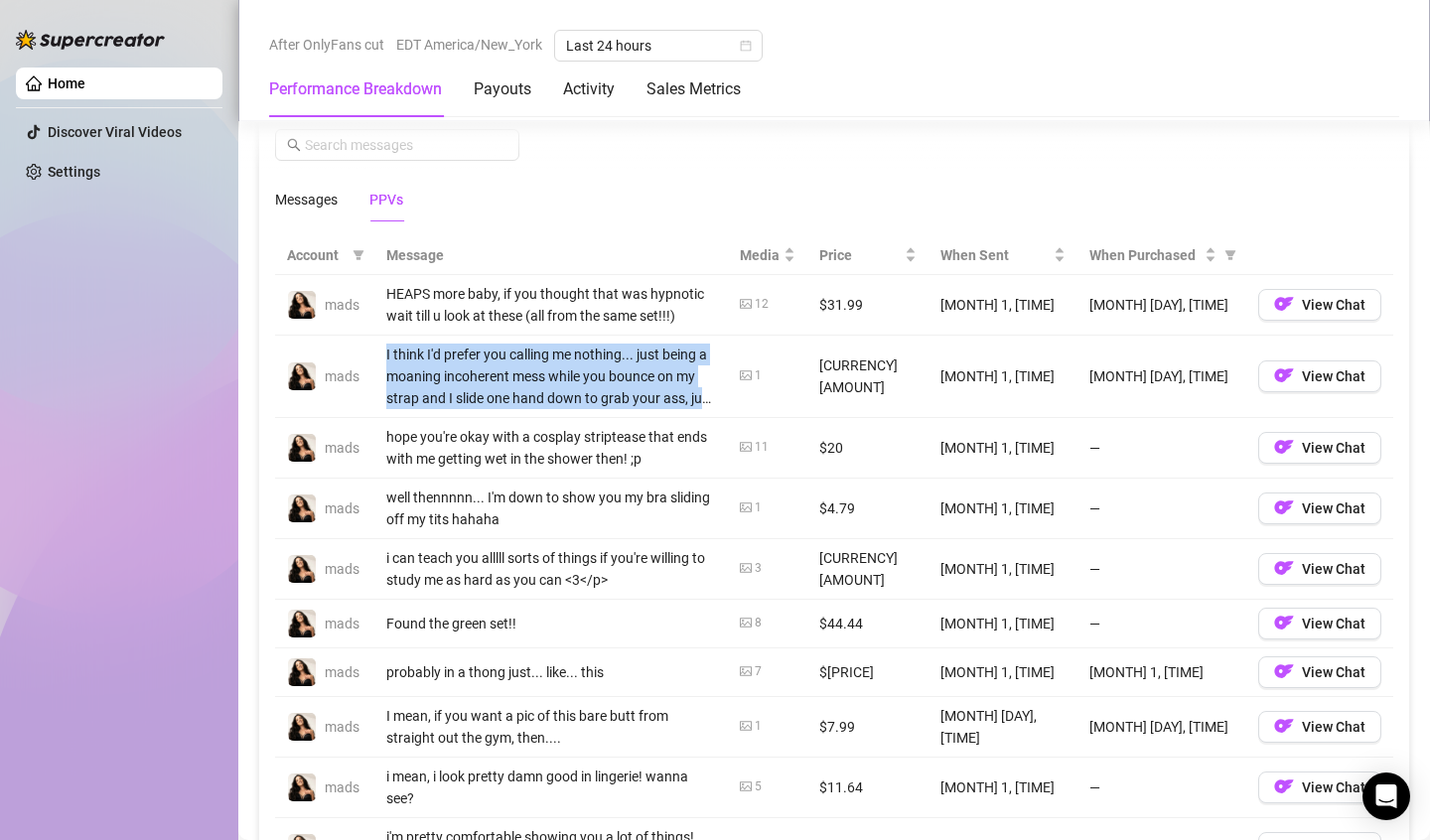 drag, startPoint x: 379, startPoint y: 349, endPoint x: 717, endPoint y: 391, distance: 340.59947 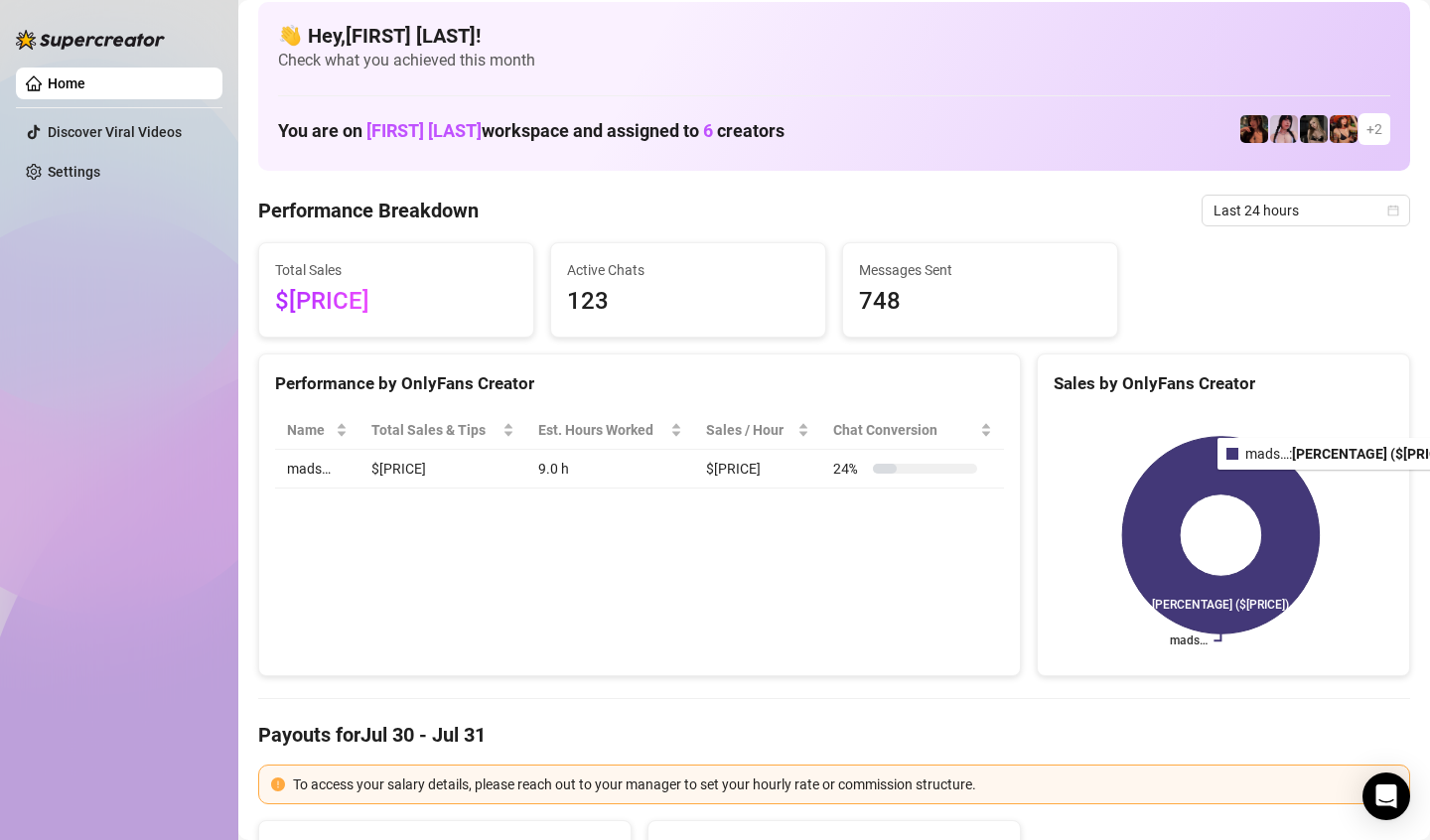 scroll, scrollTop: 0, scrollLeft: 0, axis: both 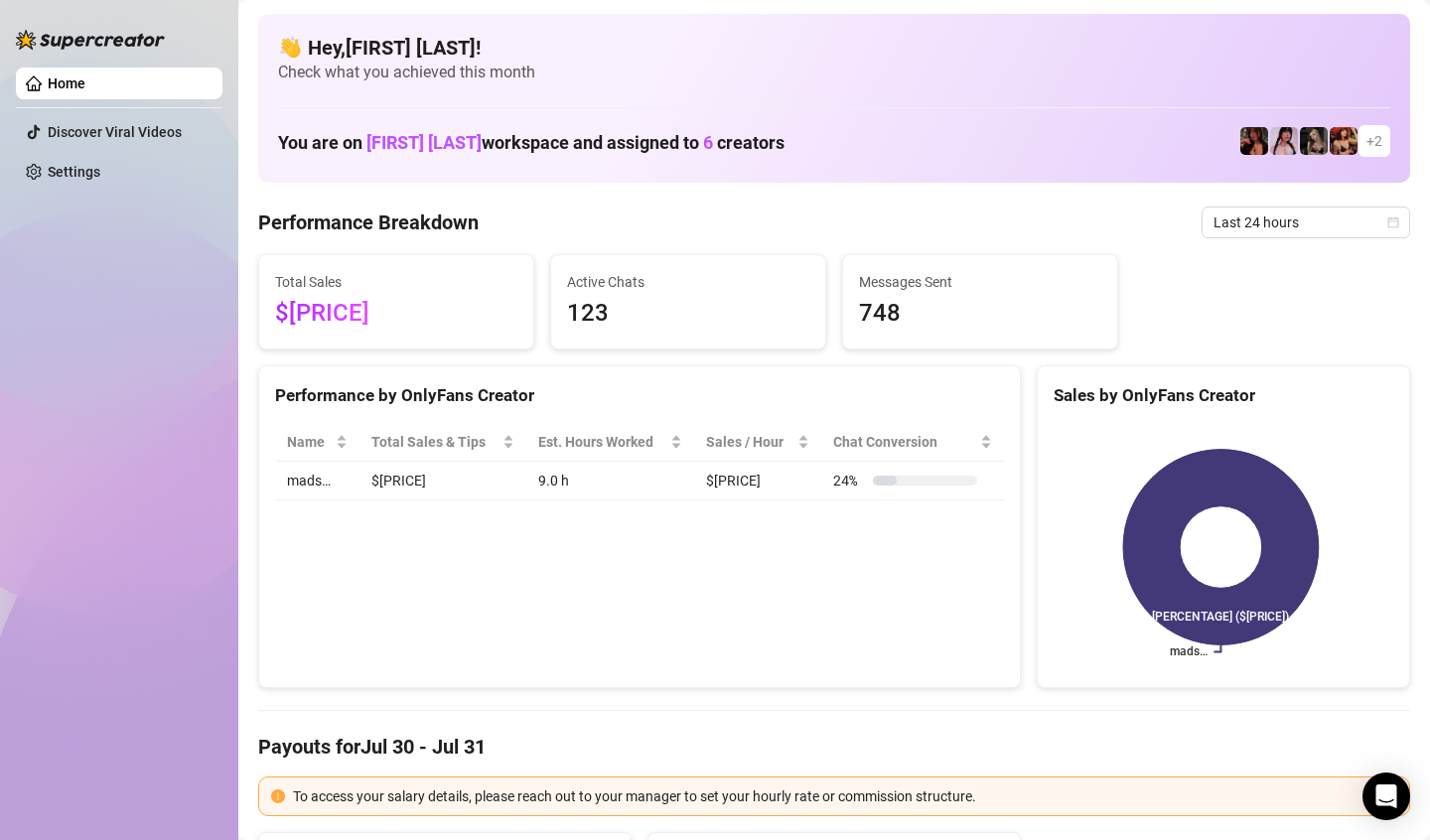 click on "Total Sales $[PRICE]" at bounding box center (396, 302) 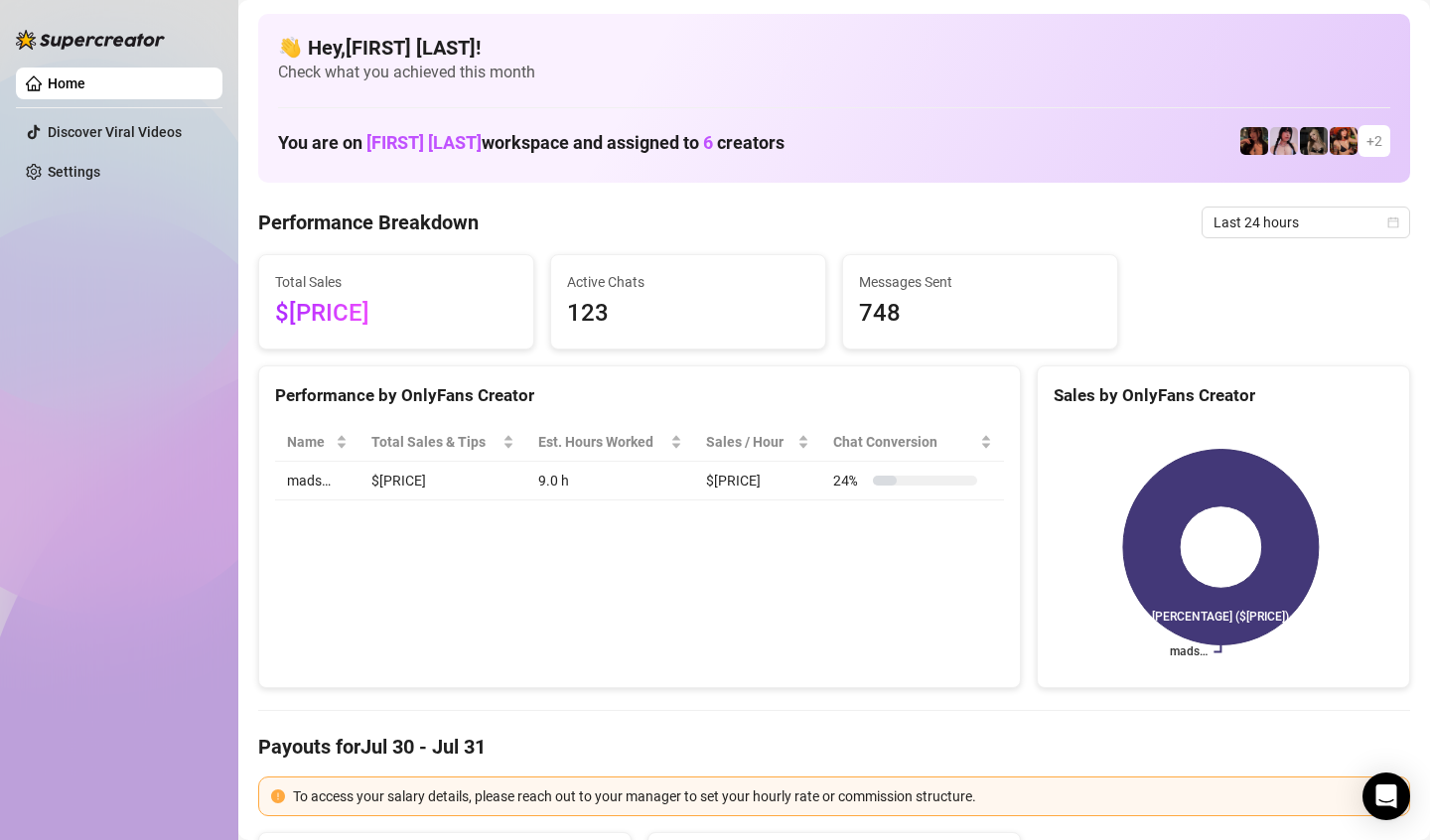 click on "$[PRICE]" at bounding box center [396, 314] 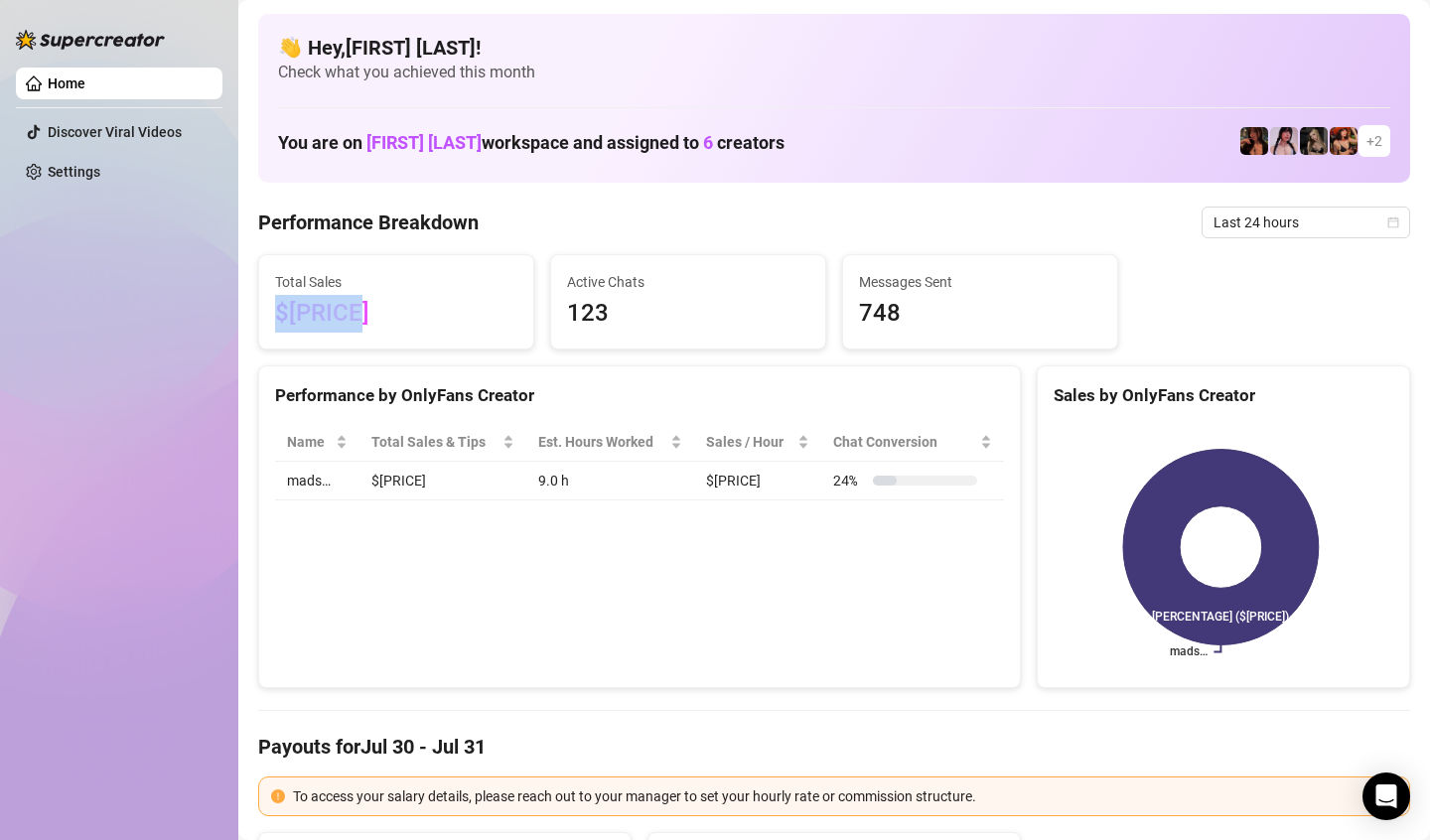 drag, startPoint x: 292, startPoint y: 317, endPoint x: 272, endPoint y: 320, distance: 20.22375 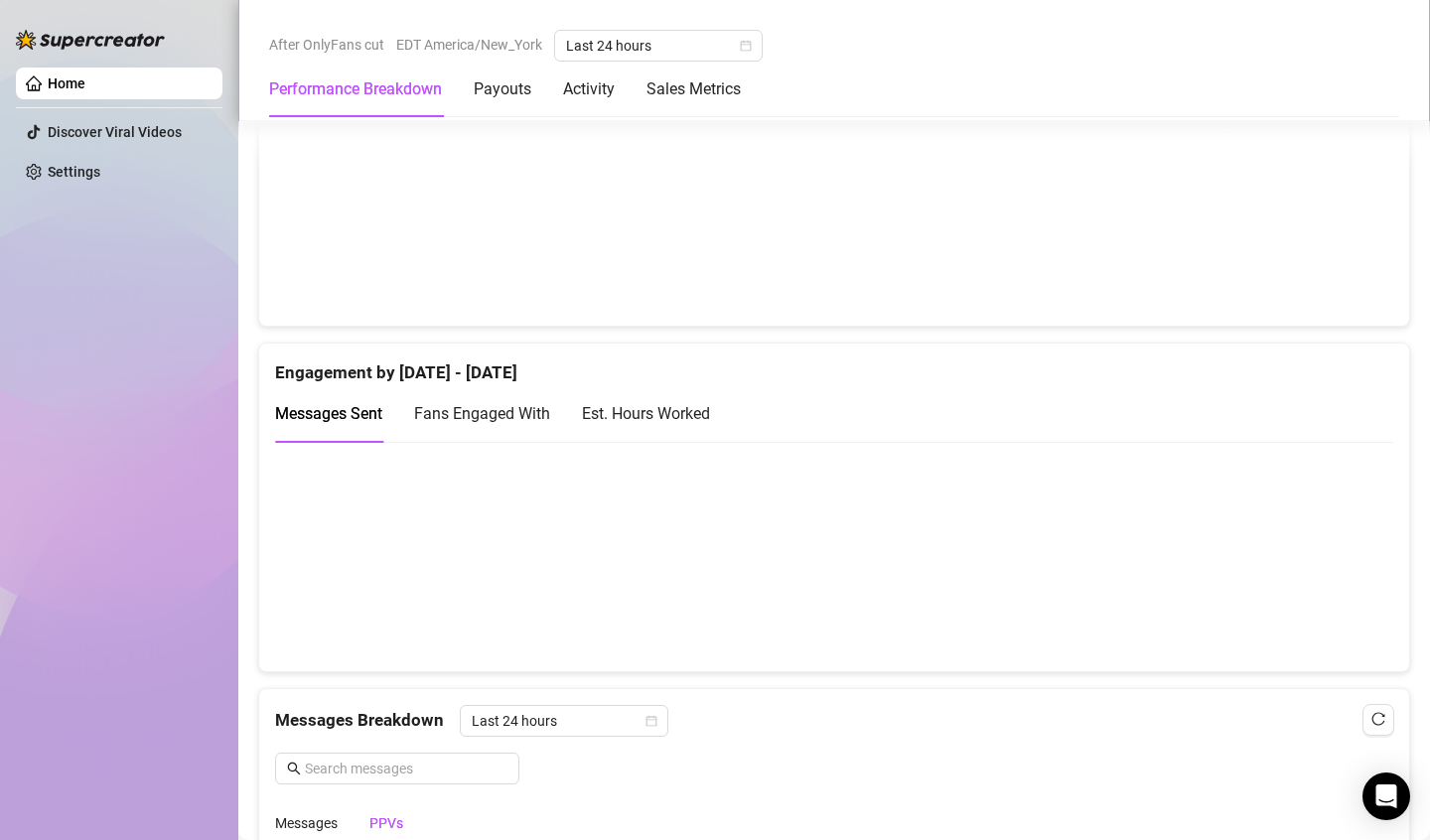 scroll, scrollTop: 993, scrollLeft: 0, axis: vertical 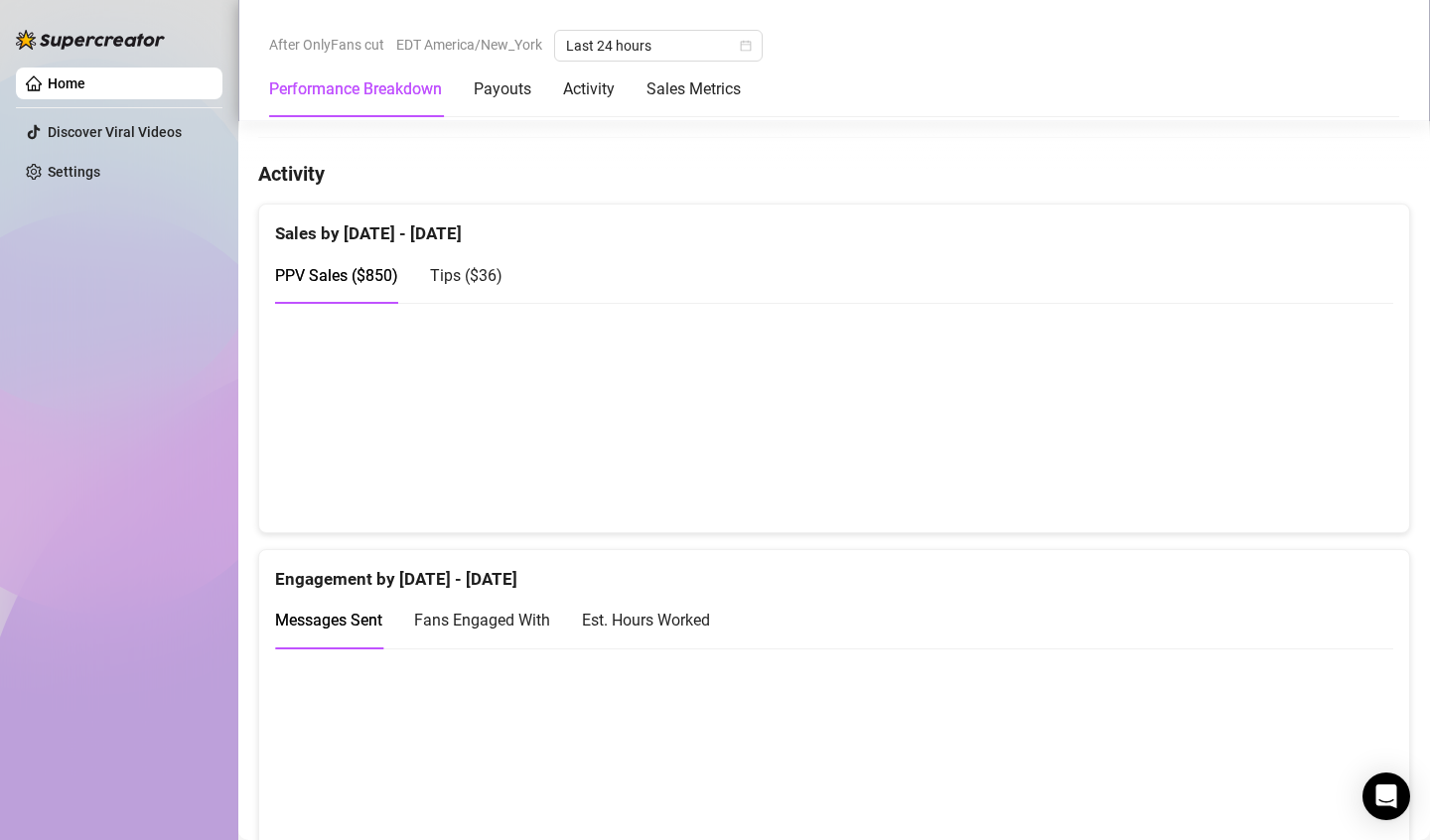 click on "Tips ( [CURRENCY][AMOUNT] )" at bounding box center [466, 275] 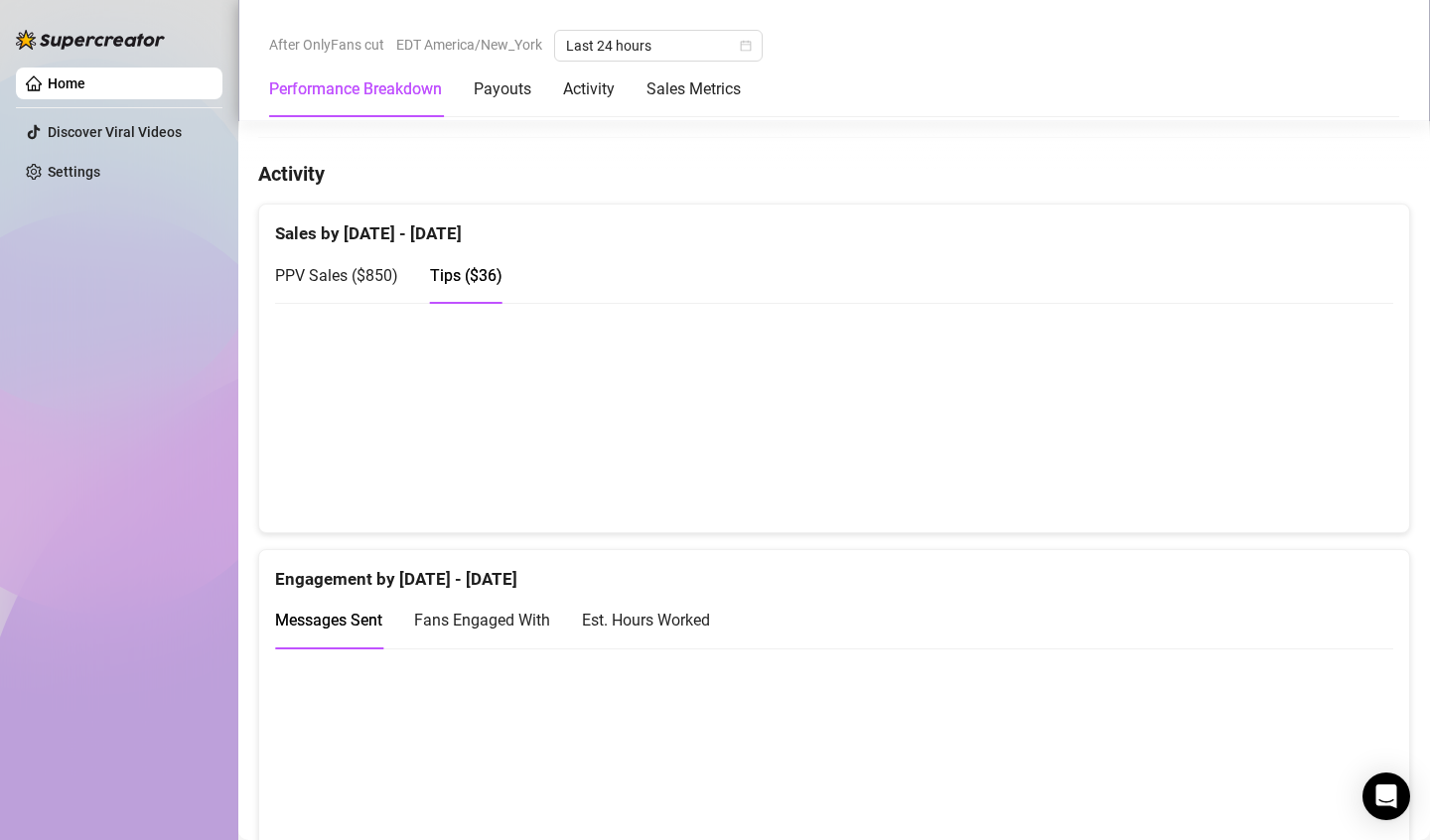 click on "PPV Sales ( $[PRICE] )" at bounding box center (337, 275) 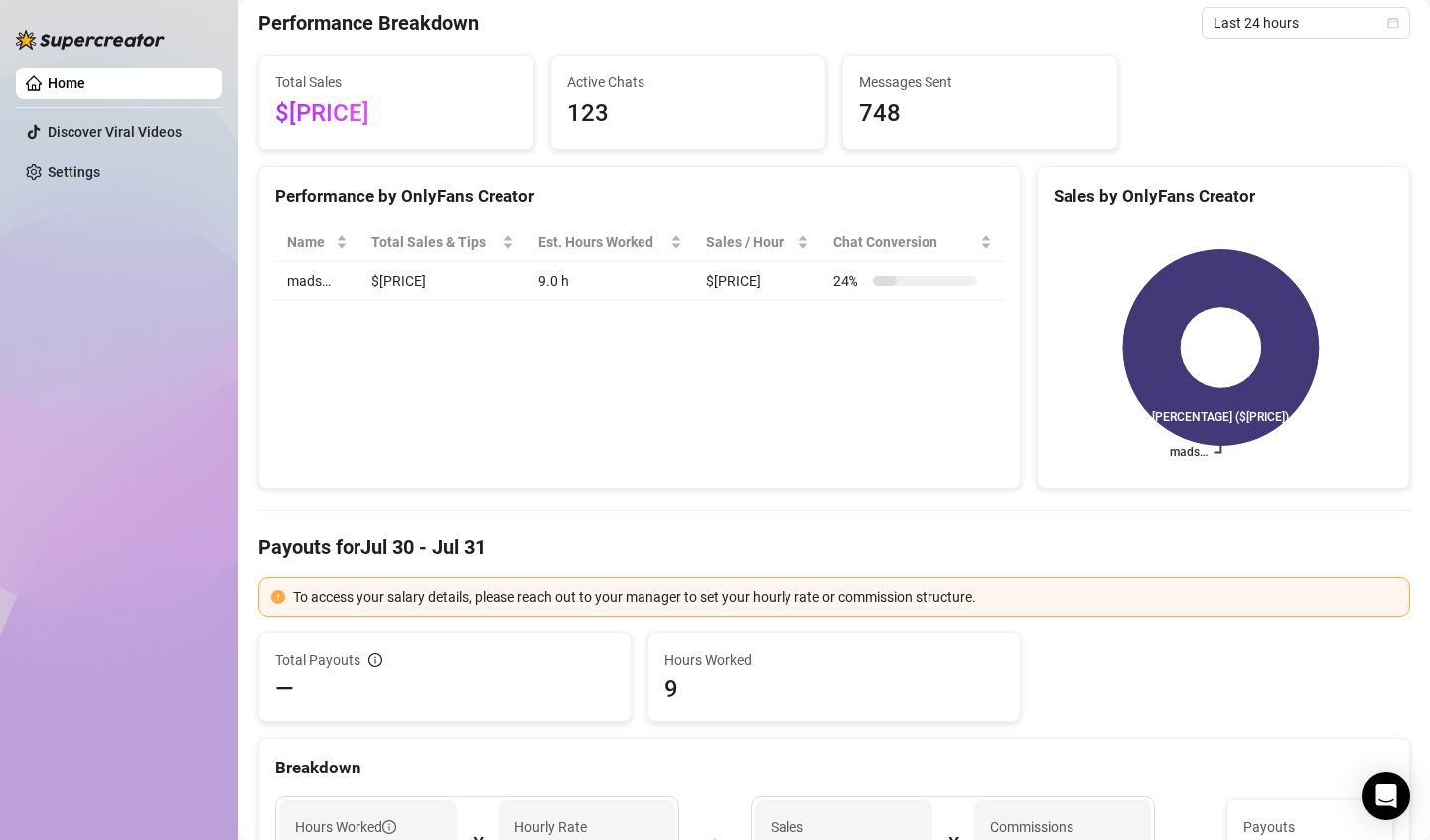 scroll, scrollTop: 199, scrollLeft: 0, axis: vertical 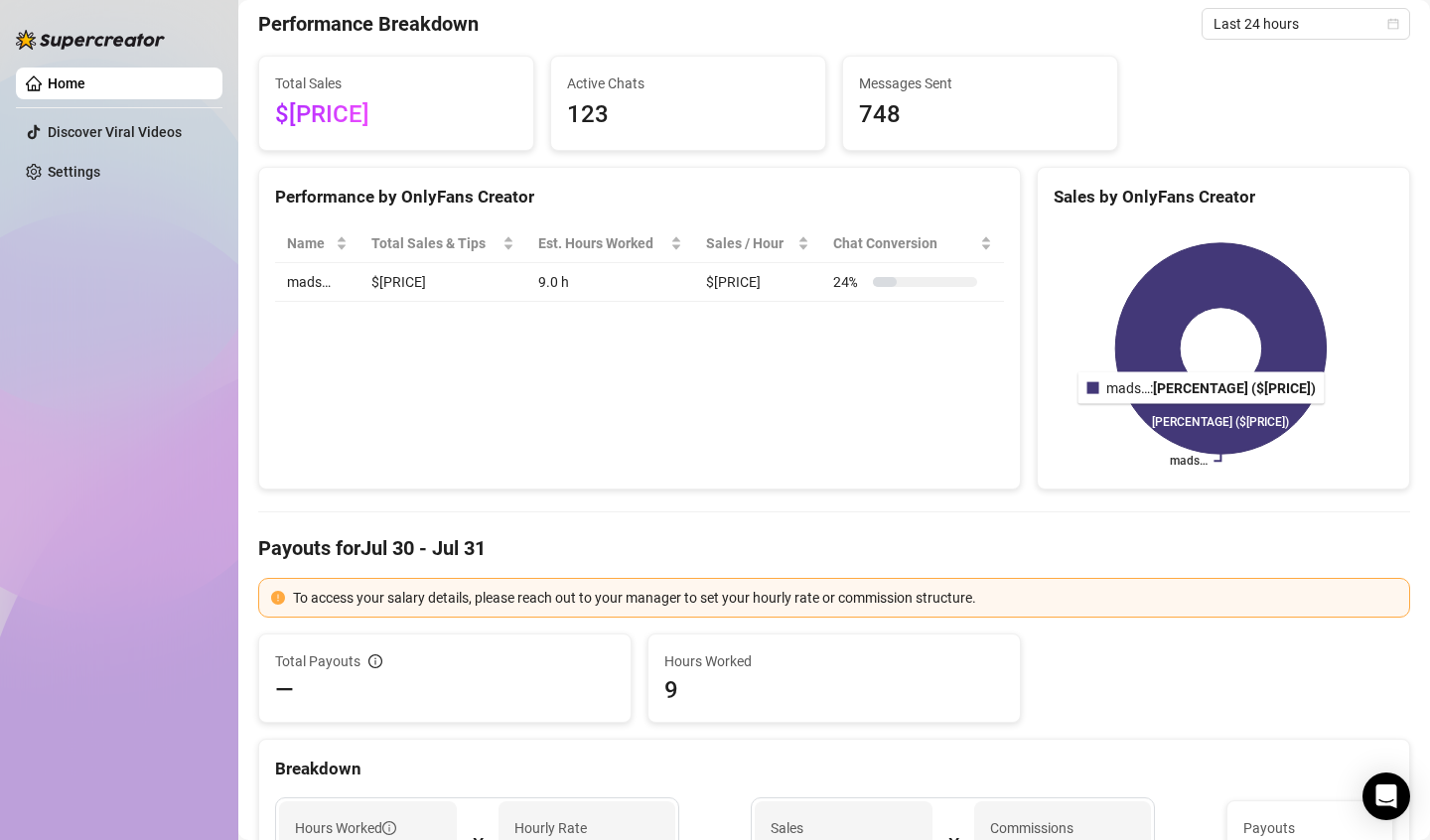 click 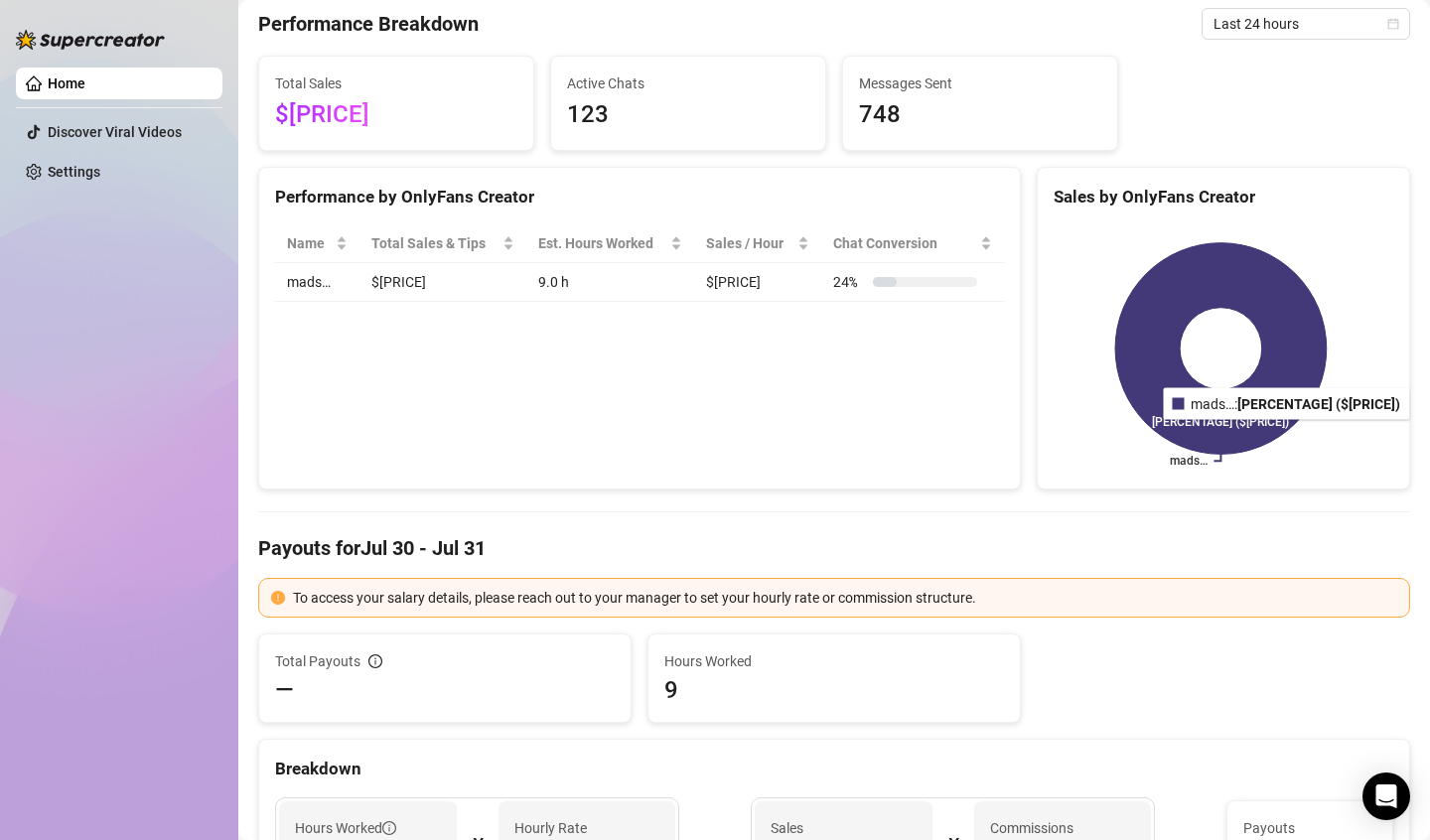 drag, startPoint x: 1247, startPoint y: 434, endPoint x: 1186, endPoint y: 434, distance: 61 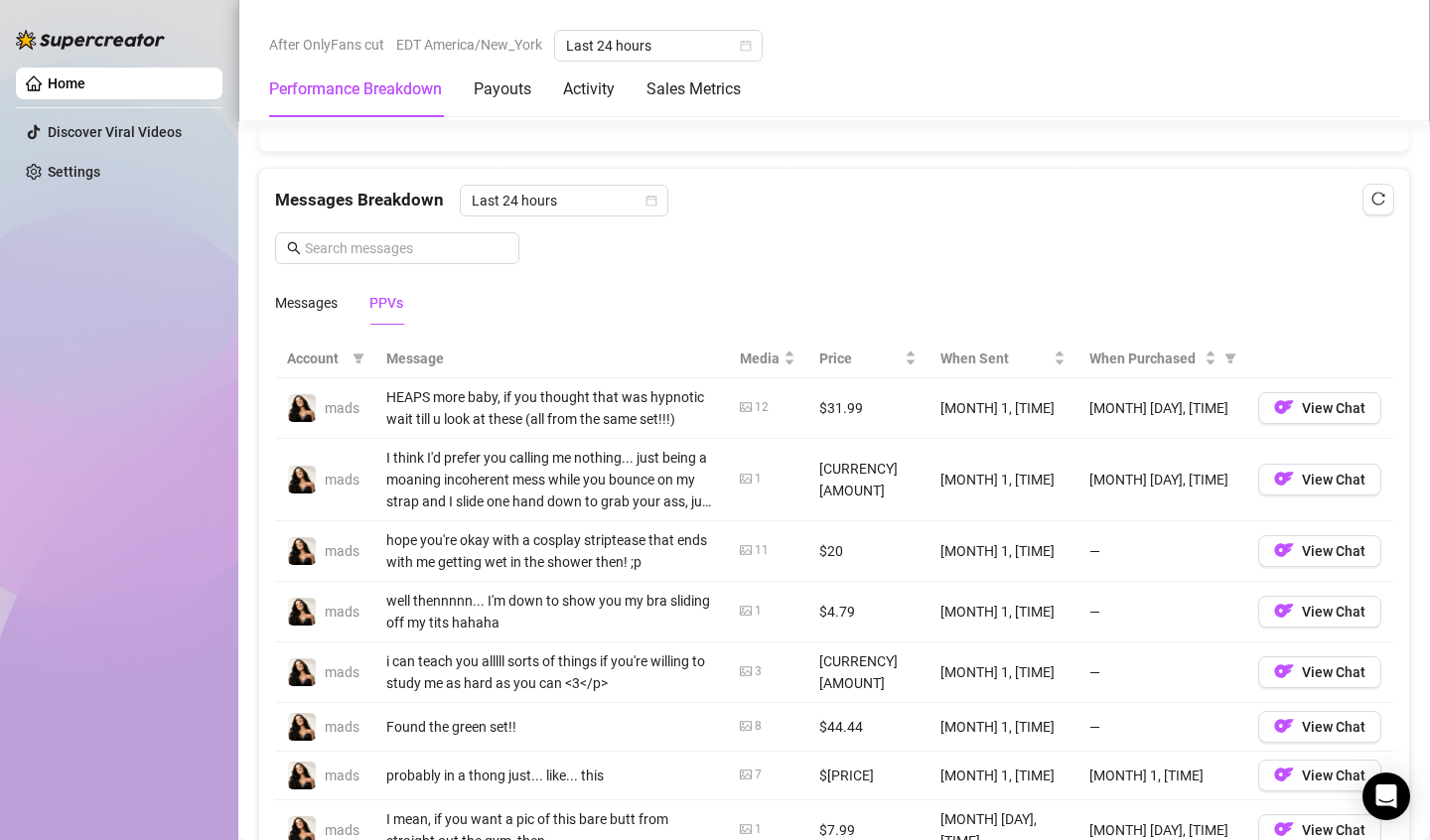 scroll, scrollTop: 1688, scrollLeft: 0, axis: vertical 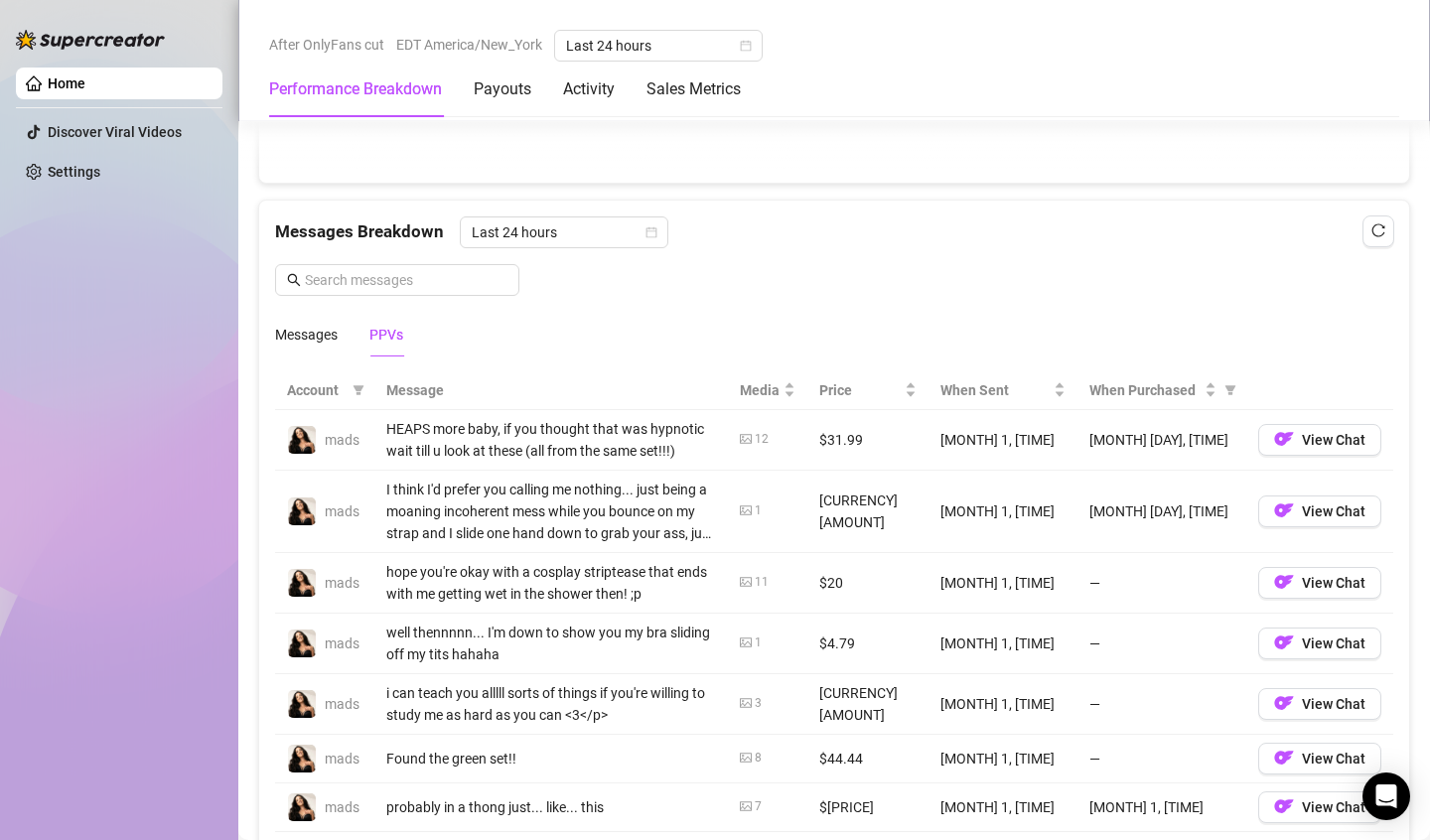 click on "12" at bounding box center [768, 440] 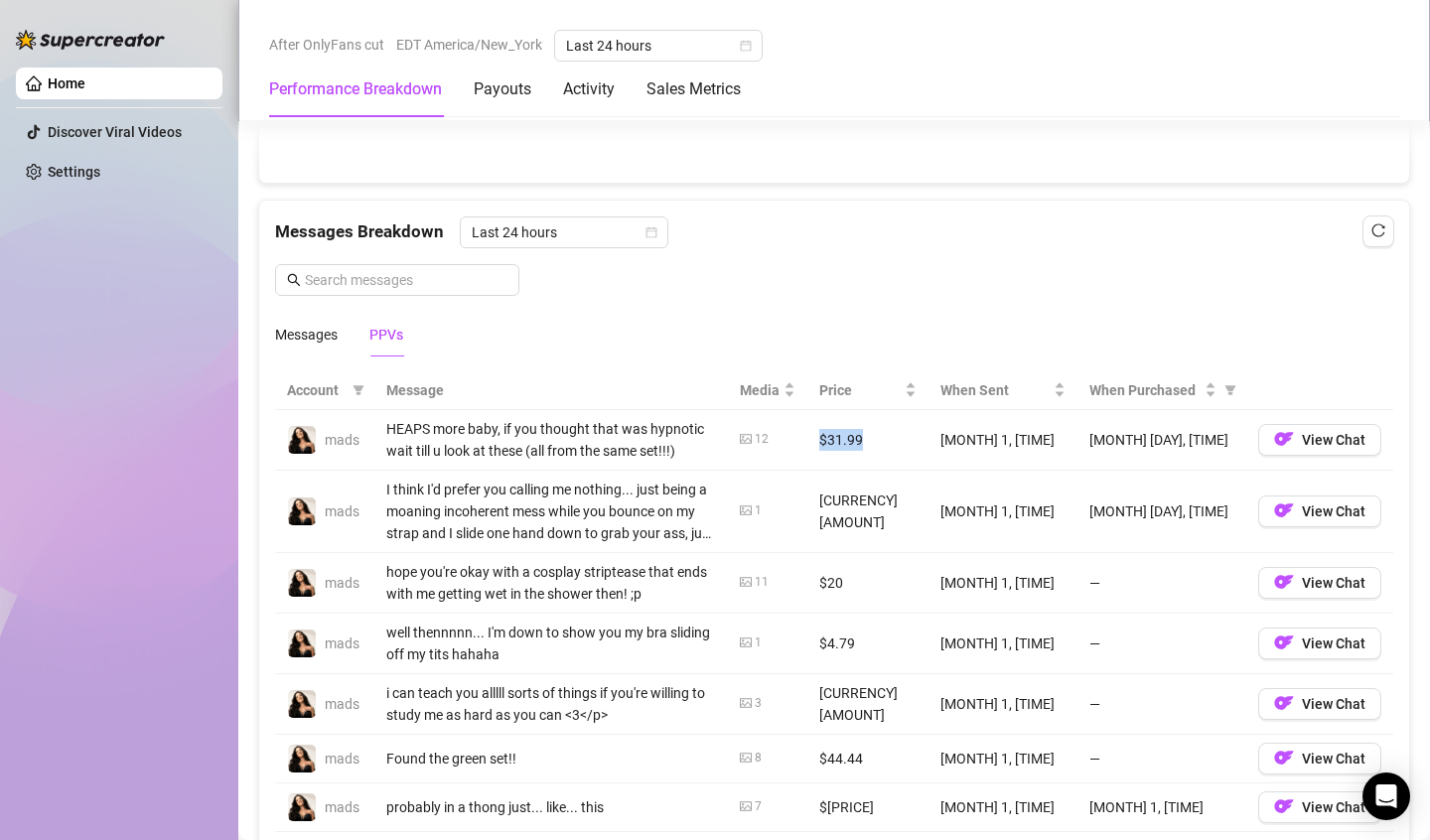 drag, startPoint x: 836, startPoint y: 429, endPoint x: 901, endPoint y: 425, distance: 65.12296 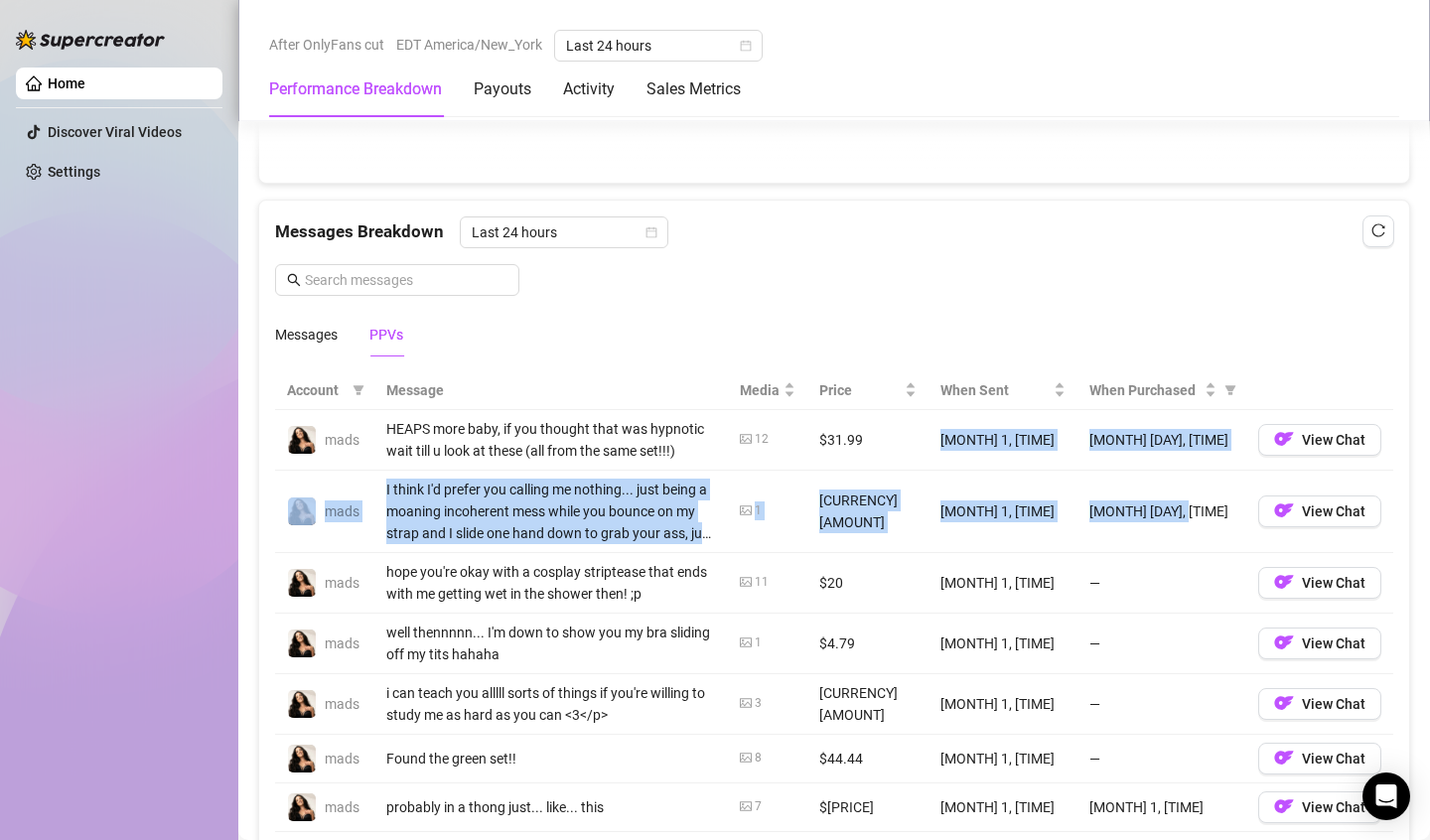 drag, startPoint x: 901, startPoint y: 425, endPoint x: 1176, endPoint y: 517, distance: 289.98103 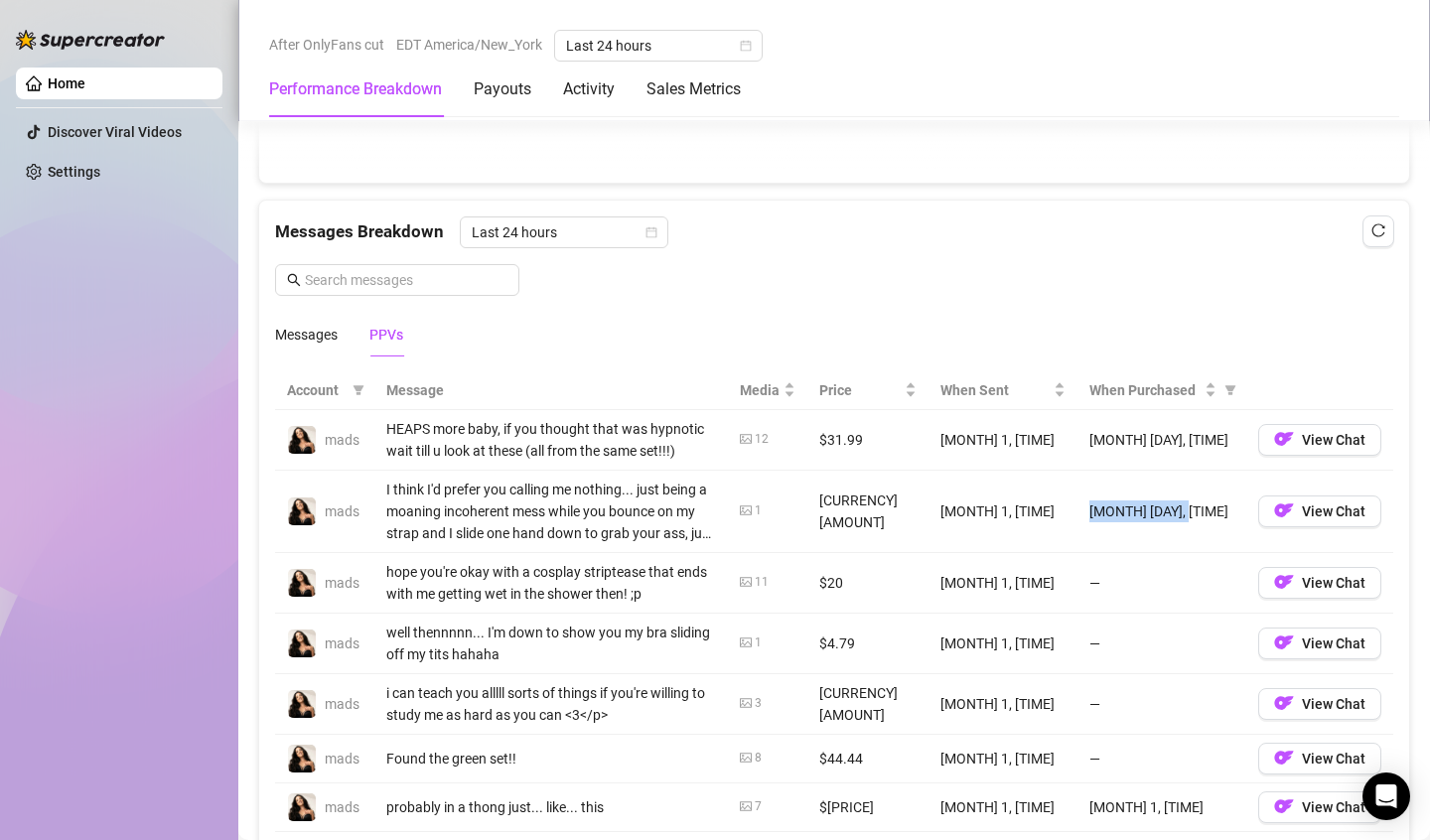 drag, startPoint x: 1176, startPoint y: 517, endPoint x: 1063, endPoint y: 531, distance: 113.86395 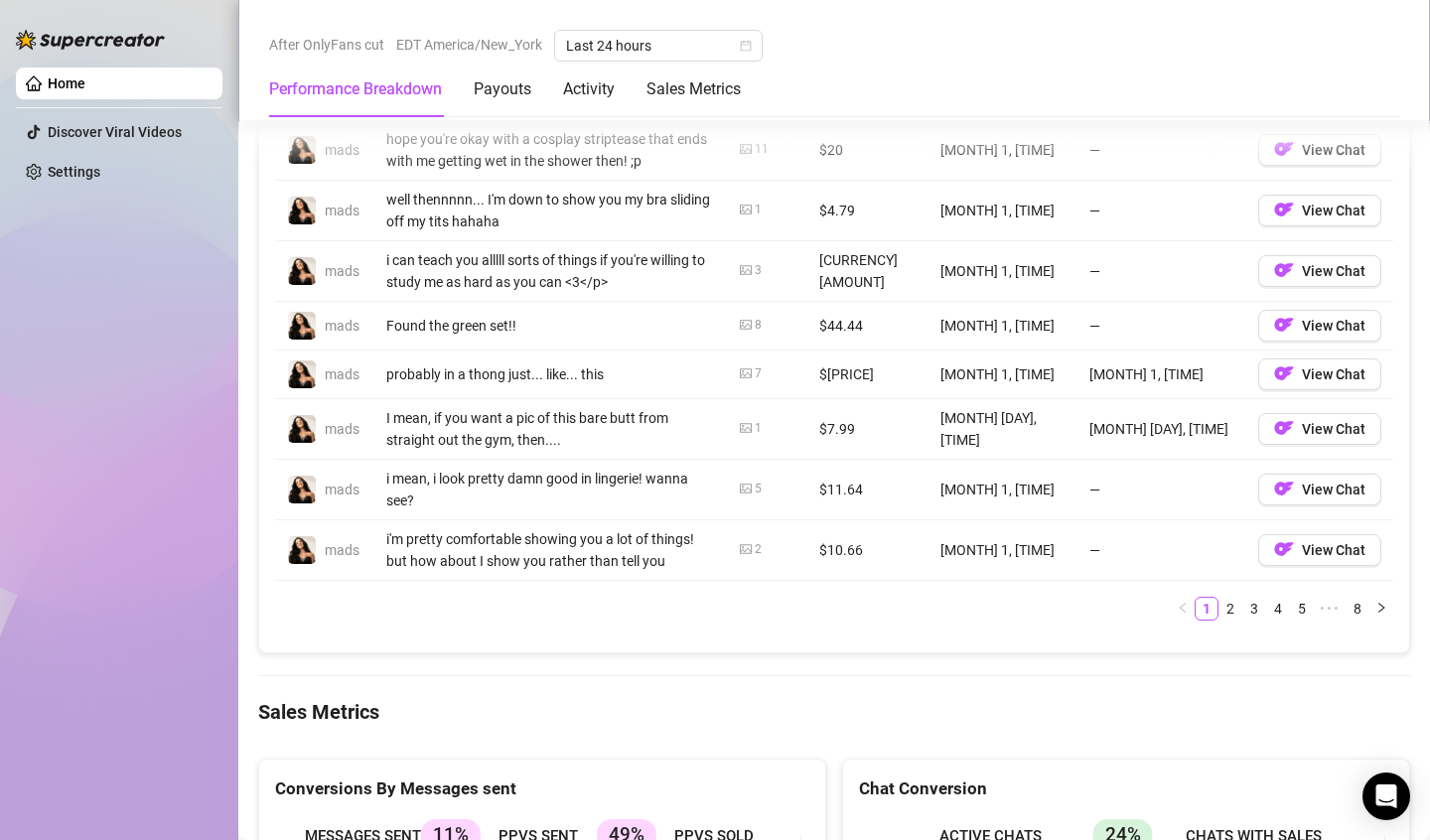 scroll, scrollTop: 2284, scrollLeft: 0, axis: vertical 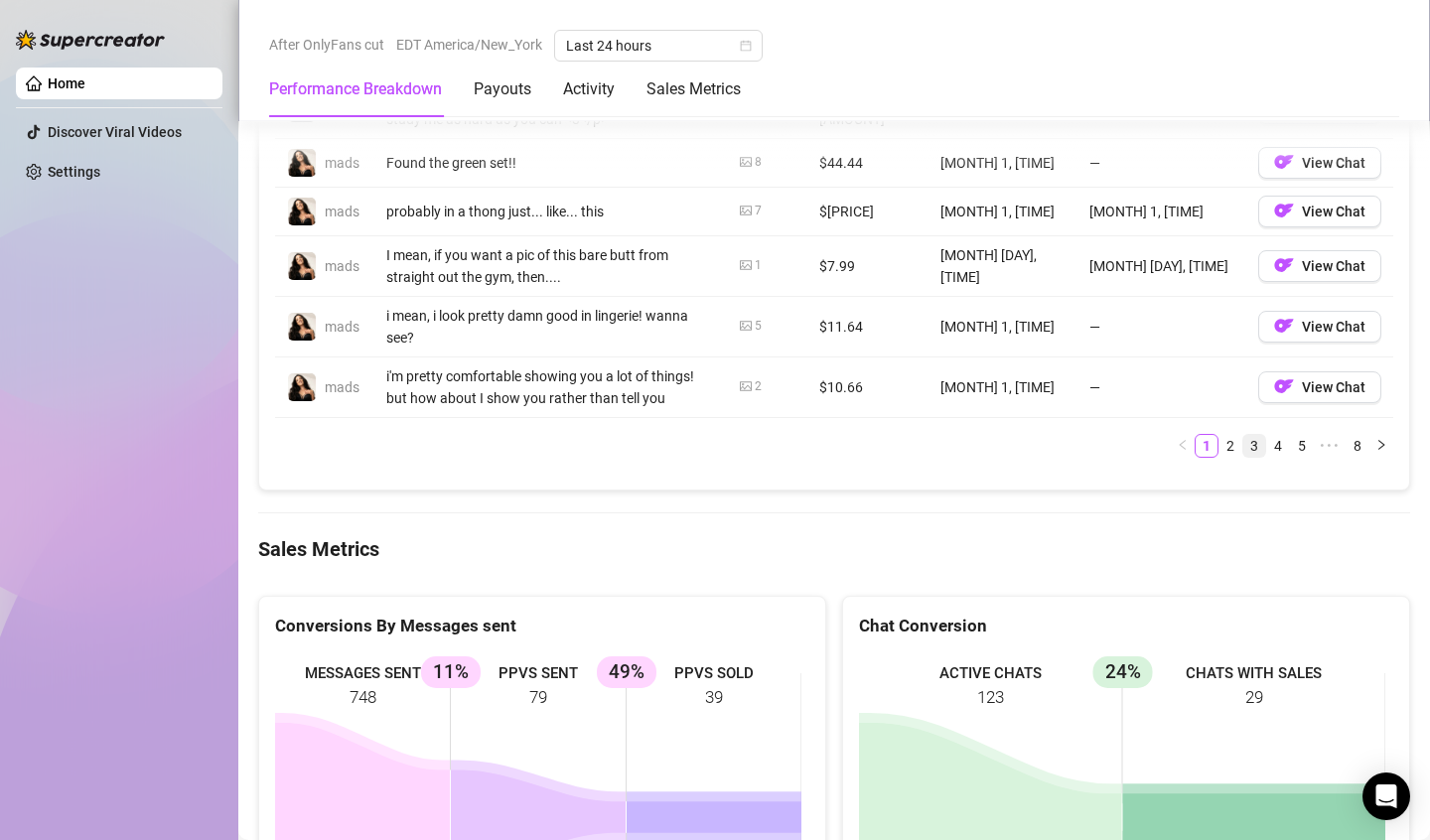 click on "3" at bounding box center [1254, 446] 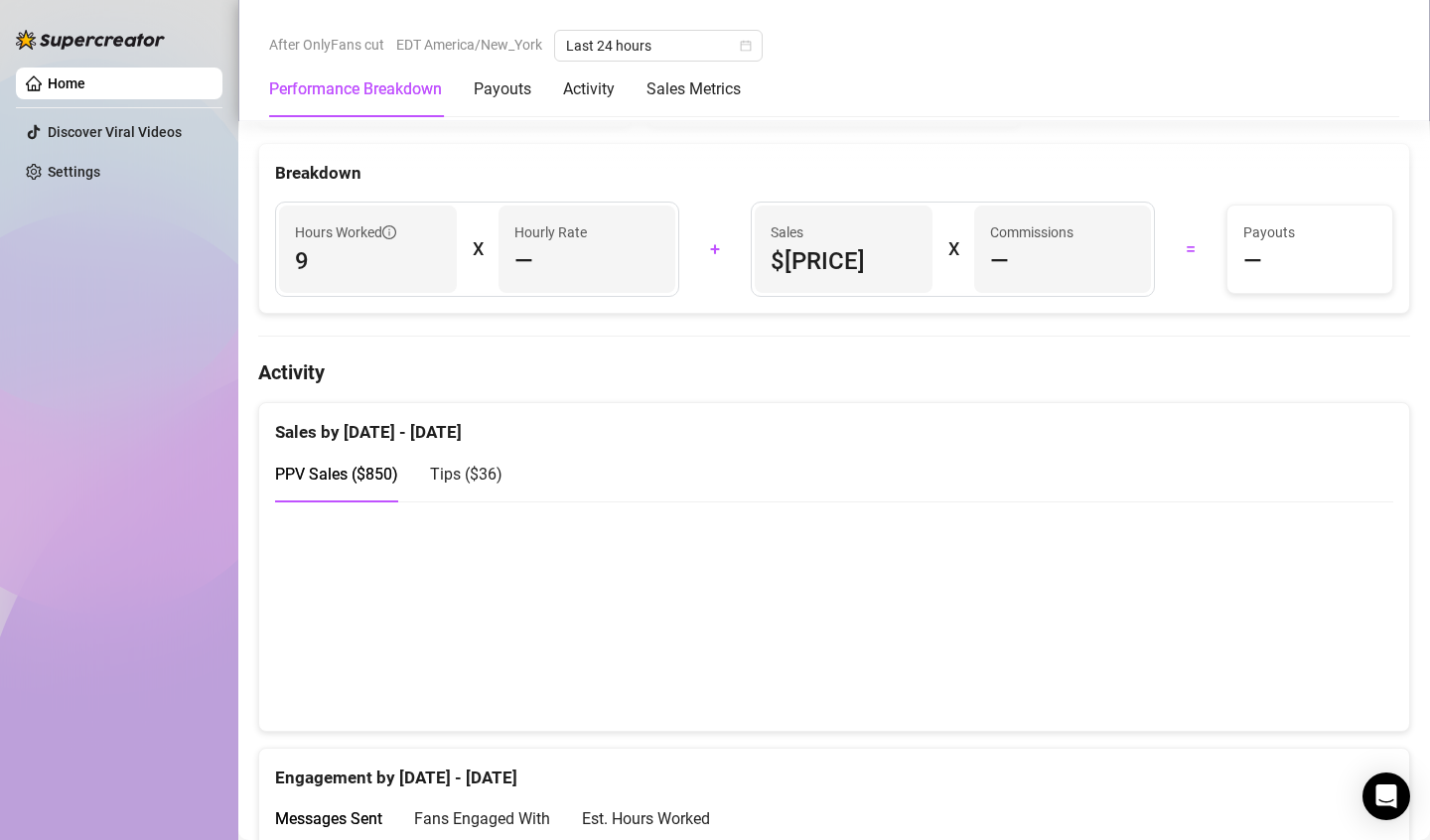 scroll, scrollTop: 794, scrollLeft: 0, axis: vertical 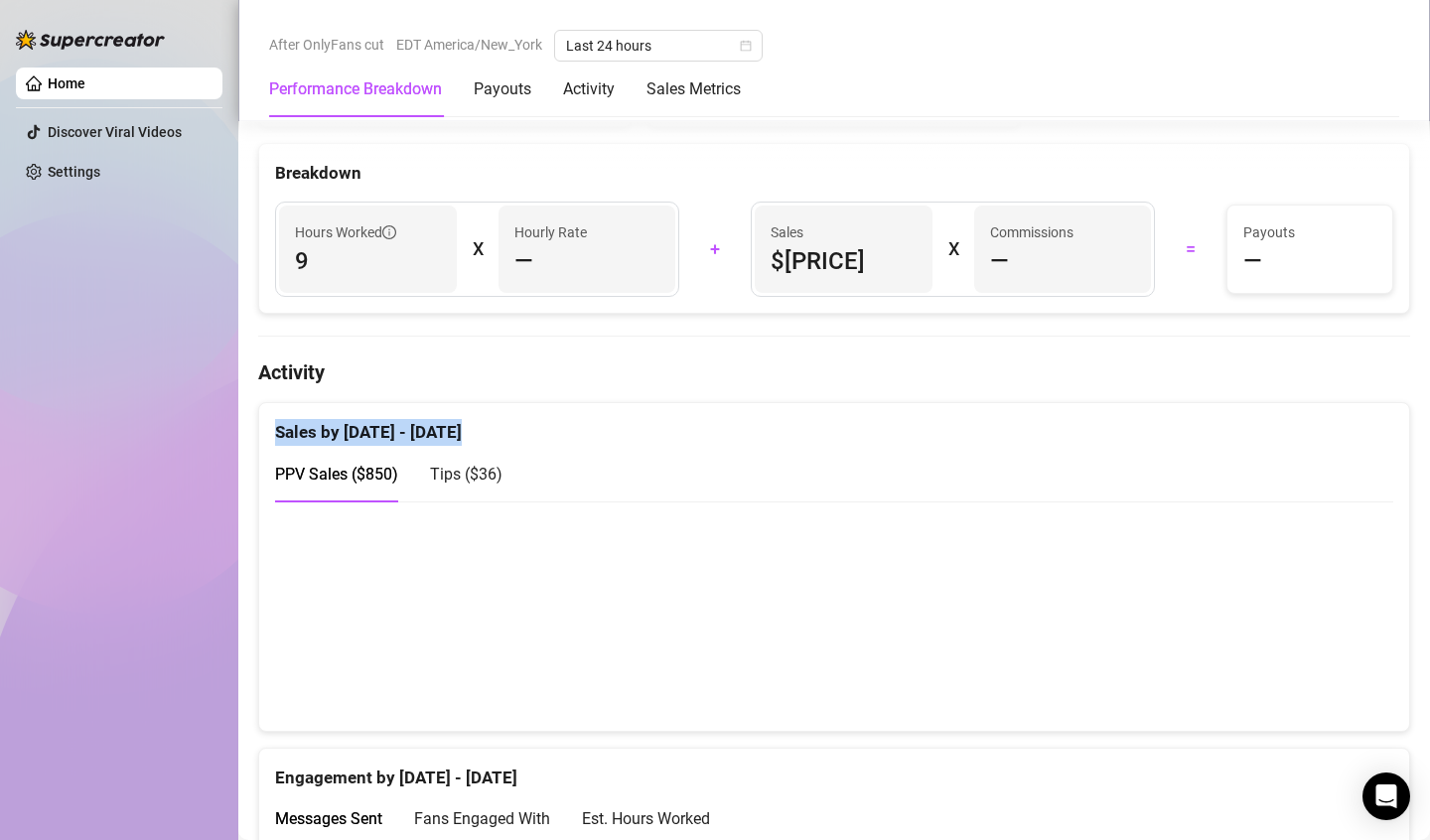 drag, startPoint x: 481, startPoint y: 421, endPoint x: 247, endPoint y: 441, distance: 234.85315 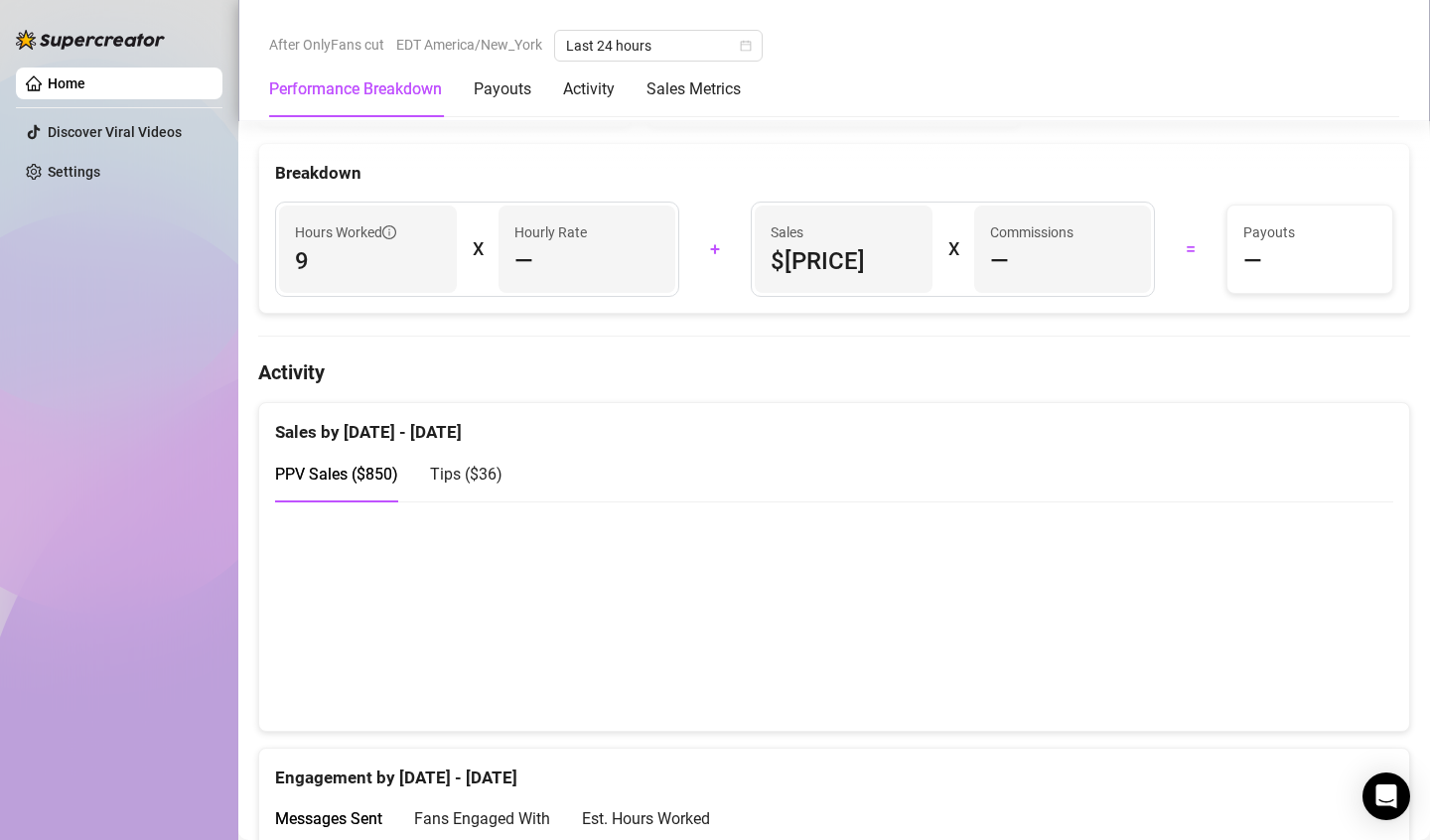 click on "After OnlyFans cut EDT America/New_York Last 24 hours Performance Breakdown Payouts Activity Sales Metrics 👋 Hey, [FIRST] ! Check what you achieved this month You are on [FIRST] [FIRST] workspace and assigned to [NUMBER] creators + [NUMBER] Performance Breakdown Last 24 hours Total Sales $[PRICE] Active Chats [NUMBER] Messages Sent [NUMBER] Performance by OnlyFans Creator Name Total Sales & Tips Est. Hours Worked Sales / Hour Chat Conversion mads… $[PRICE] [NUMBER] h $[PRICE] [PERCENTAGE] Sales by OnlyFans Creator mads… [PERCENTAGE] ($[PRICE]) Payouts for [DATE] - [DATE] To access your salary details, please reach out to your manager to set your hourly rate or commission structure. Total Payouts — Hours Worked [NUMBER] Breakdown Hours Worked [NUMBER] X Hourly Rate — + Sales $[PRICE] X Commissions — = Payouts — Activity Sales by [DATE] - [DATE] PPV Sales ( $[PRICE] ) Tips ( $[PRICE] ) Engagement by [DATE] - [DATE] Messages Sent Fans Engaged With Est. Hours Worked Messages Breakdown Last 24 hours Messages PPVs Account Message Media Price When Sent When Purchased 1" at bounding box center [834, 1264] 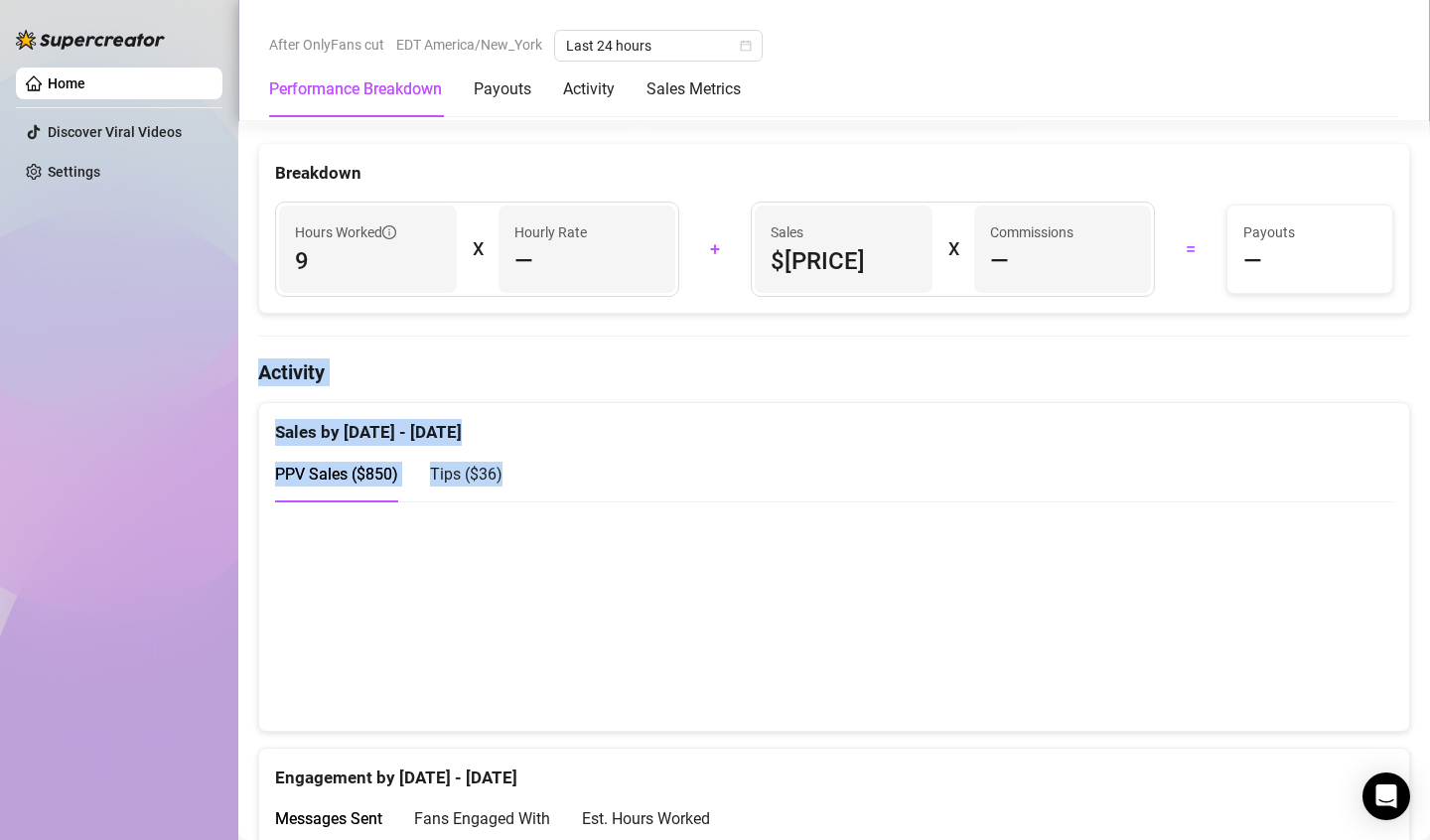 drag, startPoint x: 249, startPoint y: 373, endPoint x: 500, endPoint y: 491, distance: 277.35356 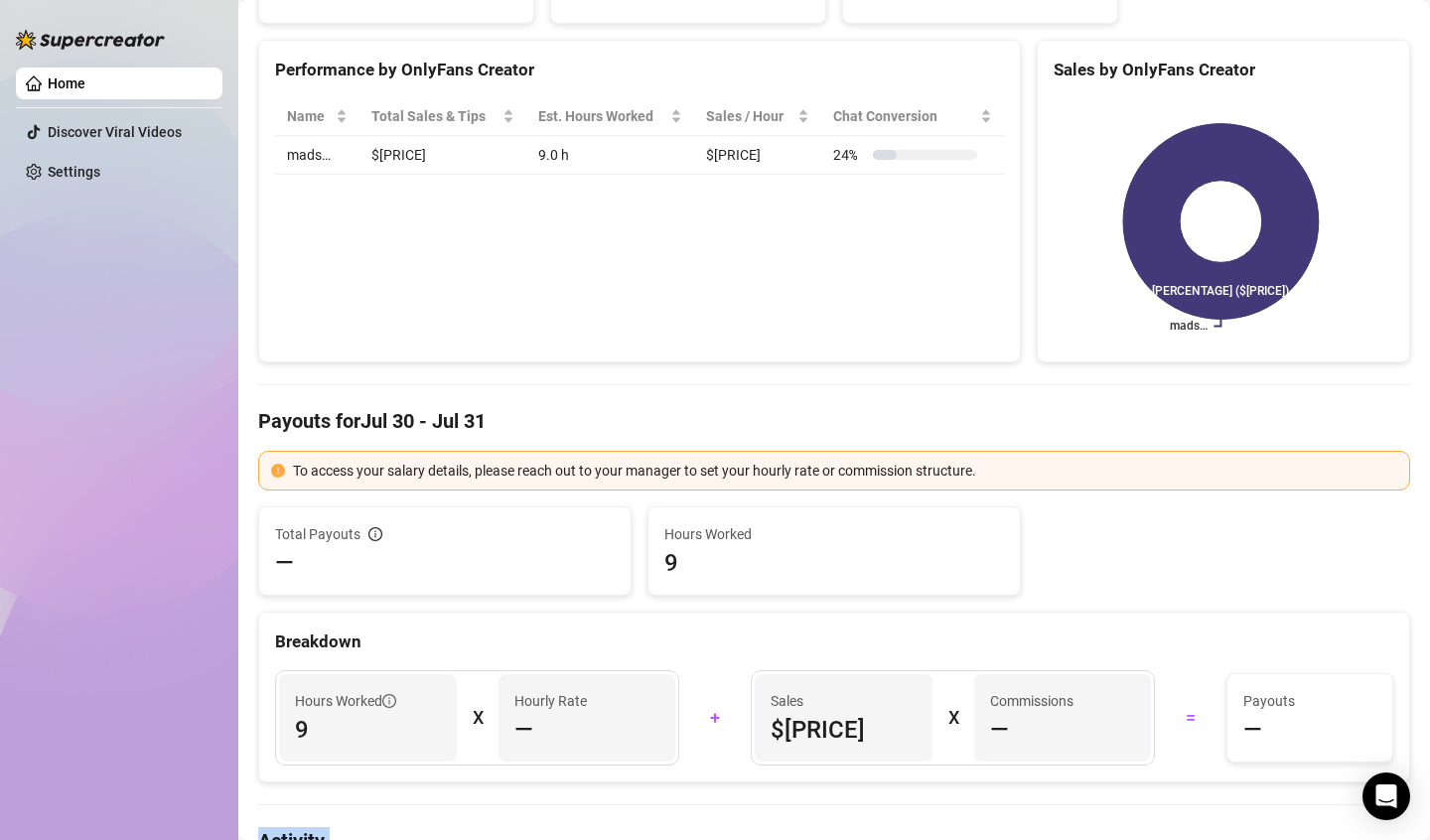 scroll, scrollTop: 199, scrollLeft: 0, axis: vertical 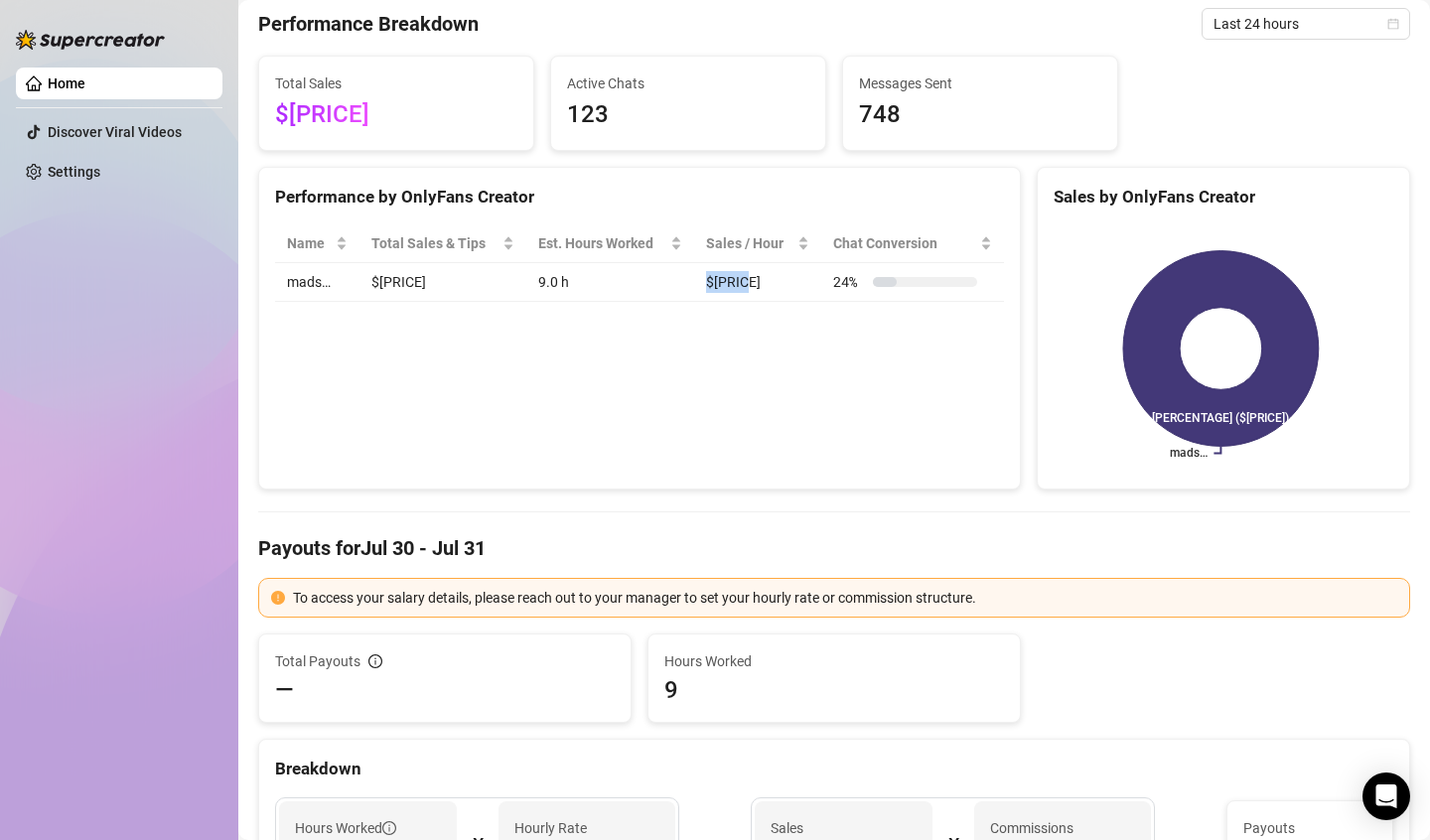 drag, startPoint x: 738, startPoint y: 266, endPoint x: 599, endPoint y: 294, distance: 141.7921 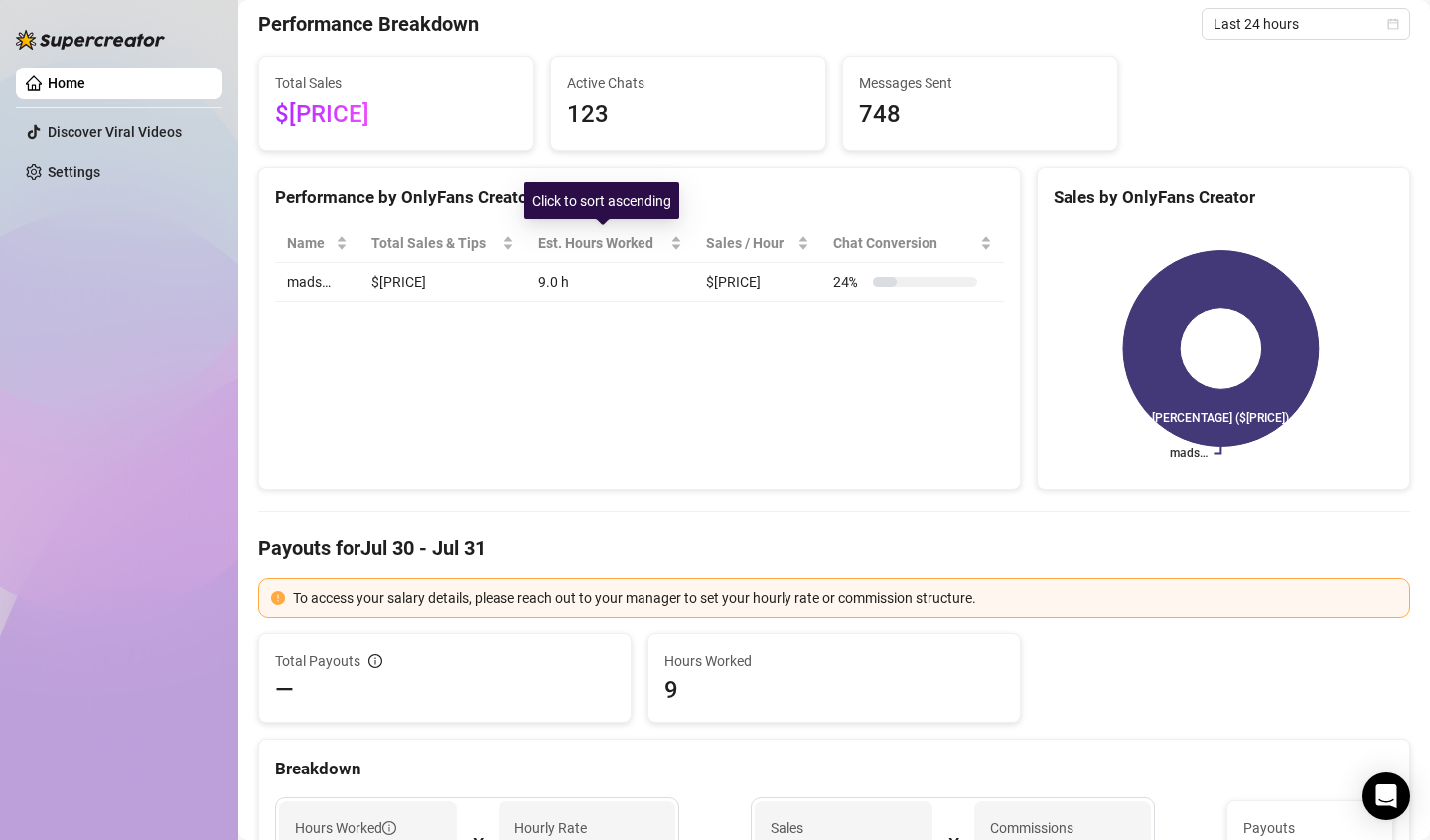 click on "Performance by OnlyFans Creator Name Total Sales & Tips Est. Hours Worked Sales / Hour Chat Conversion mads… $[PRICE] [NUMBER] h $[PRICE] [PERCENTAGE]" at bounding box center (640, 329) 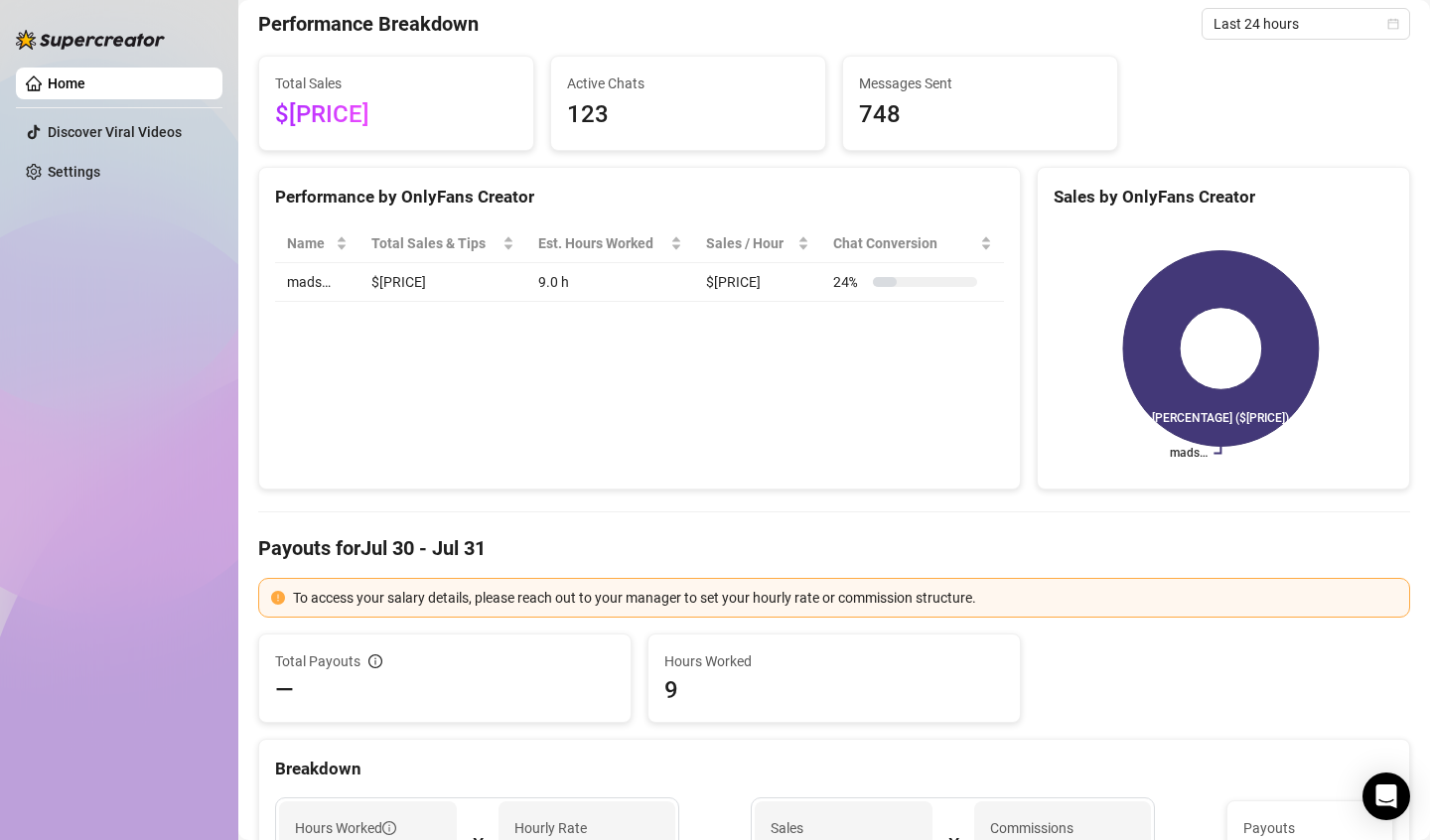 click on "9.0 h" at bounding box center (610, 282) 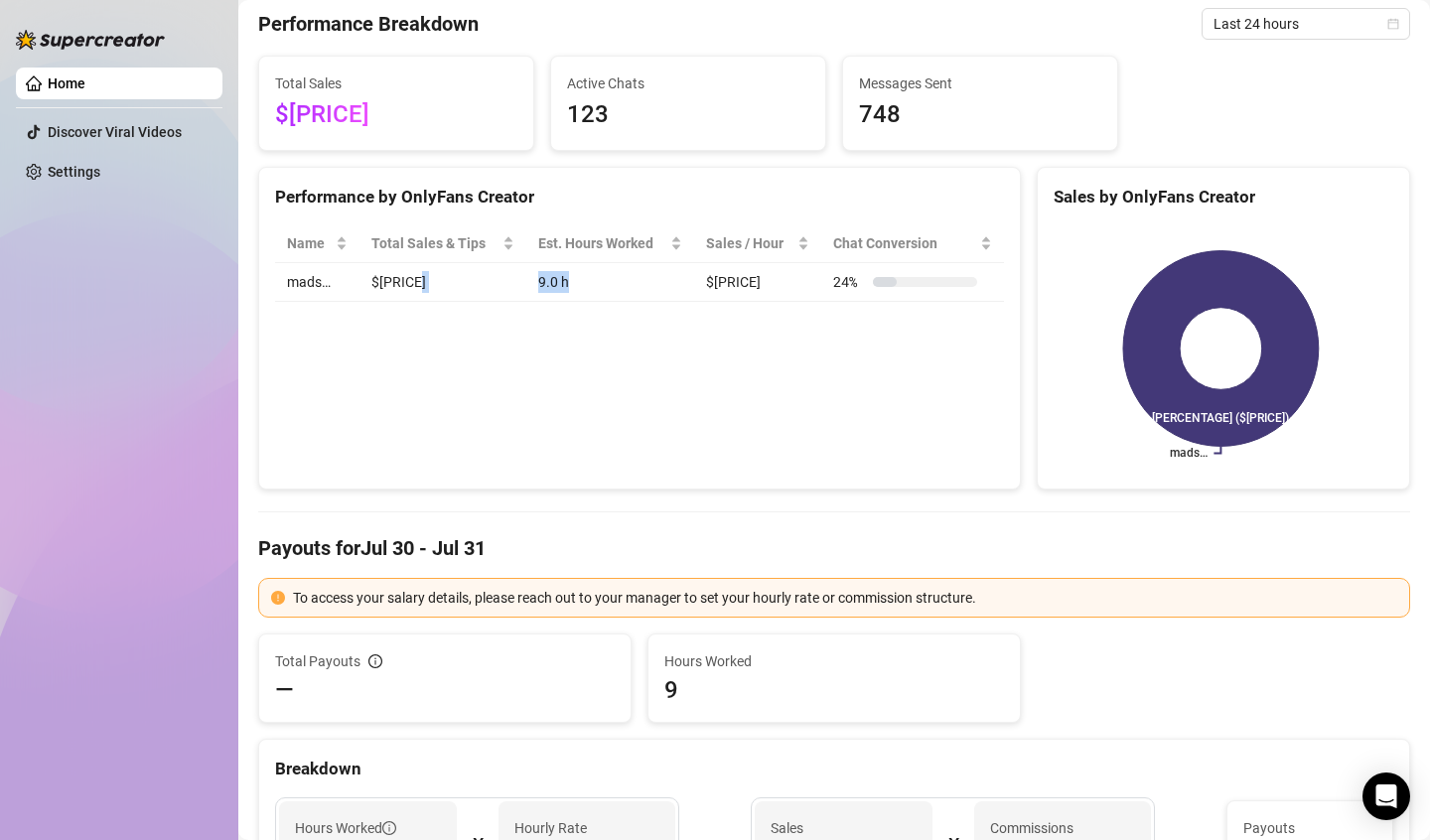 drag, startPoint x: 568, startPoint y: 295, endPoint x: 519, endPoint y: 279, distance: 51.546096 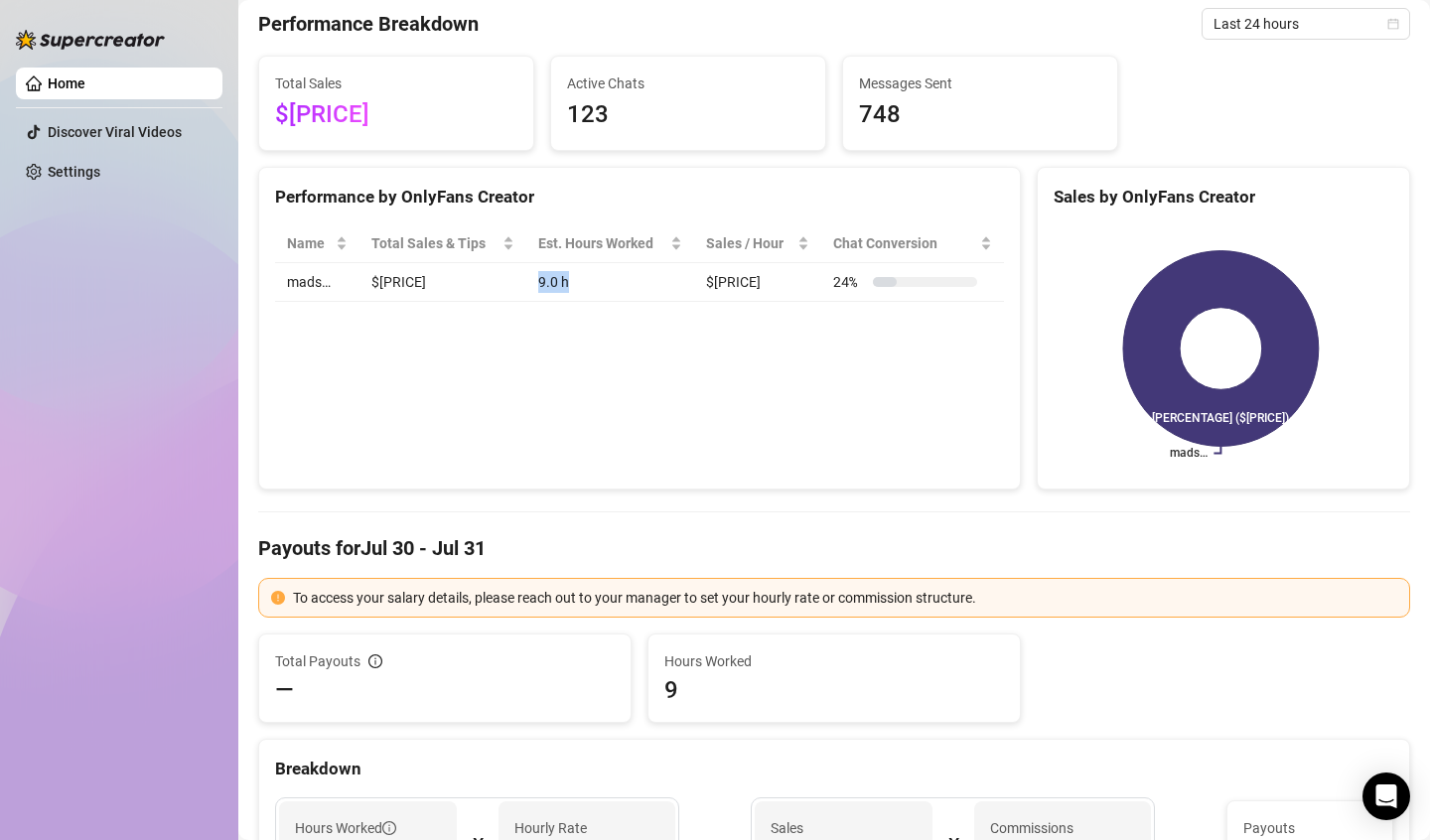 drag, startPoint x: 527, startPoint y: 274, endPoint x: 634, endPoint y: 274, distance: 107 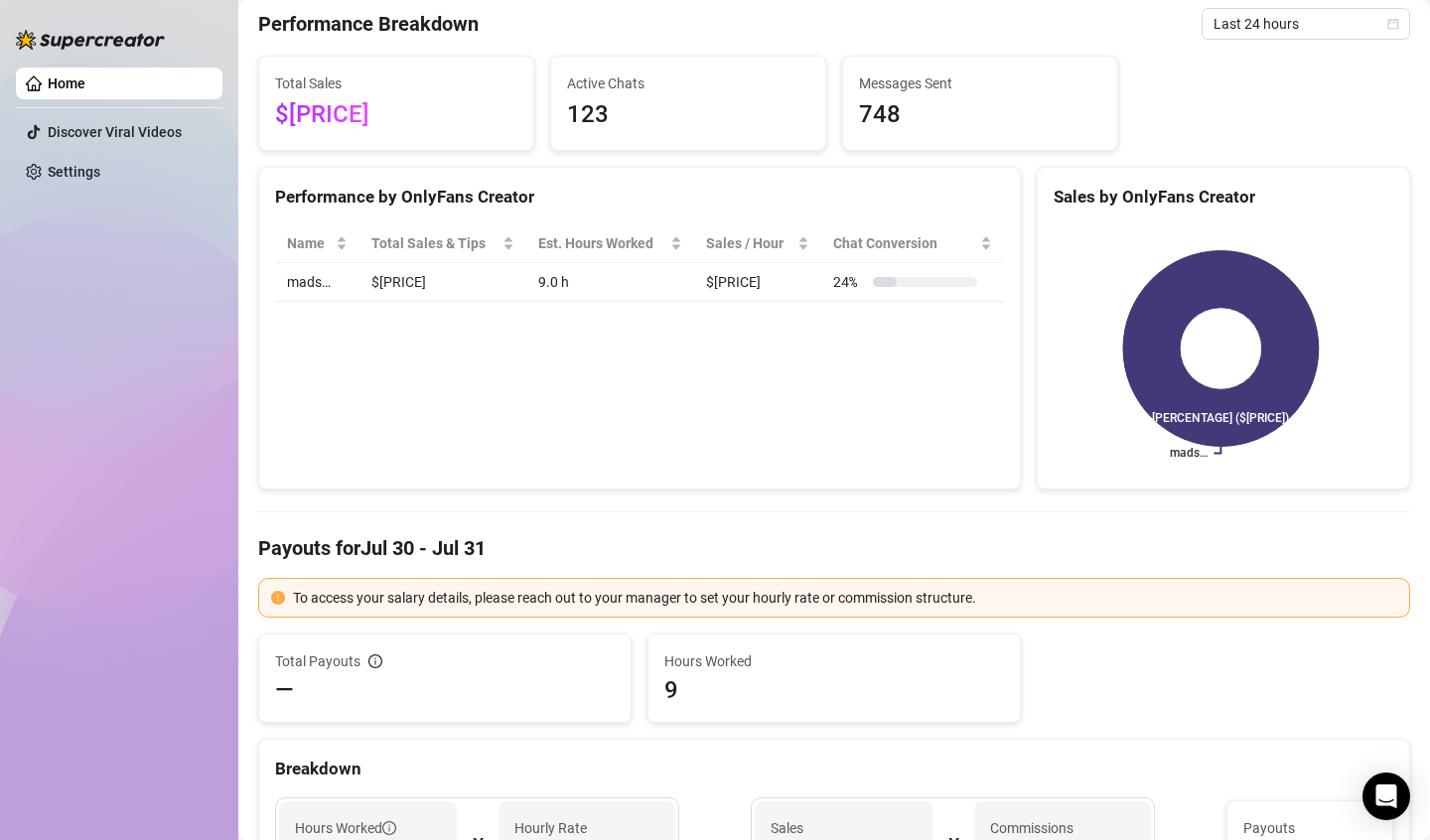 click on "$[PRICE]" at bounding box center [758, 282] 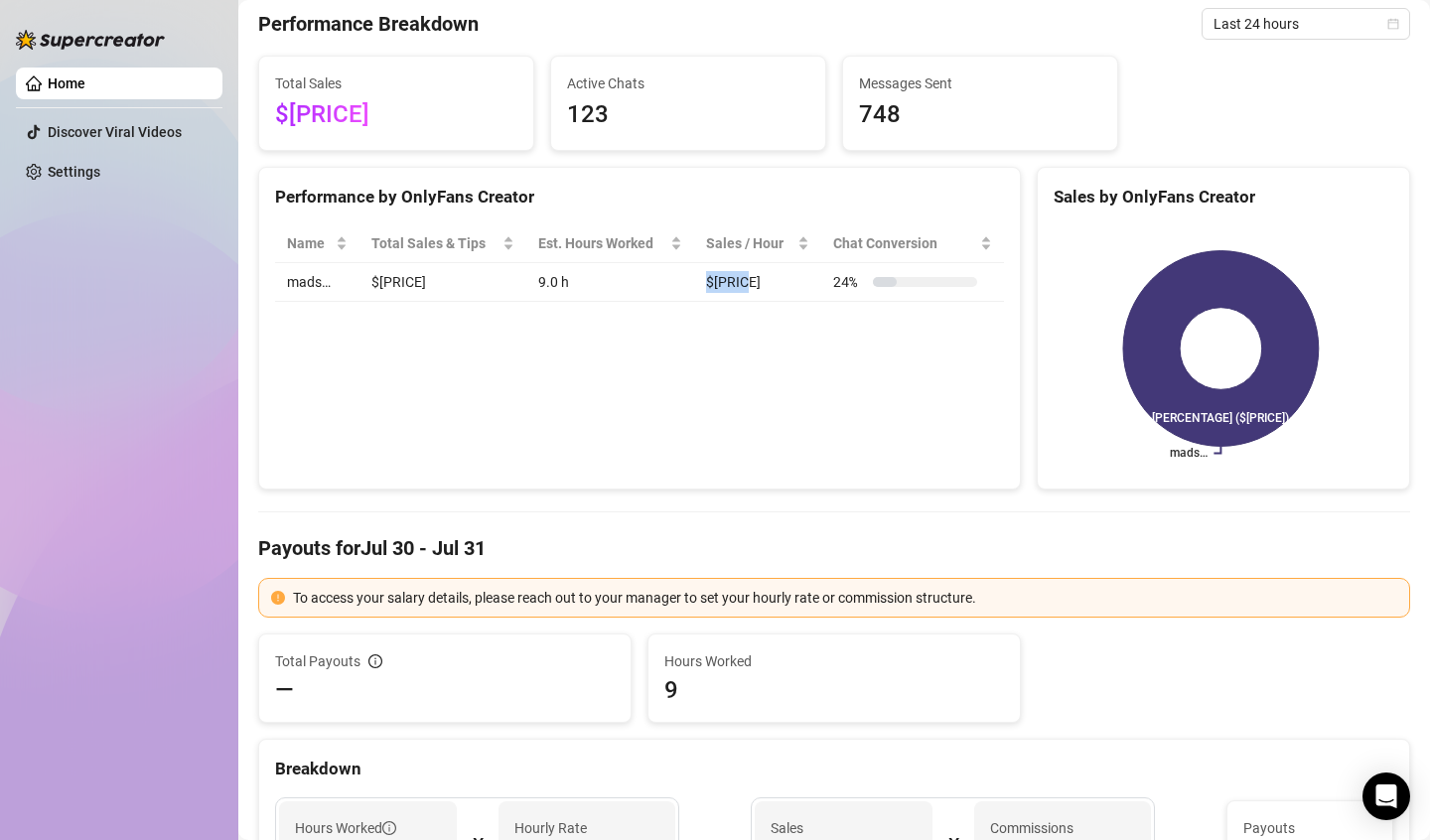 drag, startPoint x: 699, startPoint y: 278, endPoint x: 747, endPoint y: 278, distance: 48 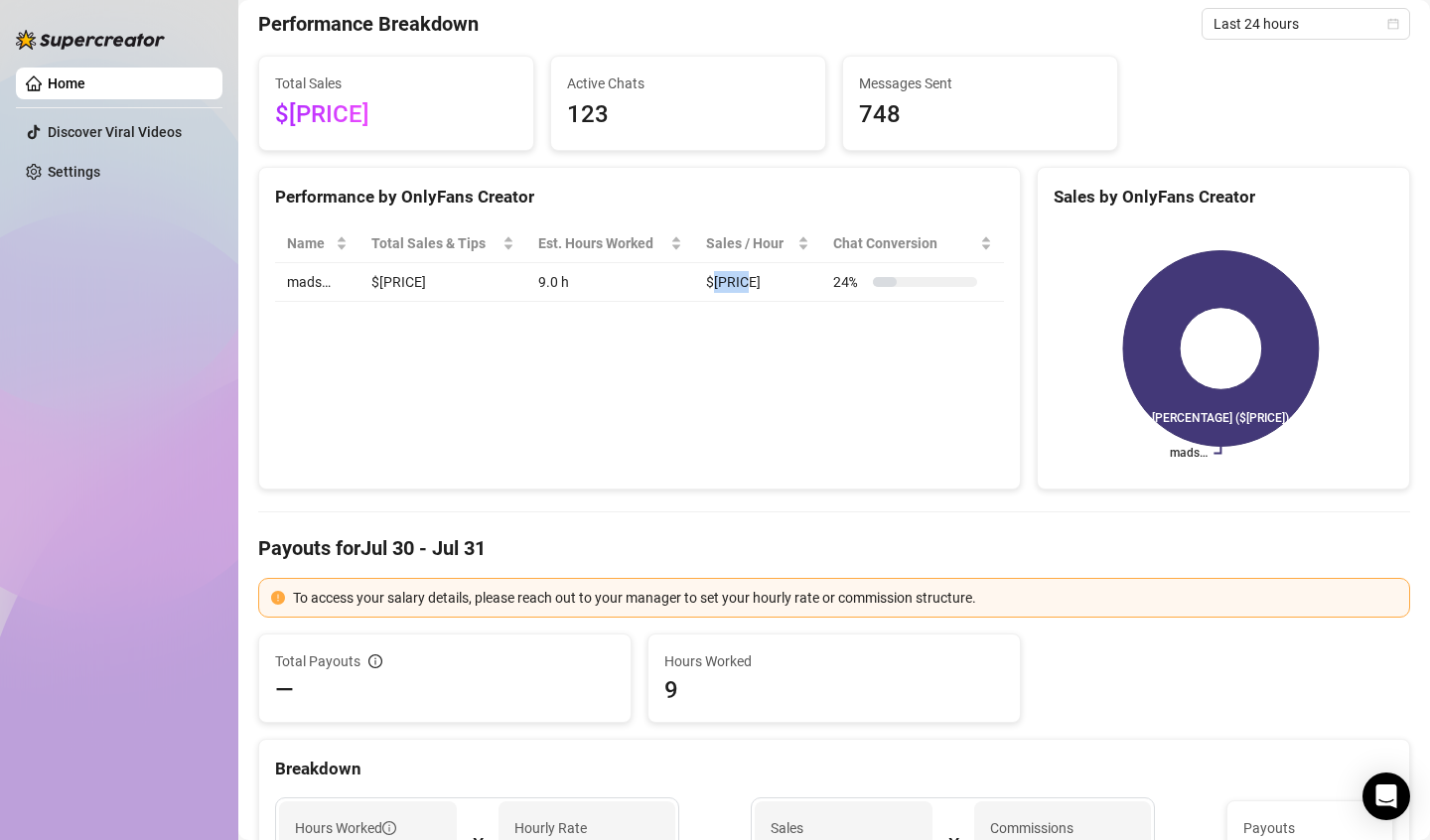 drag, startPoint x: 735, startPoint y: 283, endPoint x: 707, endPoint y: 278, distance: 28.442925 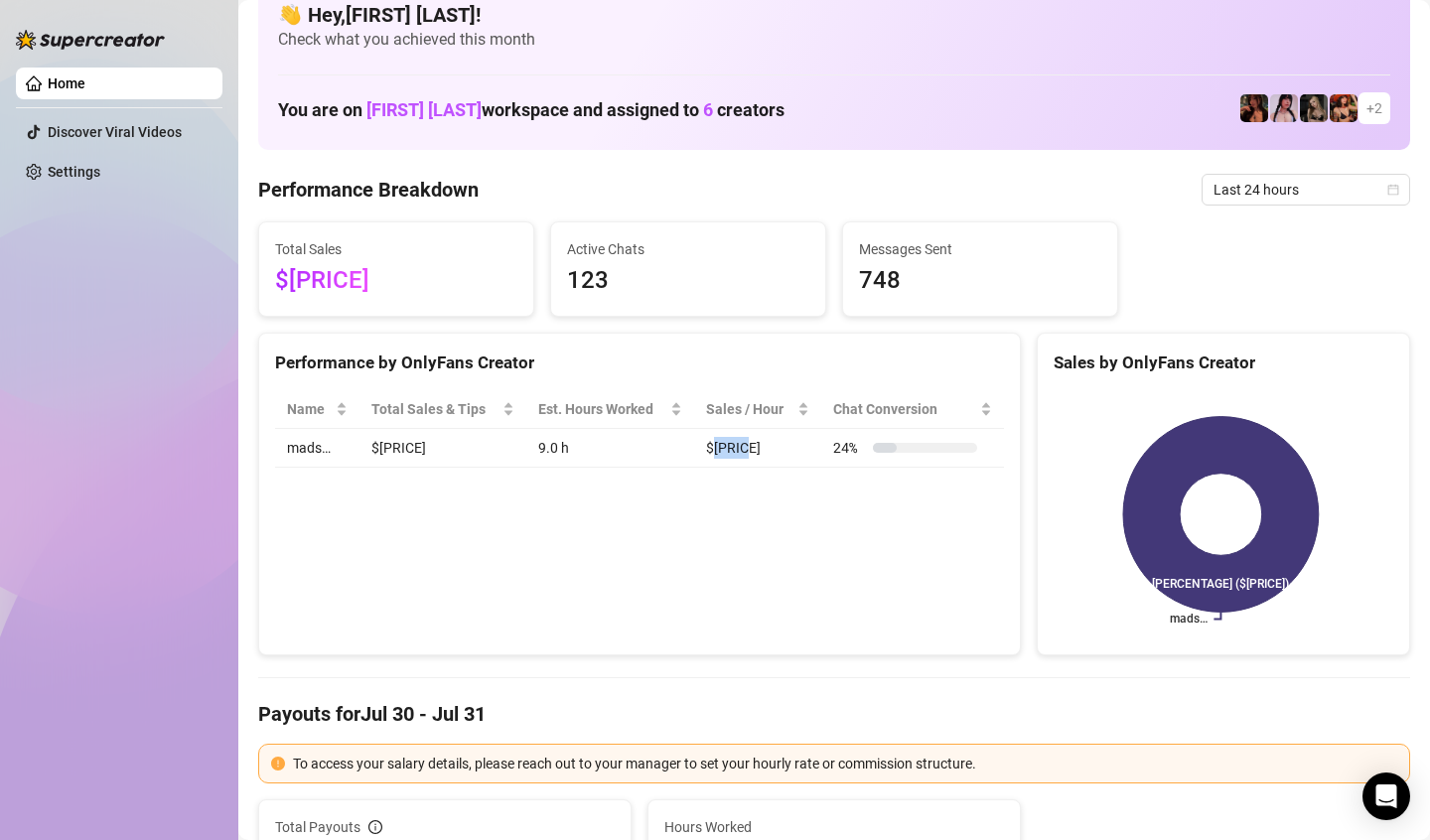 scroll, scrollTop: 0, scrollLeft: 0, axis: both 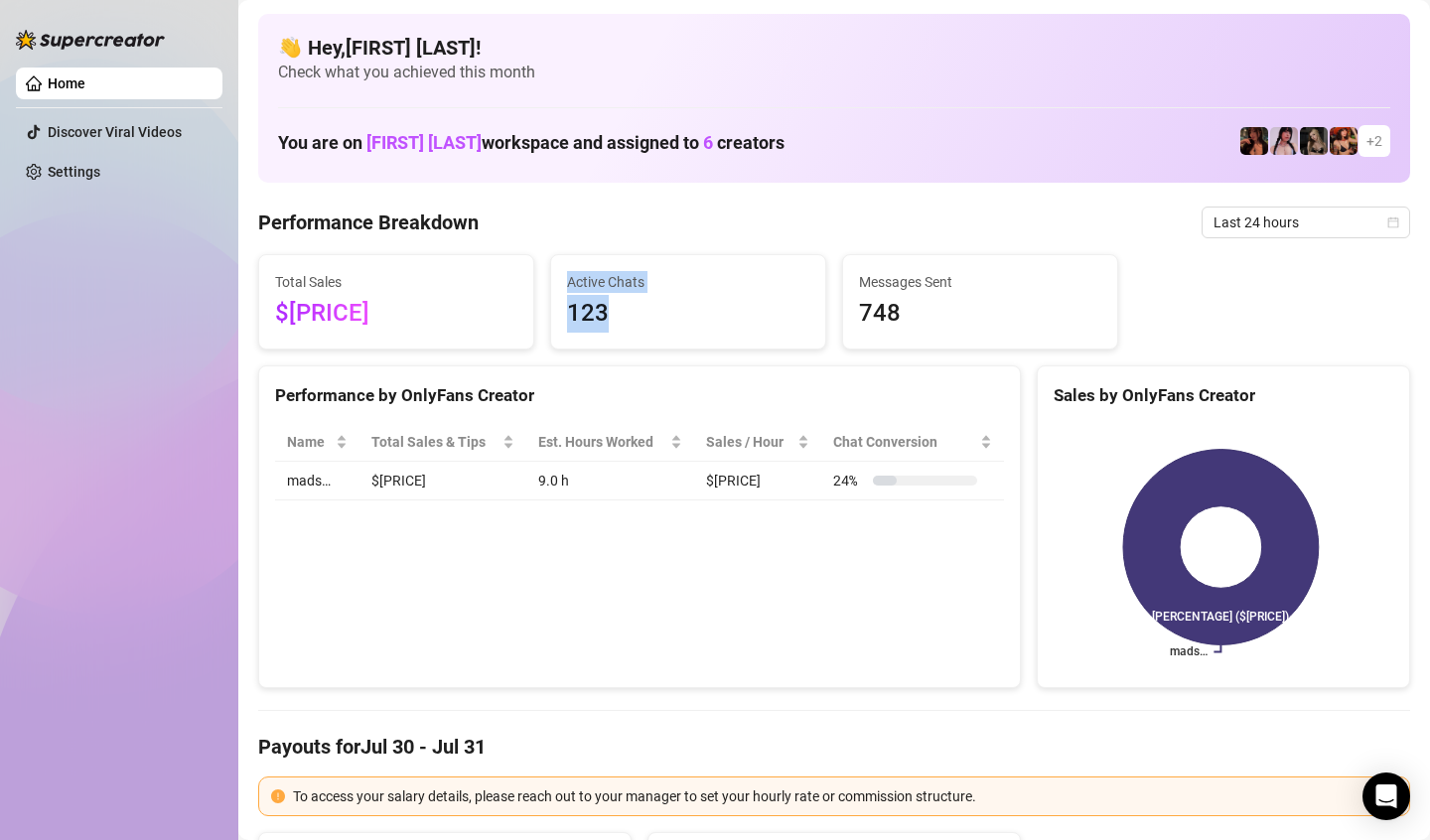 drag, startPoint x: 675, startPoint y: 313, endPoint x: 551, endPoint y: 287, distance: 126.69649 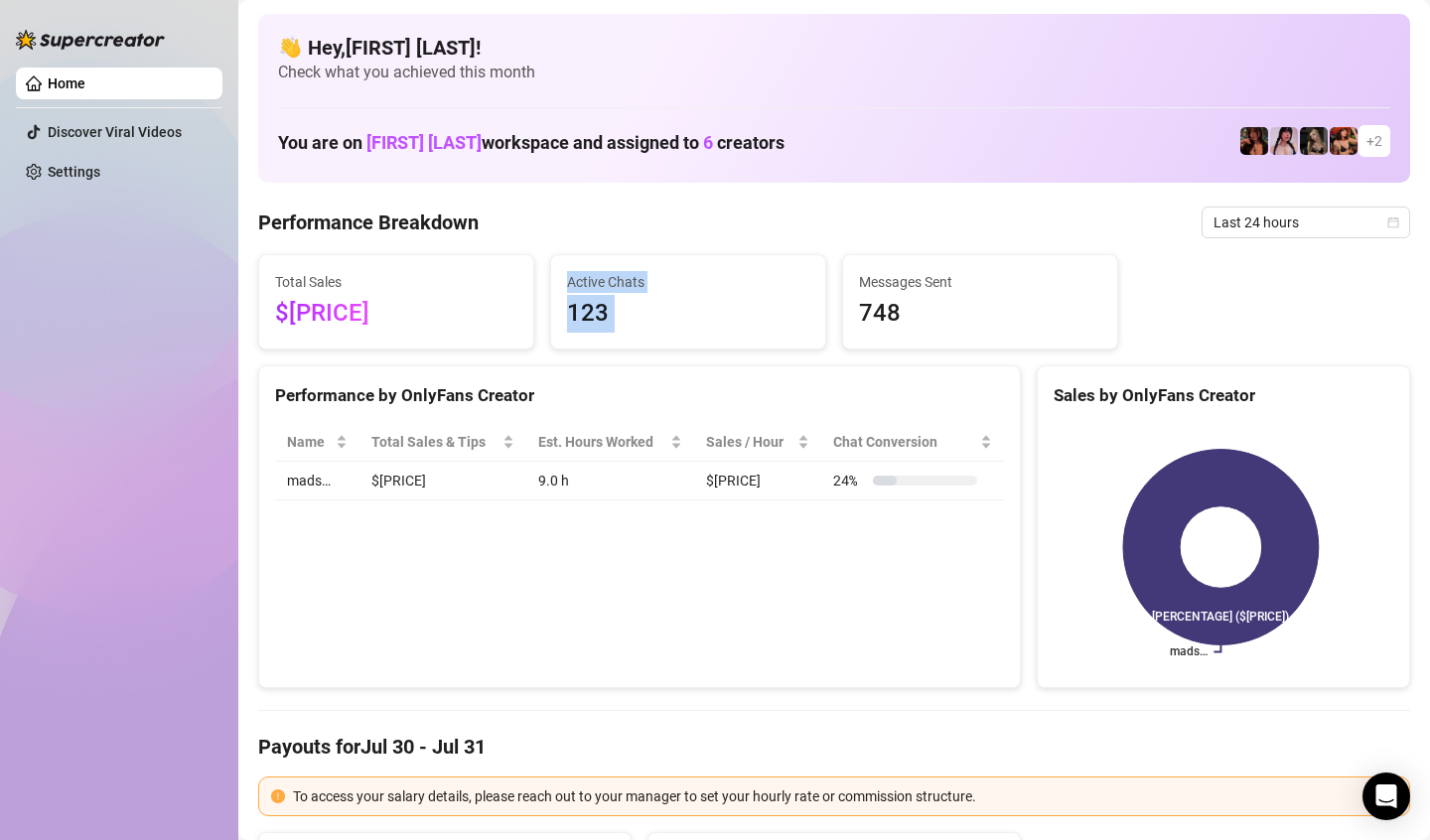 drag, startPoint x: 558, startPoint y: 286, endPoint x: 706, endPoint y: 342, distance: 158.24032 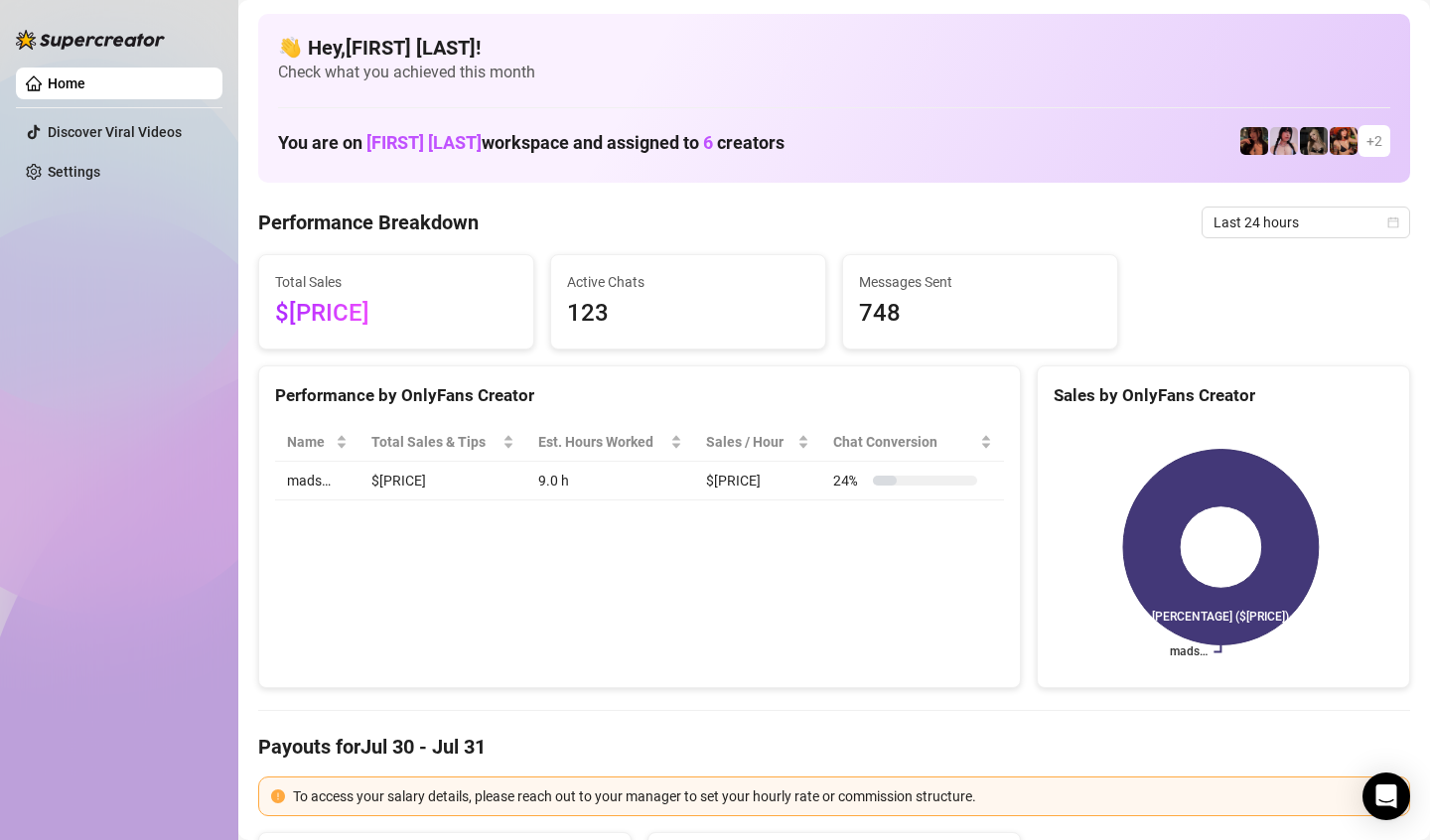 click on "Messages Sent [NUMBER]" at bounding box center [980, 302] 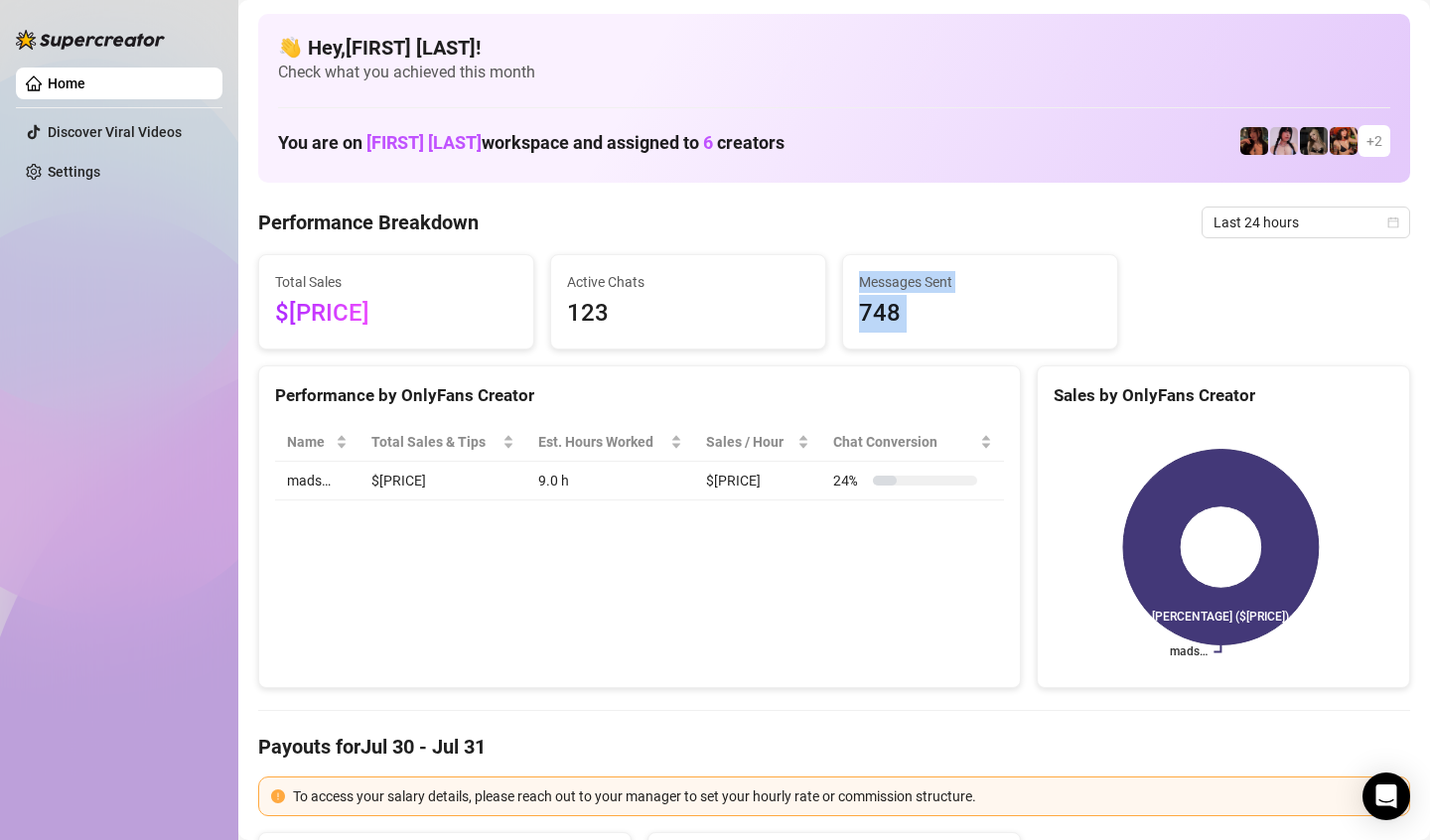 drag, startPoint x: 880, startPoint y: 261, endPoint x: 925, endPoint y: 329, distance: 81.5414 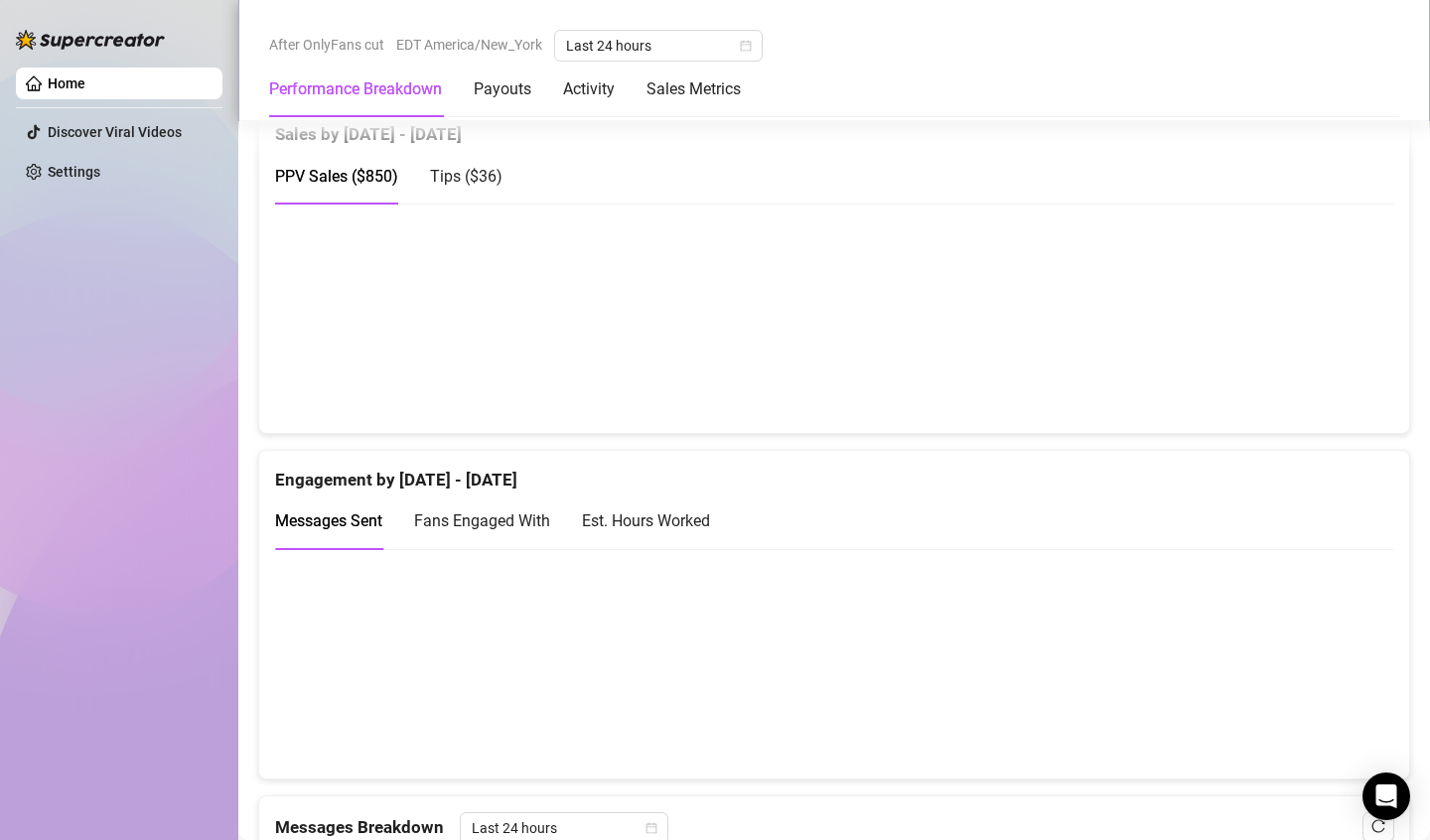 scroll, scrollTop: 1688, scrollLeft: 0, axis: vertical 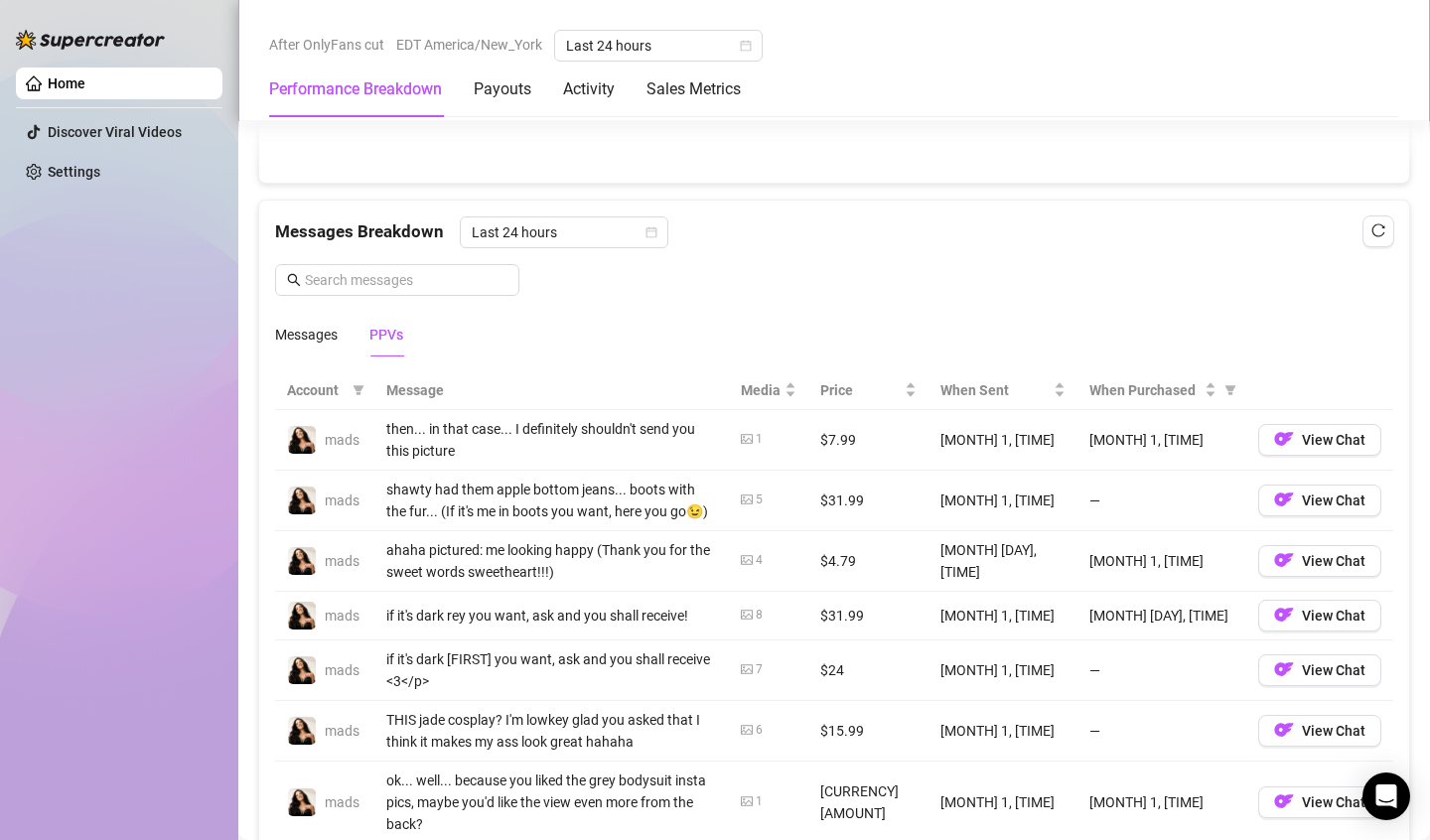 click on "shawty had them apple bottom jeans... boots with the fur... (If it's me in boots you want, here you go😉)" at bounding box center (551, 500) 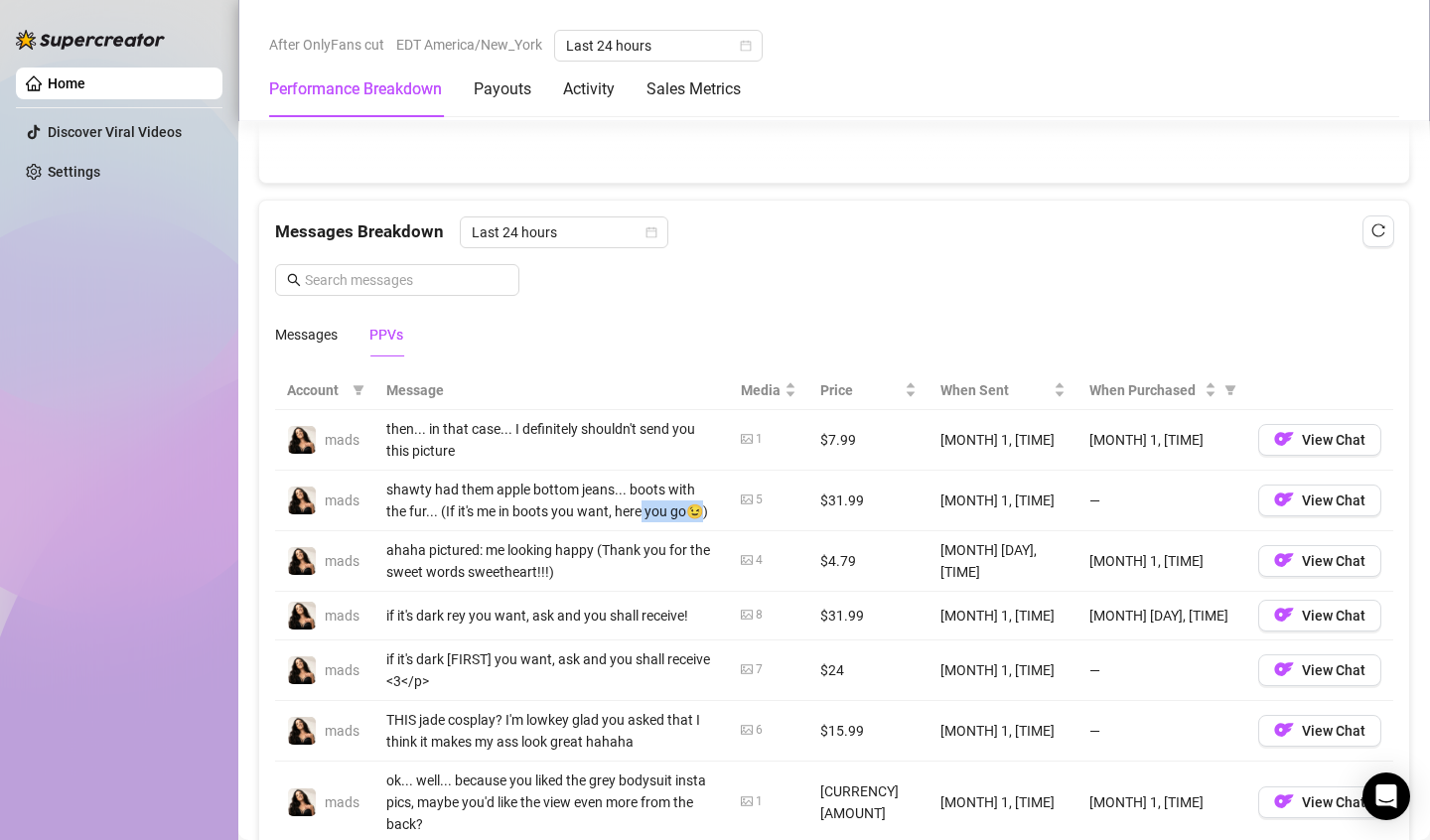 drag, startPoint x: 587, startPoint y: 507, endPoint x: 631, endPoint y: 507, distance: 44 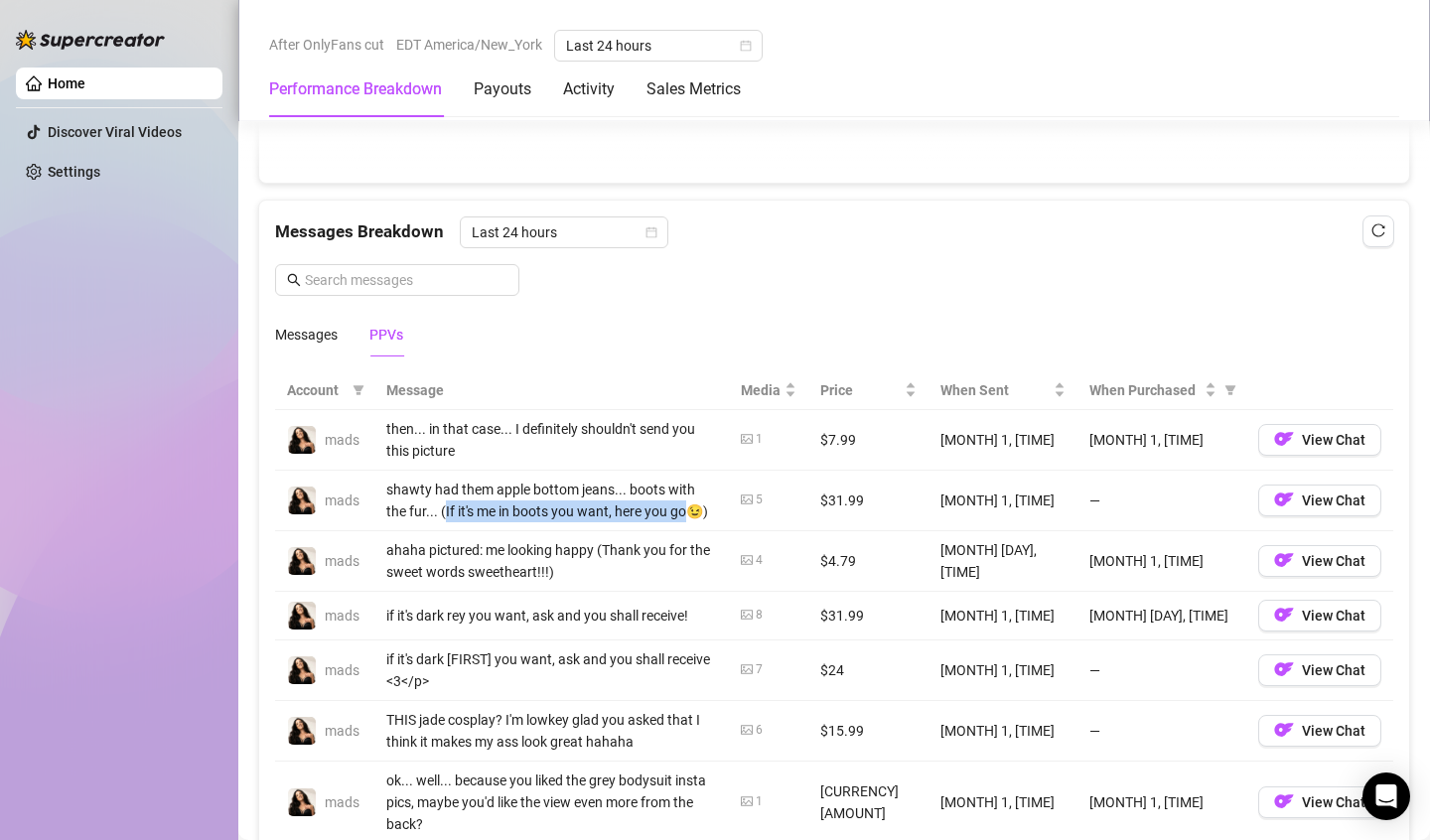 drag, startPoint x: 637, startPoint y: 507, endPoint x: 396, endPoint y: 508, distance: 241.00207 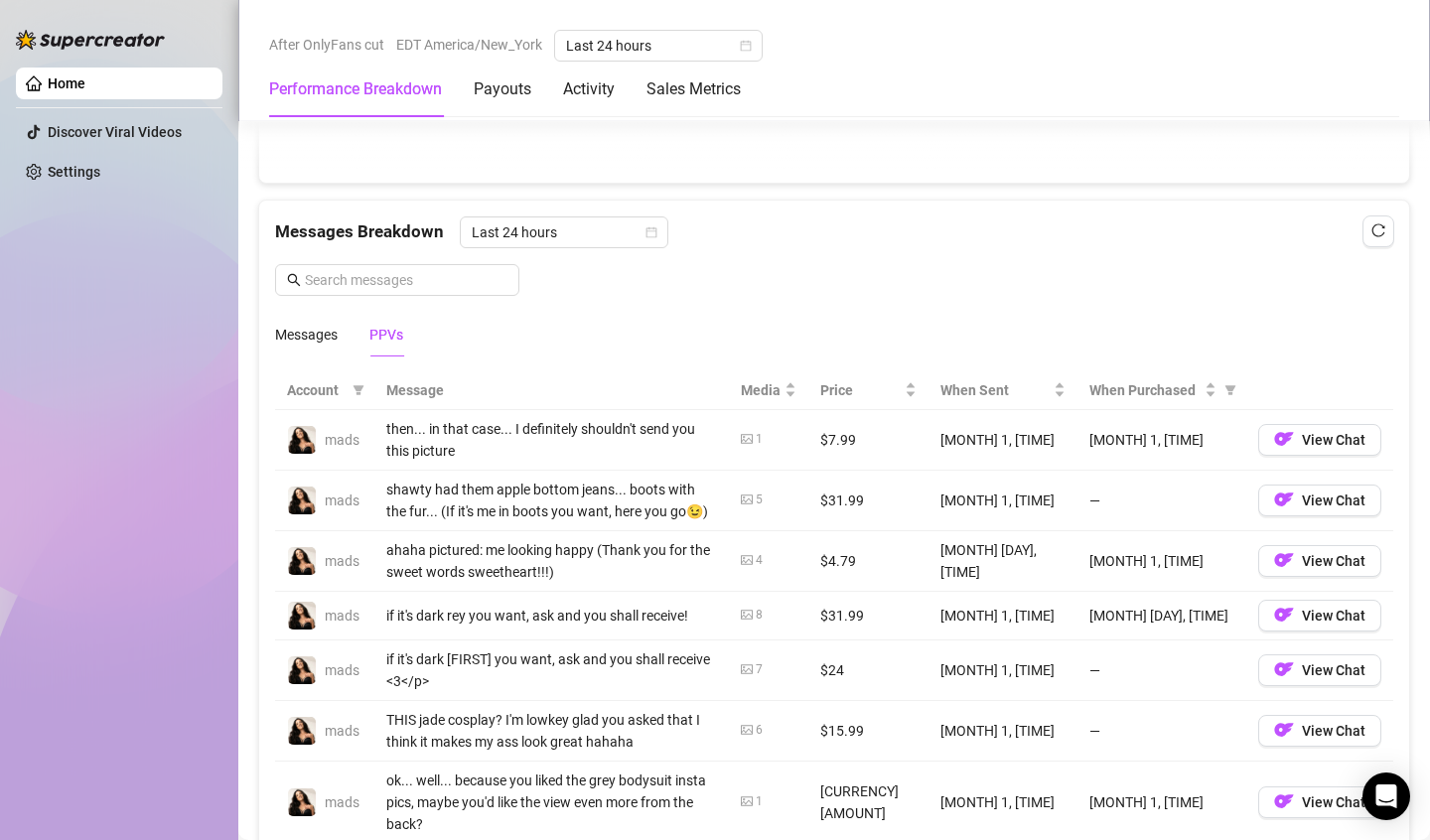 click on "ahaha pictured: me looking happy (Thank you for the sweet words sweetheart!!!)" at bounding box center [551, 561] 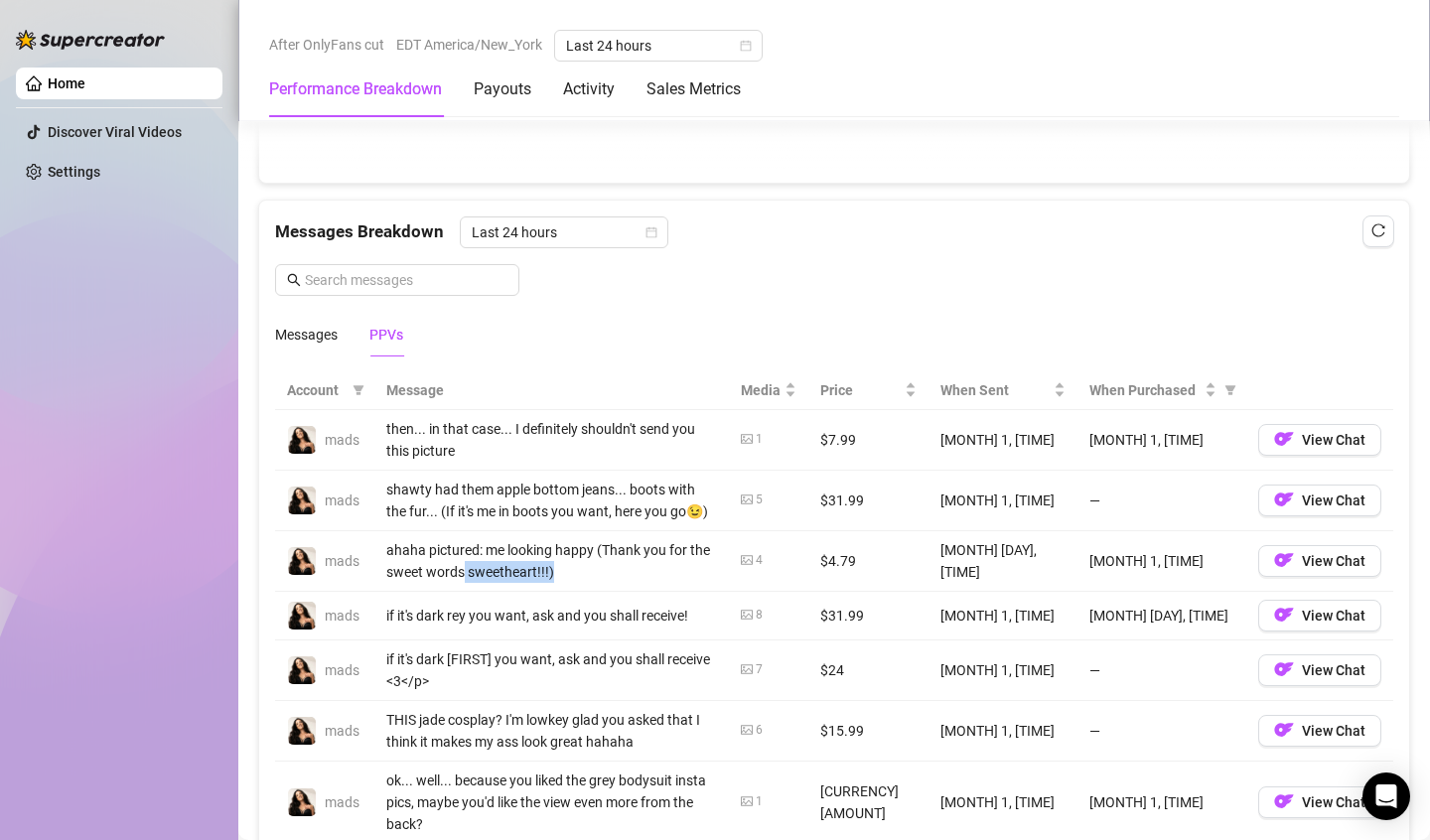 drag, startPoint x: 424, startPoint y: 560, endPoint x: 515, endPoint y: 572, distance: 91.787799 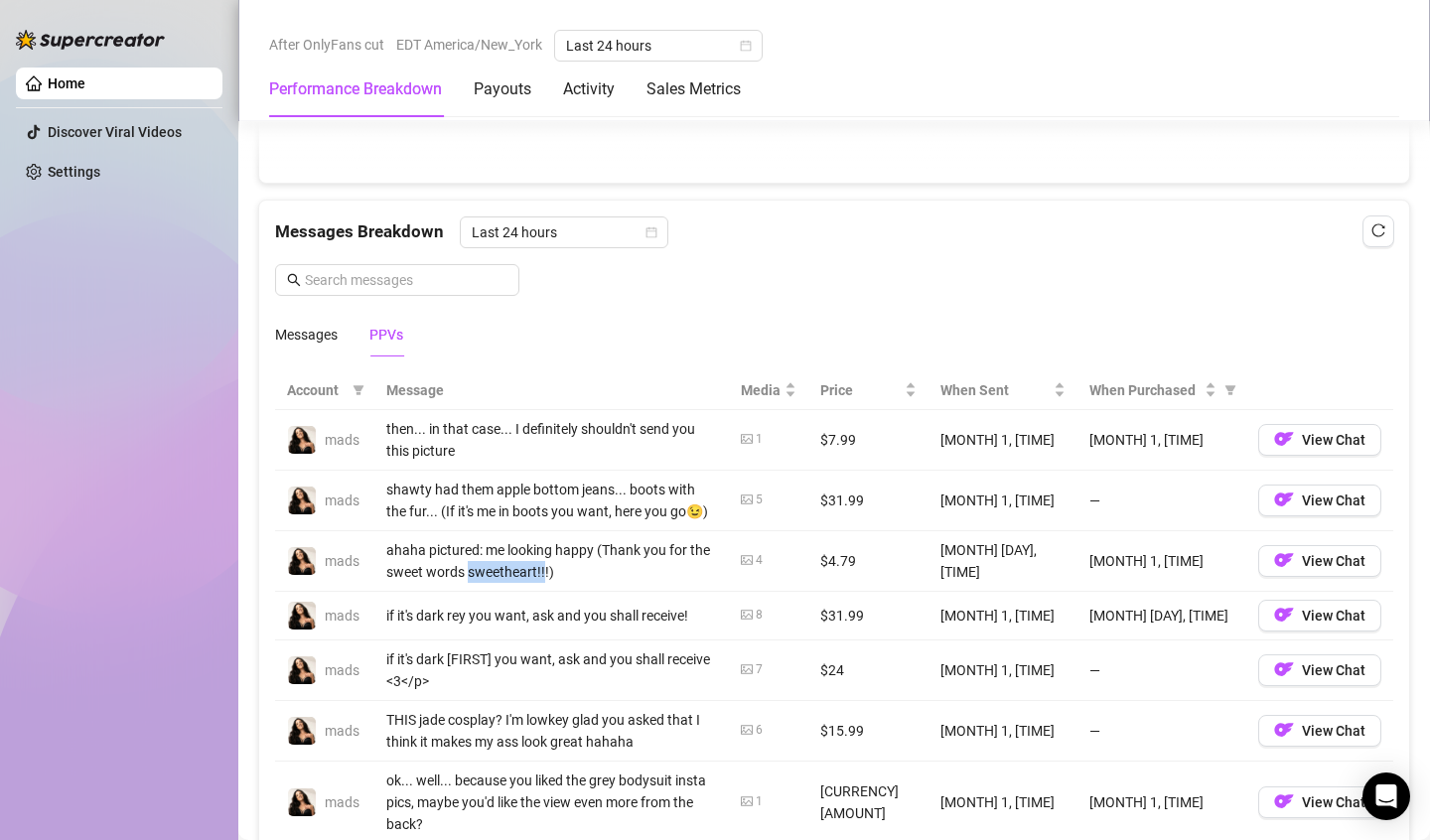 click on "ahaha pictured: me looking happy (Thank you for the sweet words sweetheart!!!)" at bounding box center (551, 561) 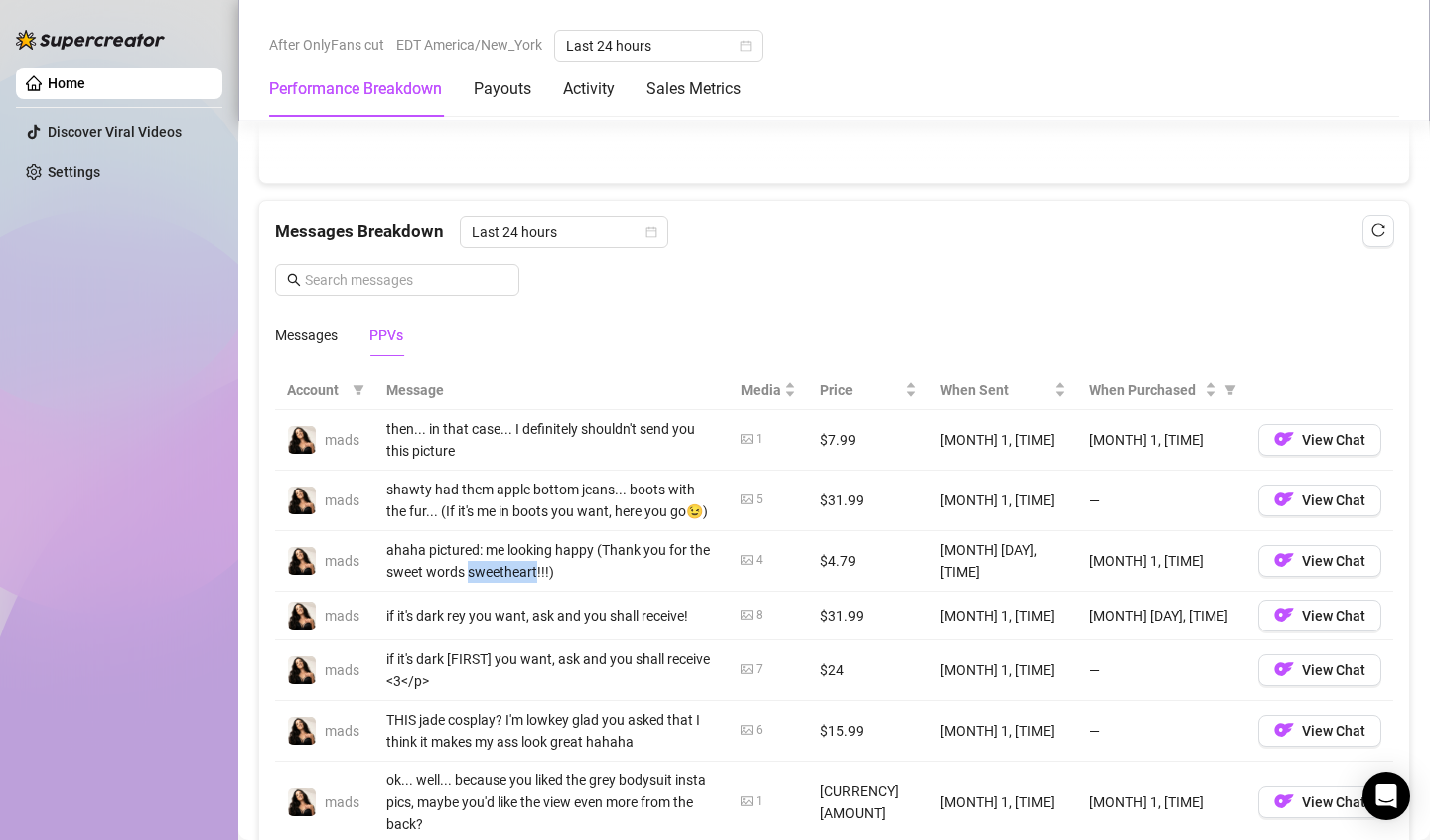 drag, startPoint x: 506, startPoint y: 572, endPoint x: 493, endPoint y: 567, distance: 13.928388 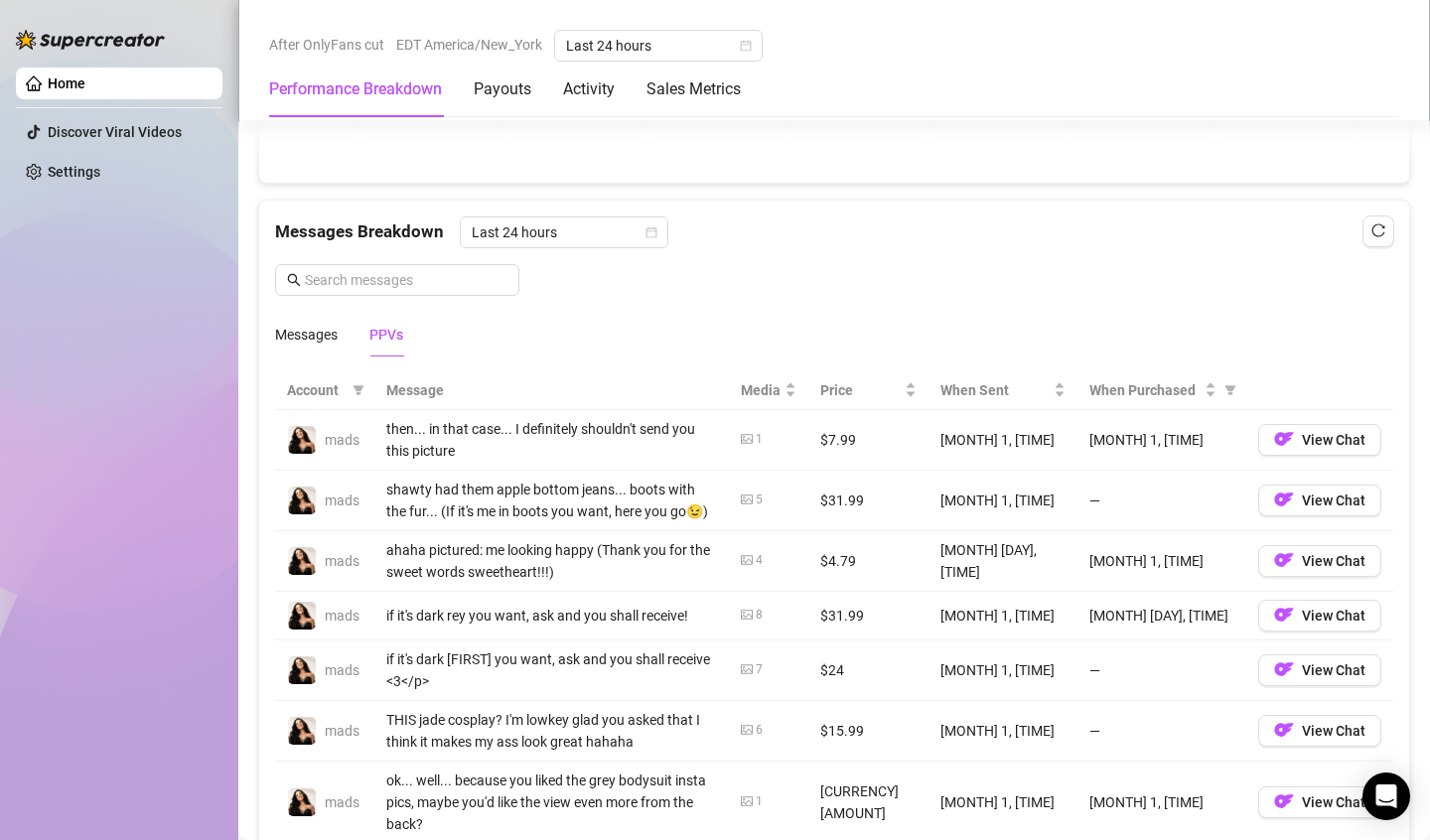 click on "ahaha pictured: me looking happy (Thank you for the sweet words sweetheart!!!)" at bounding box center (551, 561) 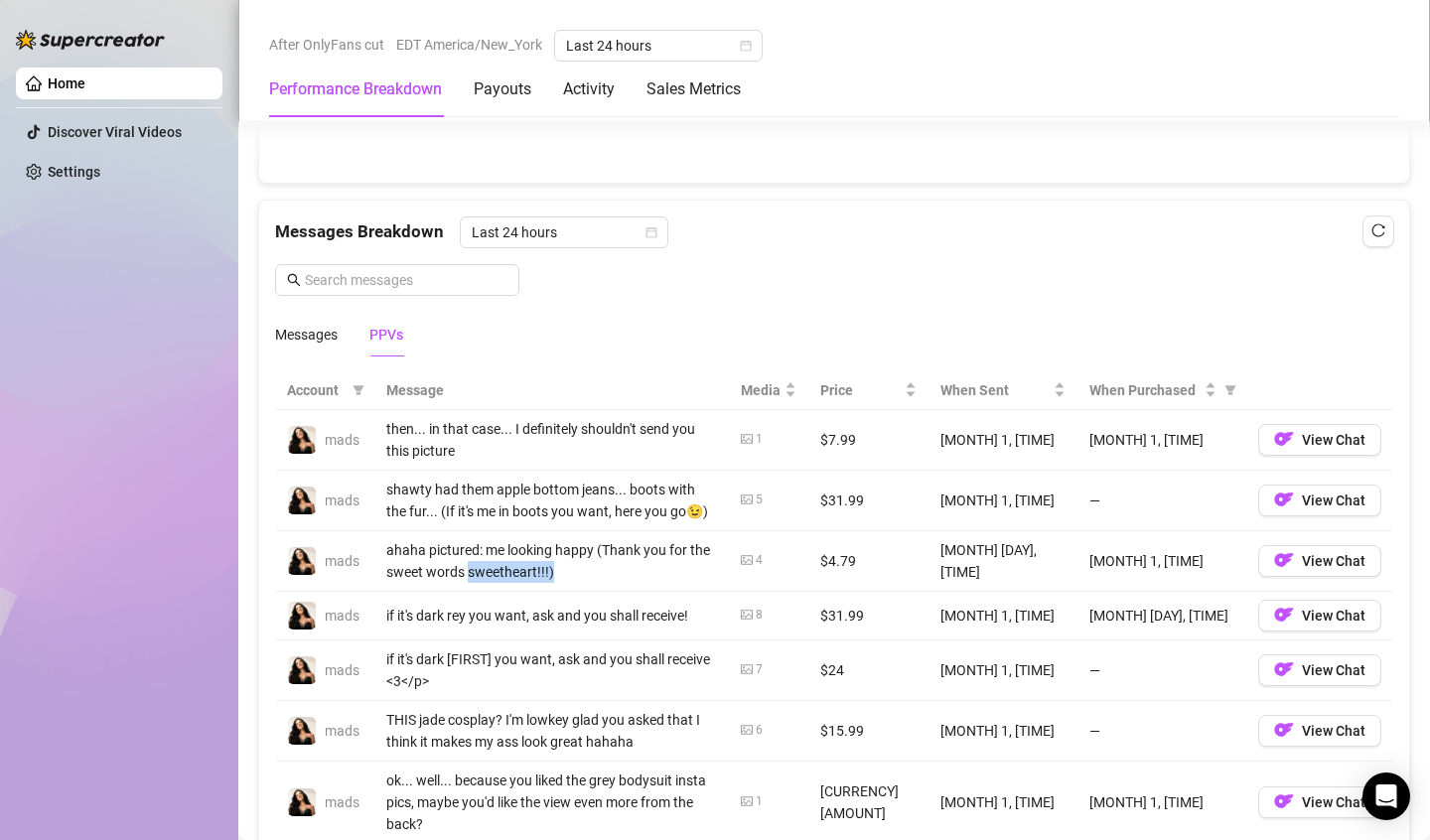 drag, startPoint x: 506, startPoint y: 570, endPoint x: 456, endPoint y: 573, distance: 50.089919 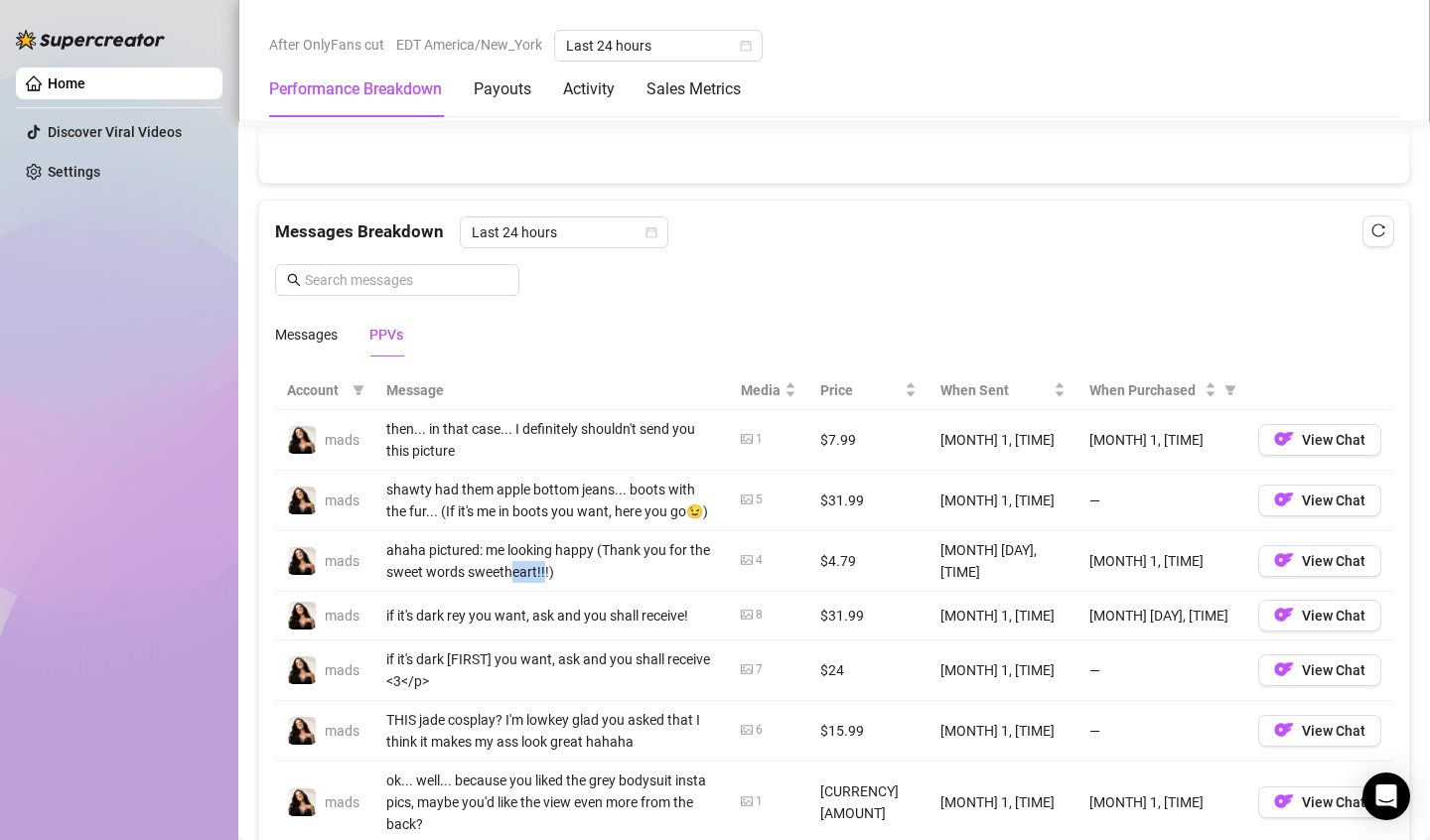click on "ahaha pictured: me looking happy (Thank you for the sweet words sweetheart!!!)" at bounding box center [551, 561] 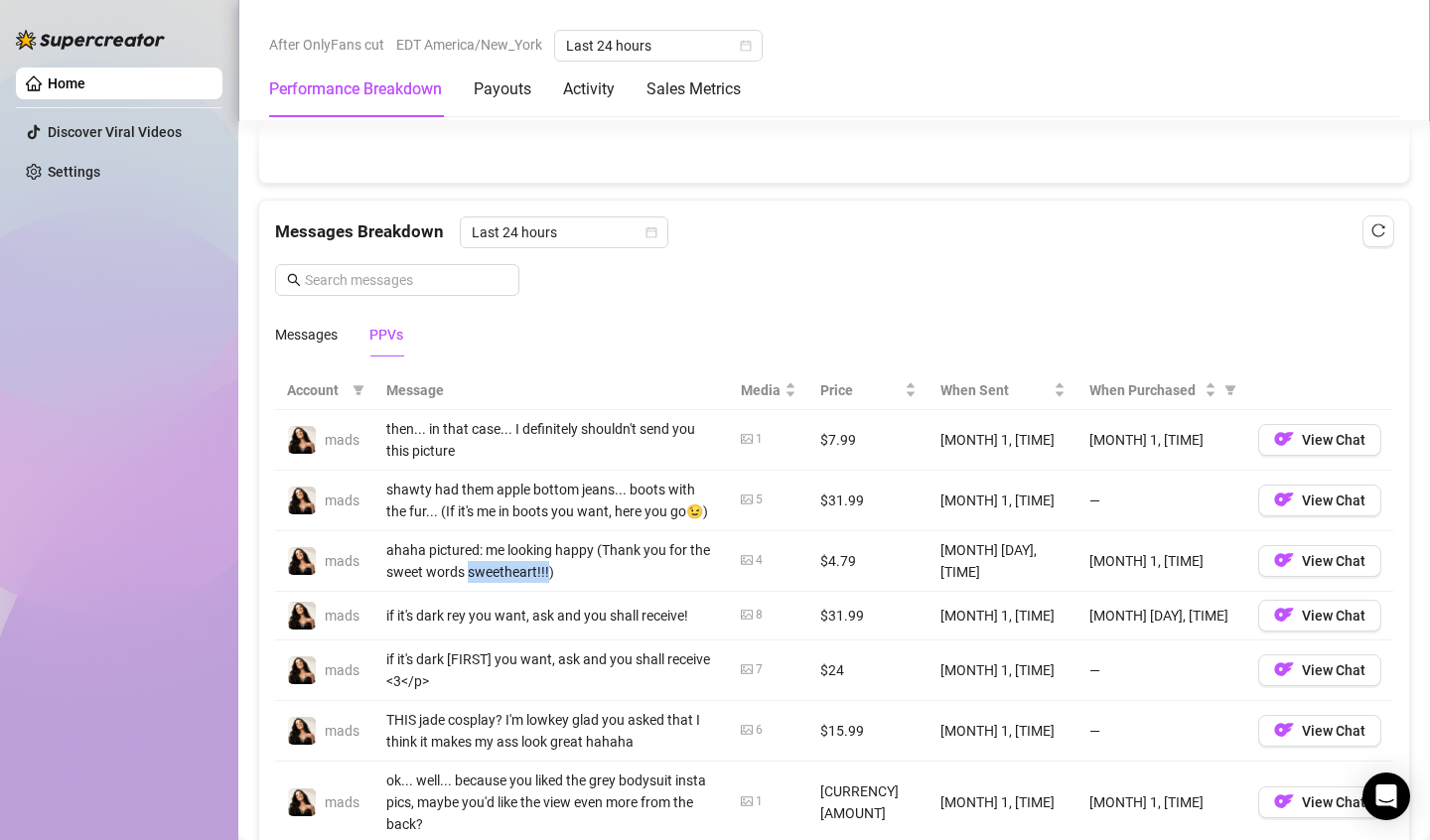 drag, startPoint x: 506, startPoint y: 573, endPoint x: 426, endPoint y: 577, distance: 80.09994 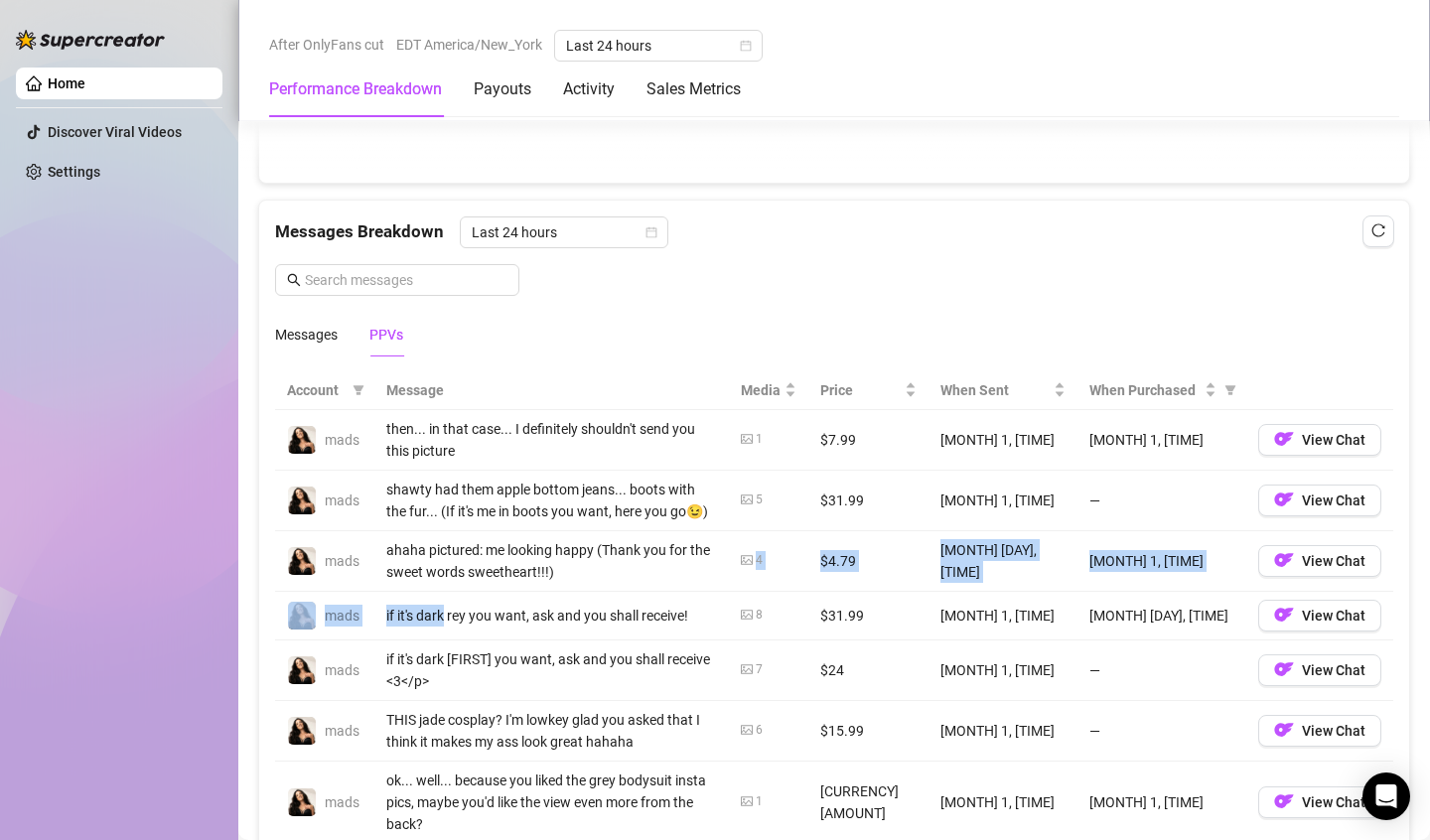 drag, startPoint x: 507, startPoint y: 628, endPoint x: 639, endPoint y: 528, distance: 165.60193 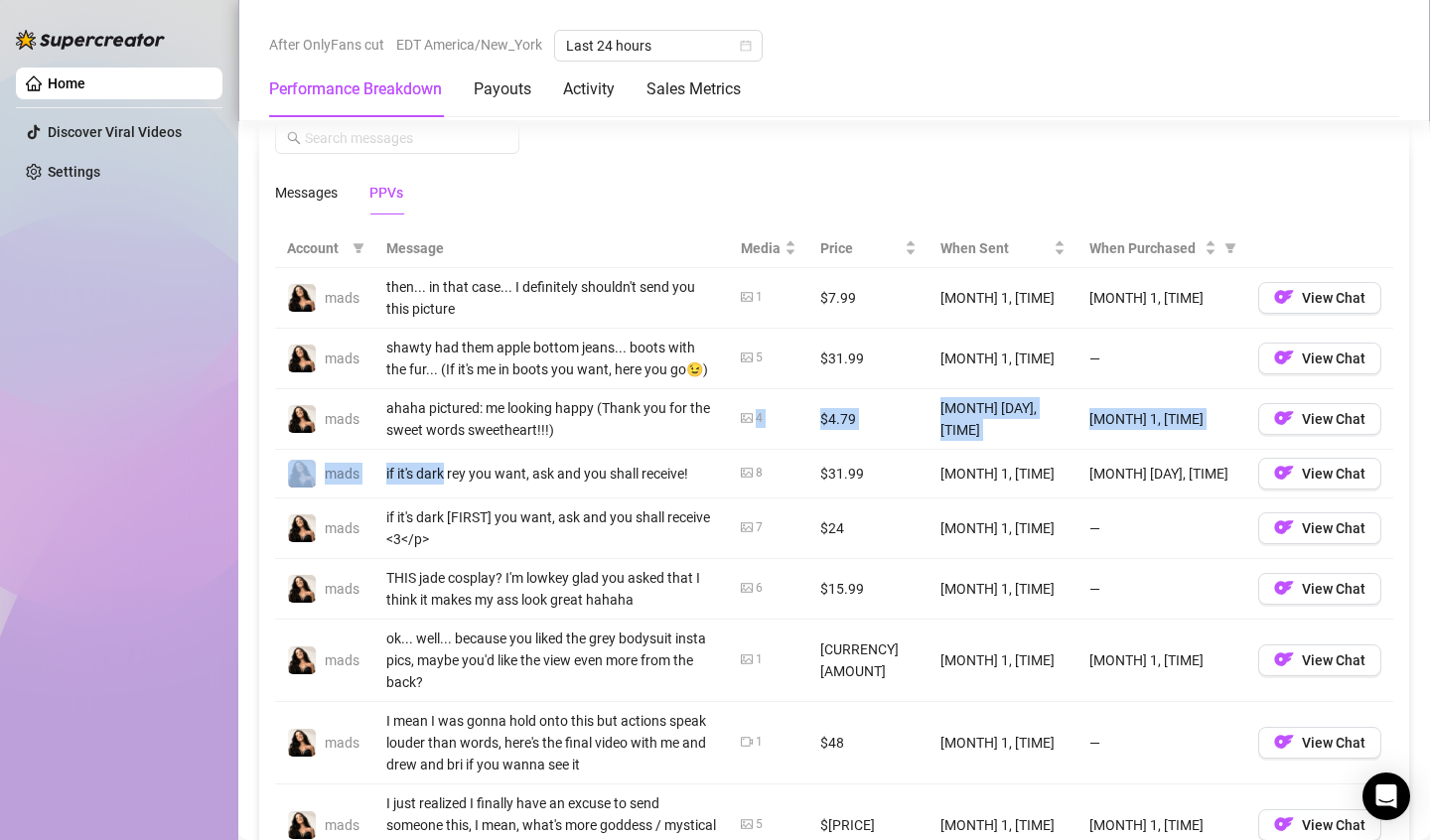 scroll, scrollTop: 2383, scrollLeft: 0, axis: vertical 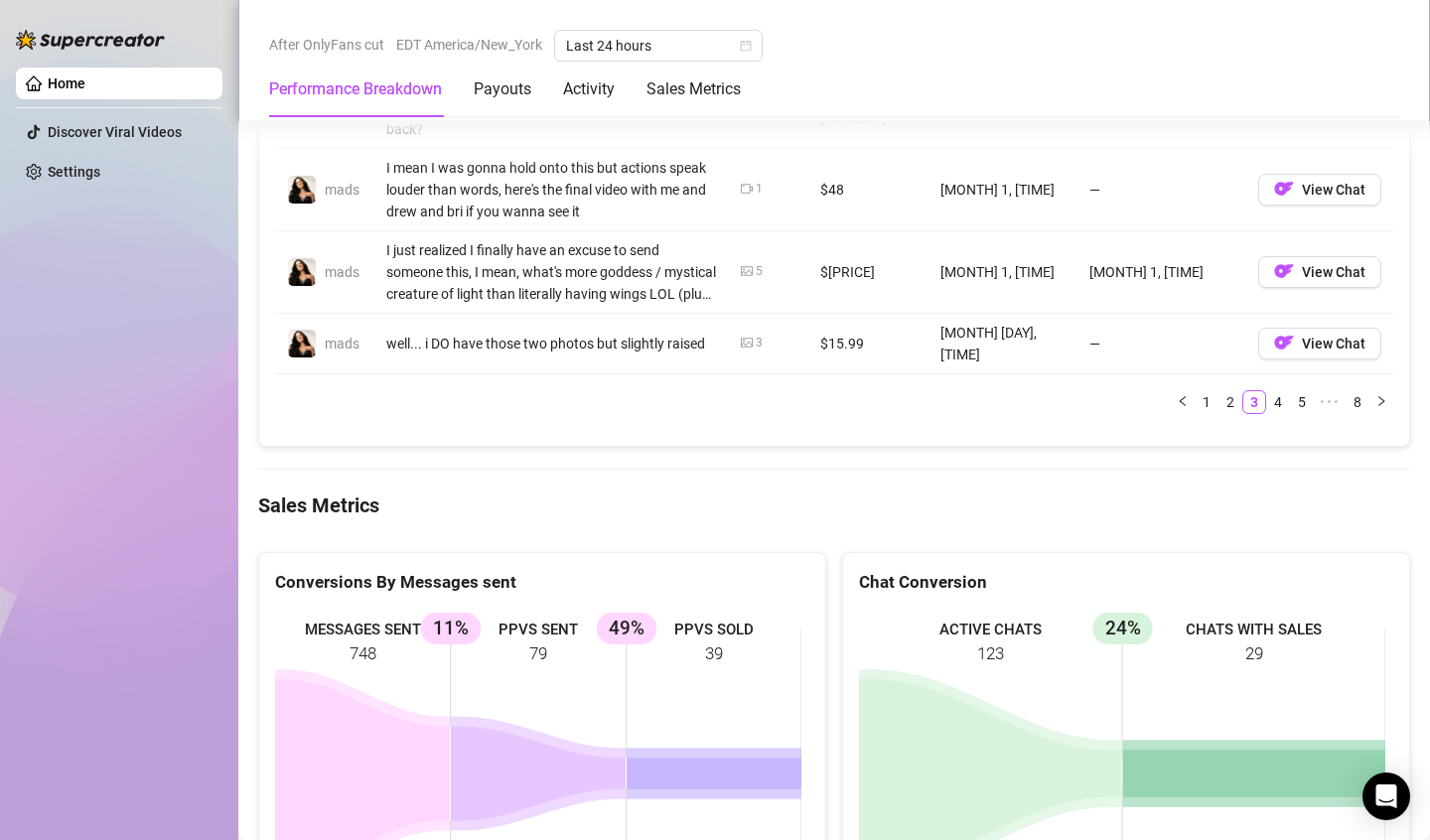 drag, startPoint x: 678, startPoint y: 577, endPoint x: 663, endPoint y: 582, distance: 15.811388 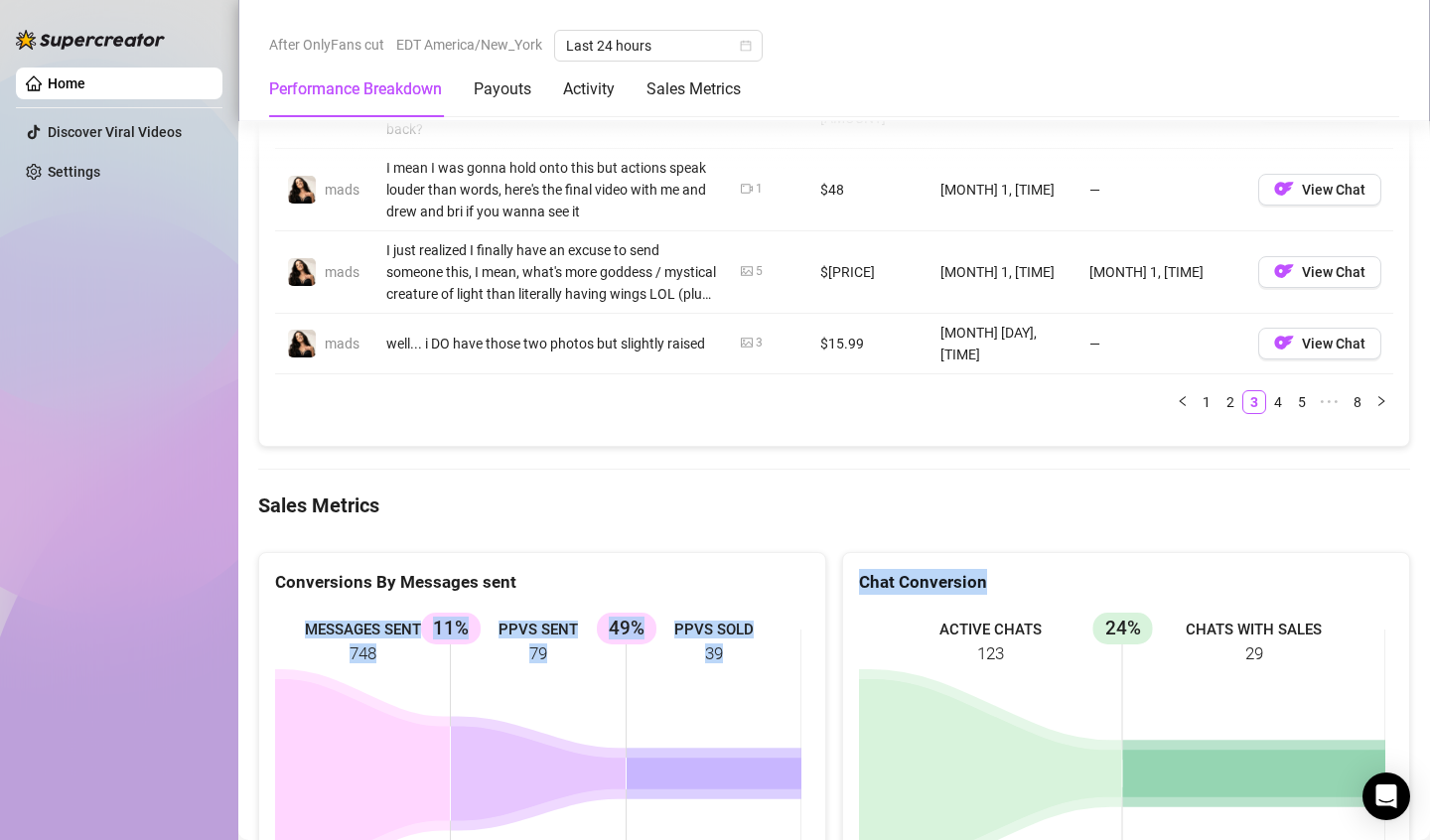 drag, startPoint x: 857, startPoint y: 577, endPoint x: 926, endPoint y: 577, distance: 69 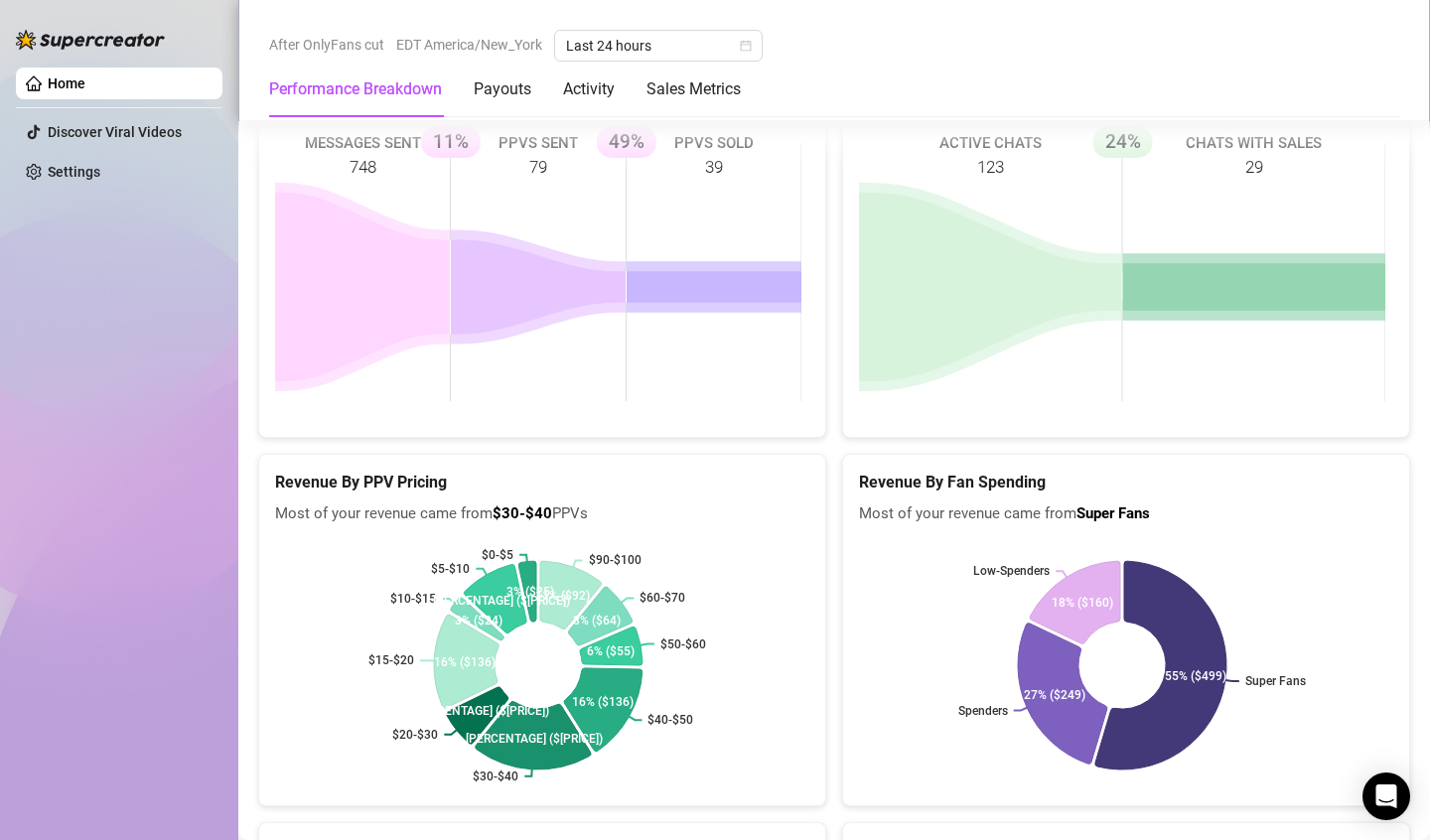 scroll, scrollTop: 2879, scrollLeft: 0, axis: vertical 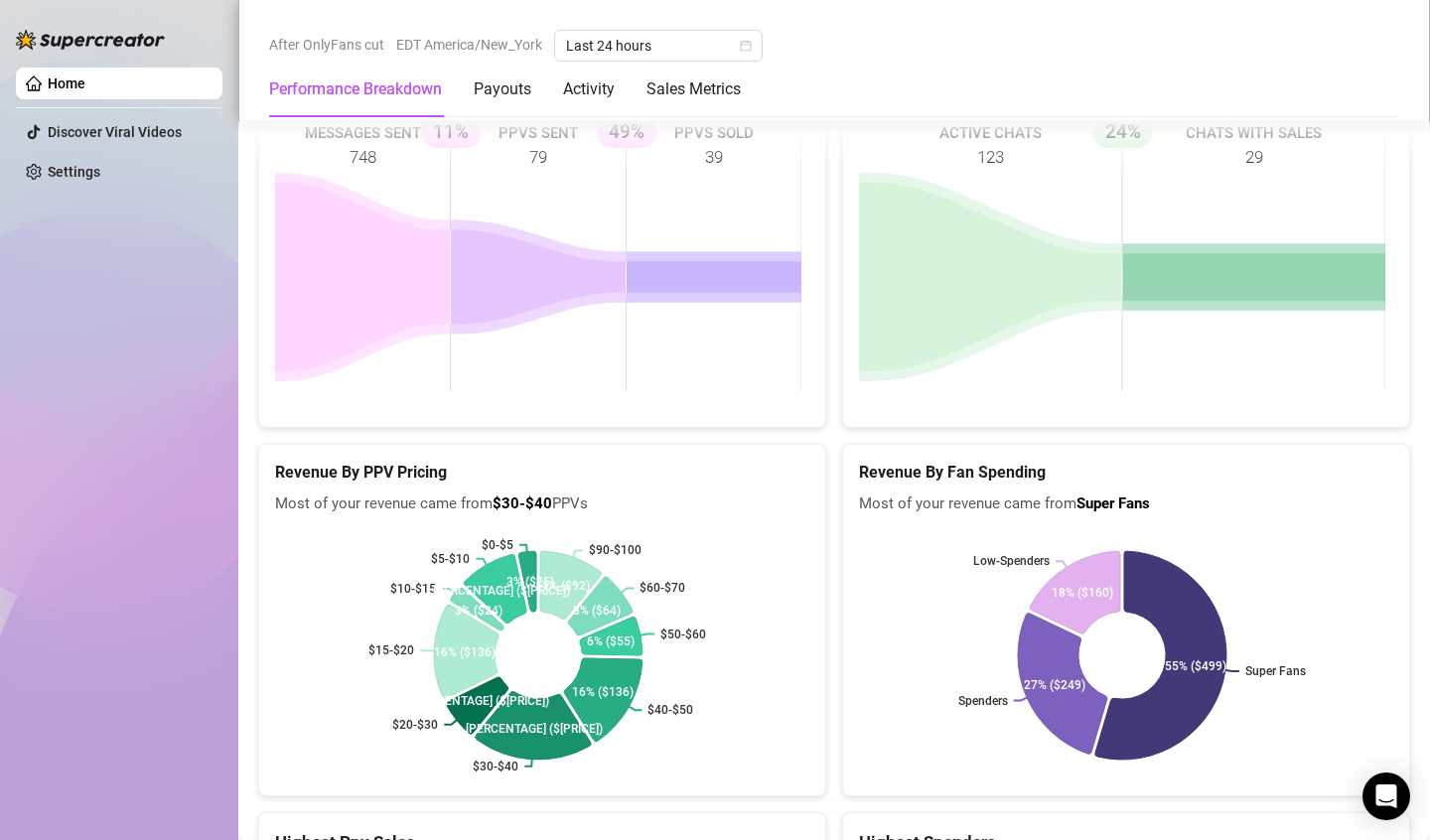 click on "Revenue By Fan Spending" at bounding box center [1126, 473] 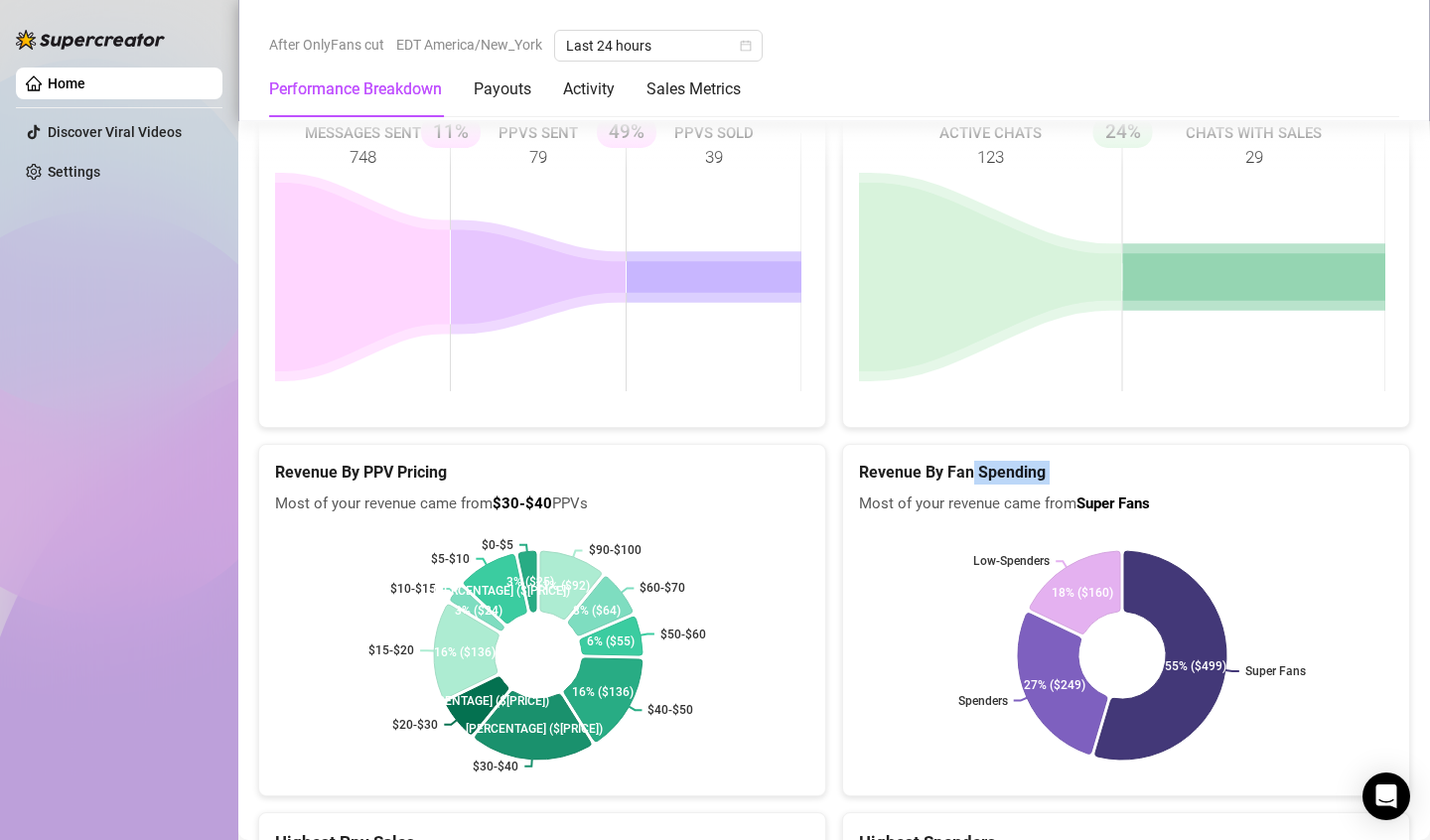 drag, startPoint x: 964, startPoint y: 420, endPoint x: 1108, endPoint y: 430, distance: 144.3468 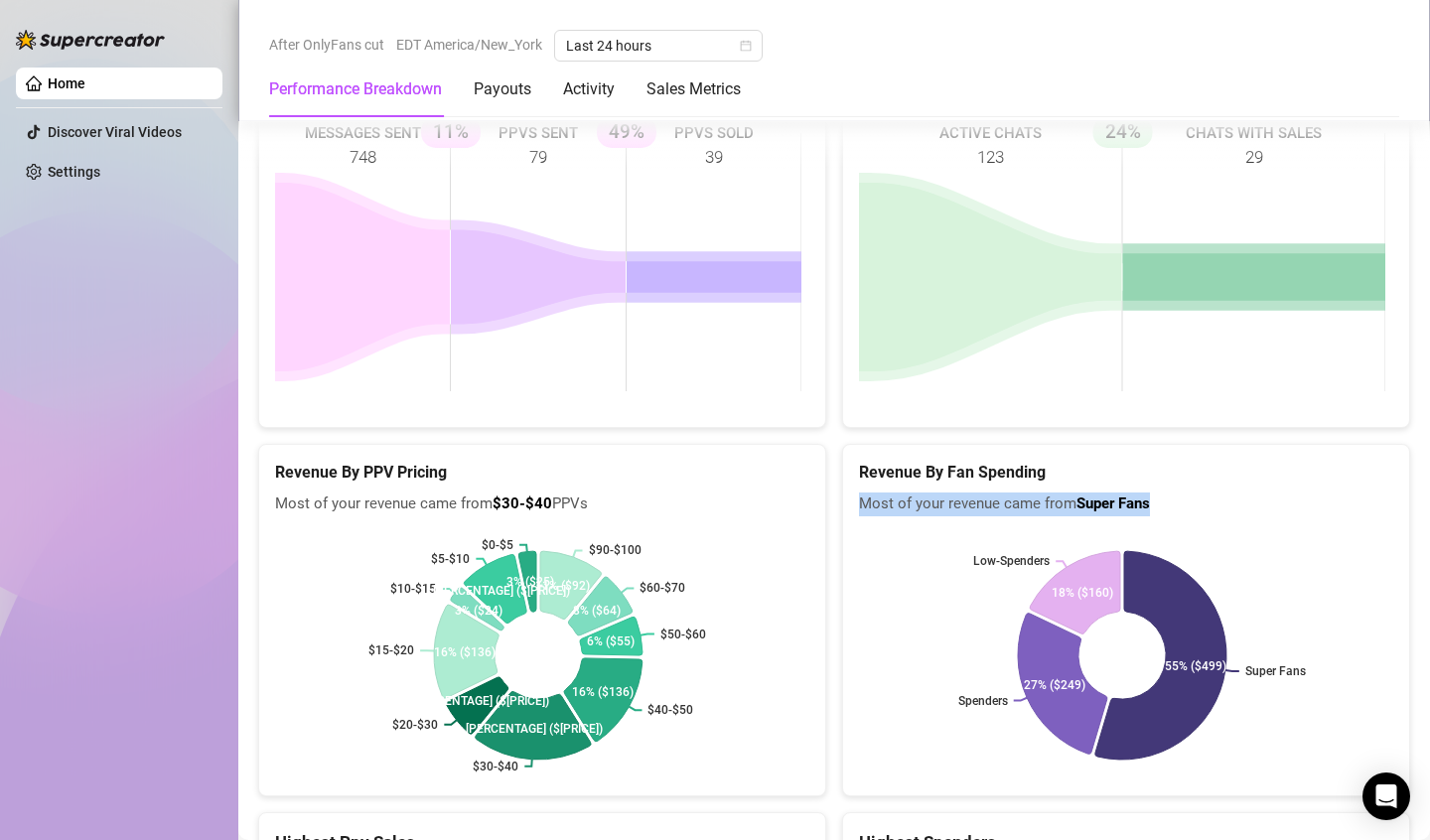 drag, startPoint x: 1108, startPoint y: 430, endPoint x: 1127, endPoint y: 453, distance: 29.832868 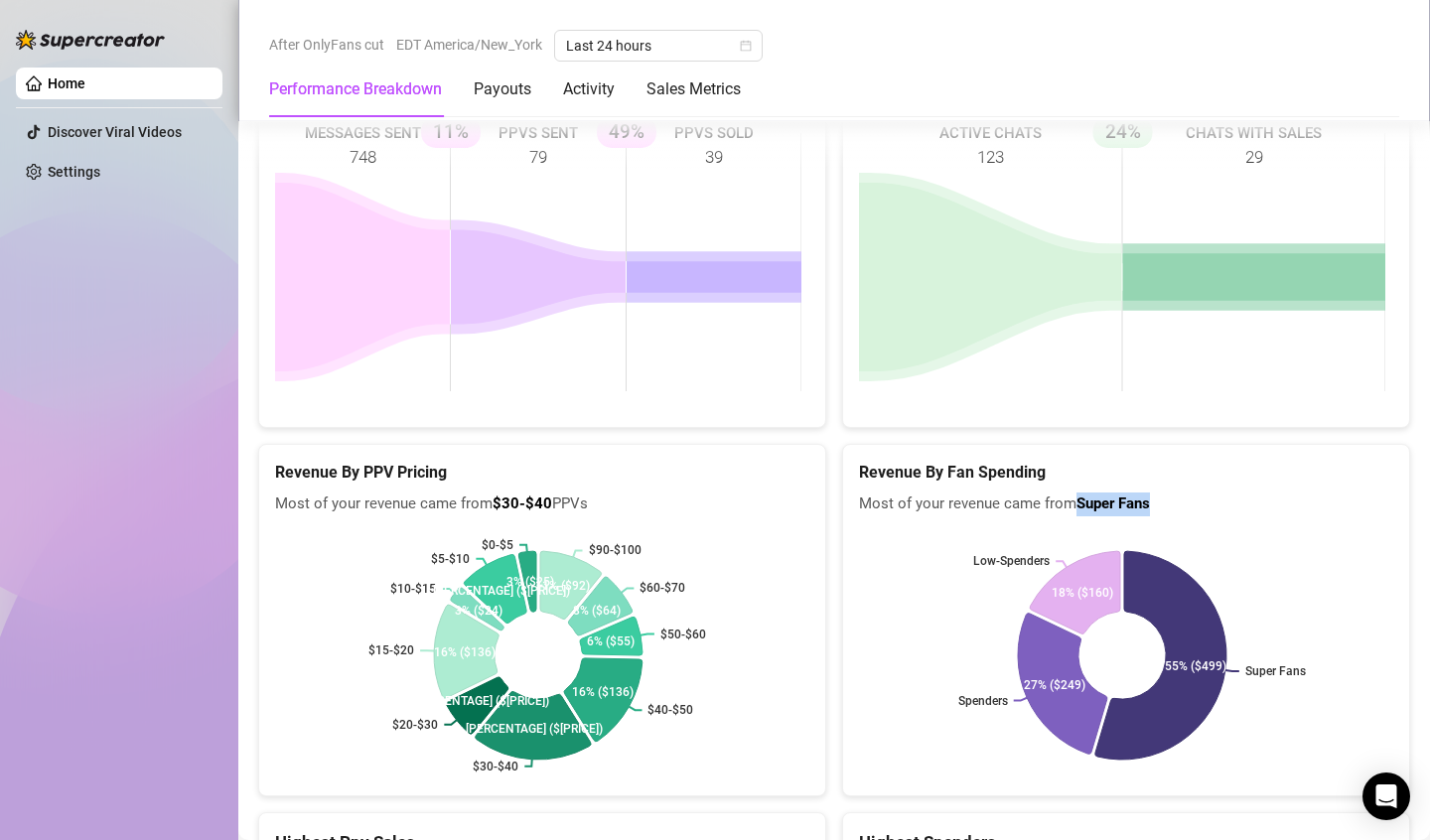 drag, startPoint x: 1127, startPoint y: 453, endPoint x: 1090, endPoint y: 453, distance: 37 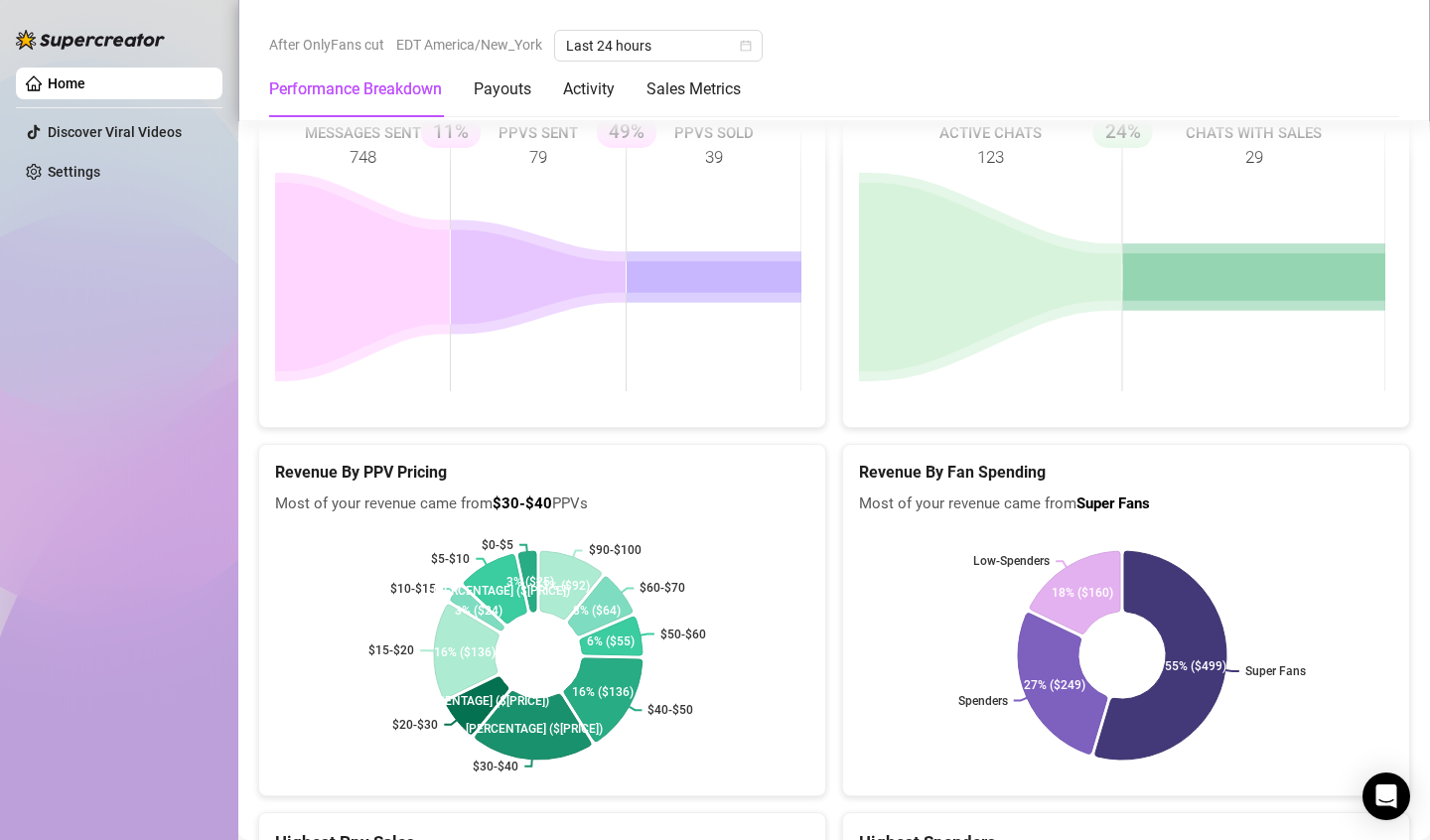 click on "Revenue By Fan Spending" at bounding box center [1126, 473] 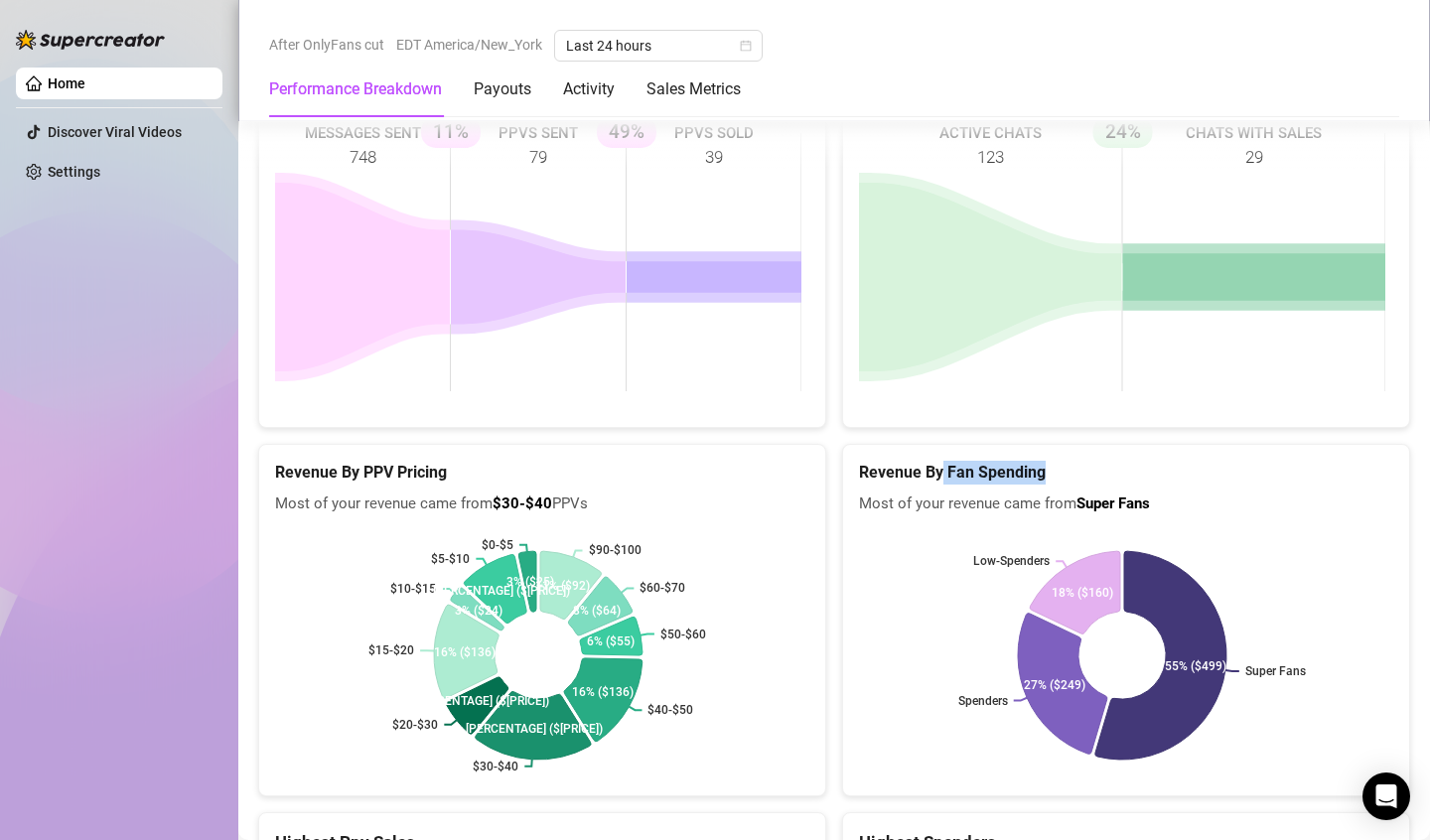 drag, startPoint x: 1010, startPoint y: 421, endPoint x: 932, endPoint y: 425, distance: 78.1025 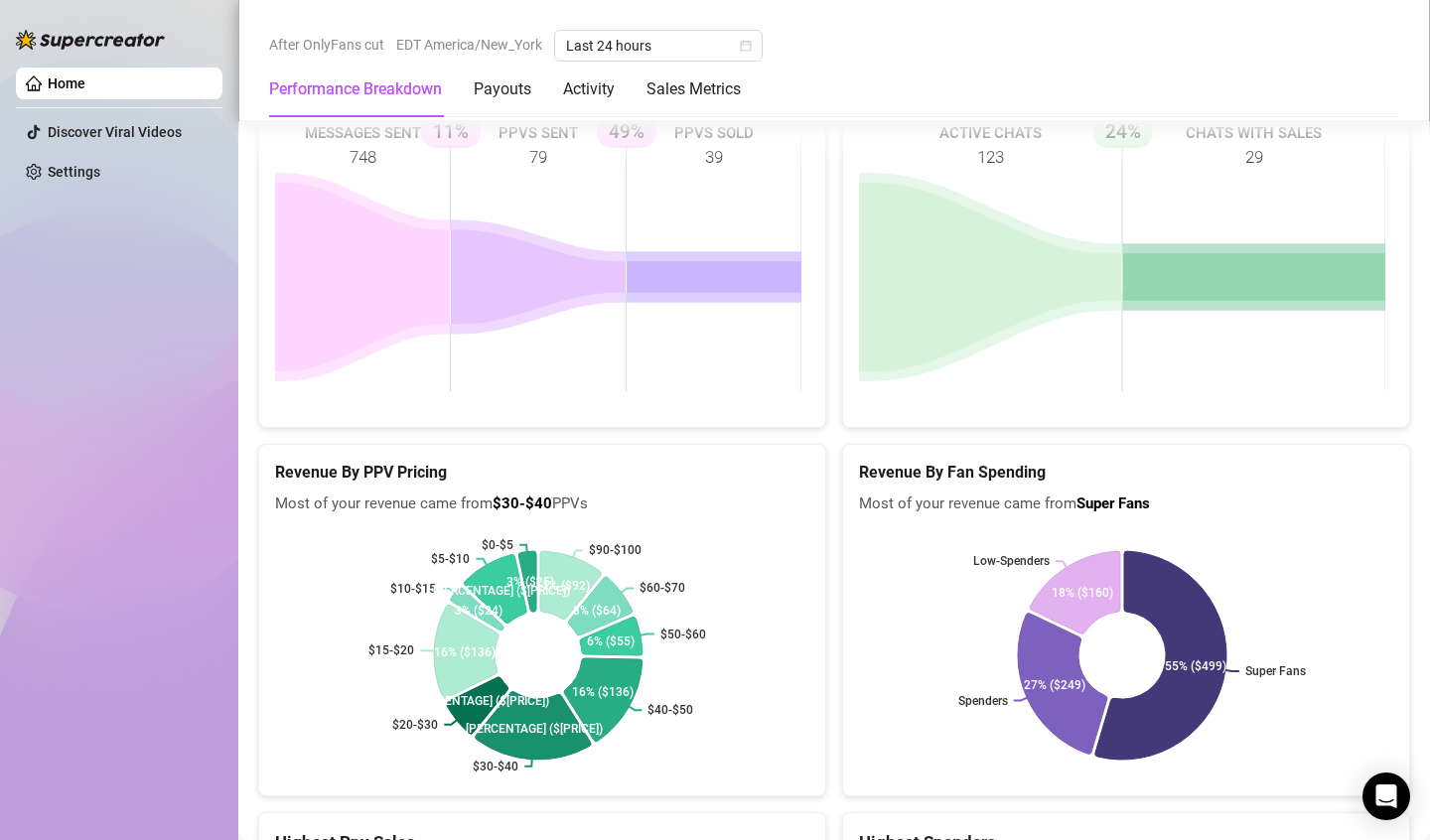 click on "Super Fans" at bounding box center (1113, 503) 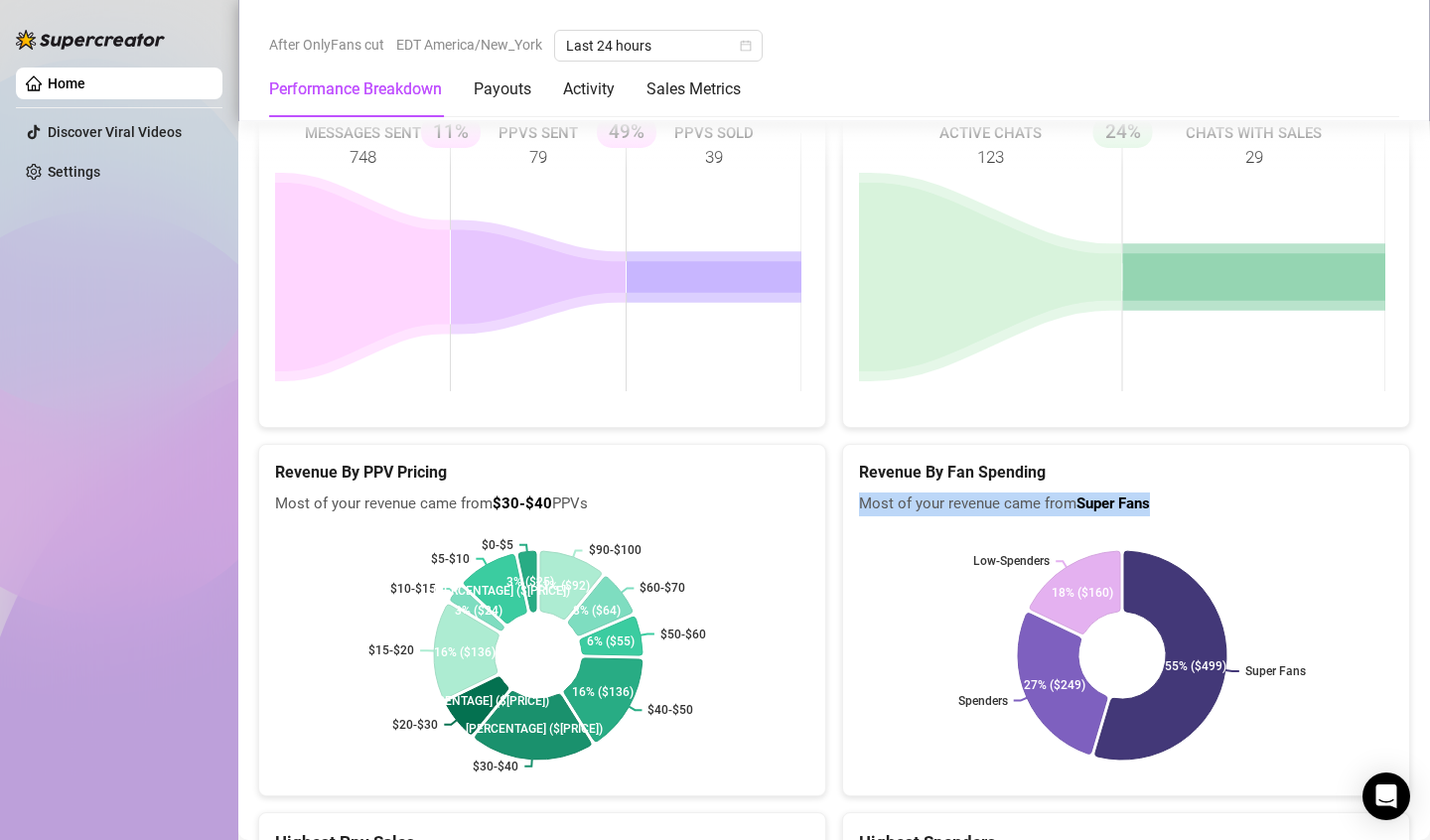 drag, startPoint x: 1112, startPoint y: 444, endPoint x: 861, endPoint y: 453, distance: 251.1613 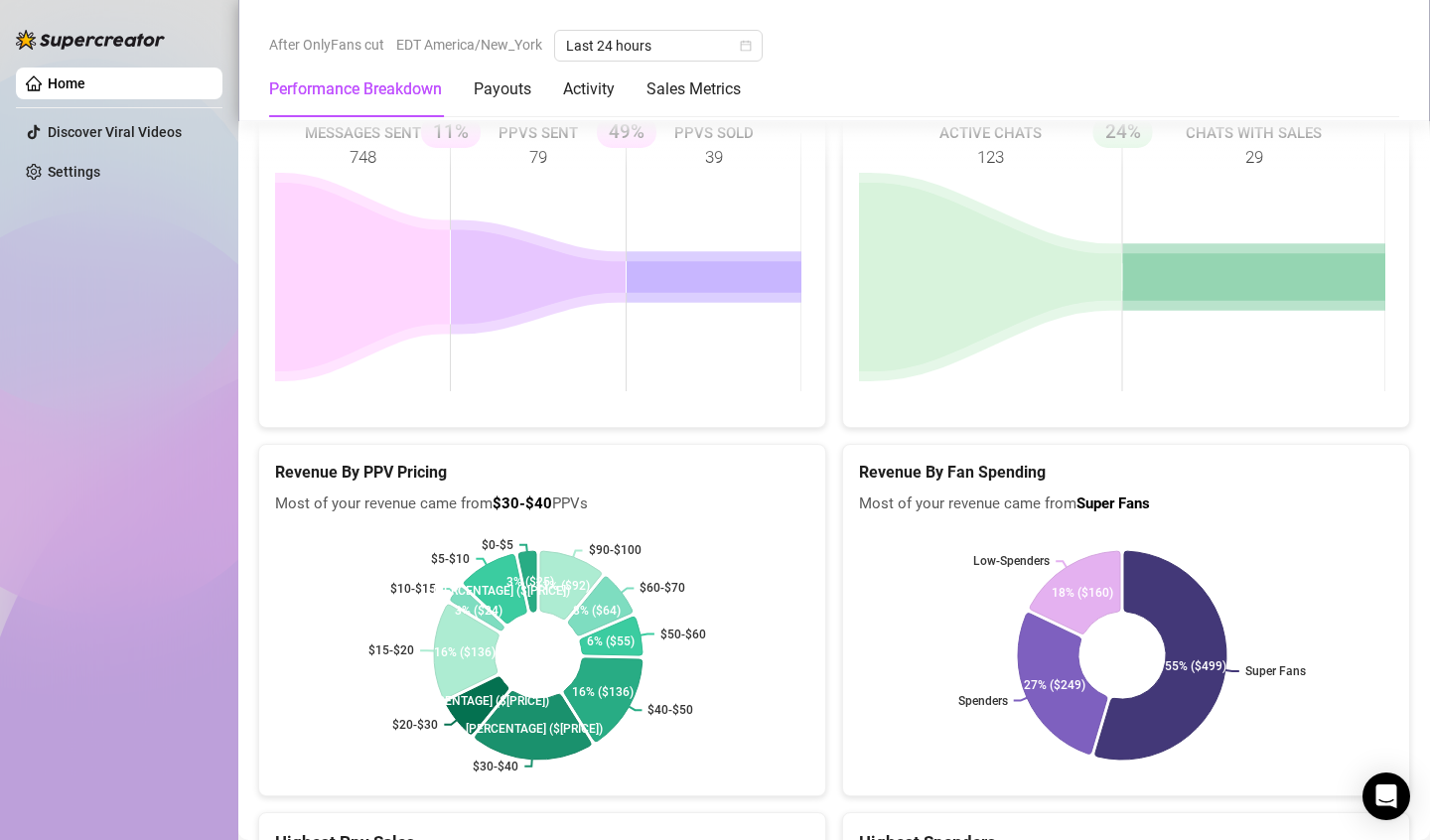 click on "Revenue By Fan Spending" at bounding box center [1126, 473] 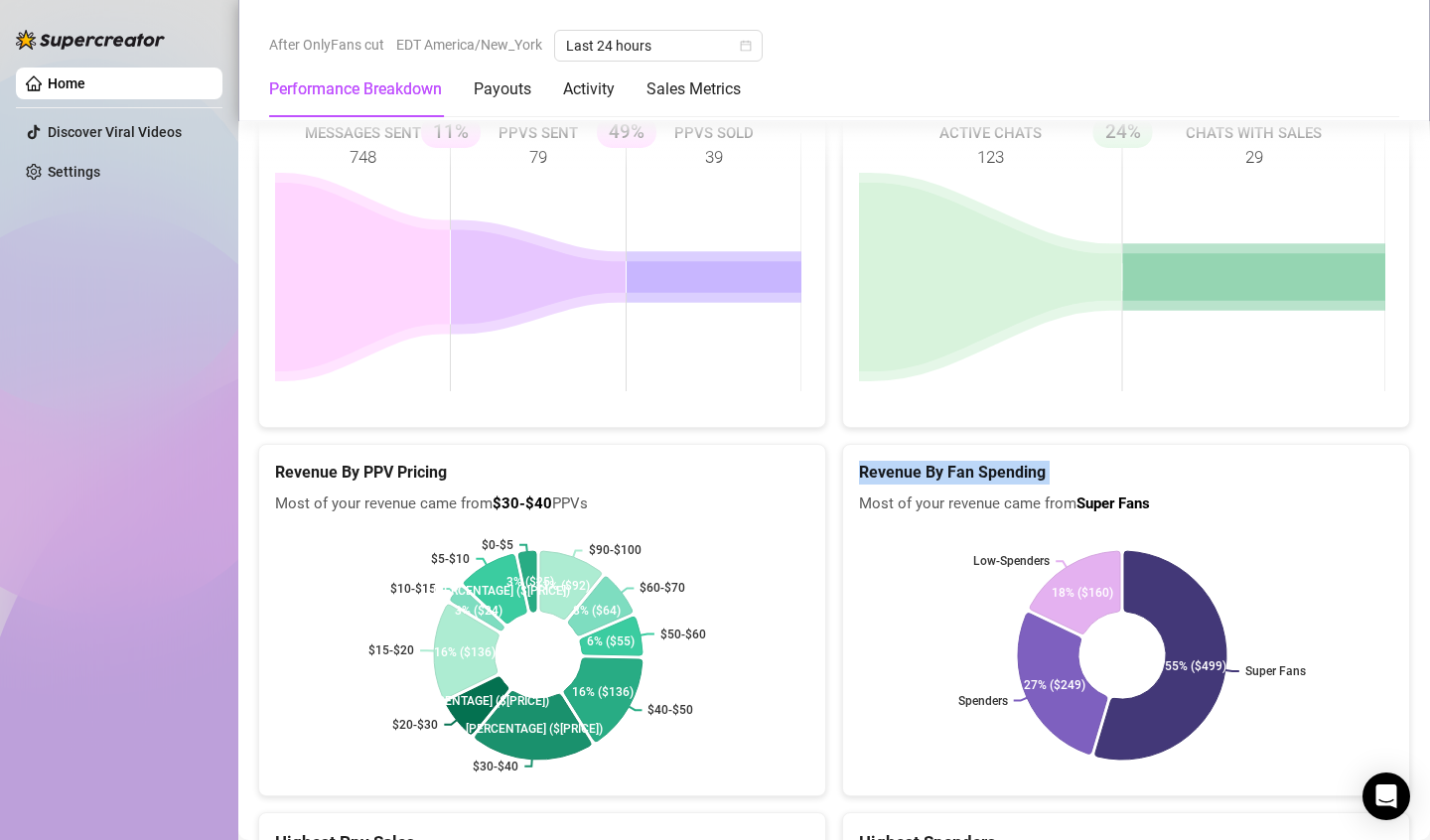 drag, startPoint x: 1003, startPoint y: 419, endPoint x: 1107, endPoint y: 419, distance: 104 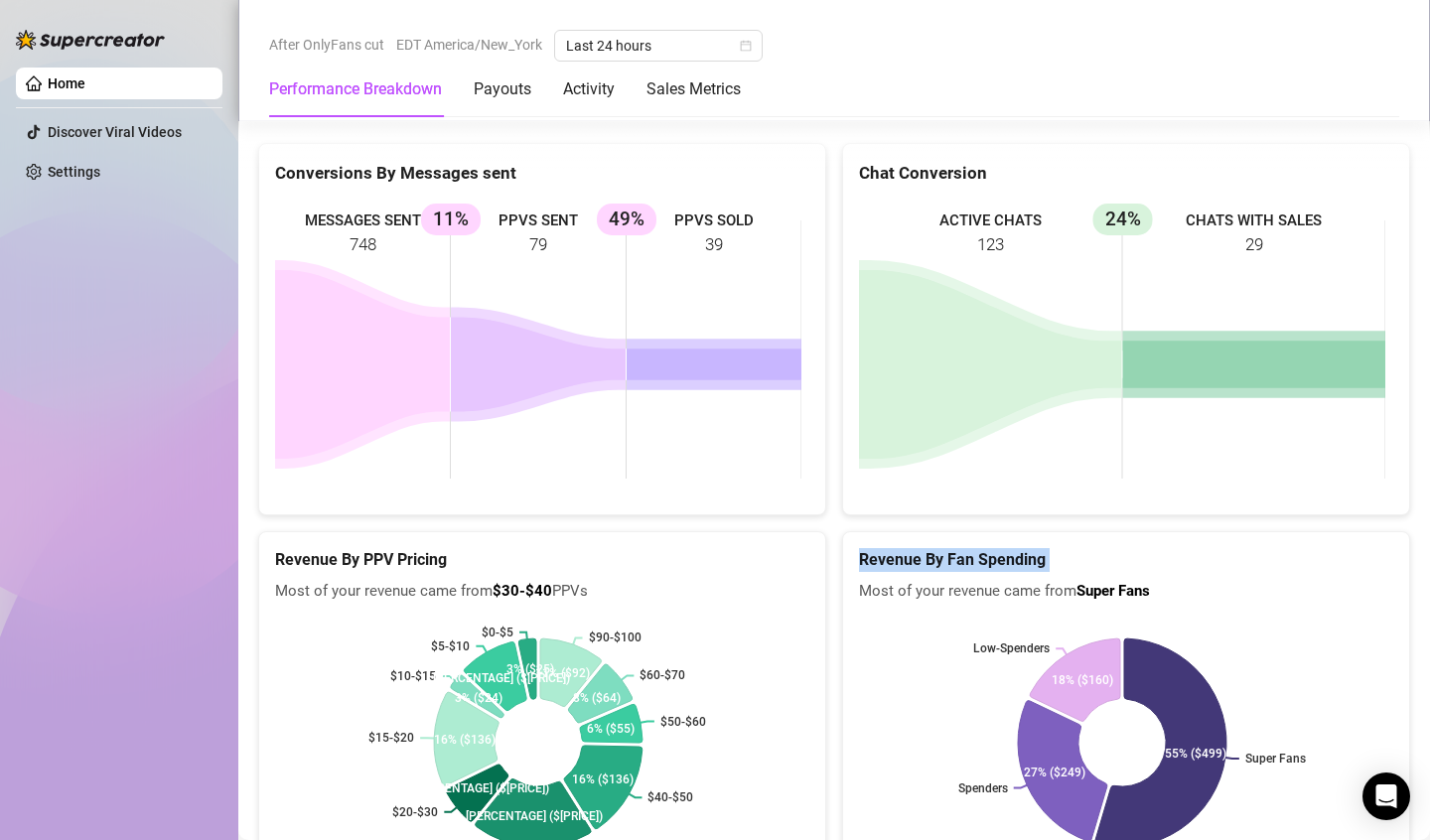 click on "Total Sales $[PRICE] Active Chats [NUMBER] Messages Sent [NUMBER] Performance by OnlyFans Creator Name Total Sales & Tips Est. Hours Worked Sales / Hour Chat Conversion mads… $[PRICE] [NUMBER] h $[PRICE] [PERCENTAGE] Sales by OnlyFans Creator mads… [PERCENTAGE] ($[PRICE]) Payouts for [DATE] - [DATE] To access your salary details, please reach out to your manager to set your hourly rate or commission structure. Total Payouts — Hours Worked [NUMBER] Breakdown Hours Worked [NUMBER] X Hourly Rate — + Sales $[PRICE] X Commissions — = Payouts — Activity Sales by [DATE] - [DATE] PPV Sales ( $[PRICE] ) Tips ( $[PRICE] ) Engagement by [DATE] - [DATE] Messages Sent Fans Engaged With Est. Hours Worked Messages Breakdown Last 24 hours Messages PPVs Account Message Media Price When Sent When Purchased mads then... in that case... I definitely shouldn't send you this picture 1 $[PRICE] [MONTH] 1, [TIME] [MONTH] 1, [TIME] View Chat mads shawty had them apple bottom jeans... boots with the fur... (If it's me in boots you want, here you go😉) 5 $[PRICE] [MONTH] 1, [TIME] — mads 4 8" at bounding box center [834, -636] 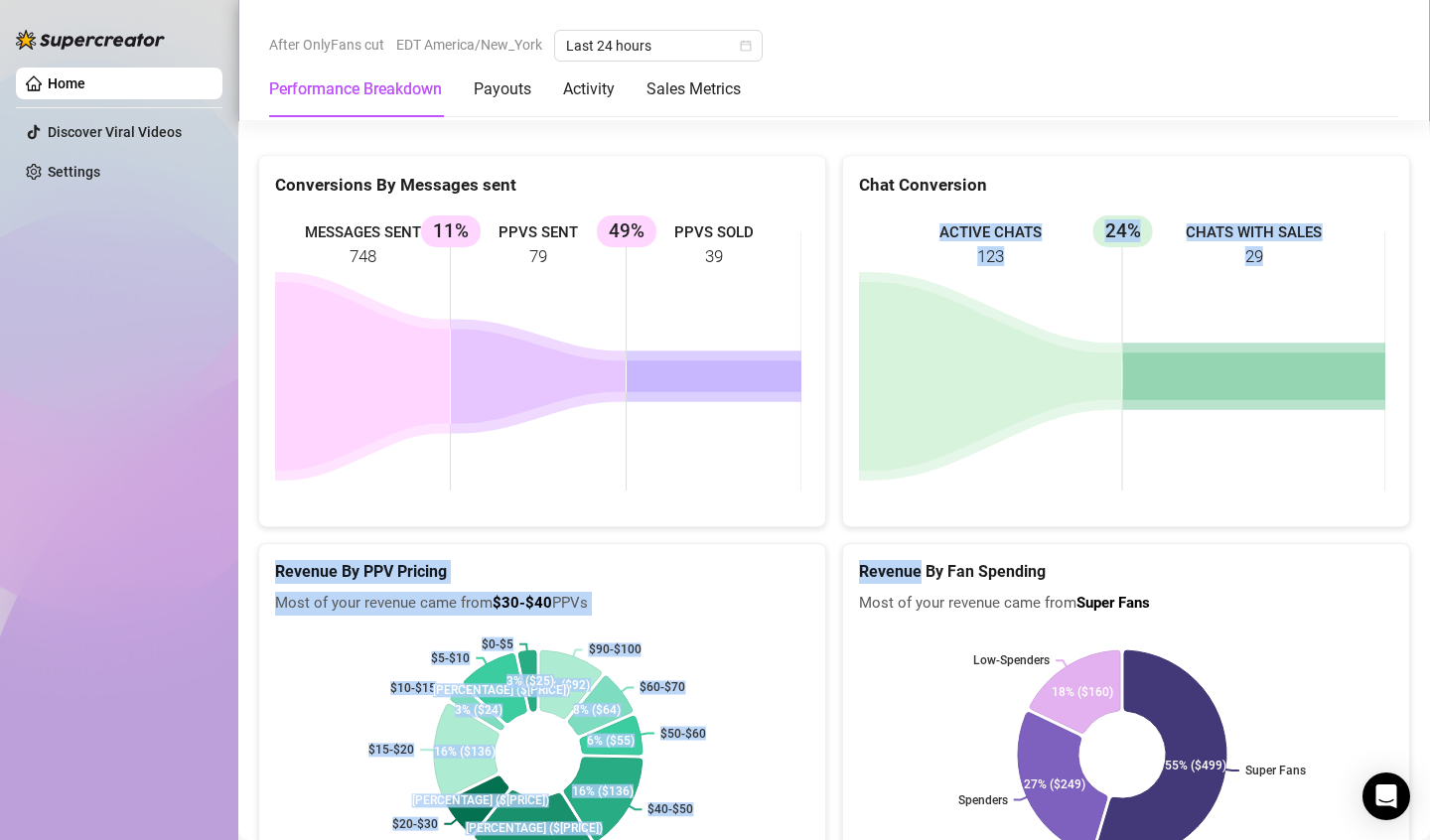drag, startPoint x: 1124, startPoint y: 457, endPoint x: 904, endPoint y: 513, distance: 227.01542 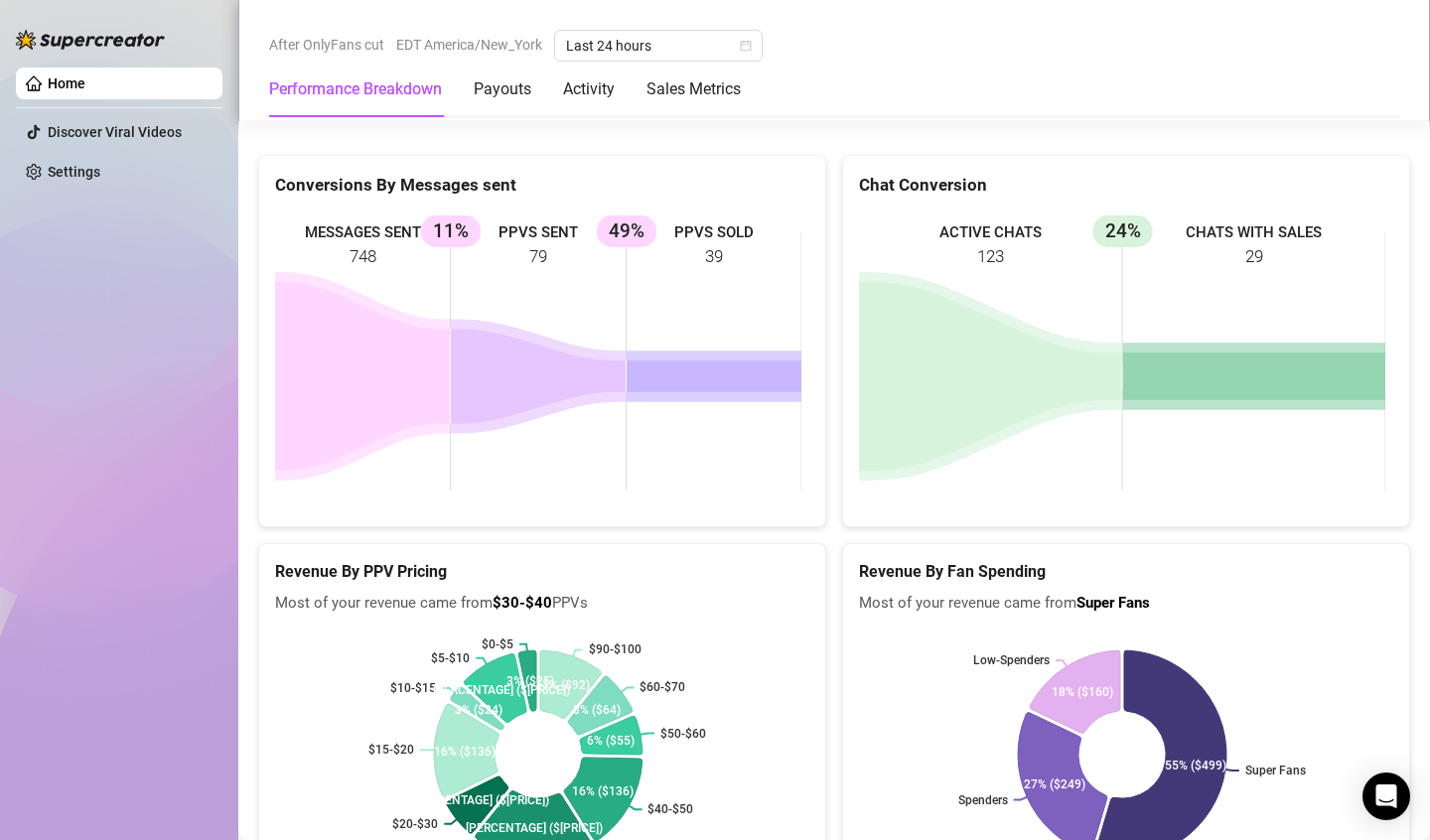 click on "Revenue By Fan Spending Most of your revenue came from Super Fans Super Fans Spenders Low-Spenders 55% ($499) 27% ($249) 18% ($160)" at bounding box center (1126, 719) 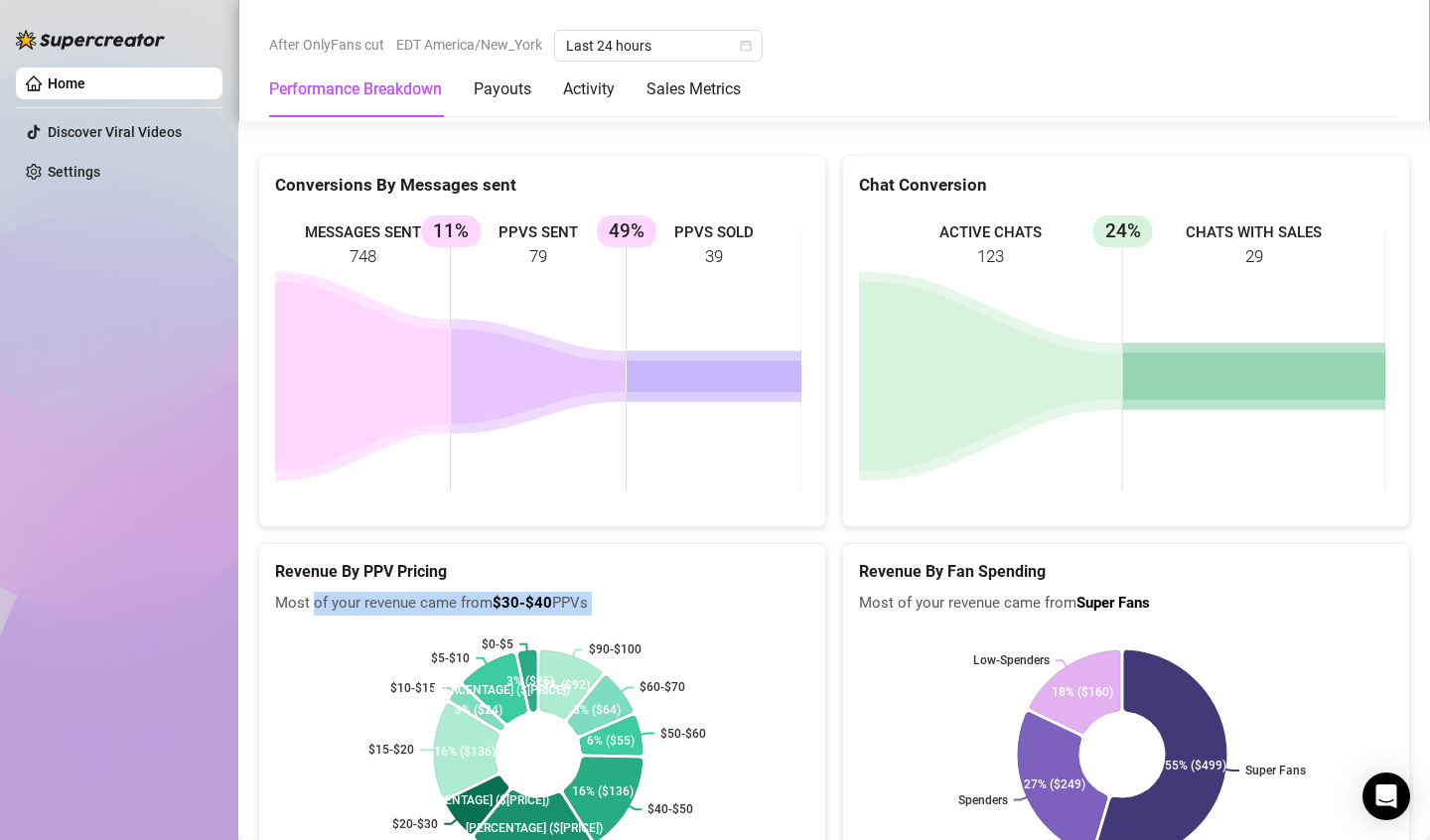 drag, startPoint x: 567, startPoint y: 563, endPoint x: 315, endPoint y: 546, distance: 252.57276 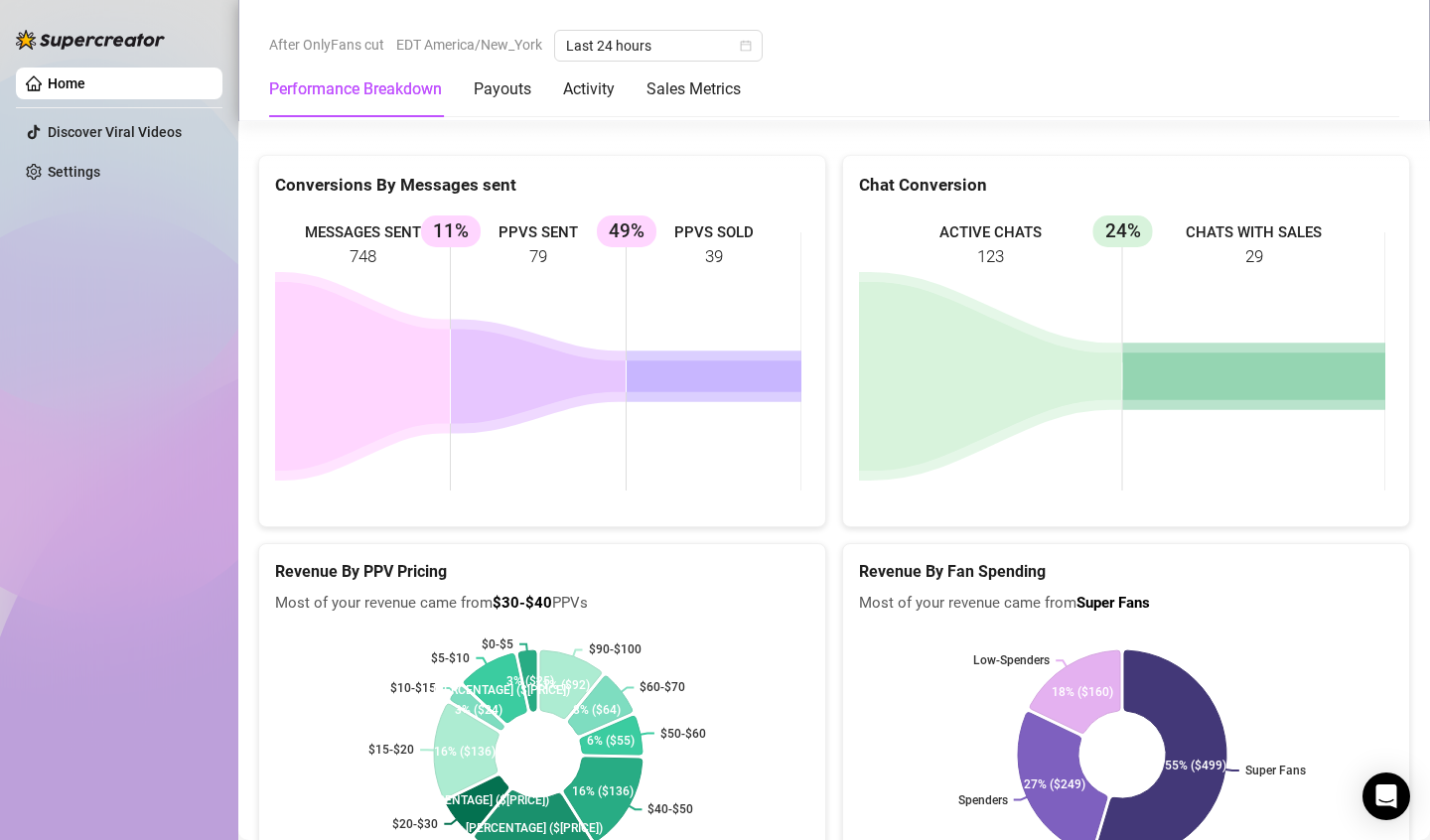 click on "Revenue By PPV Pricing Most of your revenue came from $30-$40 PPVs" at bounding box center (542, 588) 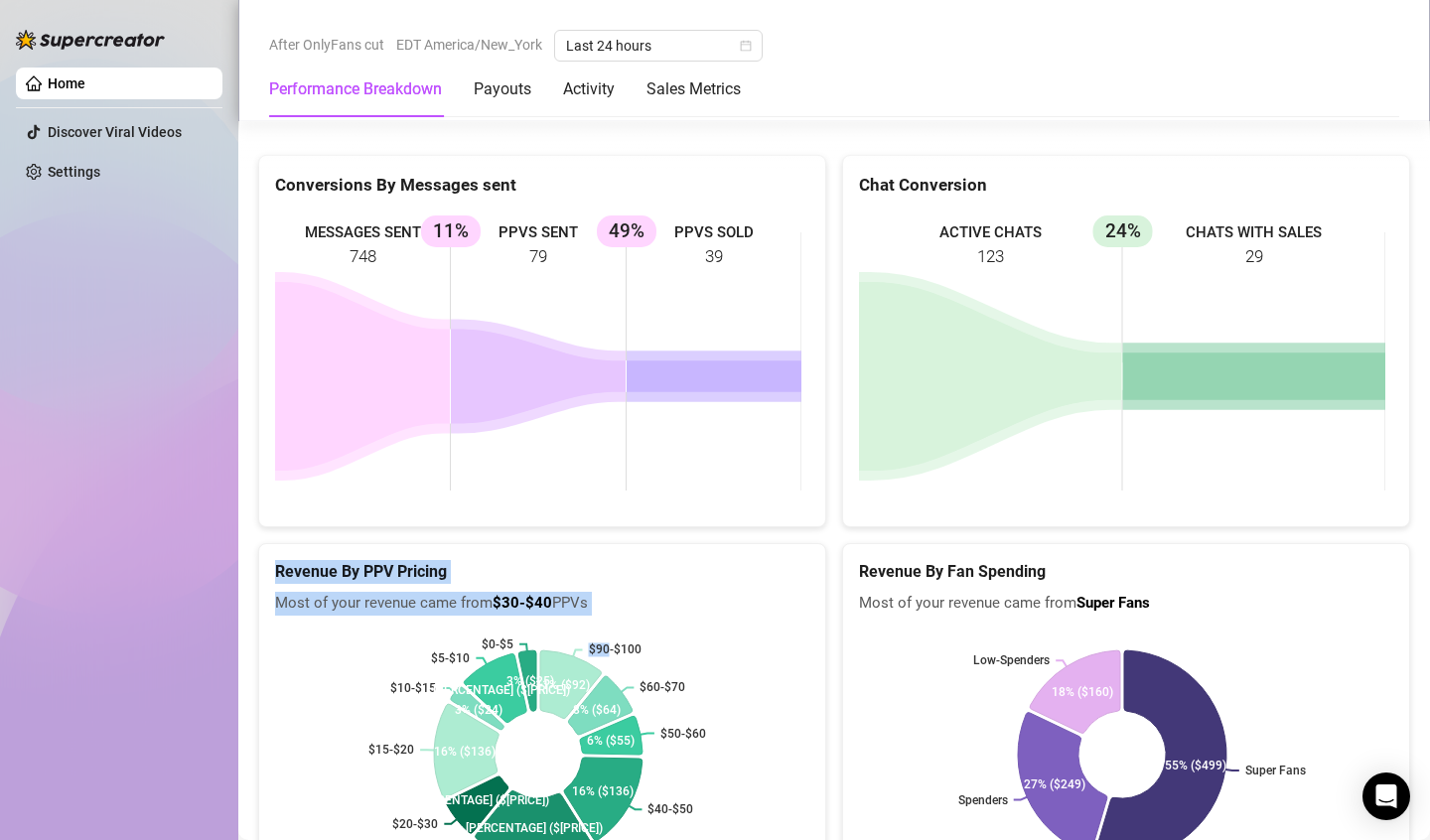 drag, startPoint x: 317, startPoint y: 526, endPoint x: 597, endPoint y: 564, distance: 282.56681 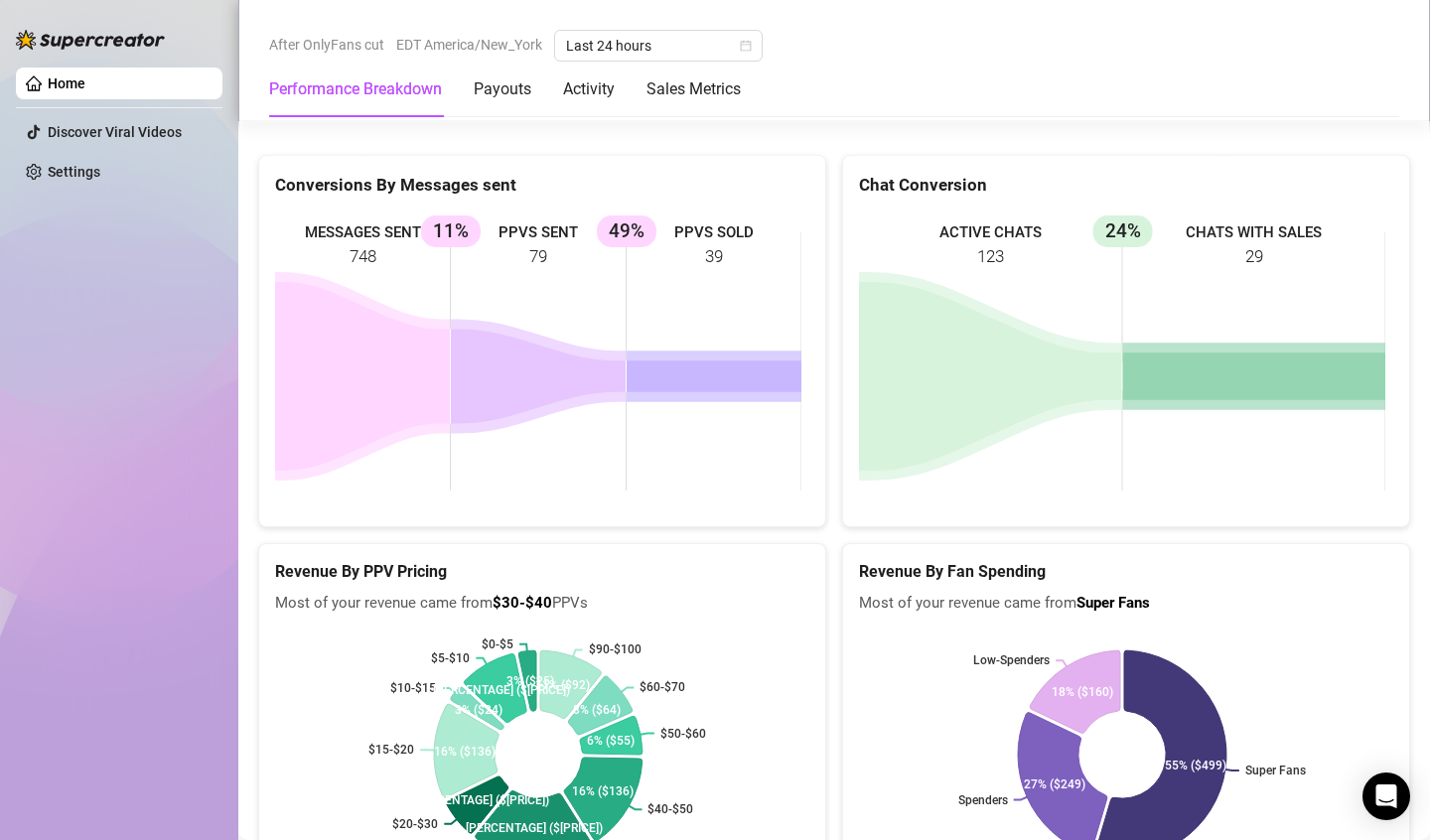 click on "$90-$100" 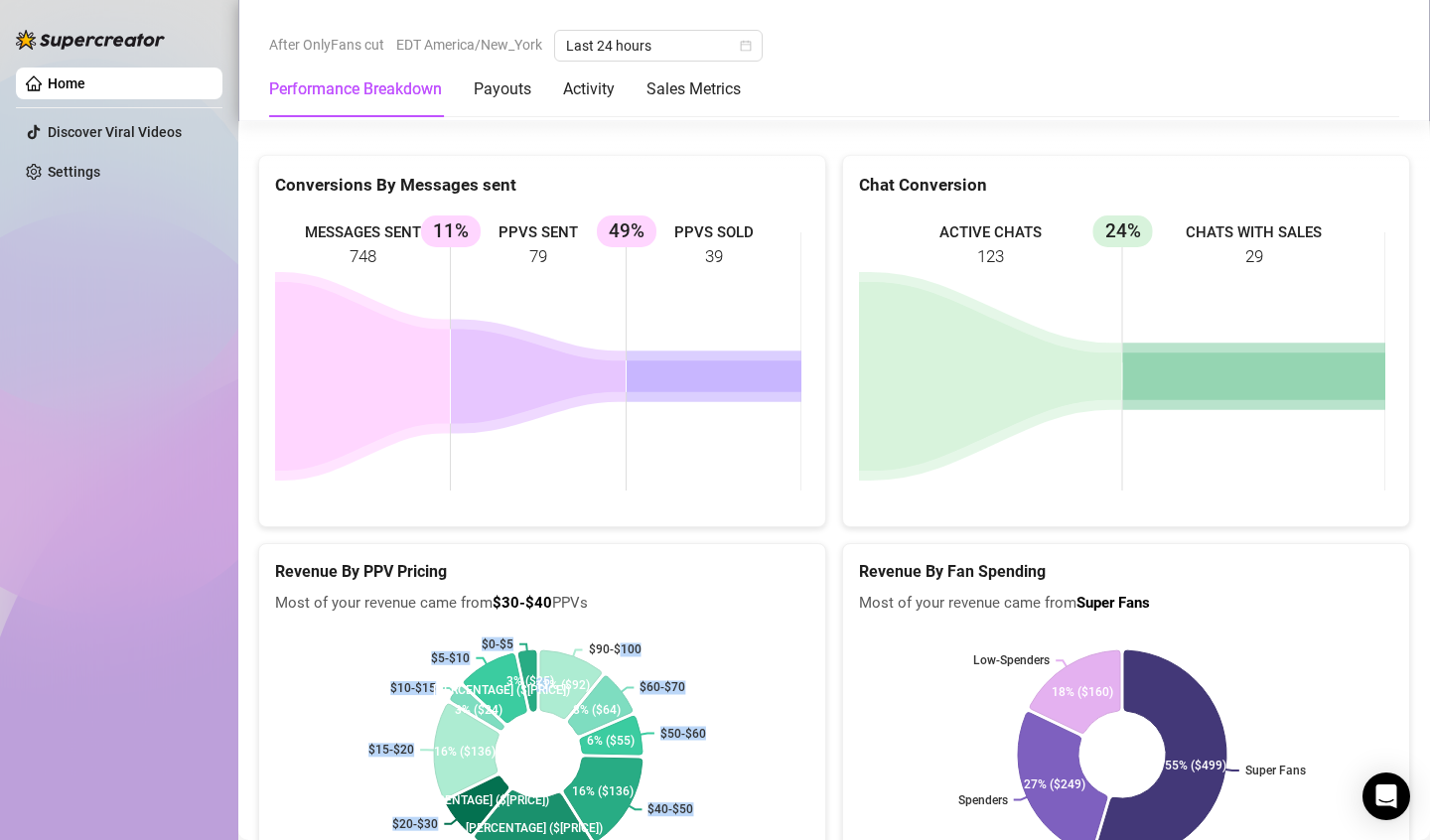 drag, startPoint x: 619, startPoint y: 590, endPoint x: 539, endPoint y: 743, distance: 172.65283 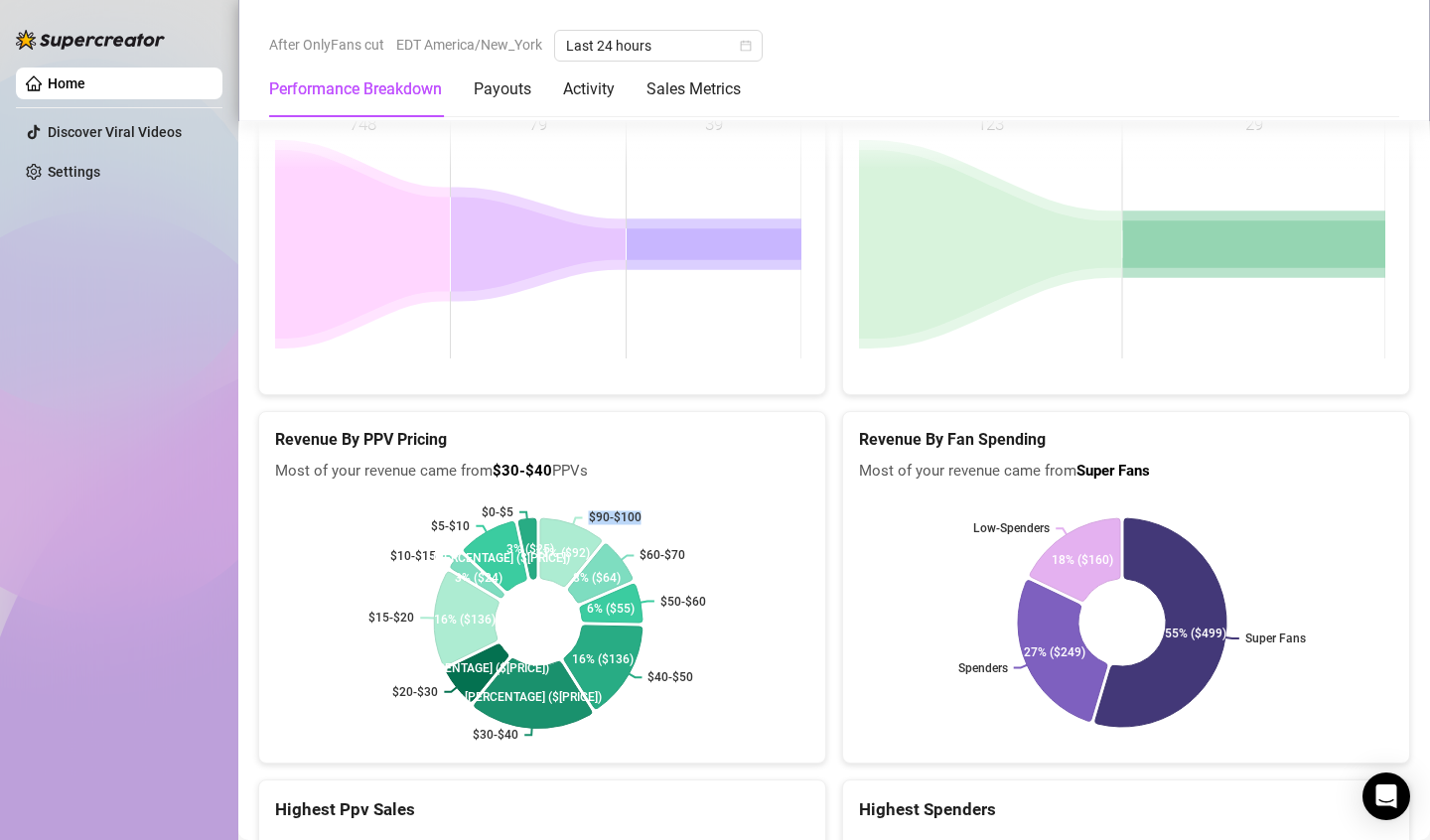 scroll, scrollTop: 3078, scrollLeft: 0, axis: vertical 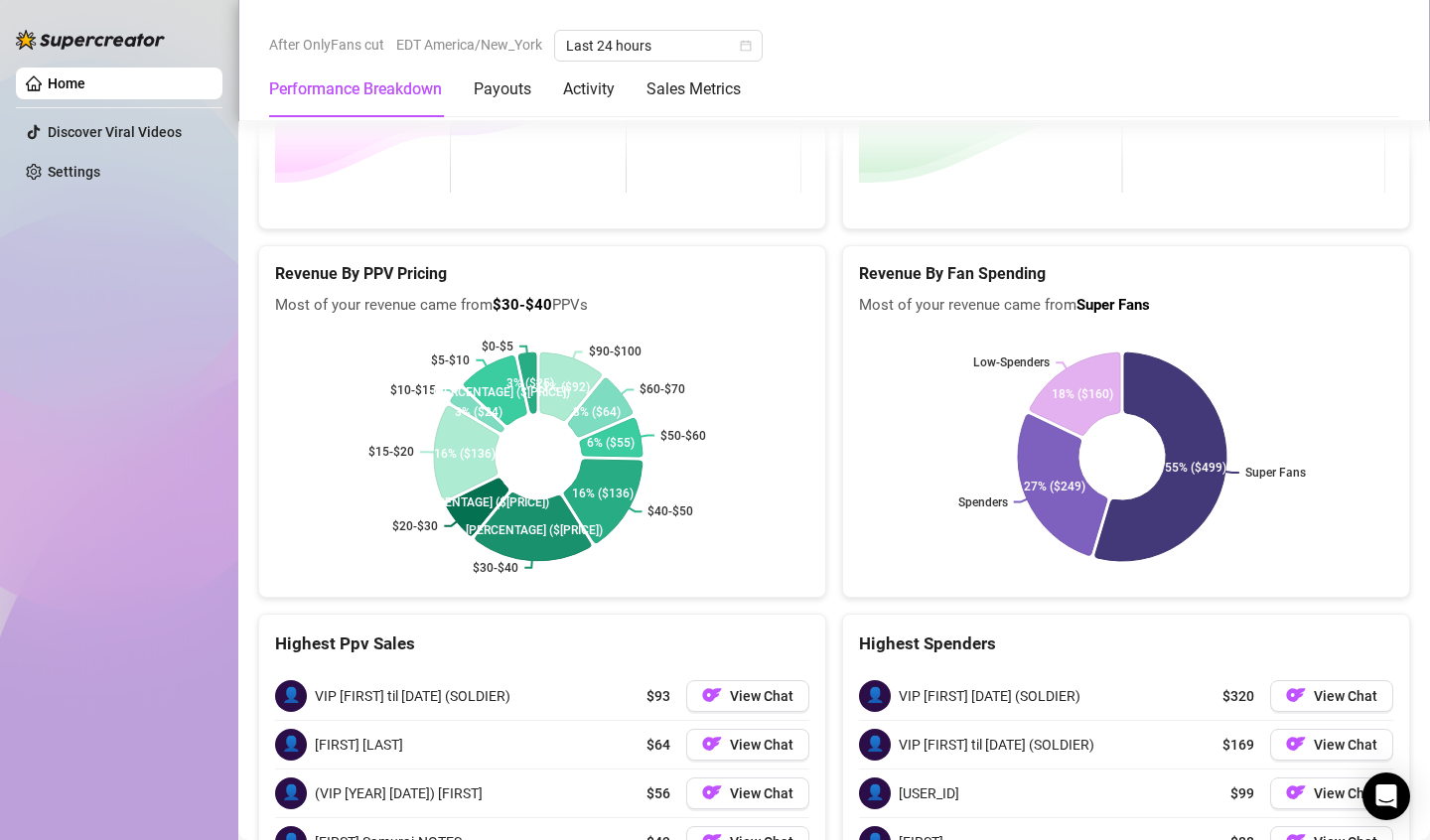 click on "👤 VIP [FIRST] til [DATE] (SOLDIER) $[PRICE] View Chat 👤 [FIRST] [LAST] $[PRICE] View Chat 👤 (VIP [YEAR] [DATE]) [FIRST] $[PRICE] View Chat 👤 [FIRST] Samurai-NOTES $[PRICE] View Chat 👤 VIP [FIRST] [LAST] $[PRICE] View Chat 👤 [USER_ID] $[PRICE] View Chat" at bounding box center (542, 817) 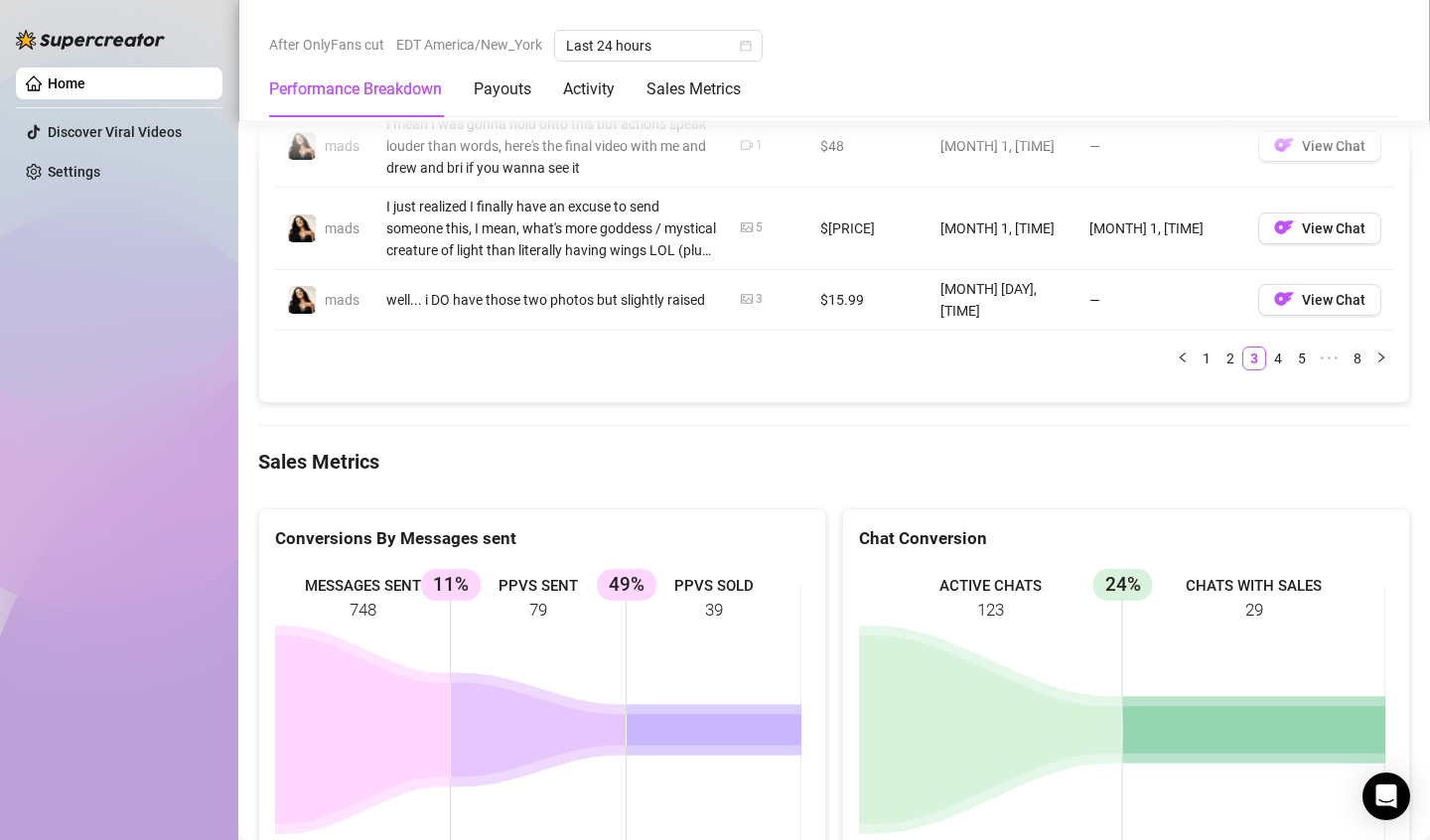 scroll, scrollTop: 2129, scrollLeft: 0, axis: vertical 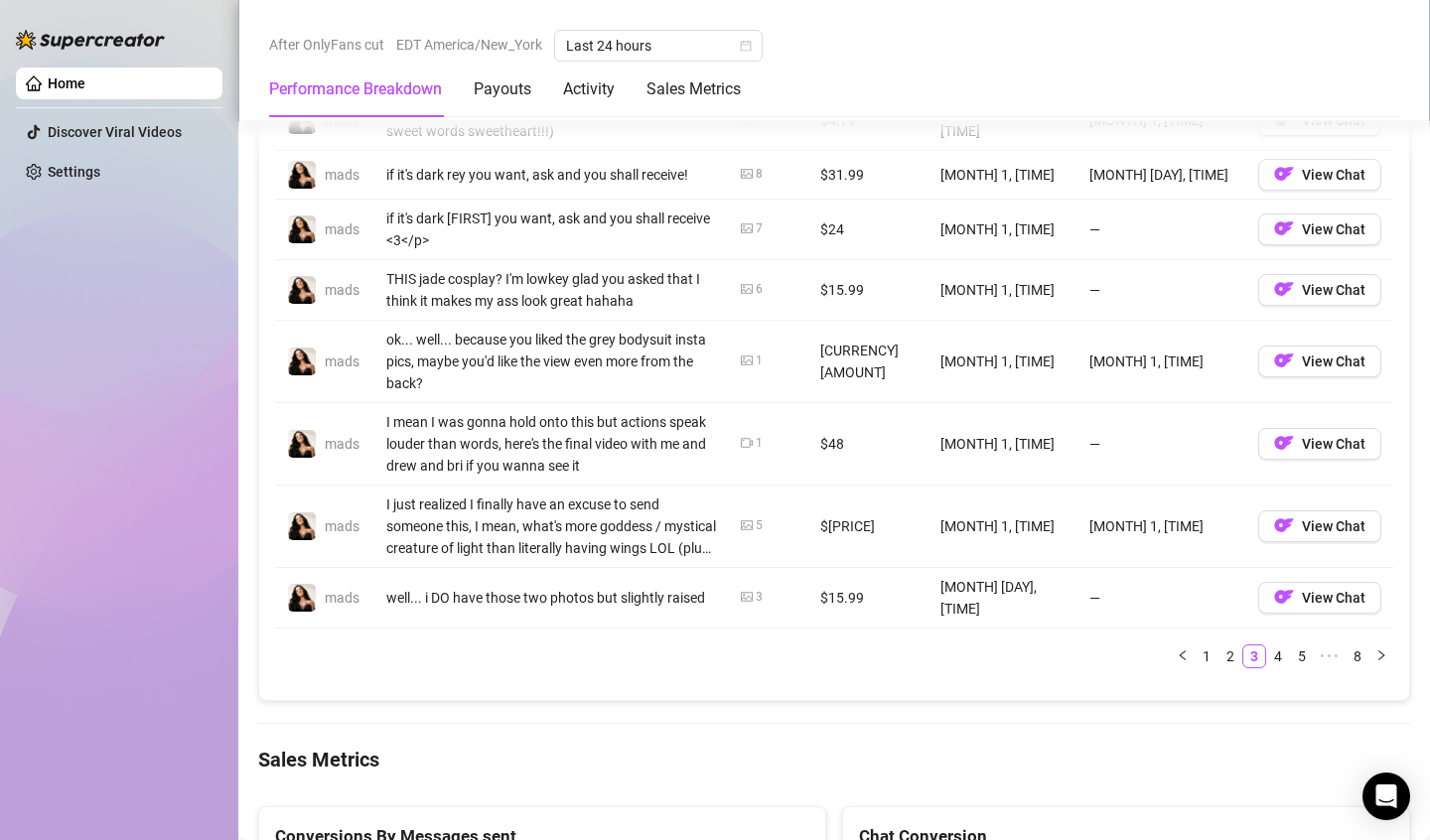 click on "well... i DO have those two photos but slightly raised" at bounding box center (551, 598) 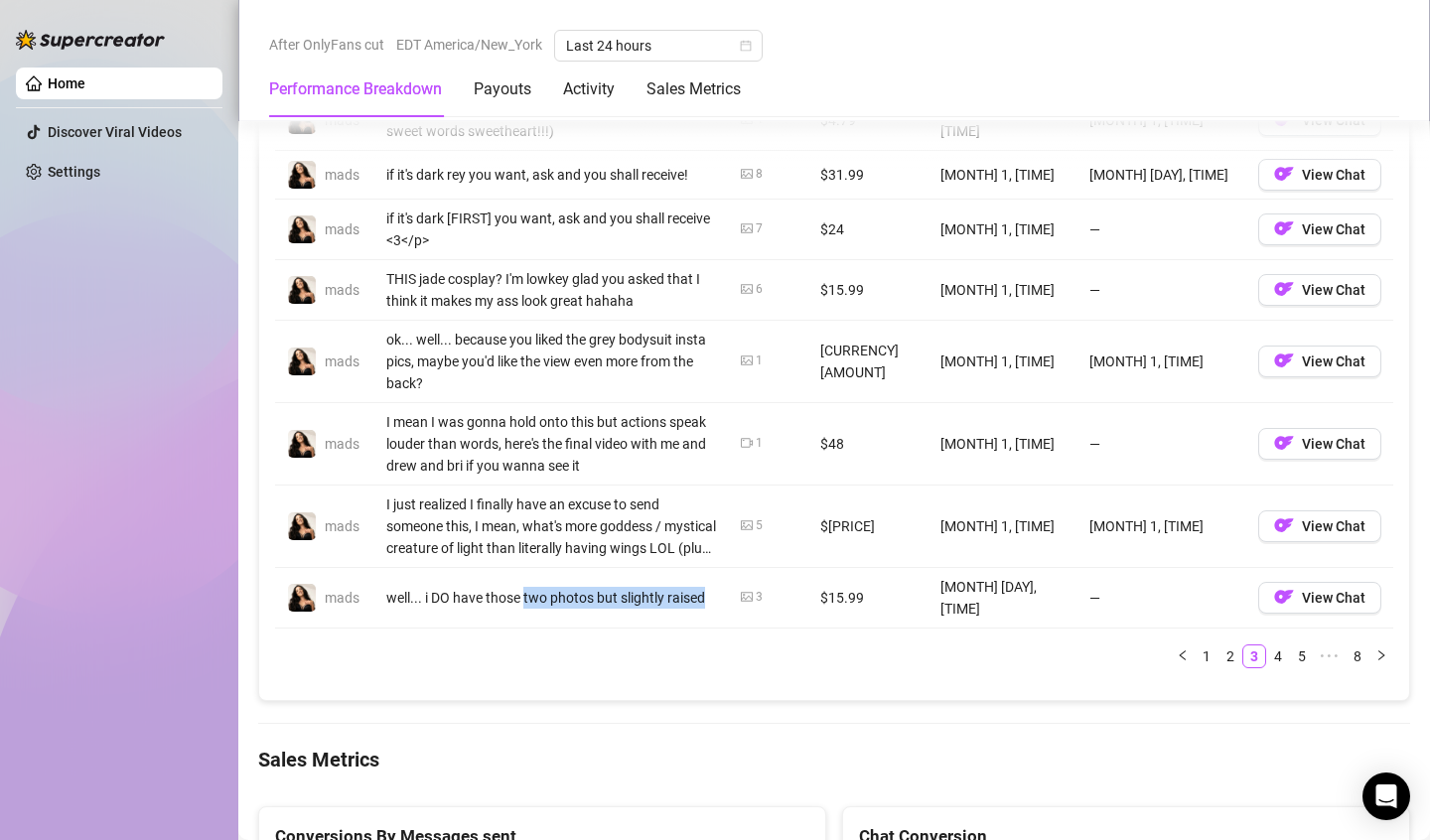 drag, startPoint x: 533, startPoint y: 549, endPoint x: 681, endPoint y: 551, distance: 148.01351 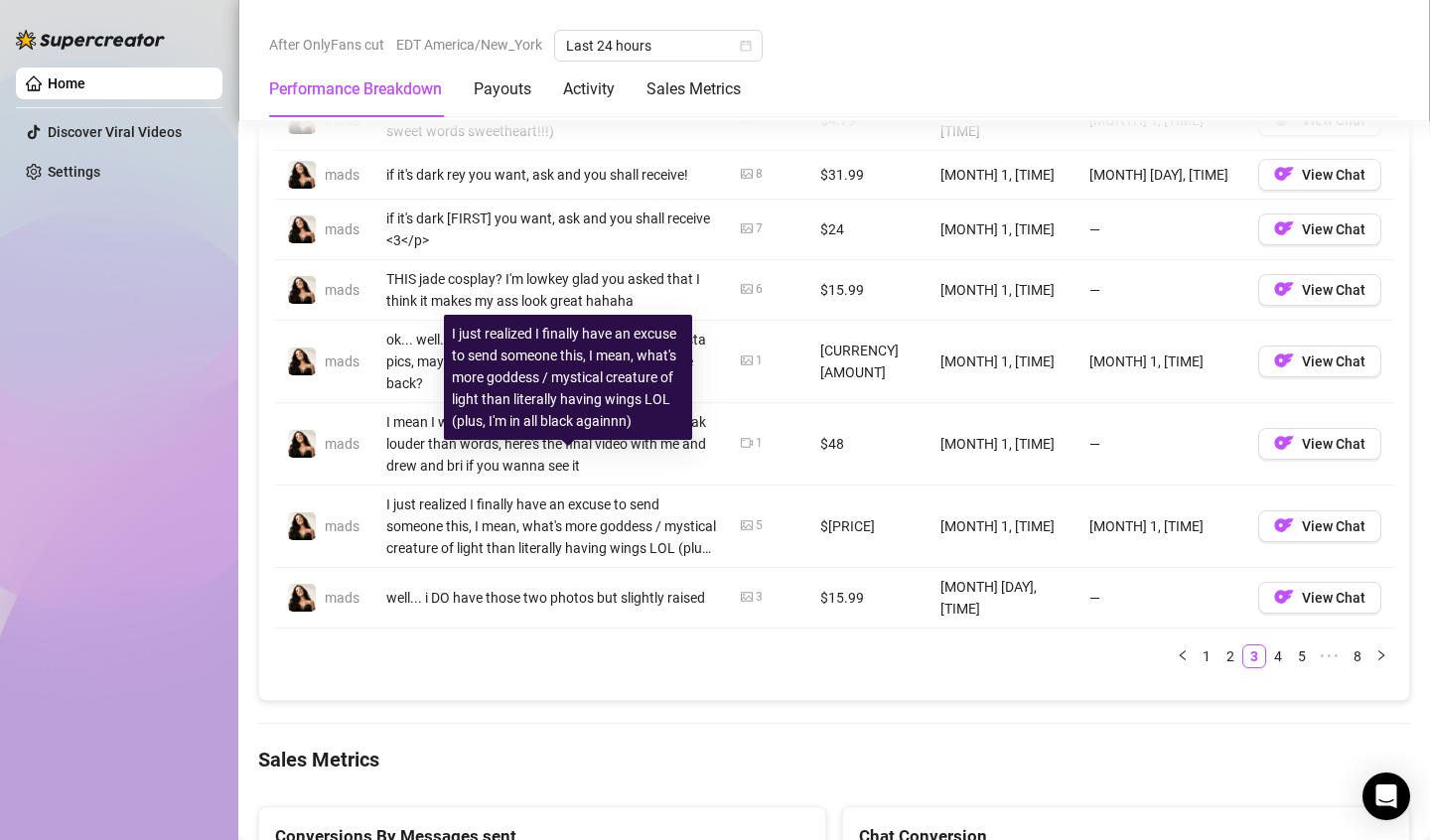 click on "I just realized I finally have an excuse to send someone this, I mean, what's more goddess / mystical creature of light than literally having wings LOL (plus, I'm in all black againnn)" at bounding box center [551, 526] 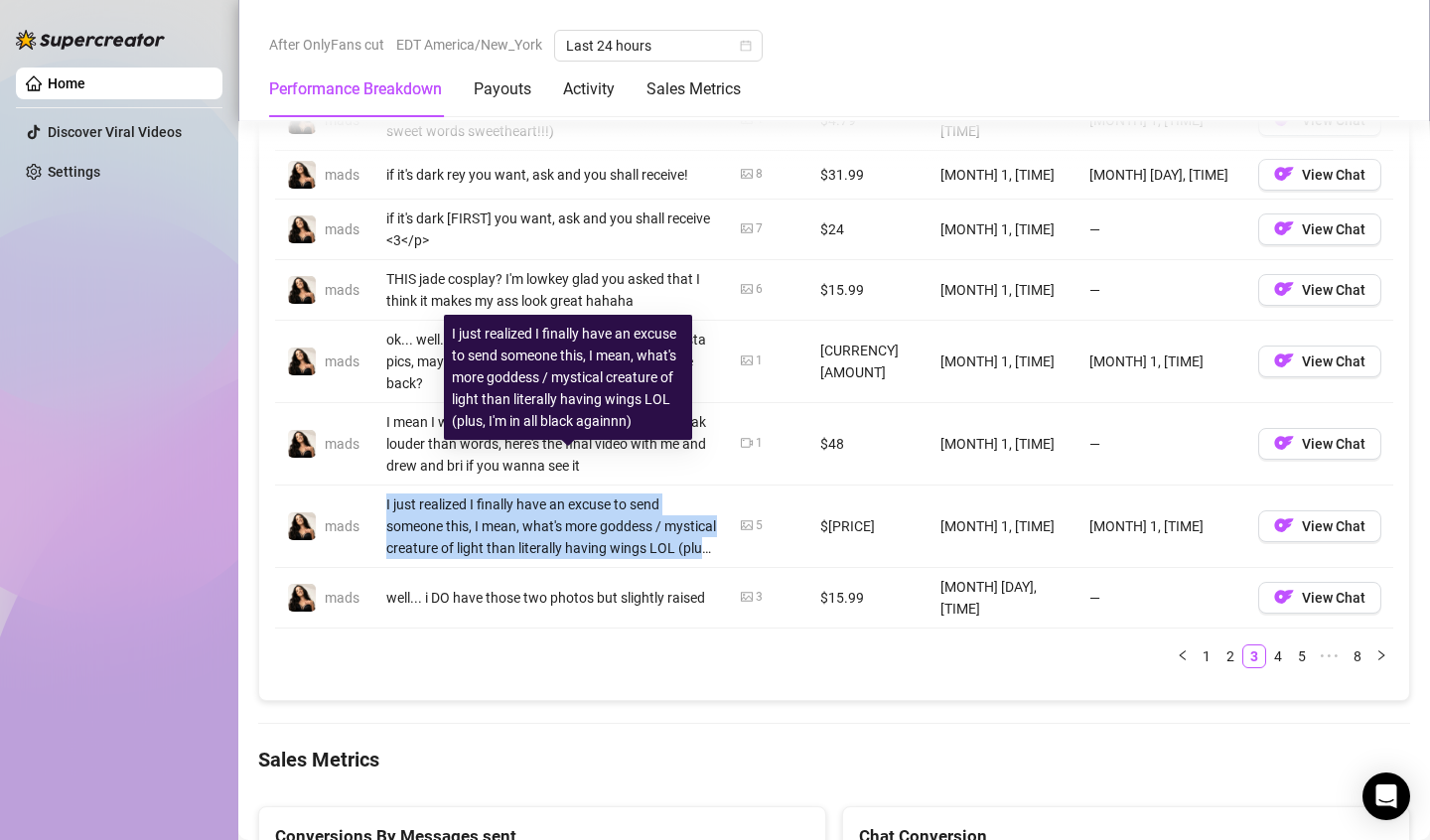drag, startPoint x: 380, startPoint y: 462, endPoint x: 733, endPoint y: 510, distance: 356.24851 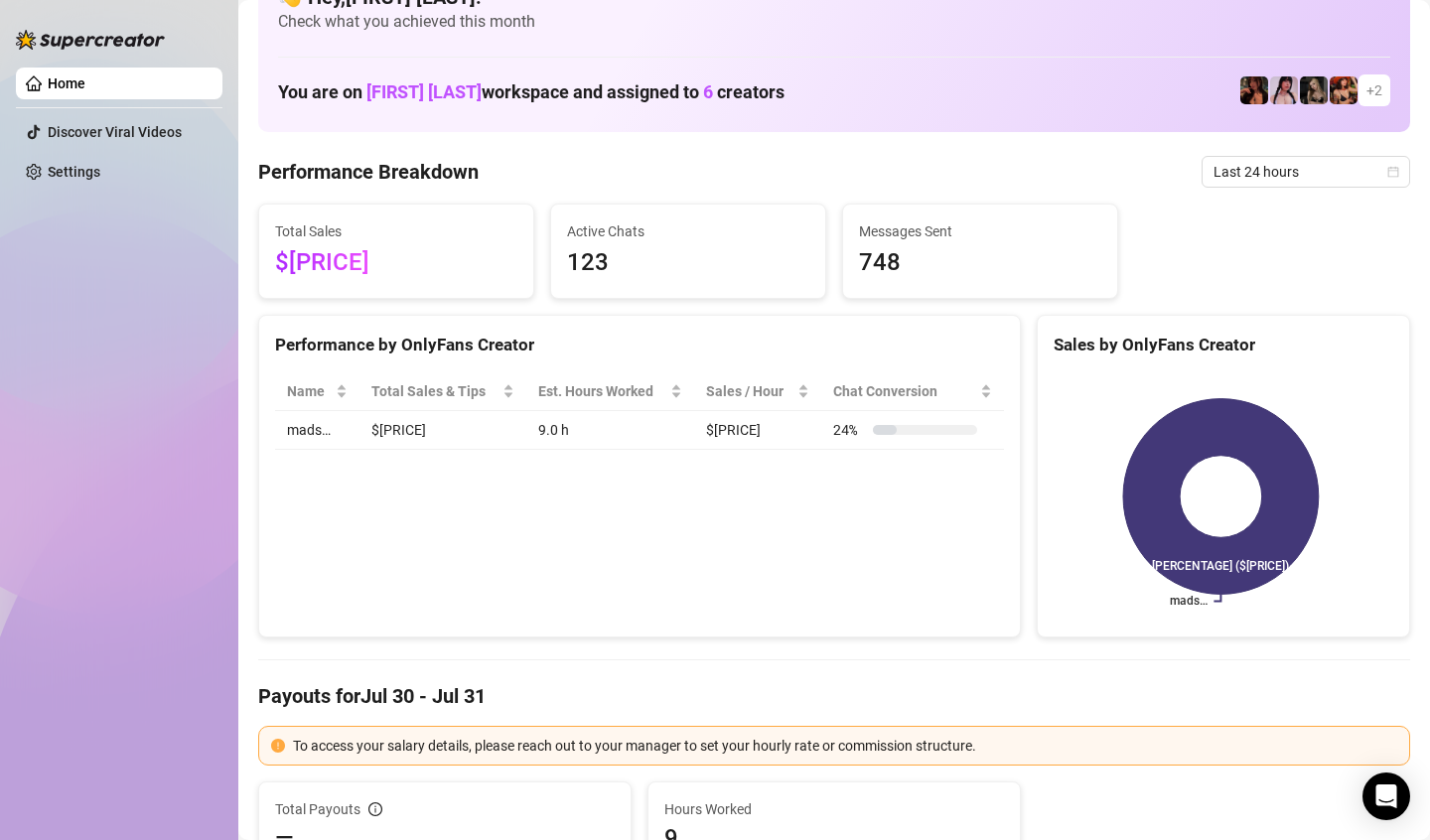 scroll, scrollTop: 0, scrollLeft: 0, axis: both 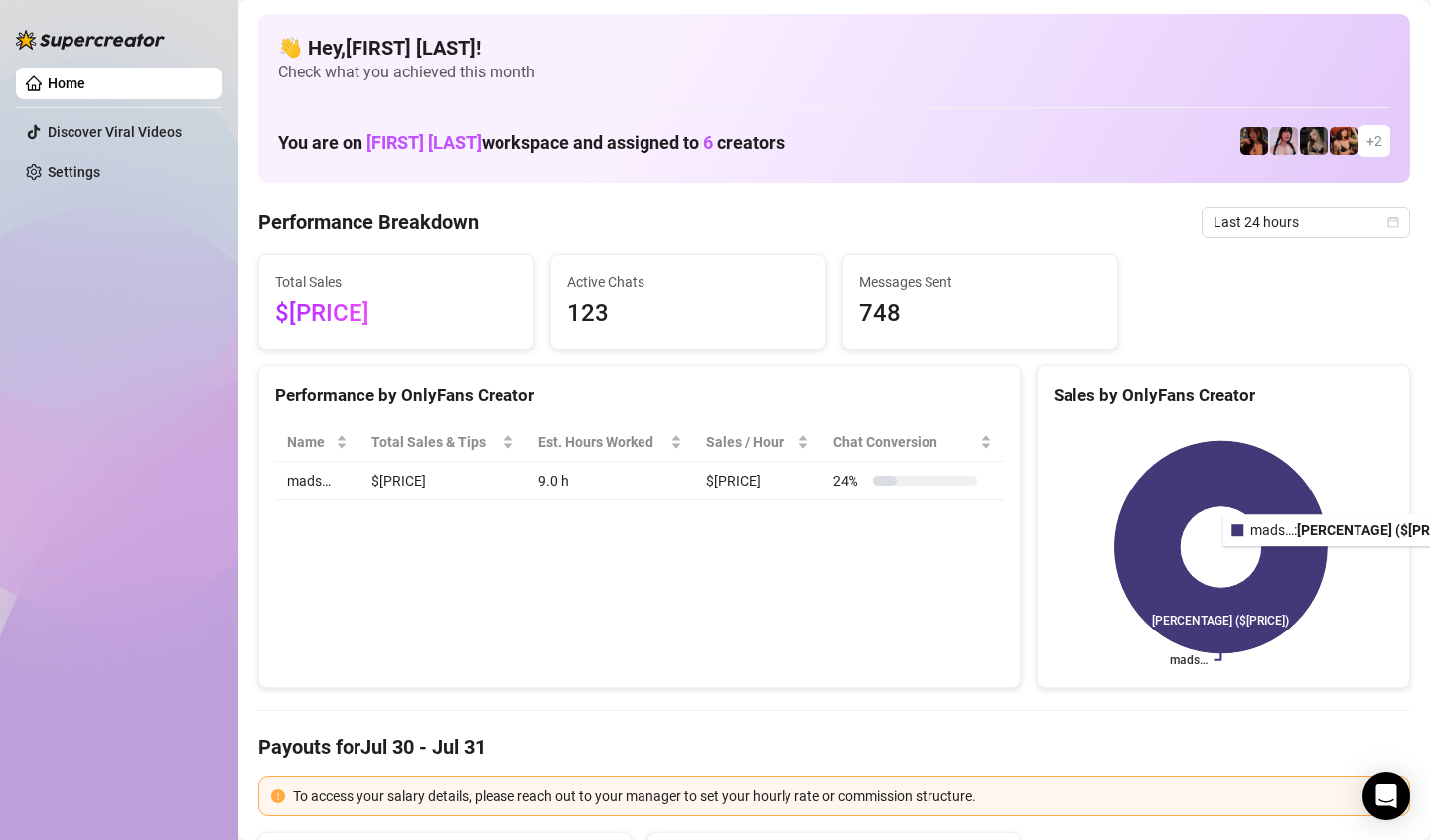drag, startPoint x: 1295, startPoint y: 552, endPoint x: 1295, endPoint y: 564, distance: 12 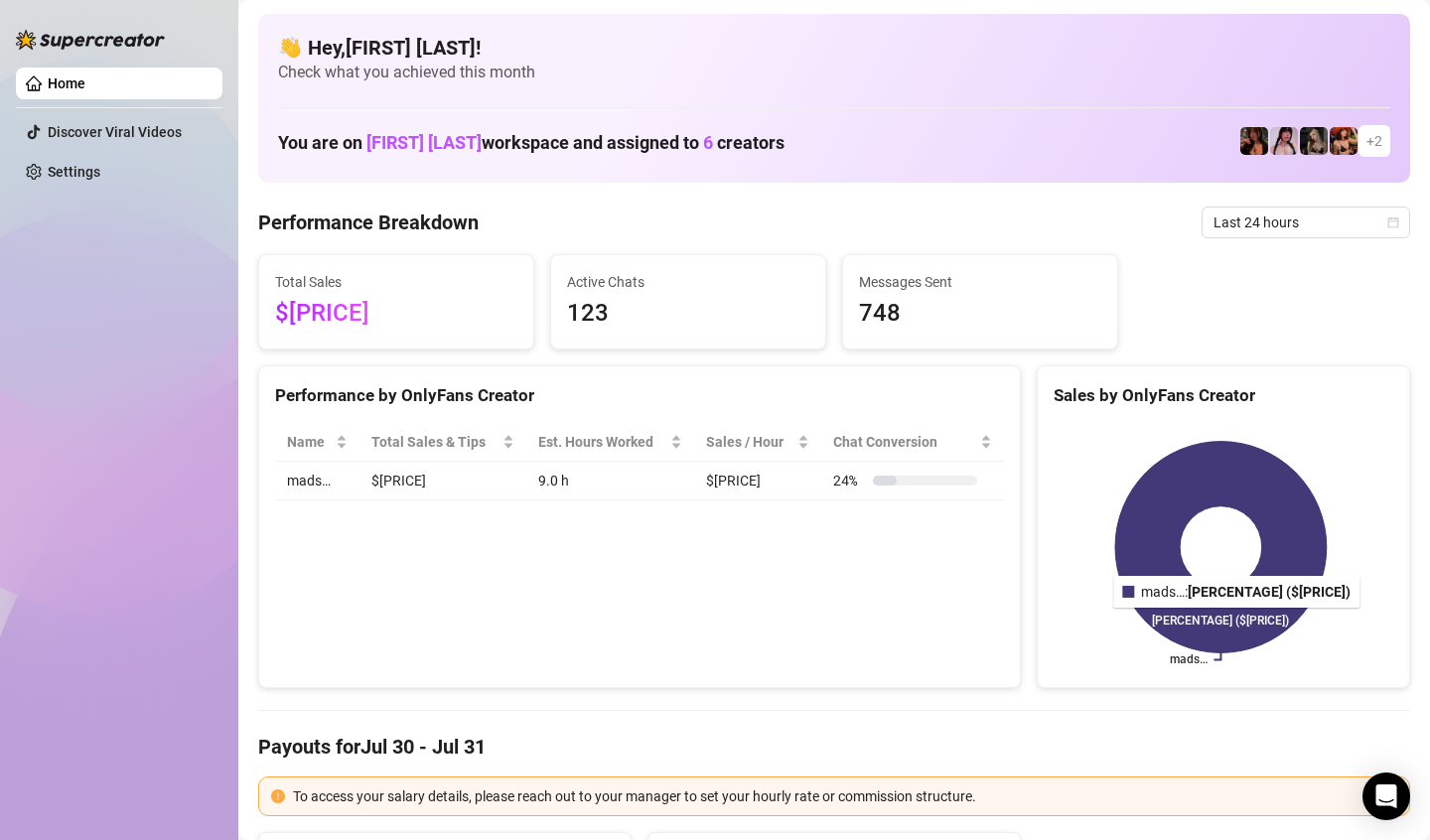 drag, startPoint x: 1176, startPoint y: 629, endPoint x: 1267, endPoint y: 628, distance: 91.00549 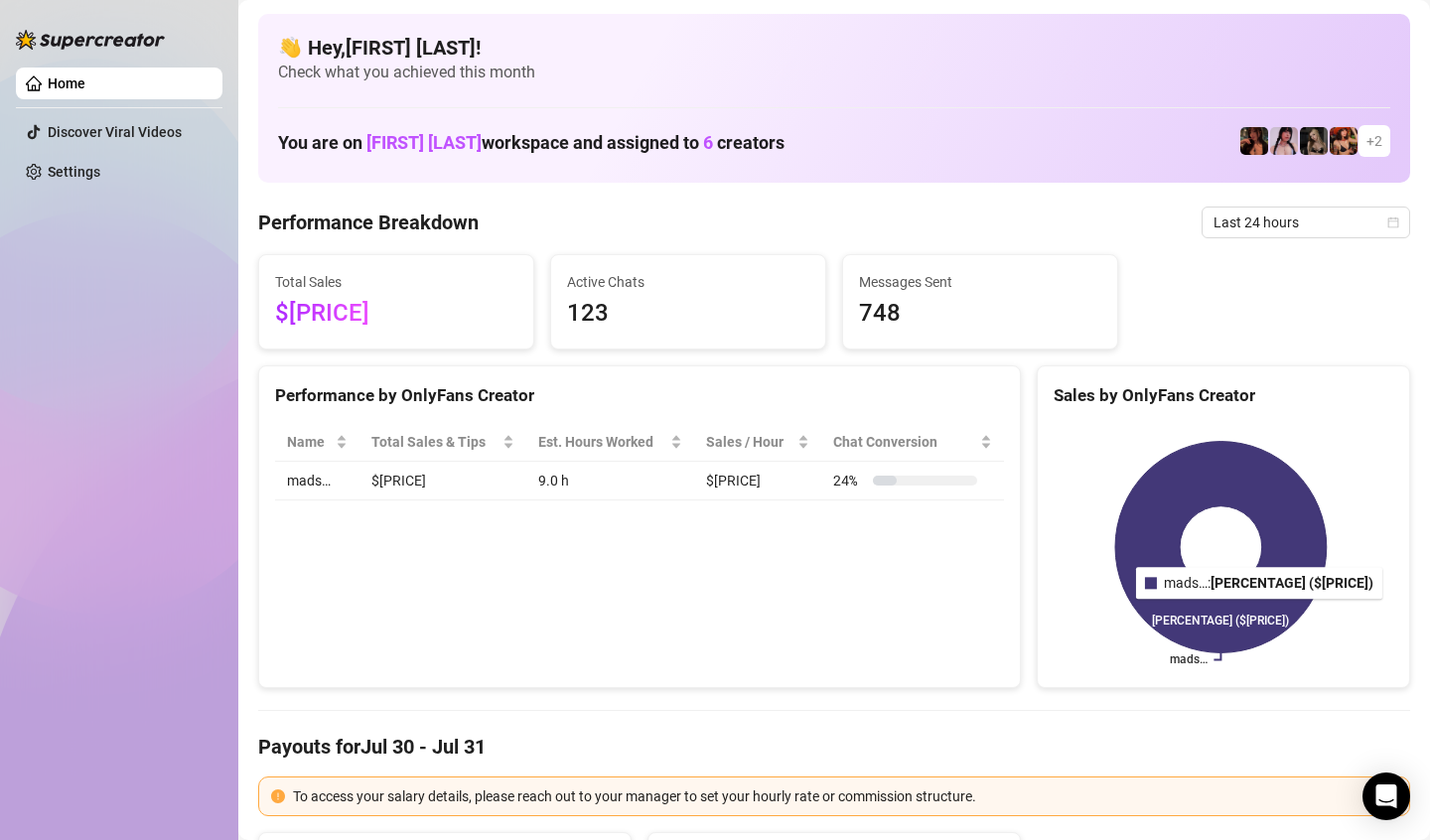 click 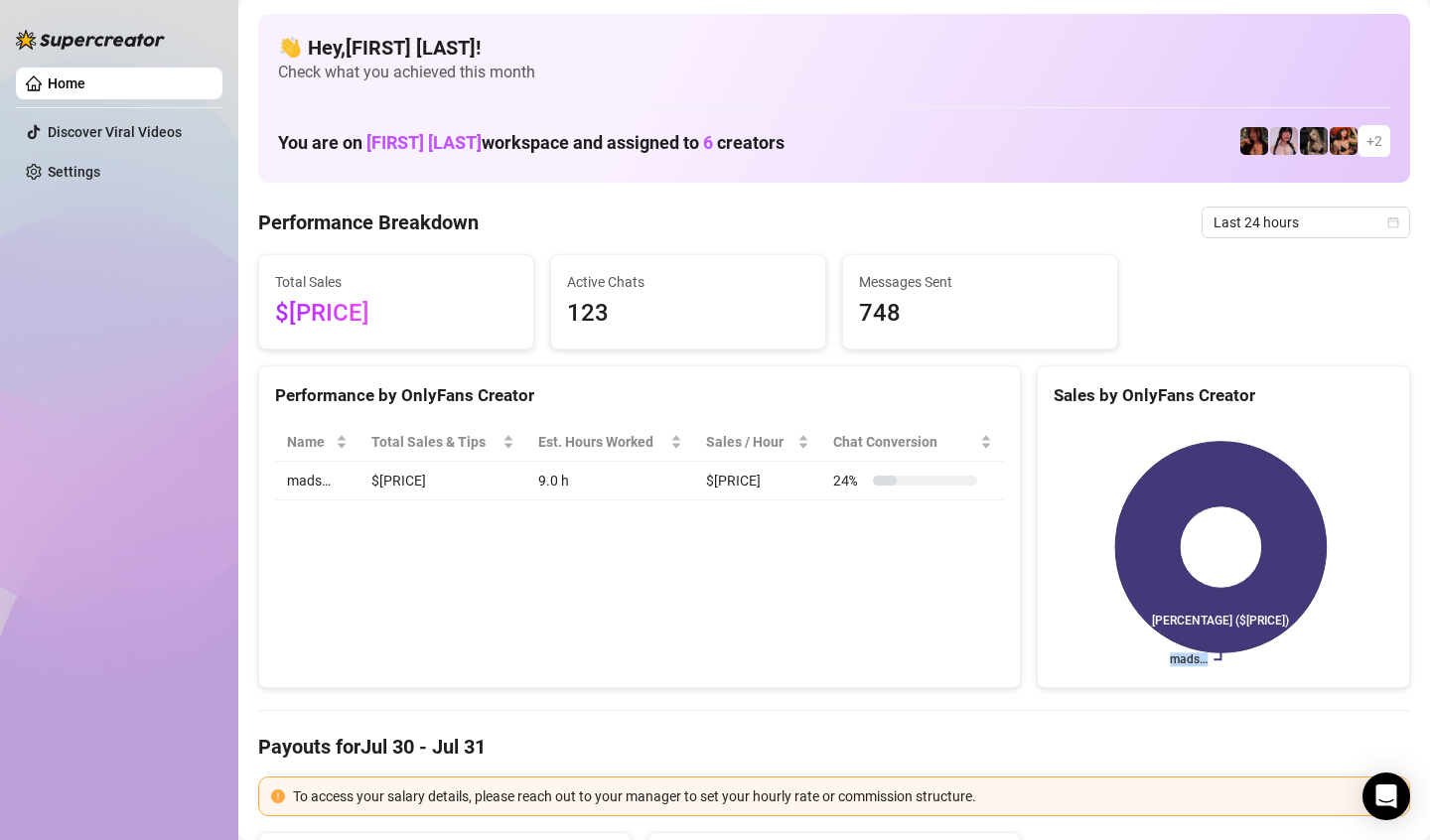 drag, startPoint x: 1234, startPoint y: 512, endPoint x: 1216, endPoint y: 612, distance: 101.607086 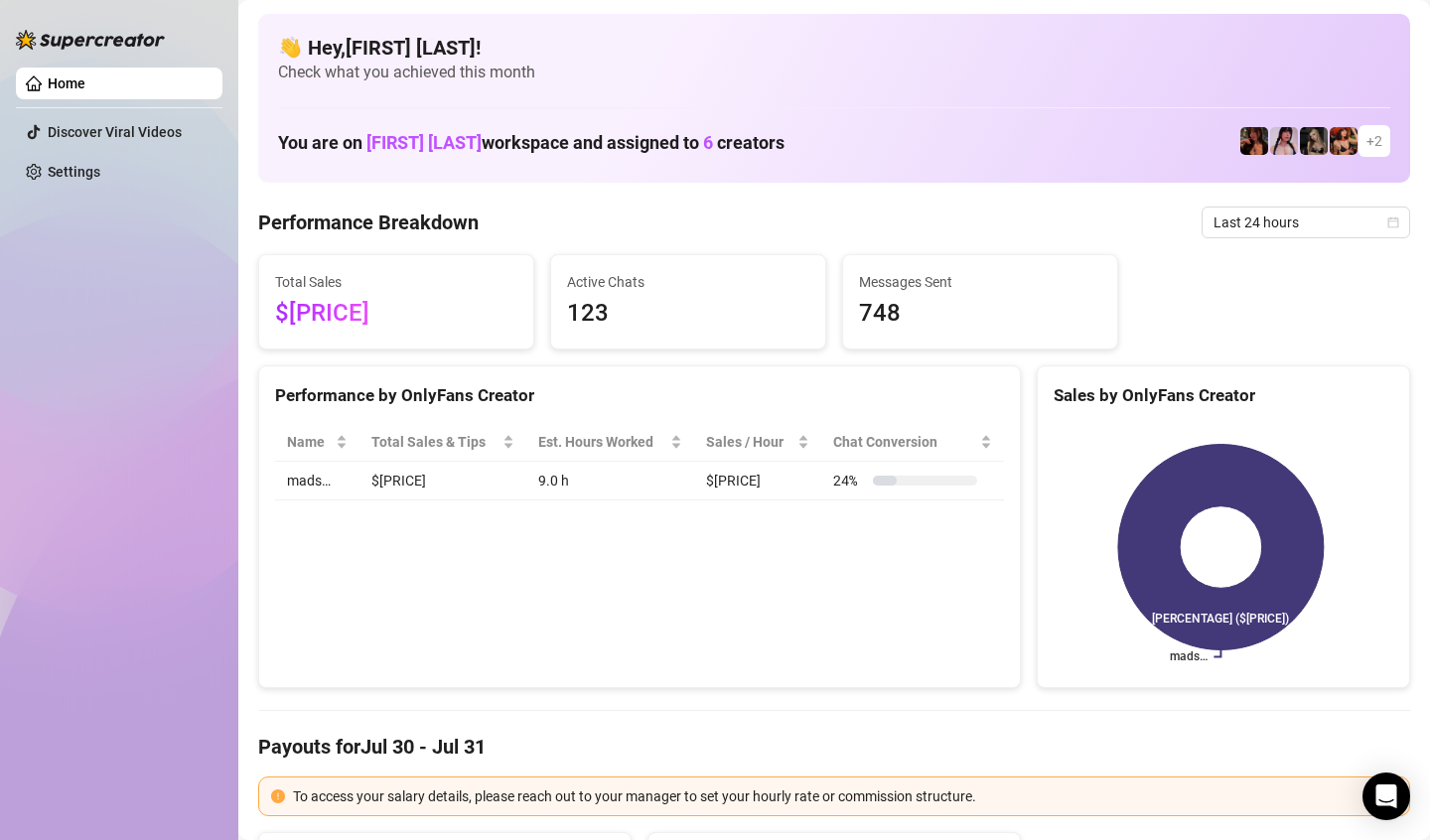 click 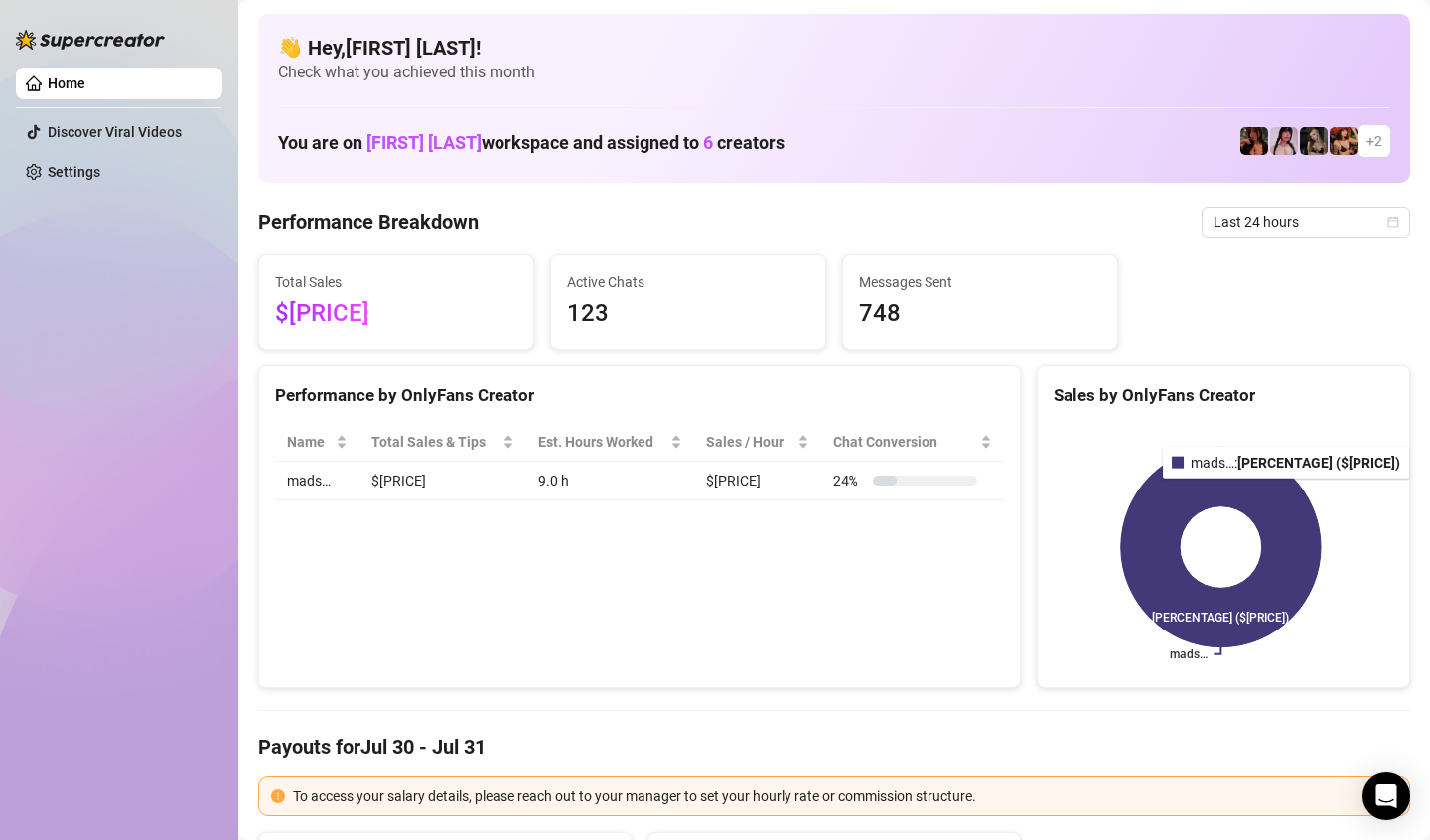 click 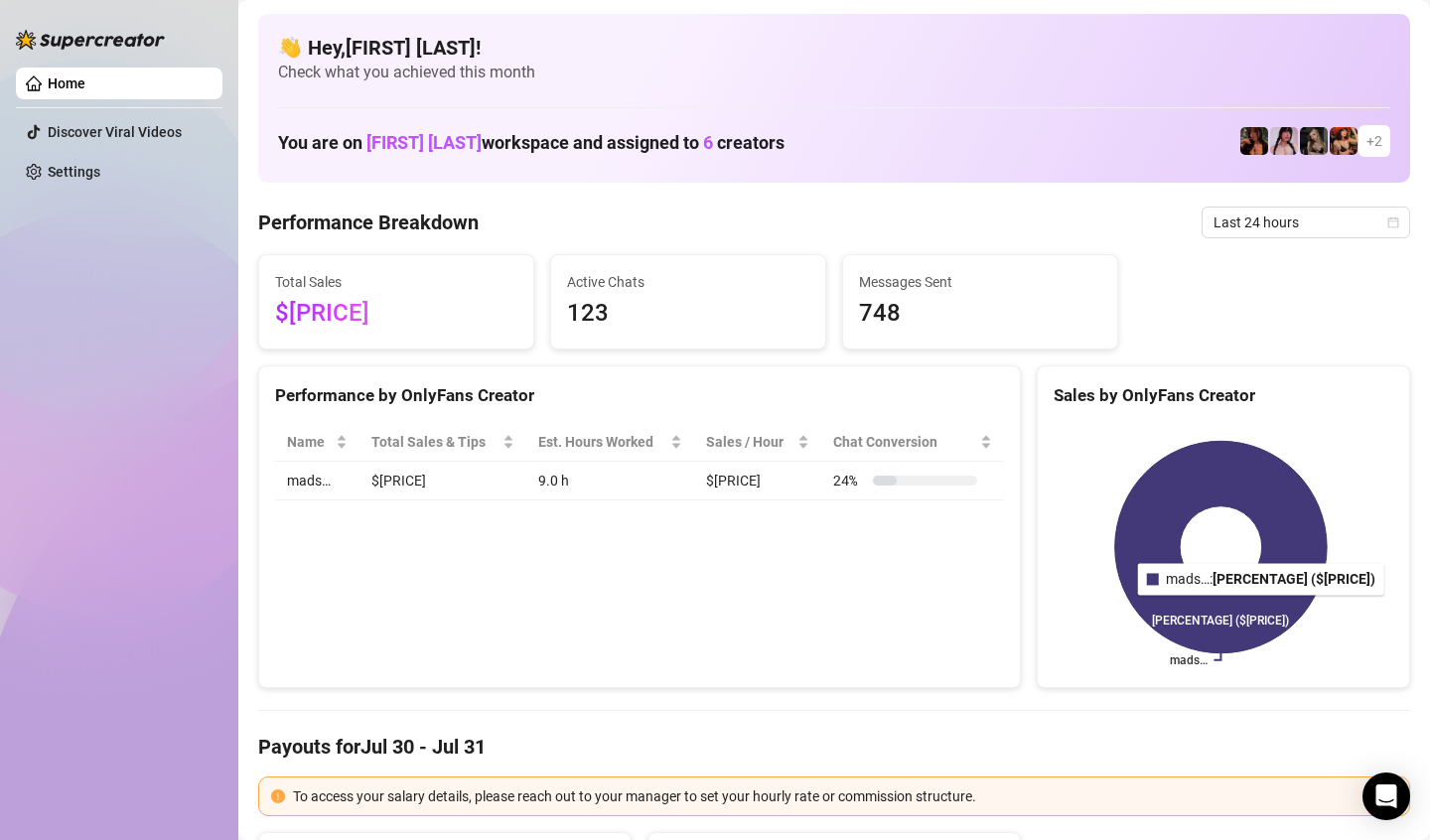 click 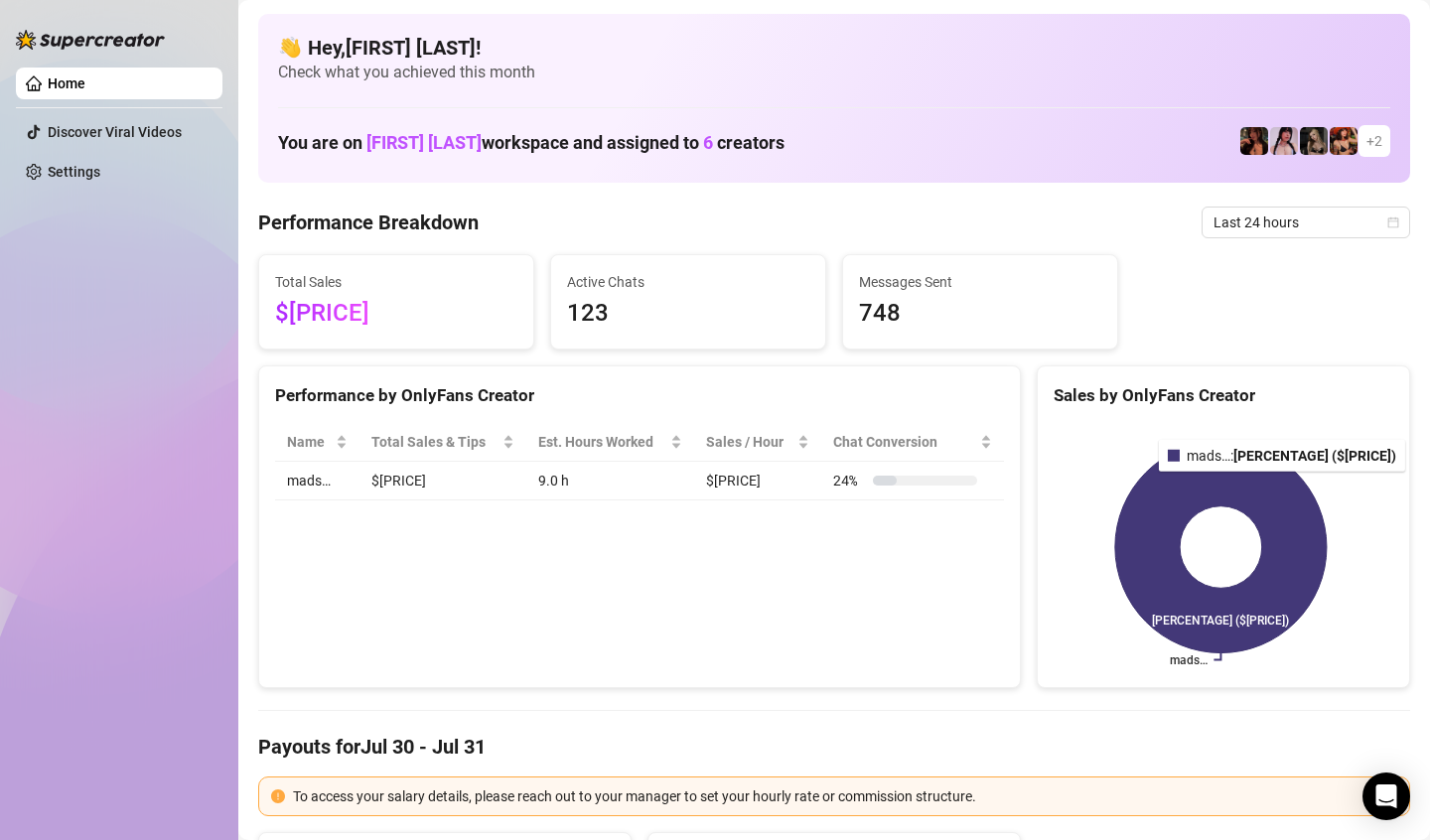 click 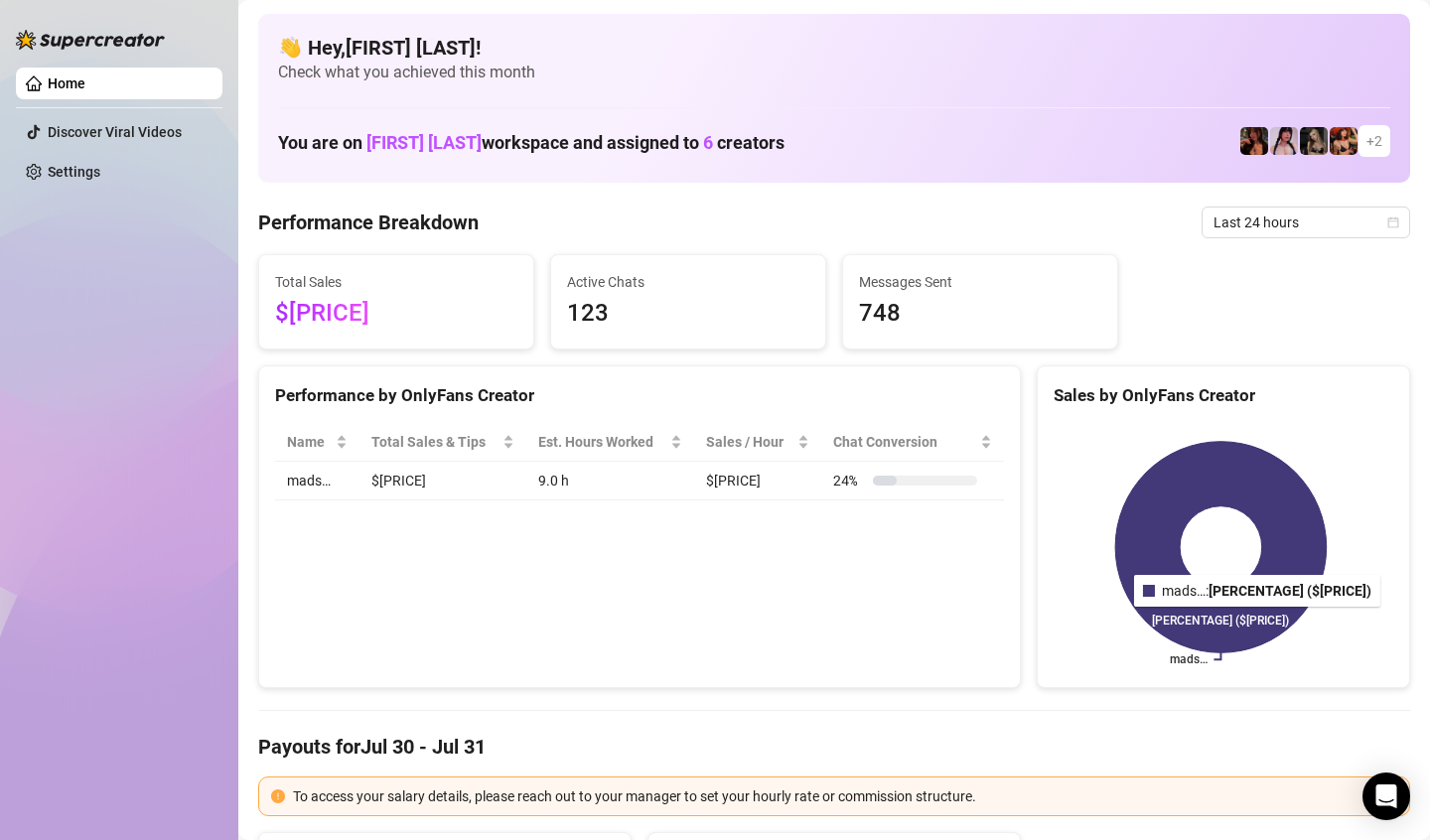 click 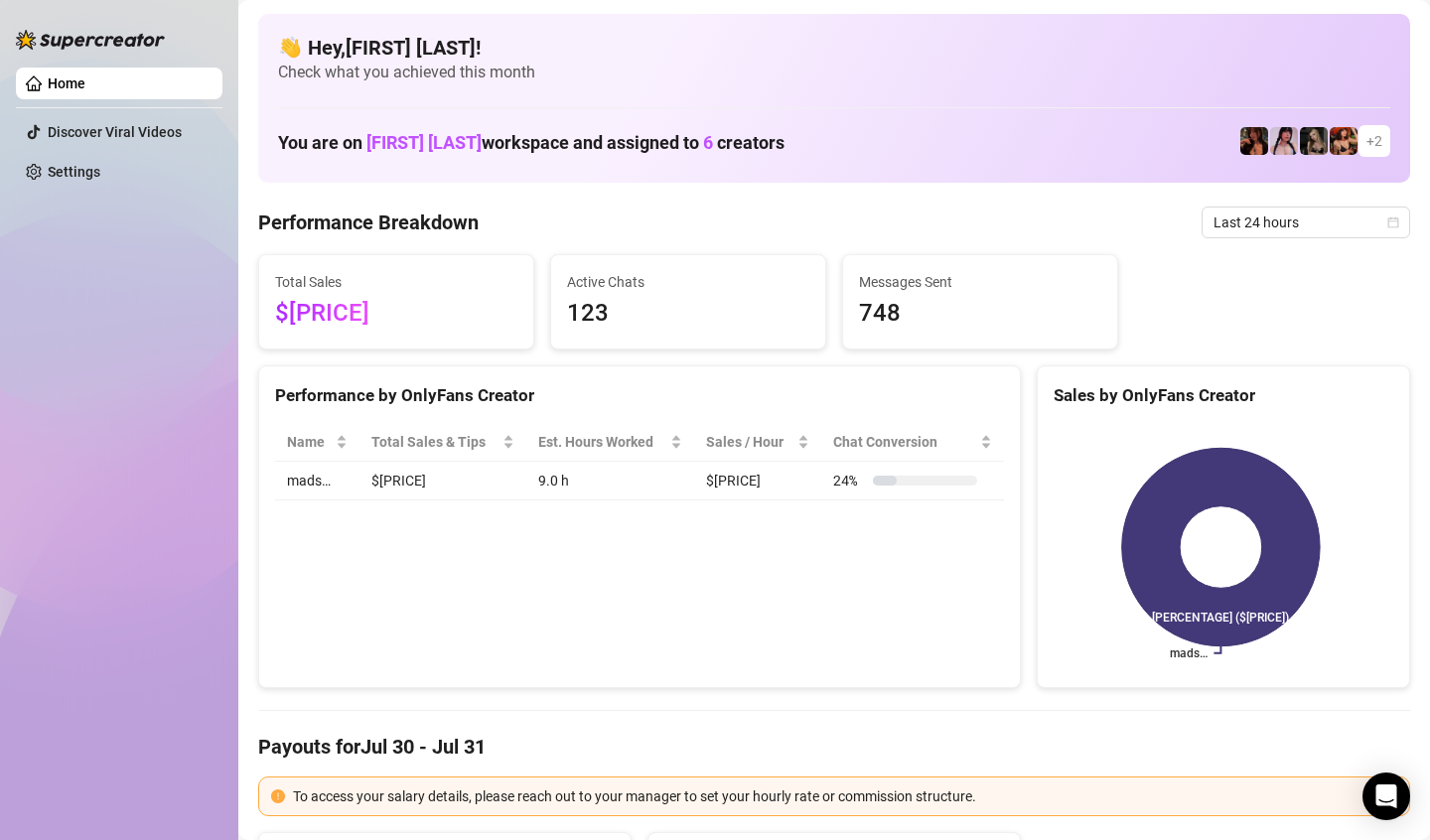 click 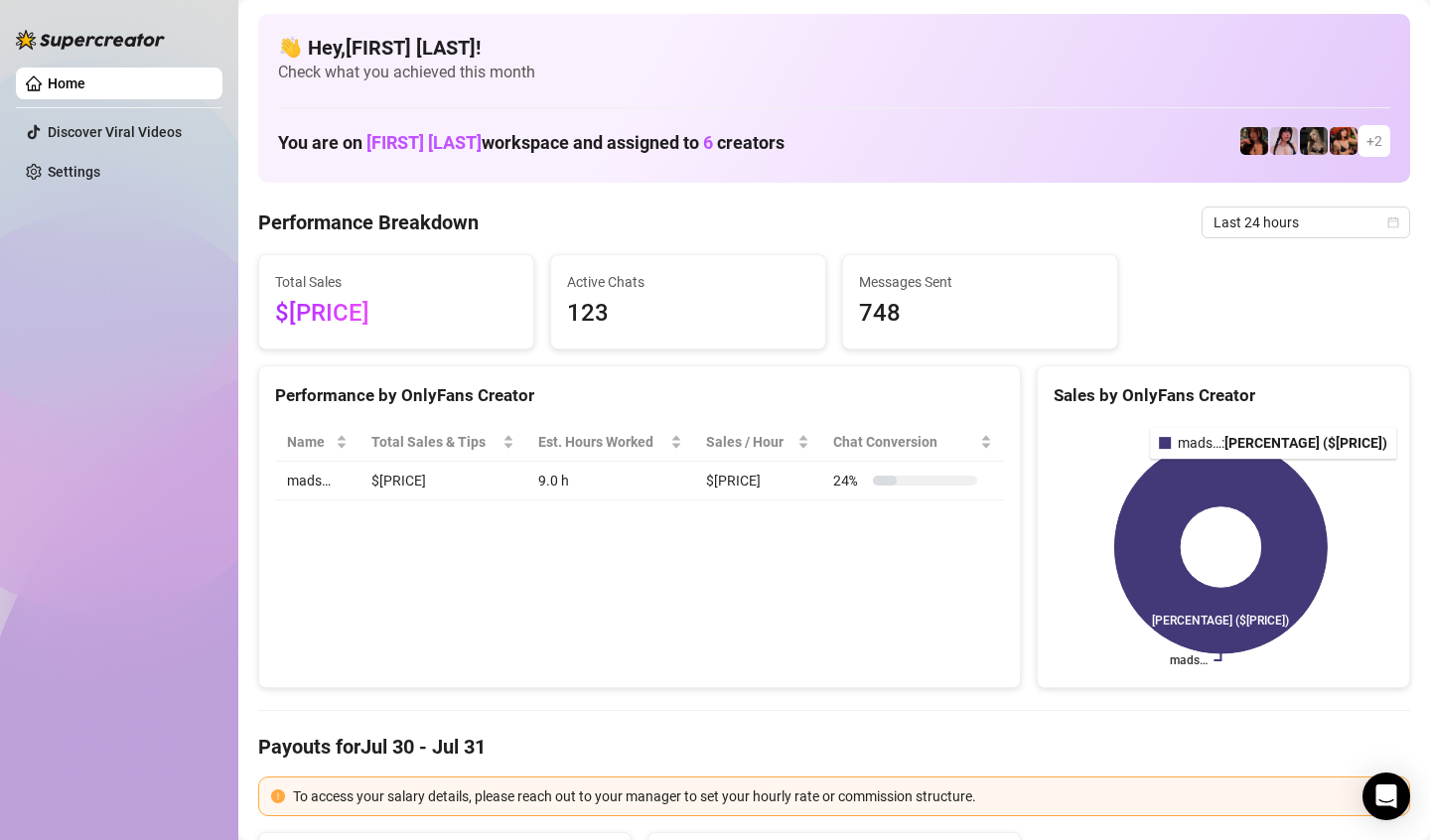 click 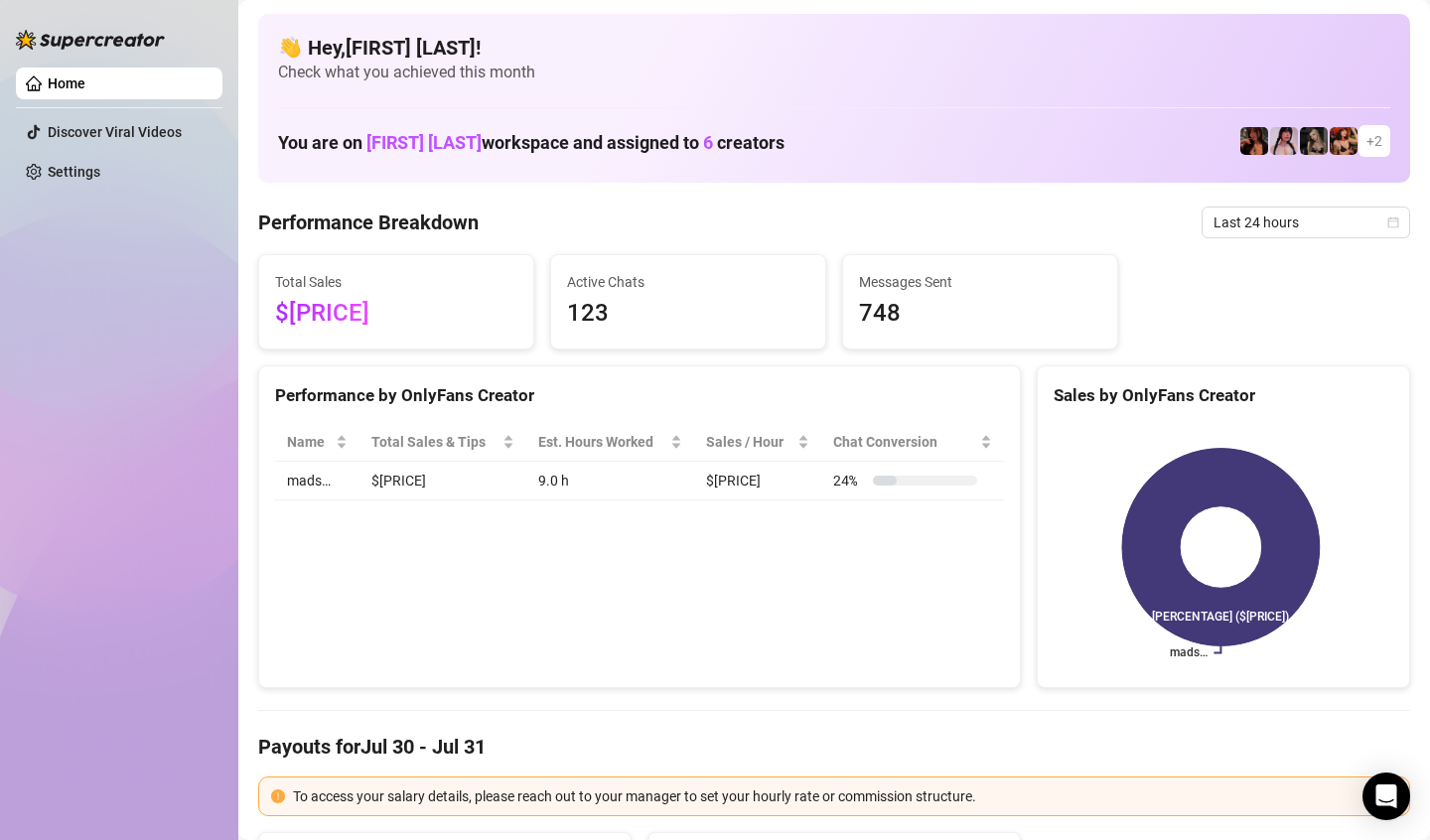 click 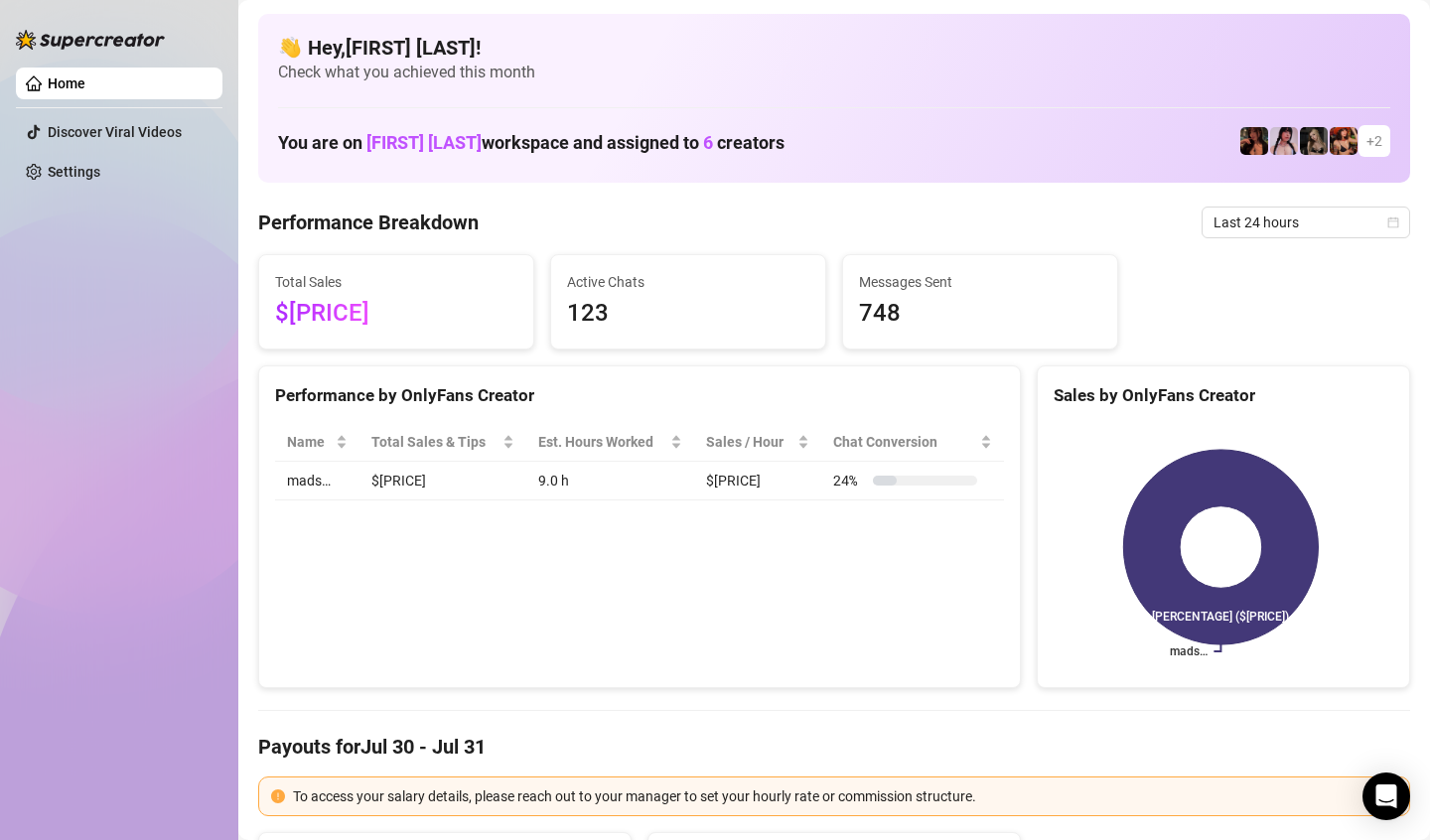 click 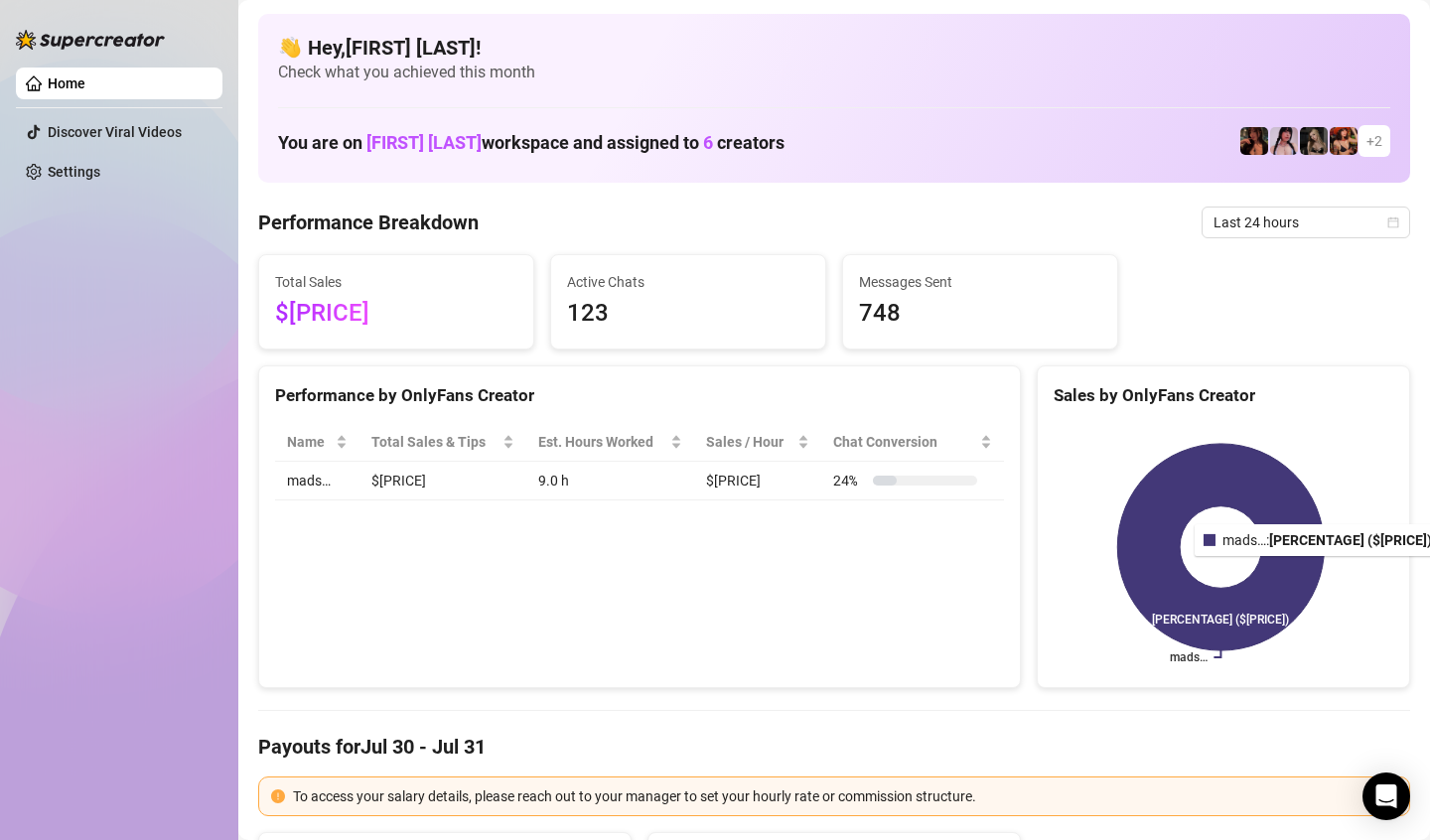 click 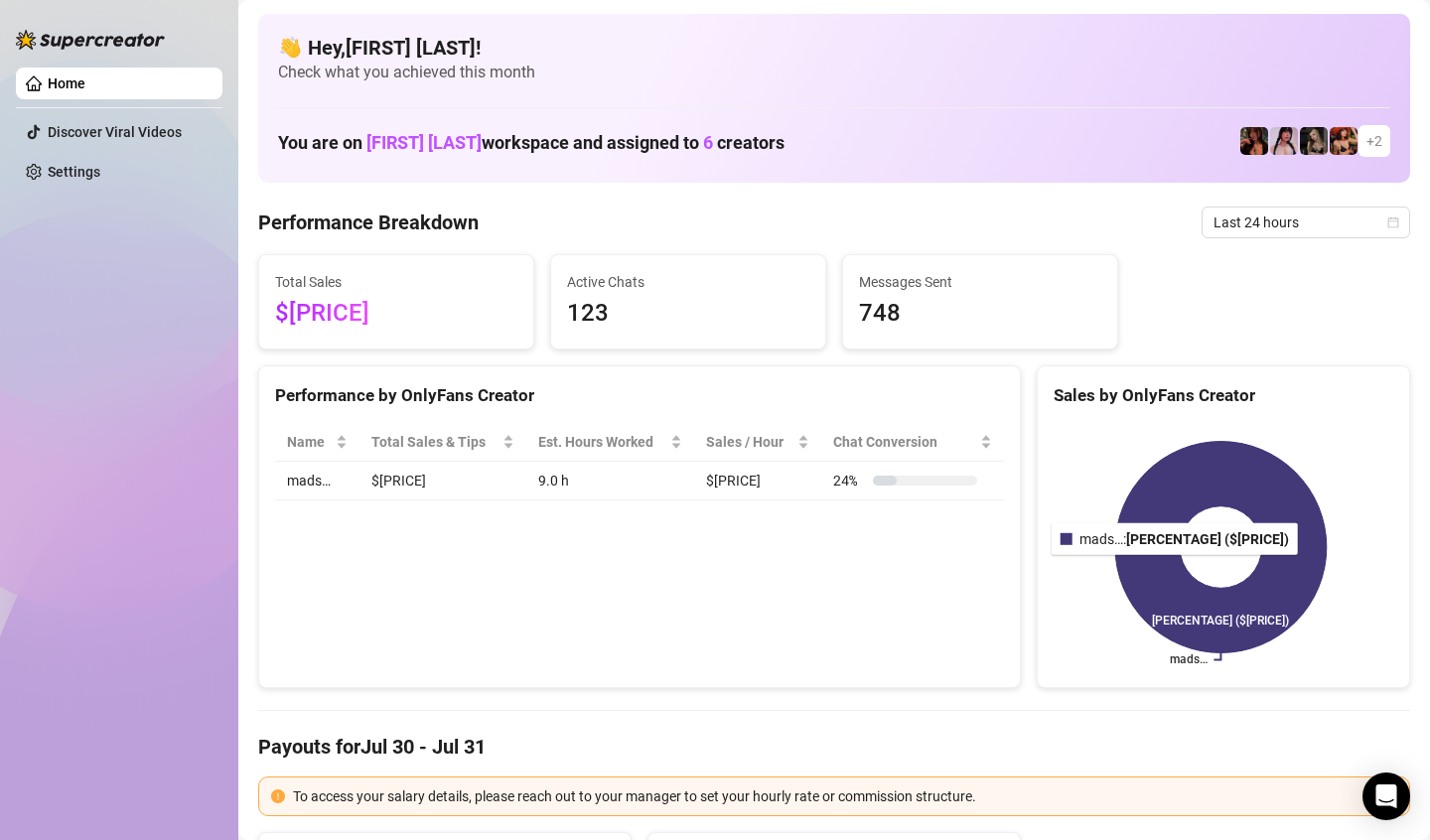 drag, startPoint x: 1124, startPoint y: 566, endPoint x: 1215, endPoint y: 538, distance: 95.2103 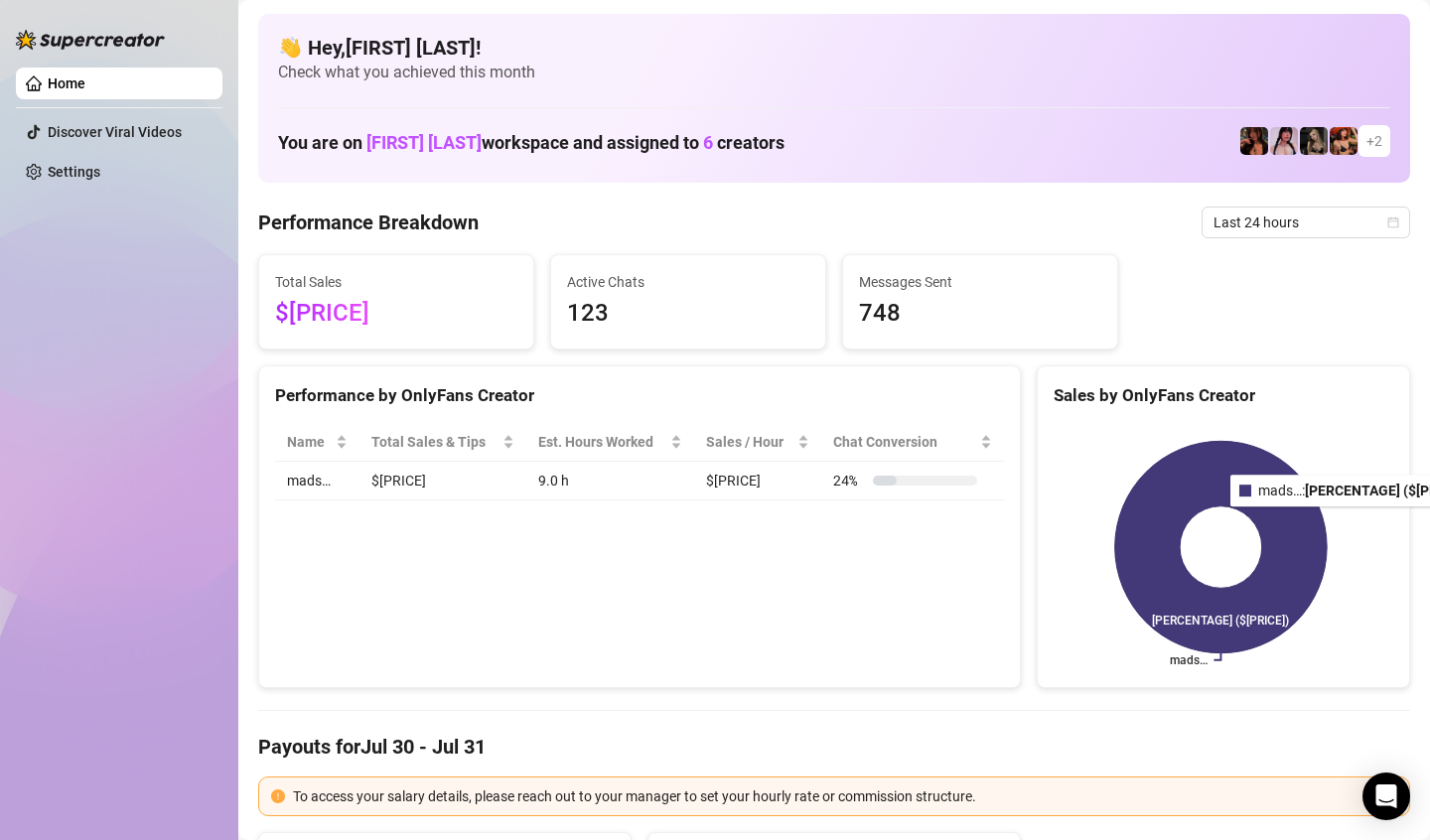 click 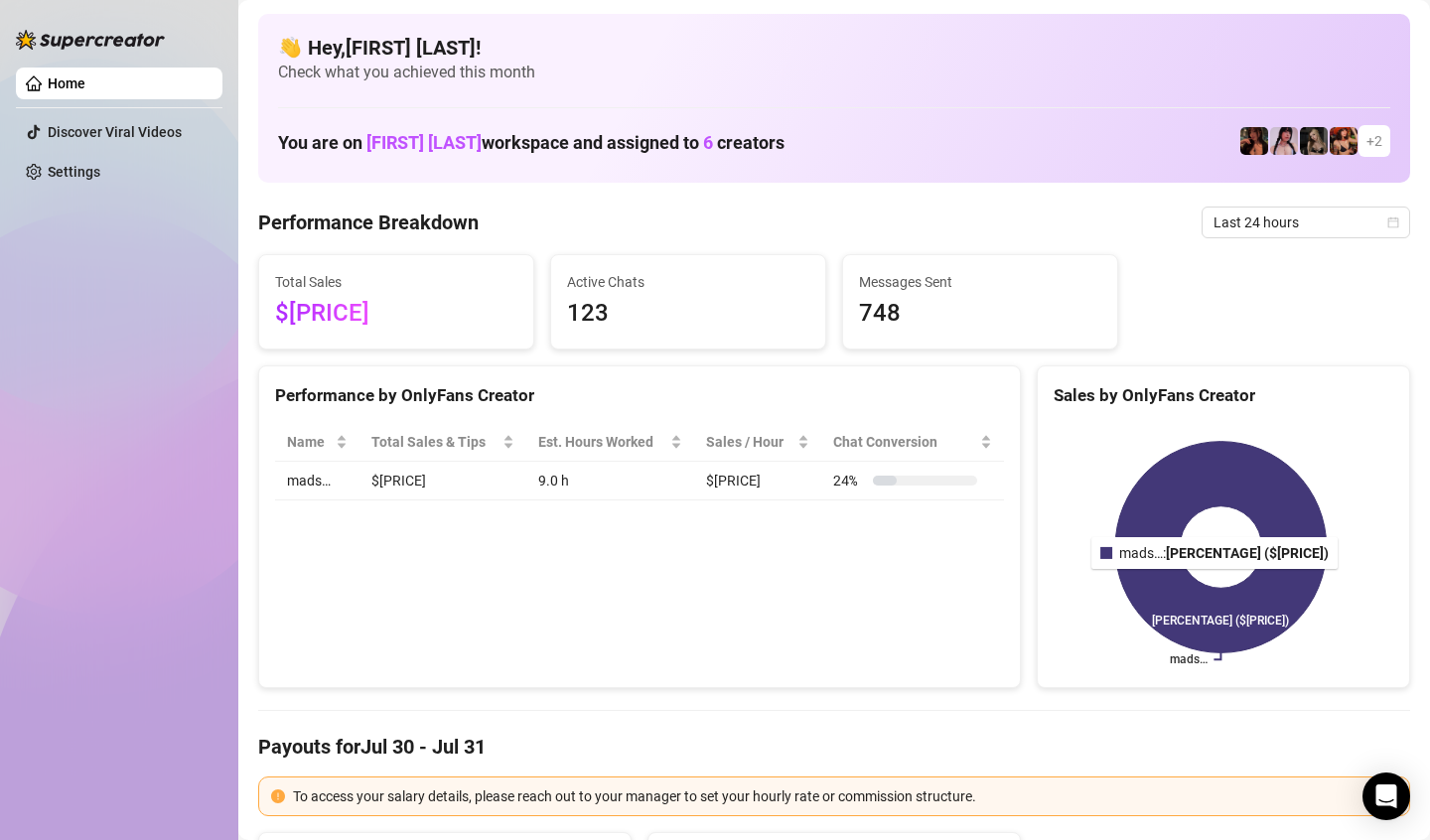 drag, startPoint x: 1164, startPoint y: 582, endPoint x: 1209, endPoint y: 541, distance: 60.876925 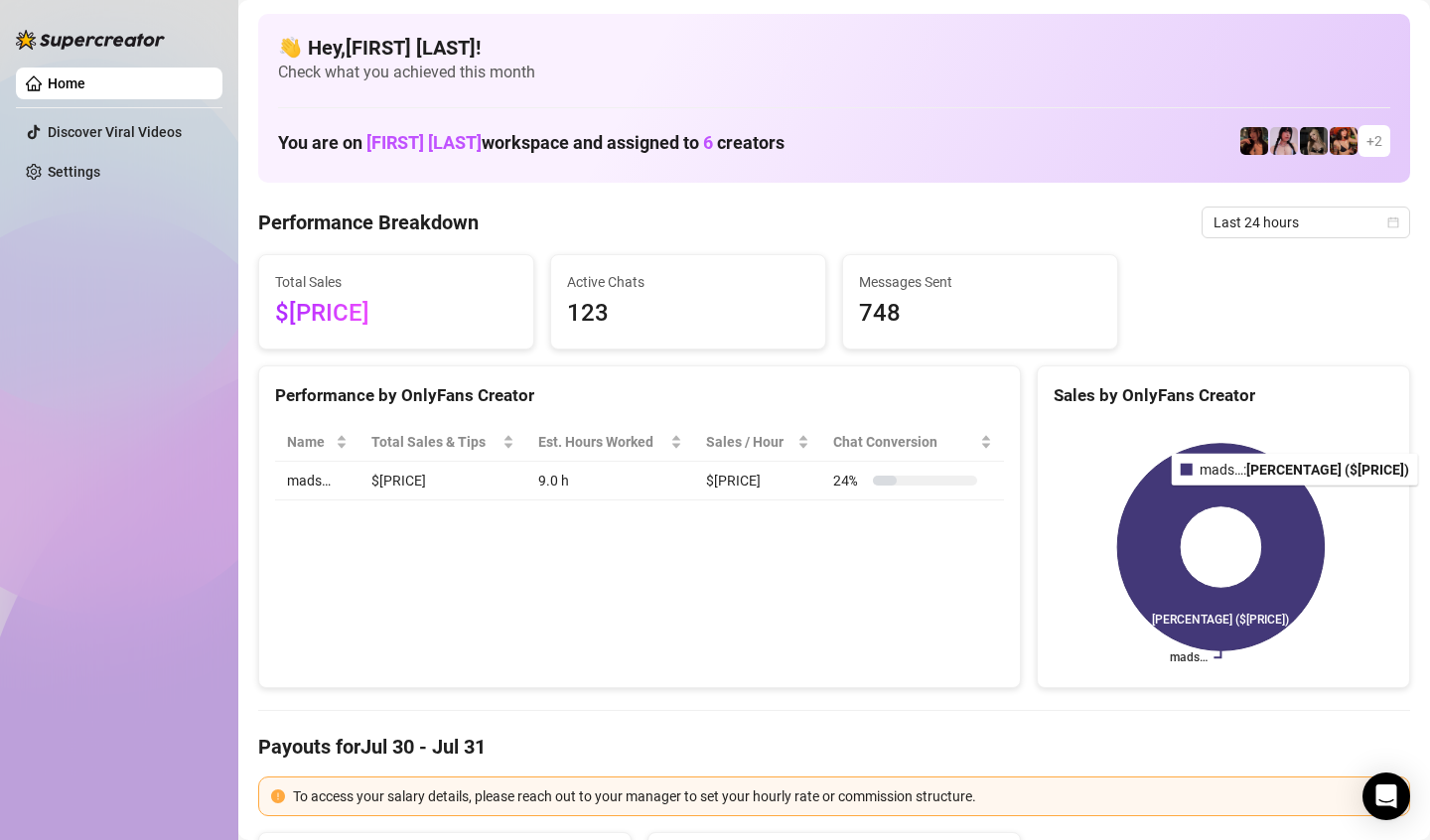 click 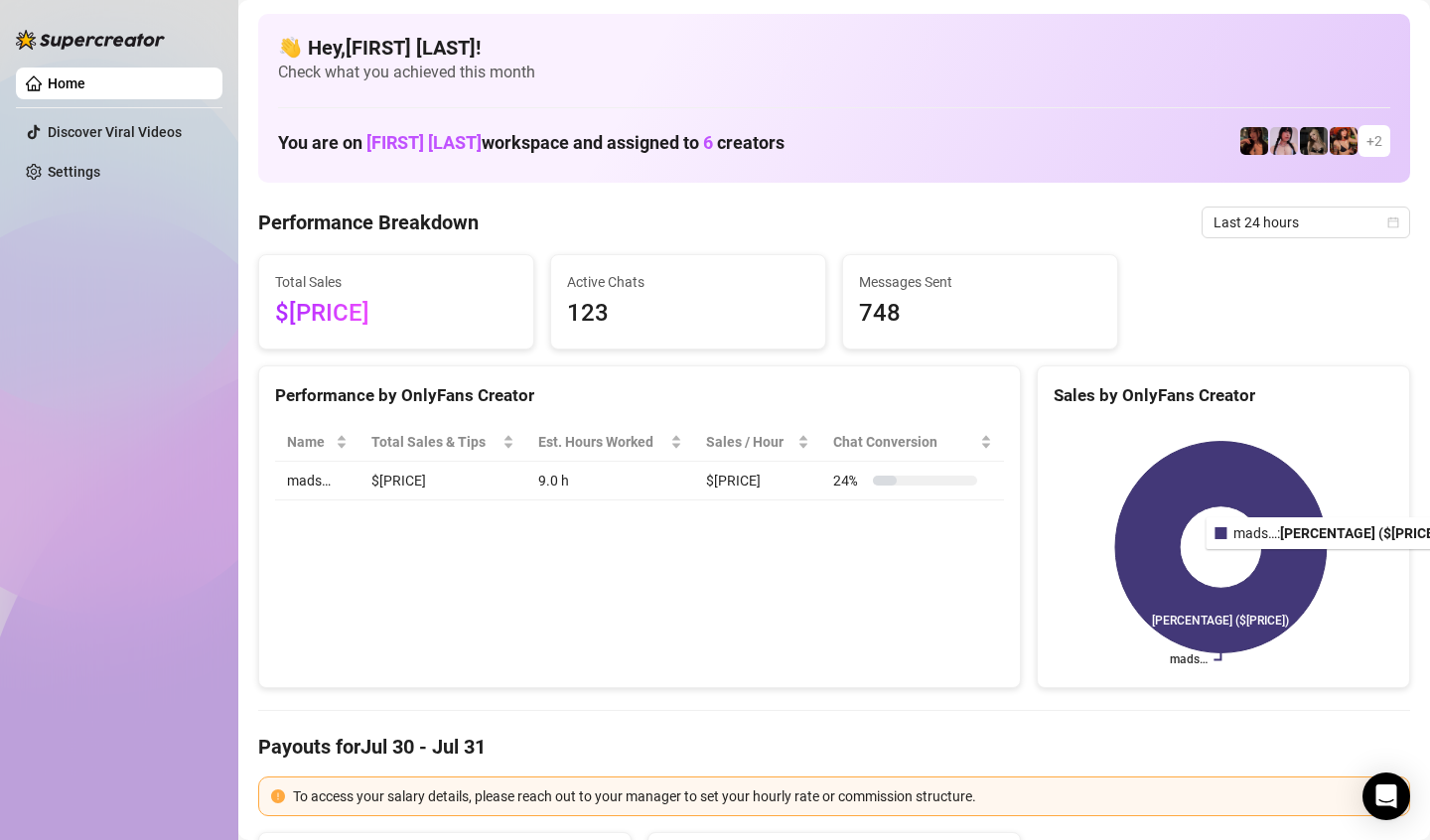 drag, startPoint x: 1276, startPoint y: 560, endPoint x: 1238, endPoint y: 625, distance: 75.29276 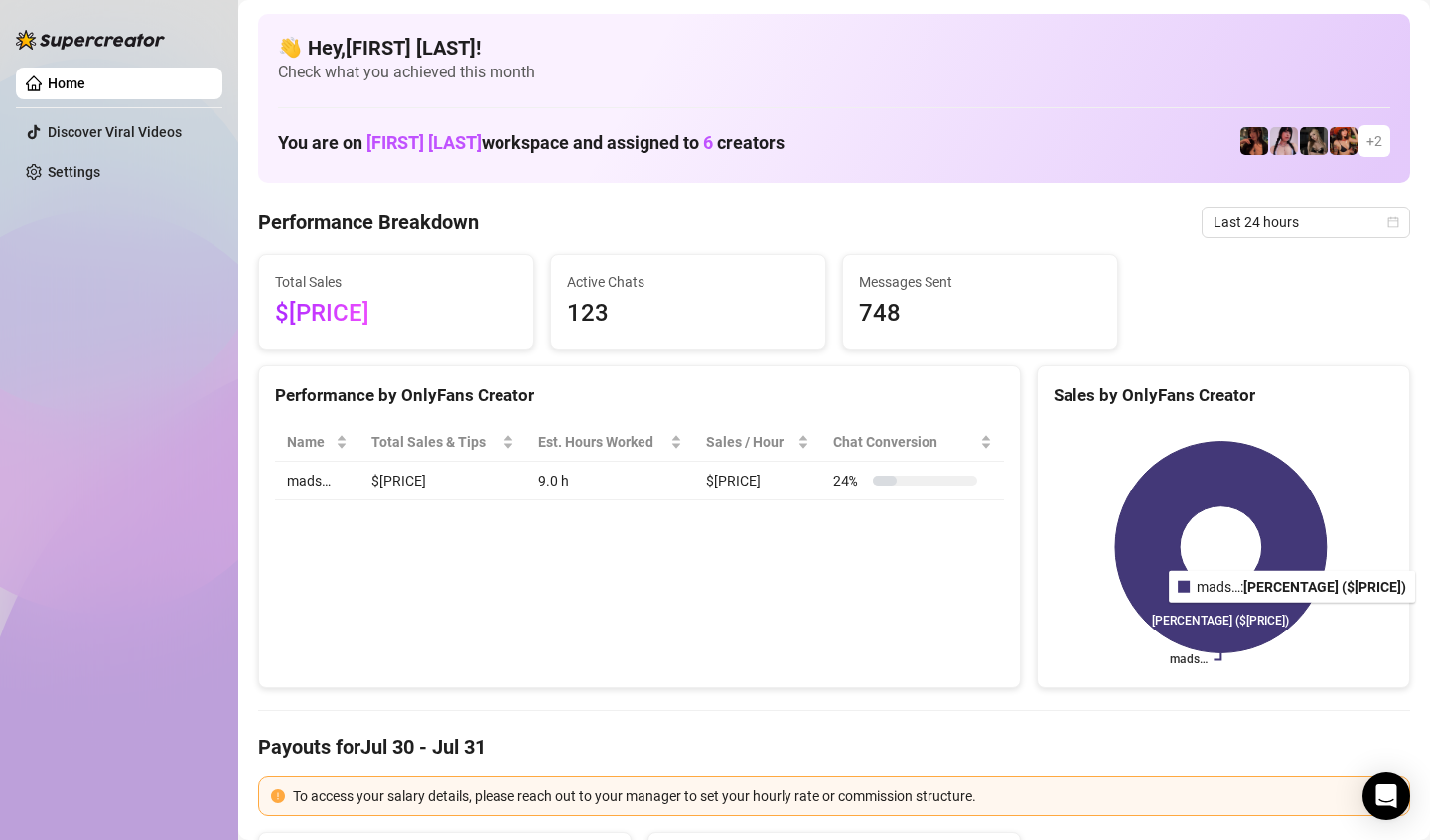 click 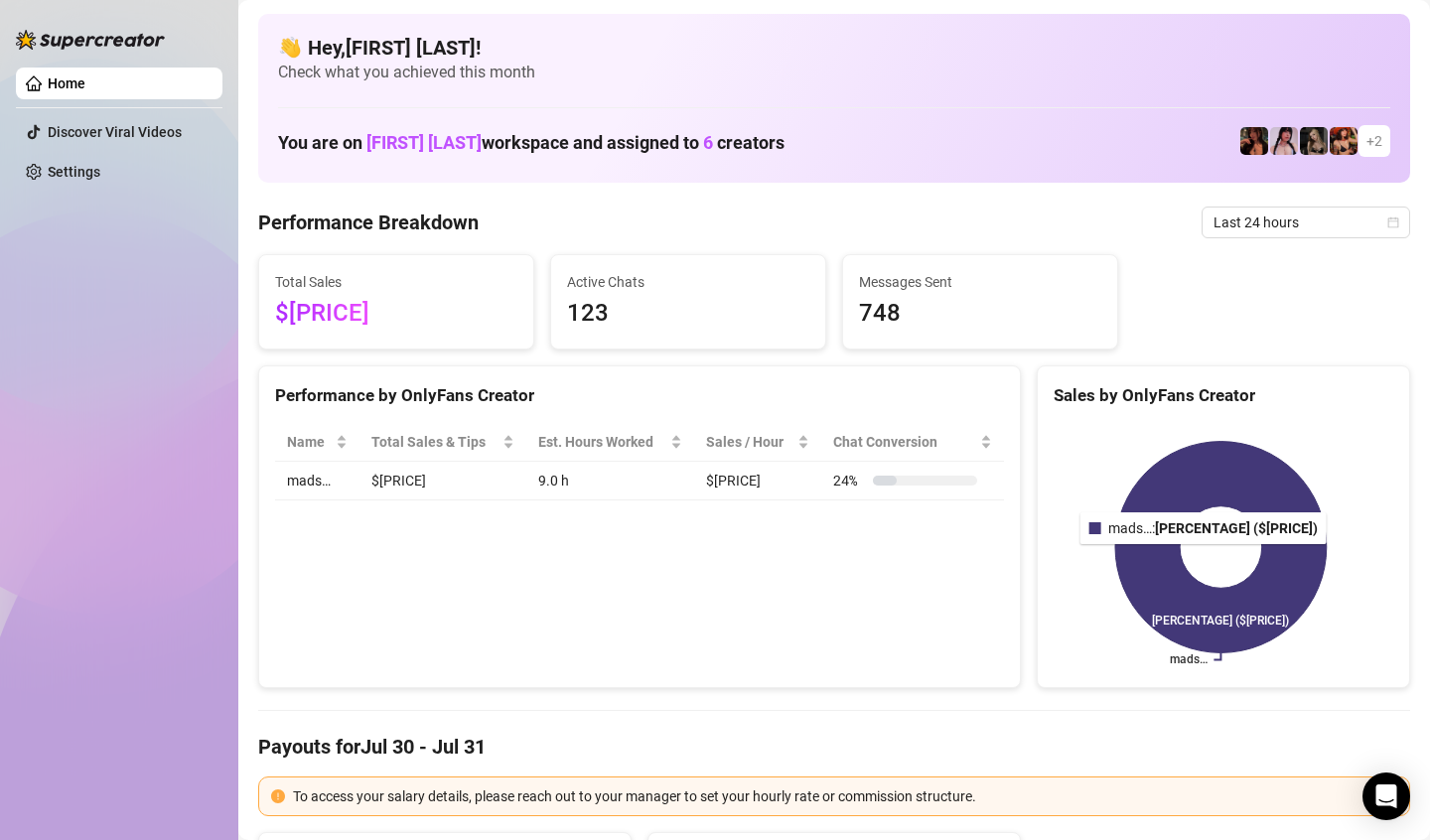 drag, startPoint x: 1152, startPoint y: 556, endPoint x: 1167, endPoint y: 464, distance: 93.21481 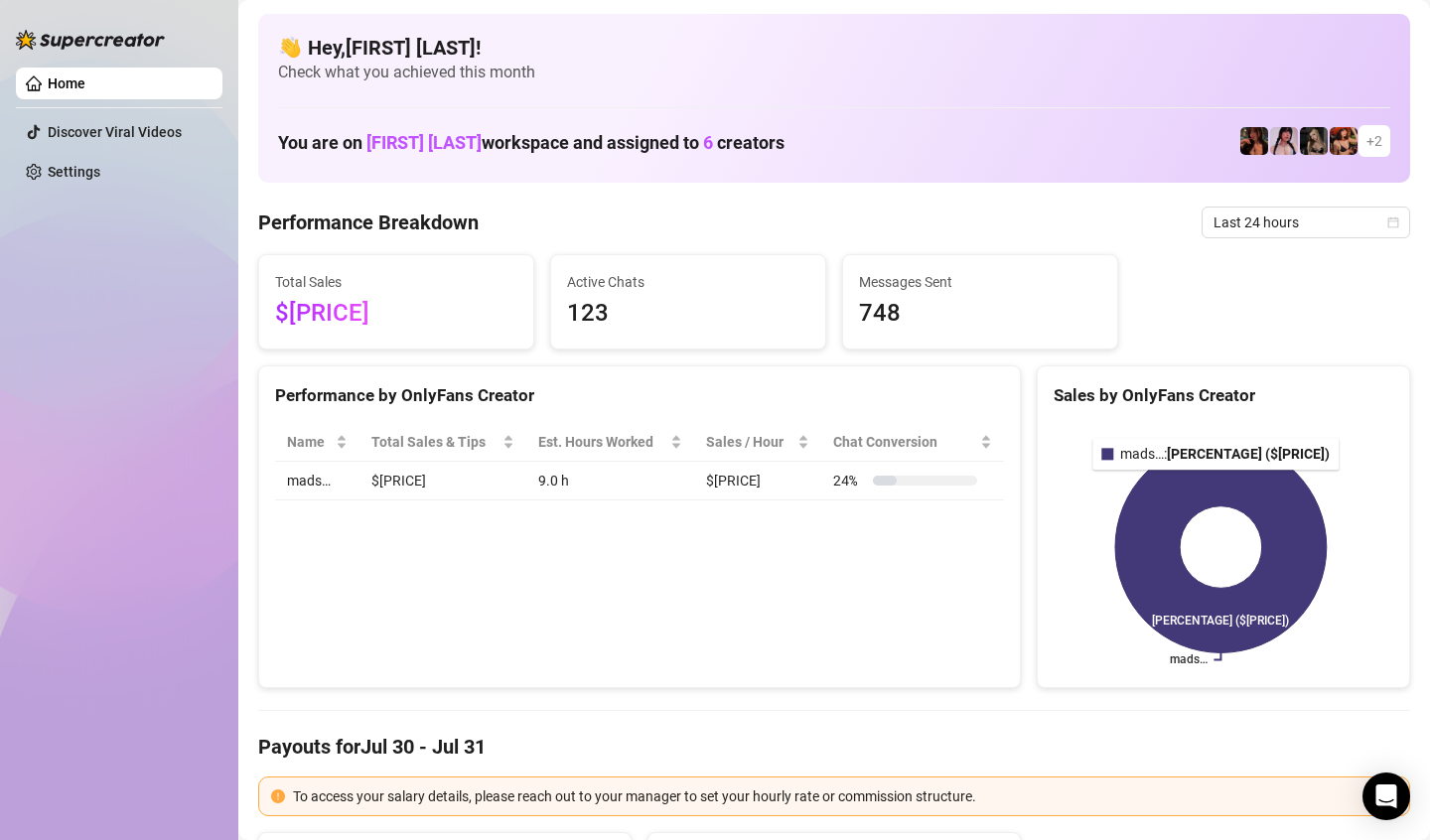 drag, startPoint x: 1173, startPoint y: 454, endPoint x: 1240, endPoint y: 473, distance: 69.64194 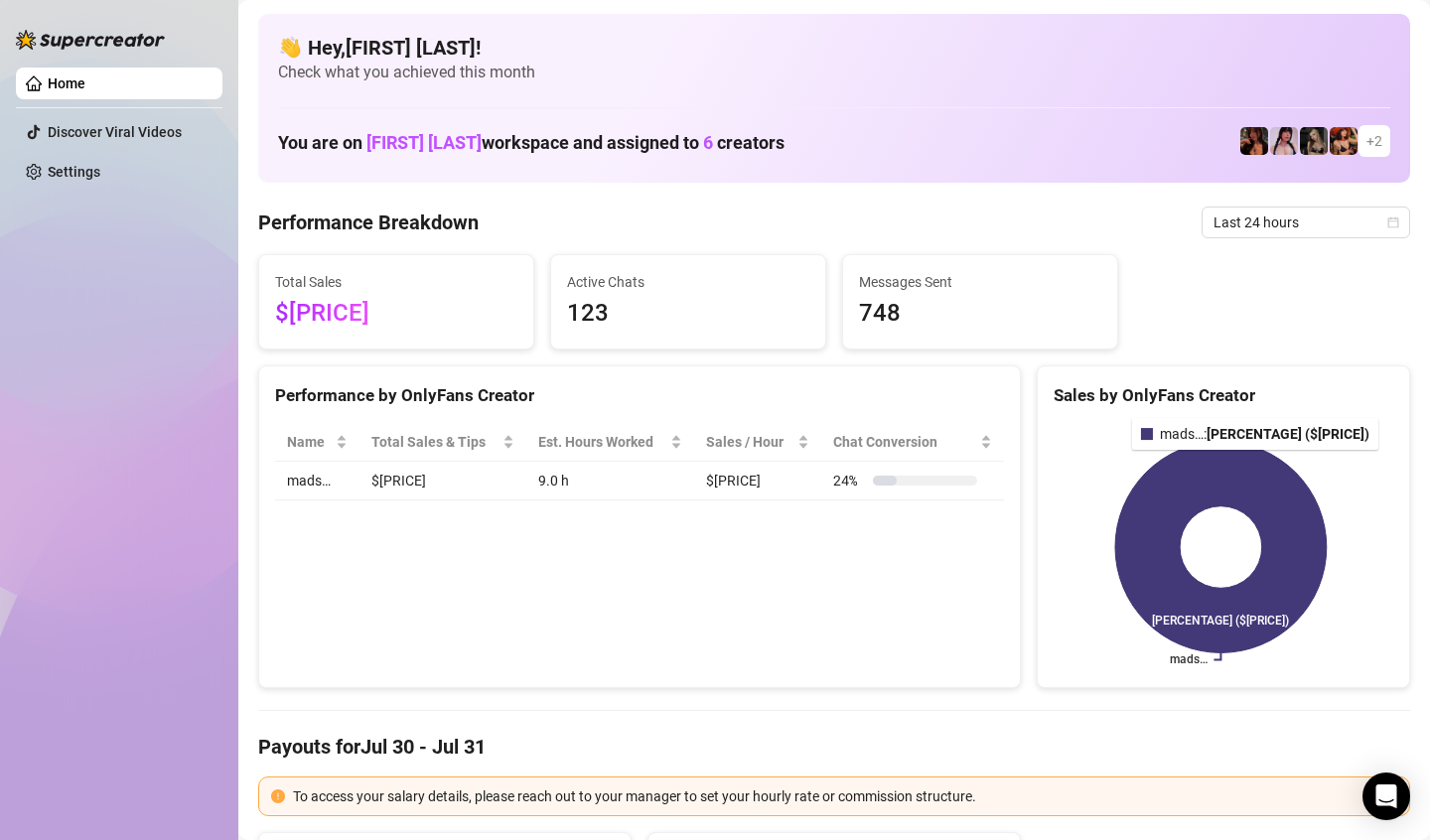 drag, startPoint x: 1270, startPoint y: 498, endPoint x: 1270, endPoint y: 530, distance: 32 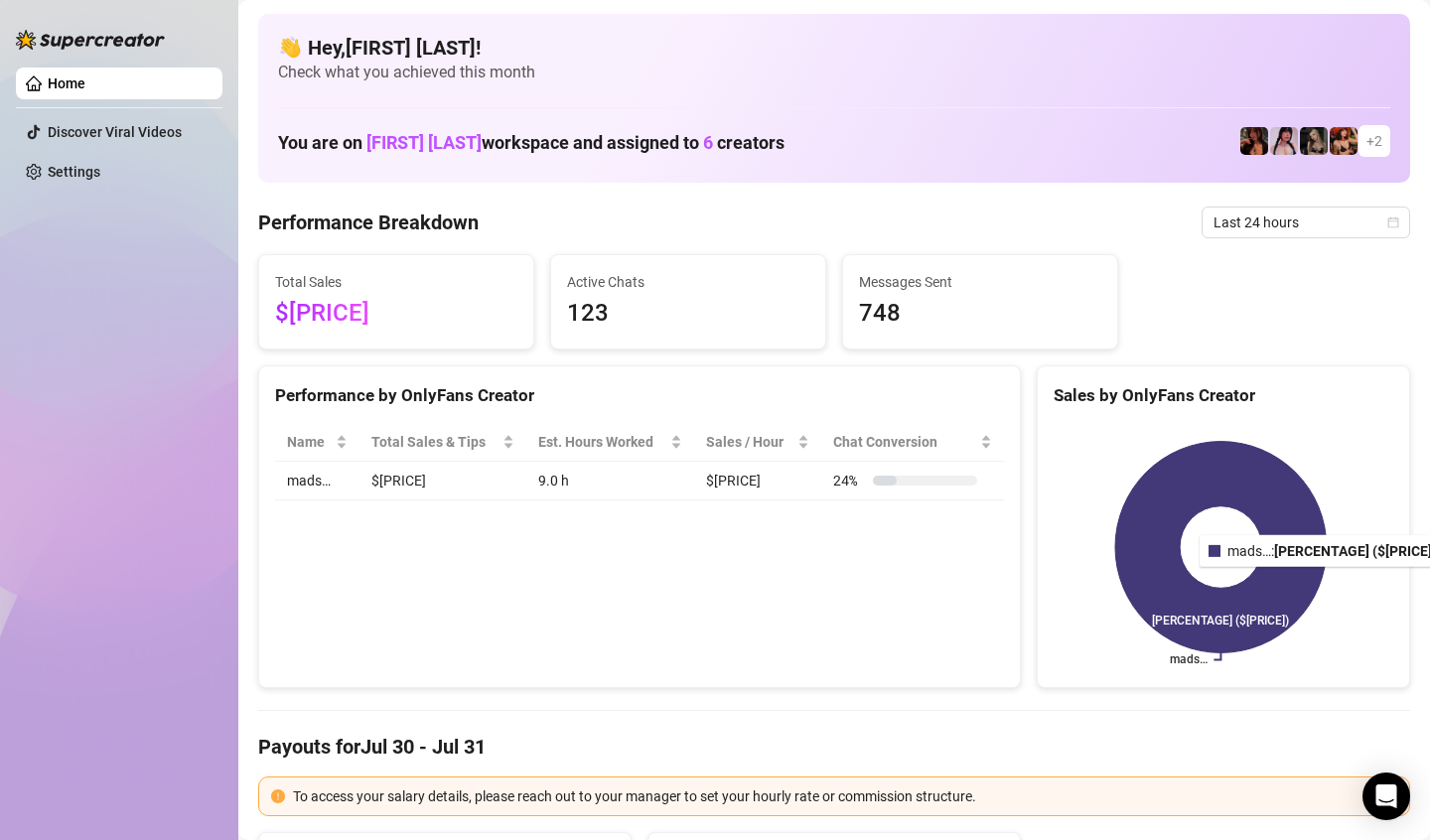 drag, startPoint x: 1272, startPoint y: 592, endPoint x: 1169, endPoint y: 616, distance: 105.75916 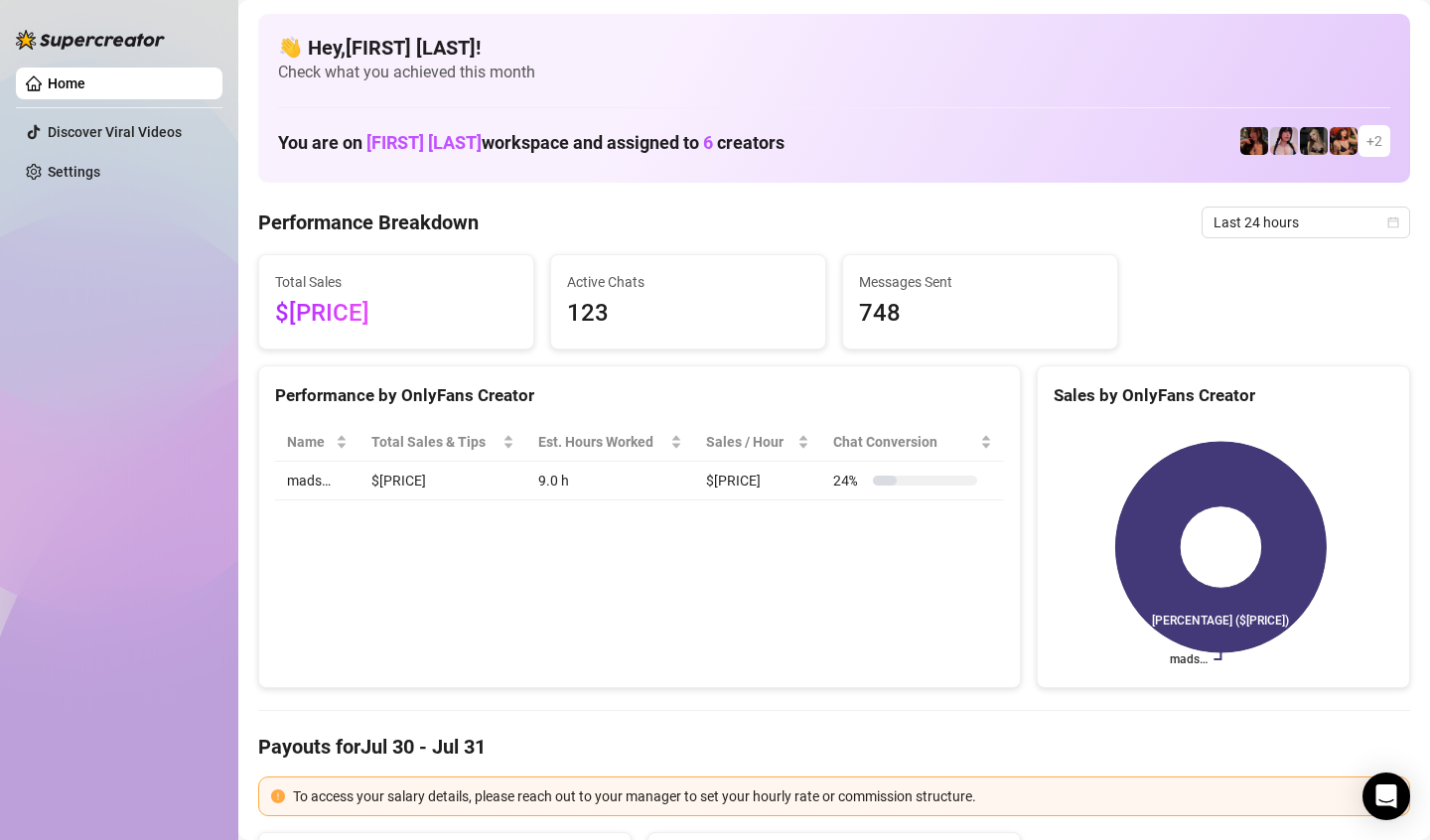drag 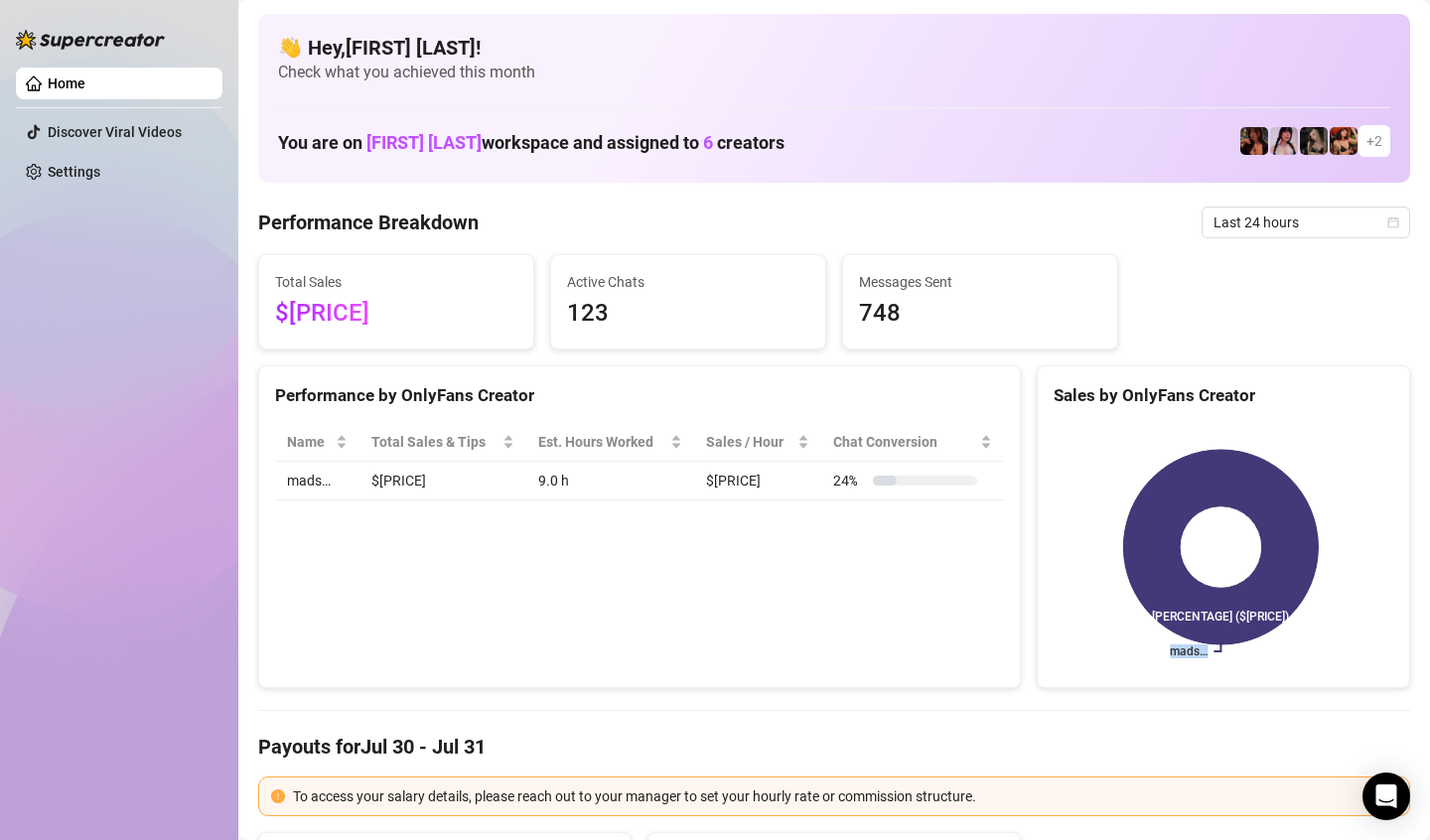 click on "mads… [PERCENTAGE] ($[PRICE])" at bounding box center (1223, 547) 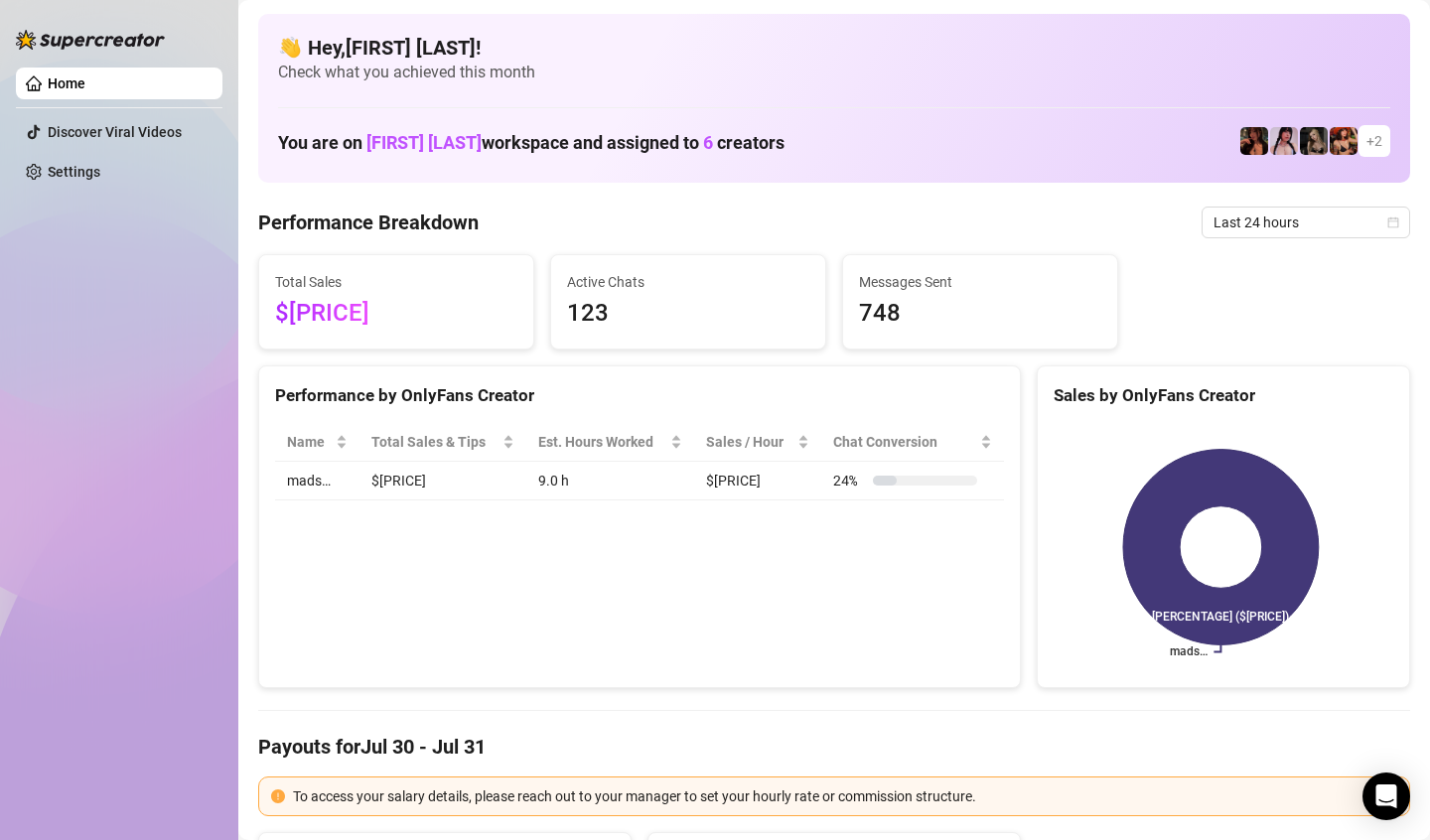 click 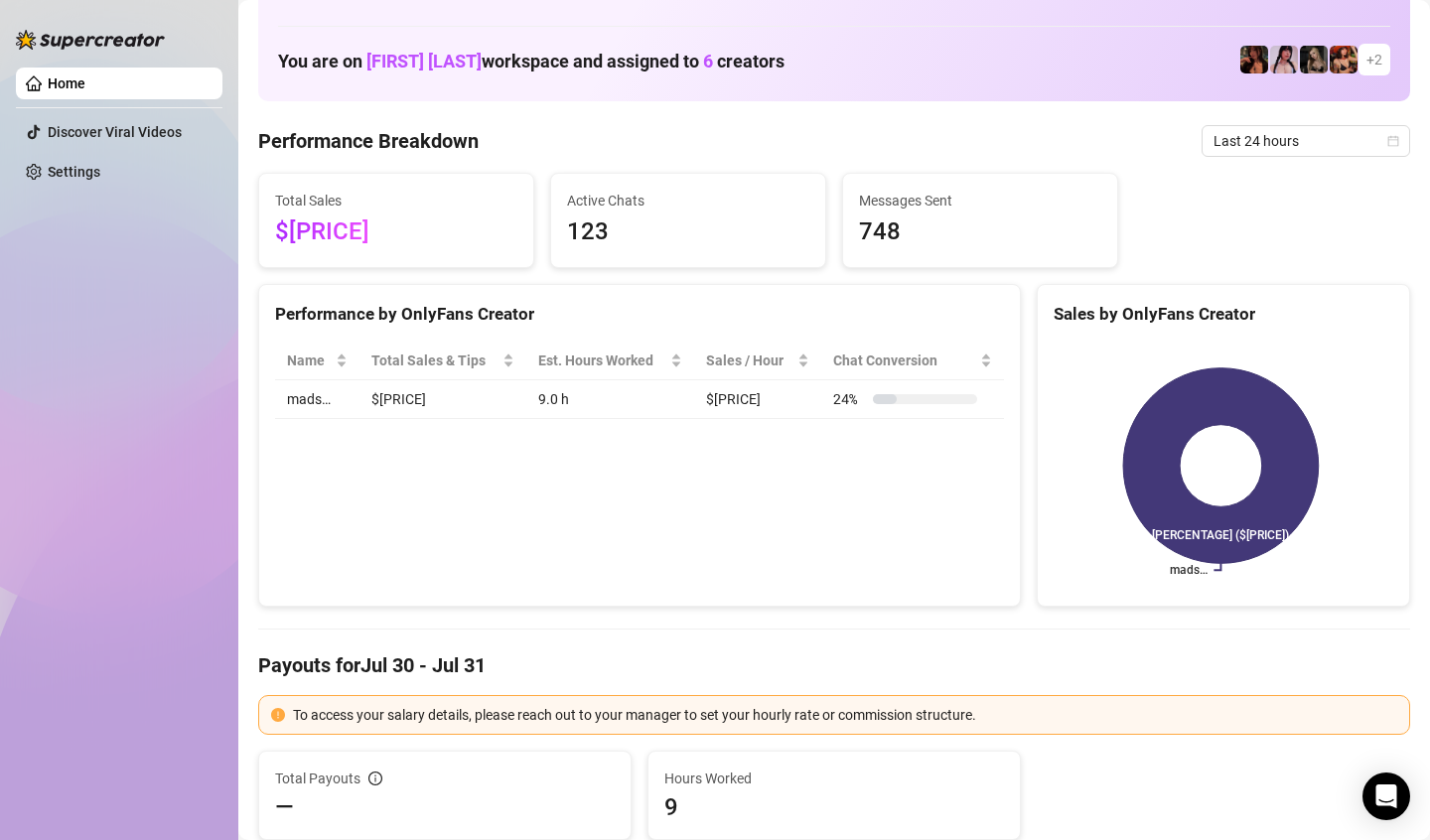 scroll, scrollTop: 0, scrollLeft: 0, axis: both 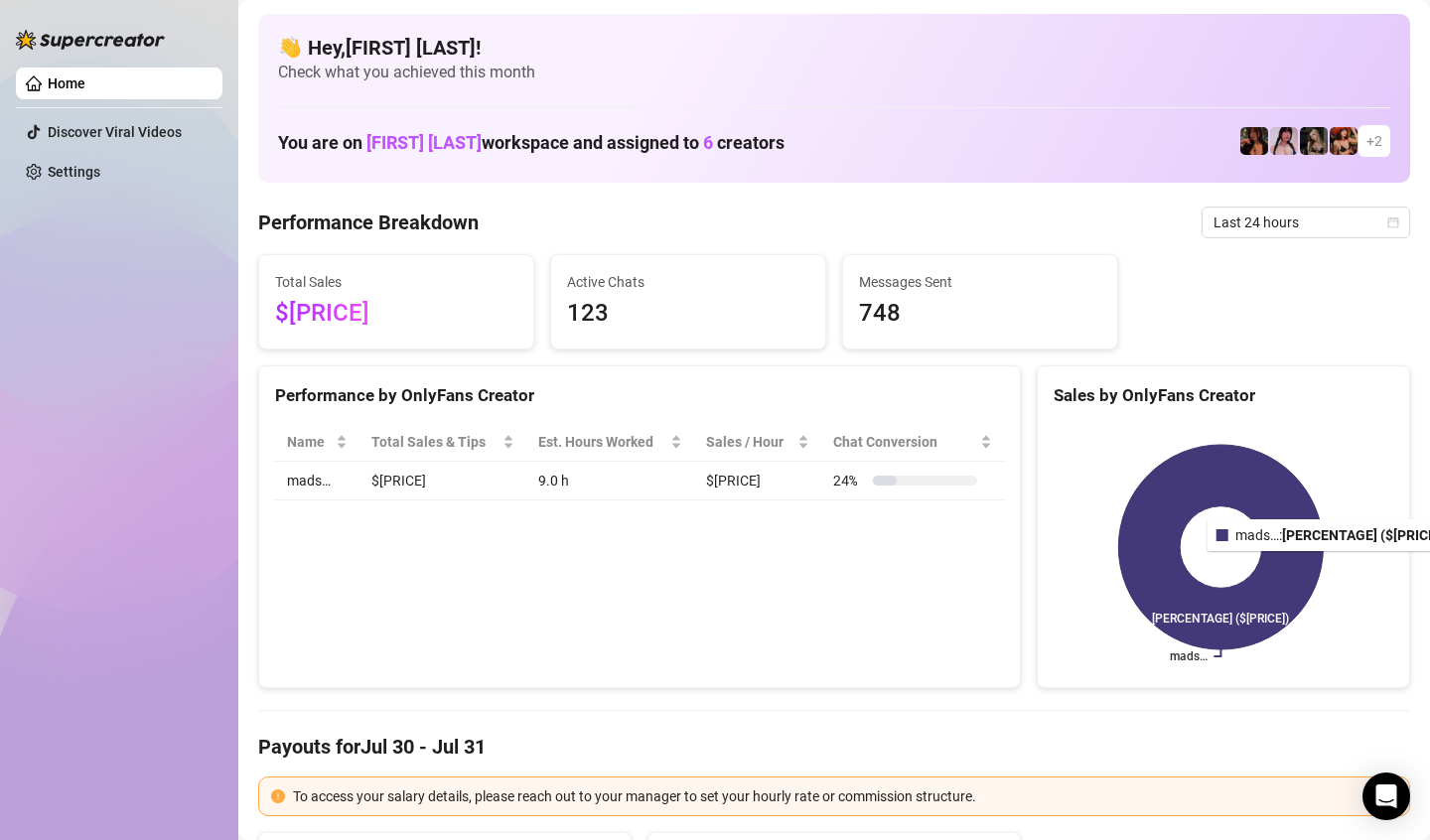 click 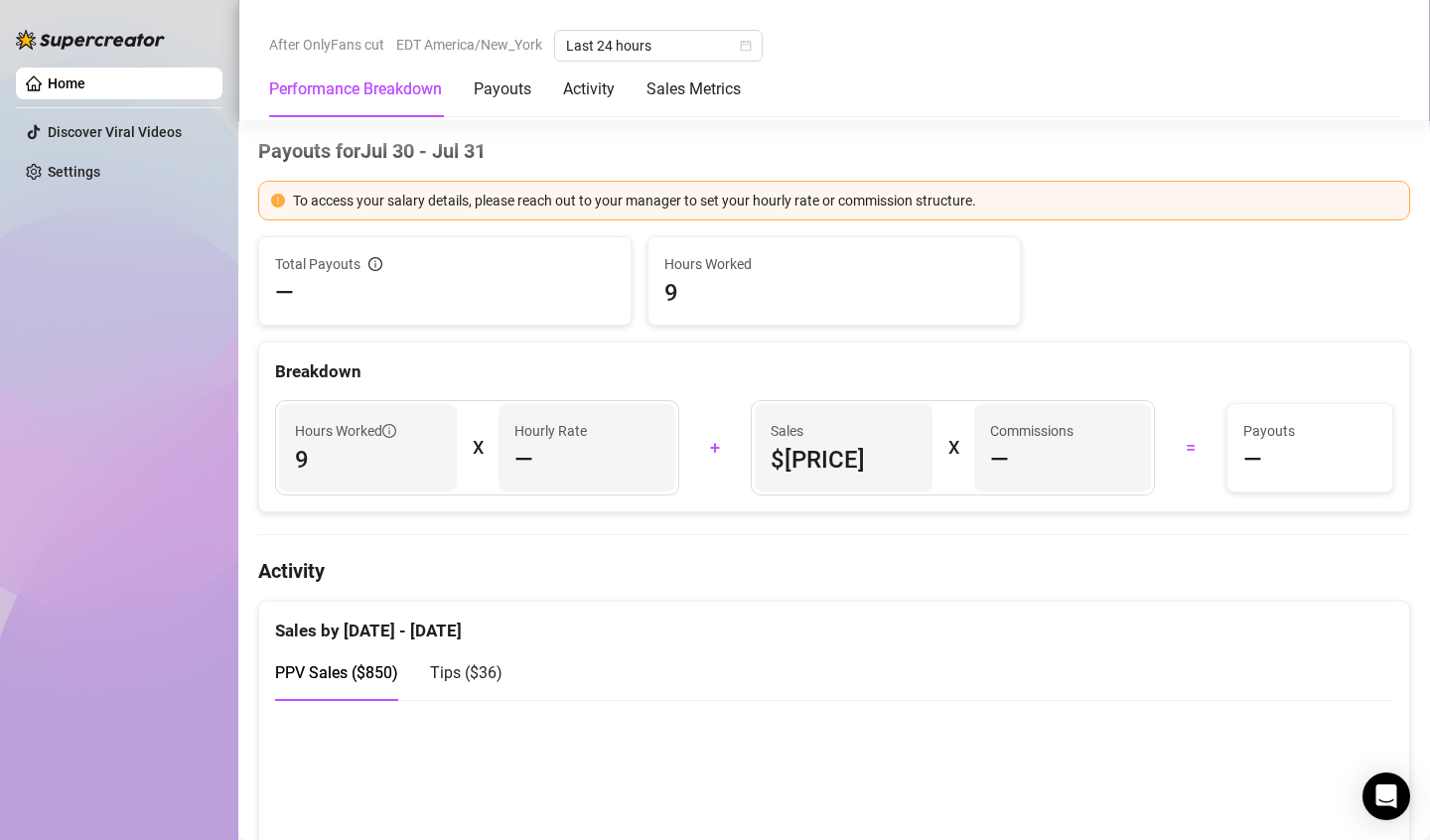 scroll, scrollTop: 894, scrollLeft: 0, axis: vertical 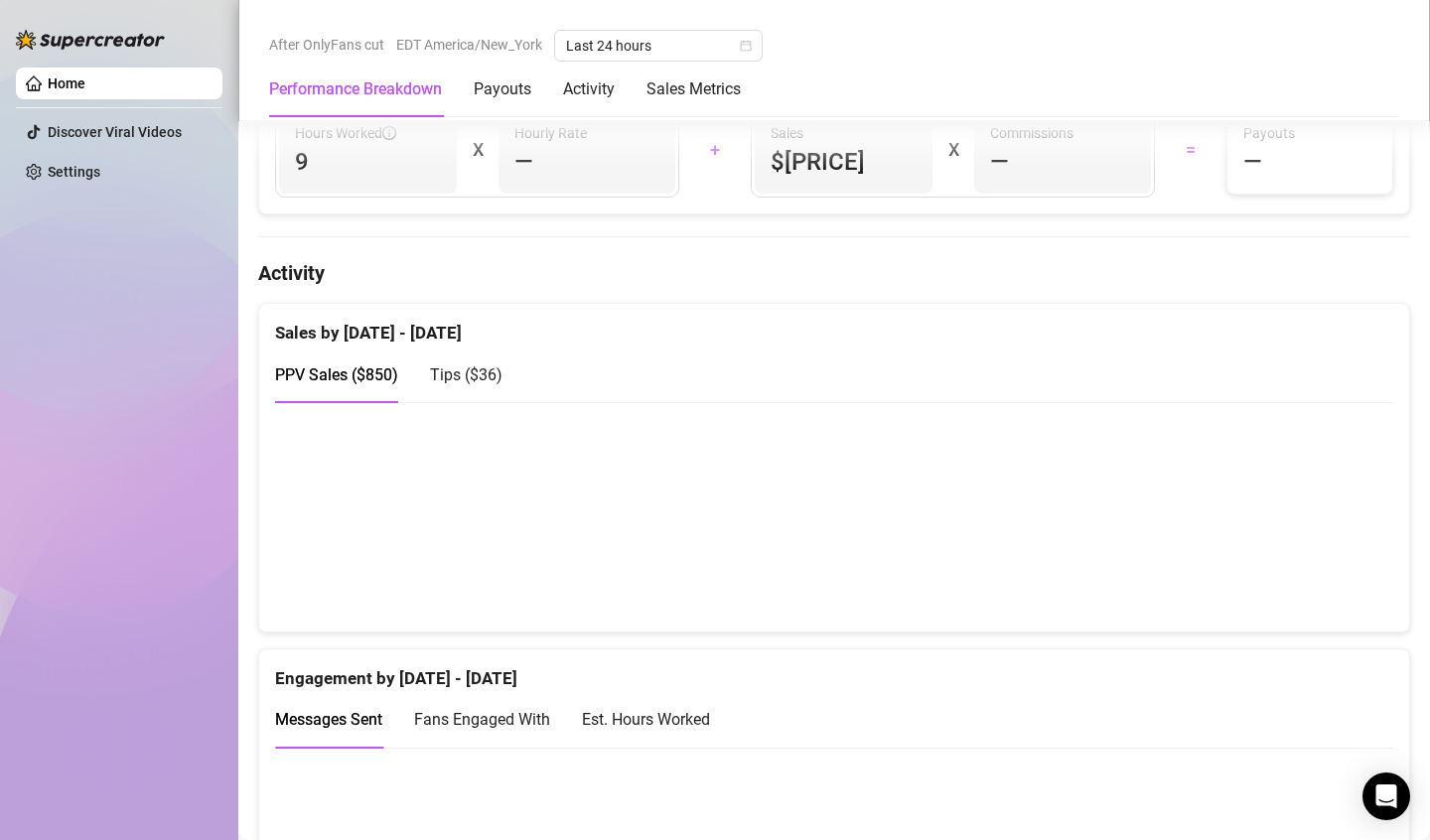 click on "Tips ( [CURRENCY][AMOUNT] )" at bounding box center [466, 374] 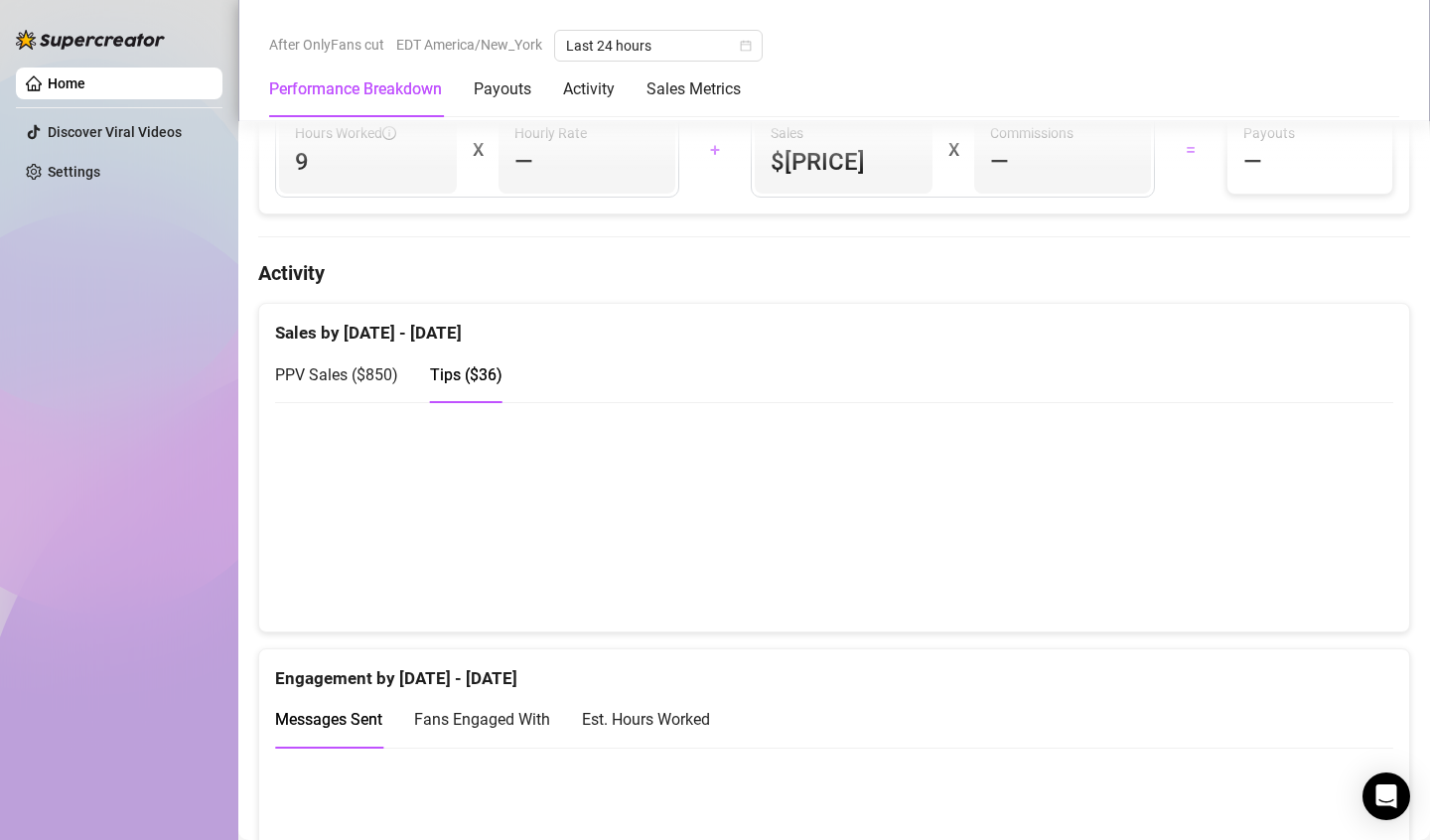 click on "PPV Sales ( $[PRICE] )" at bounding box center [337, 374] 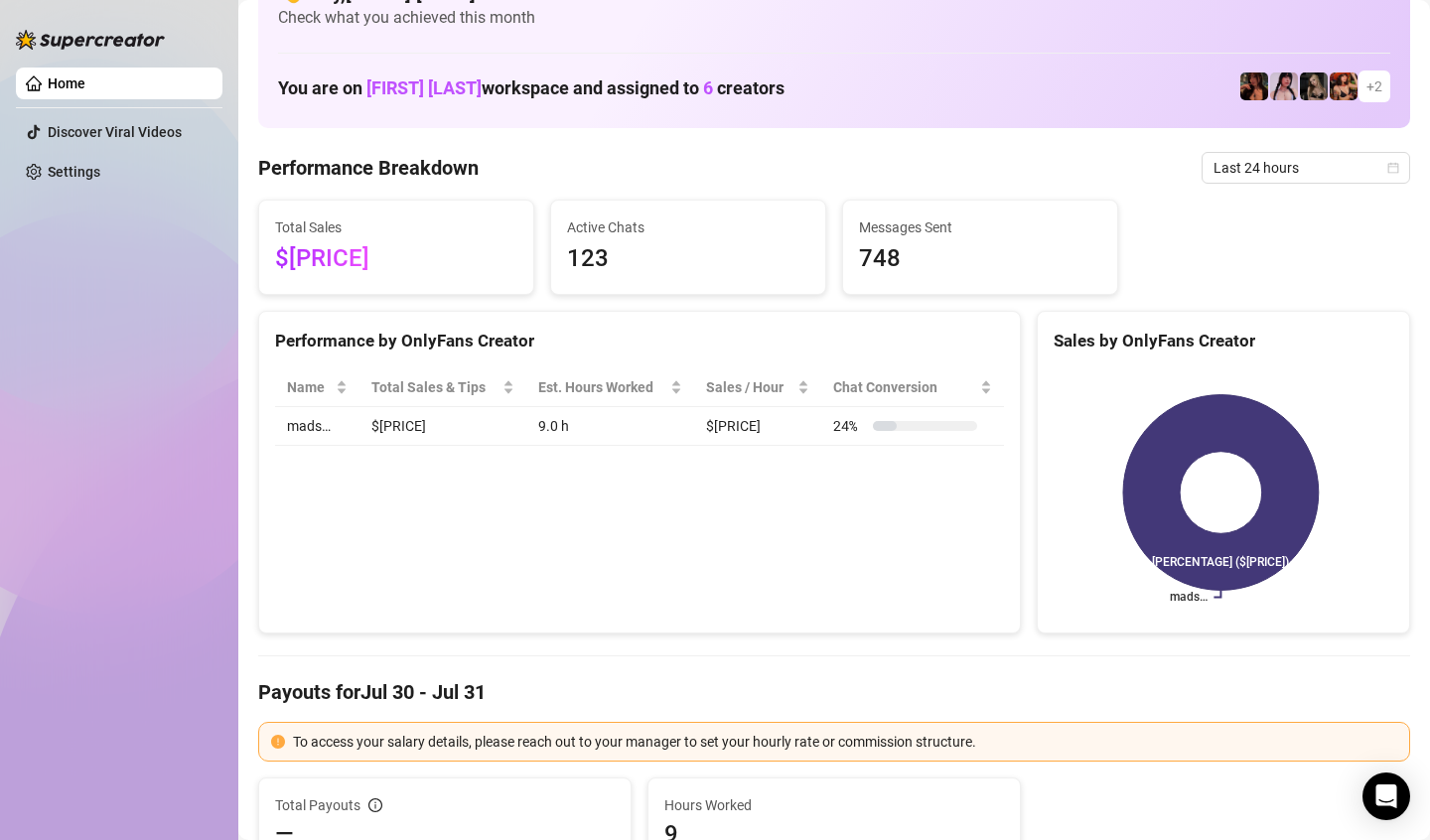 scroll, scrollTop: 0, scrollLeft: 0, axis: both 